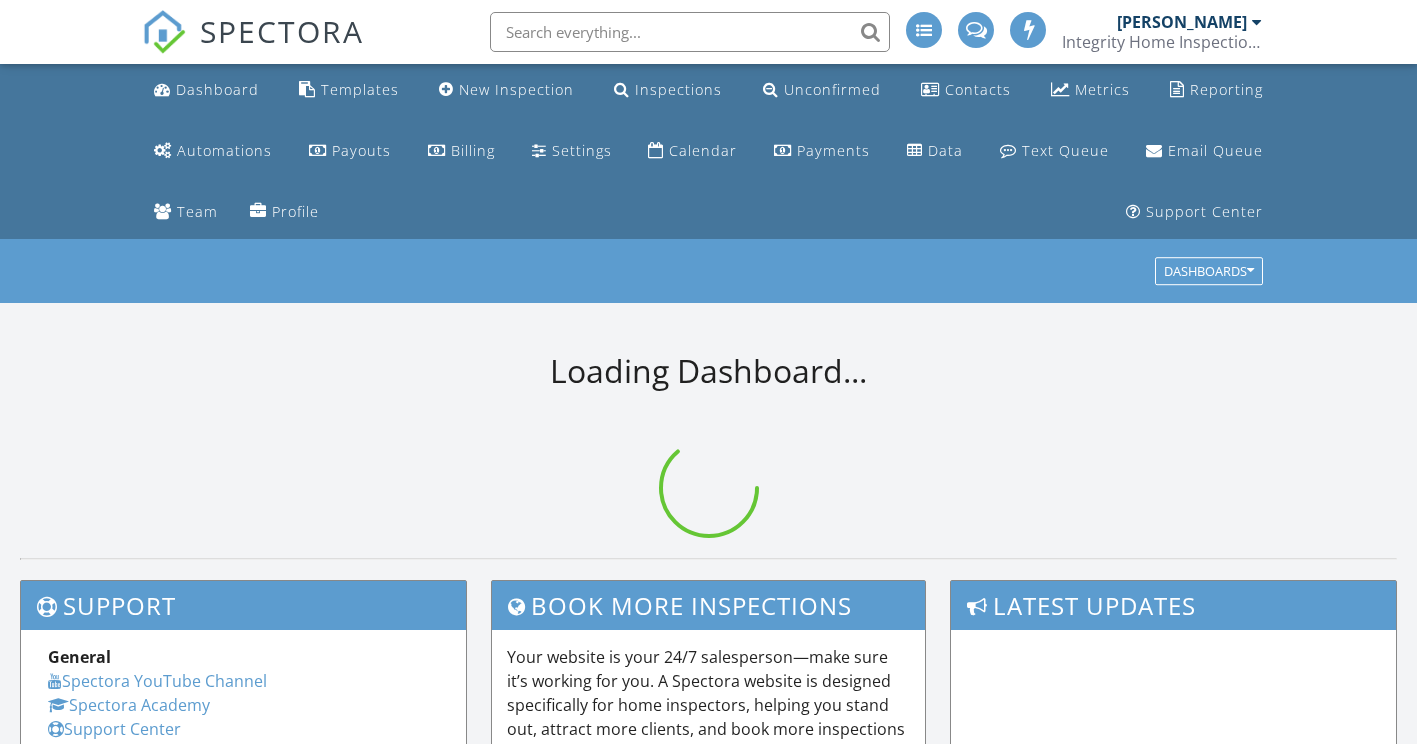 scroll, scrollTop: 100, scrollLeft: 0, axis: vertical 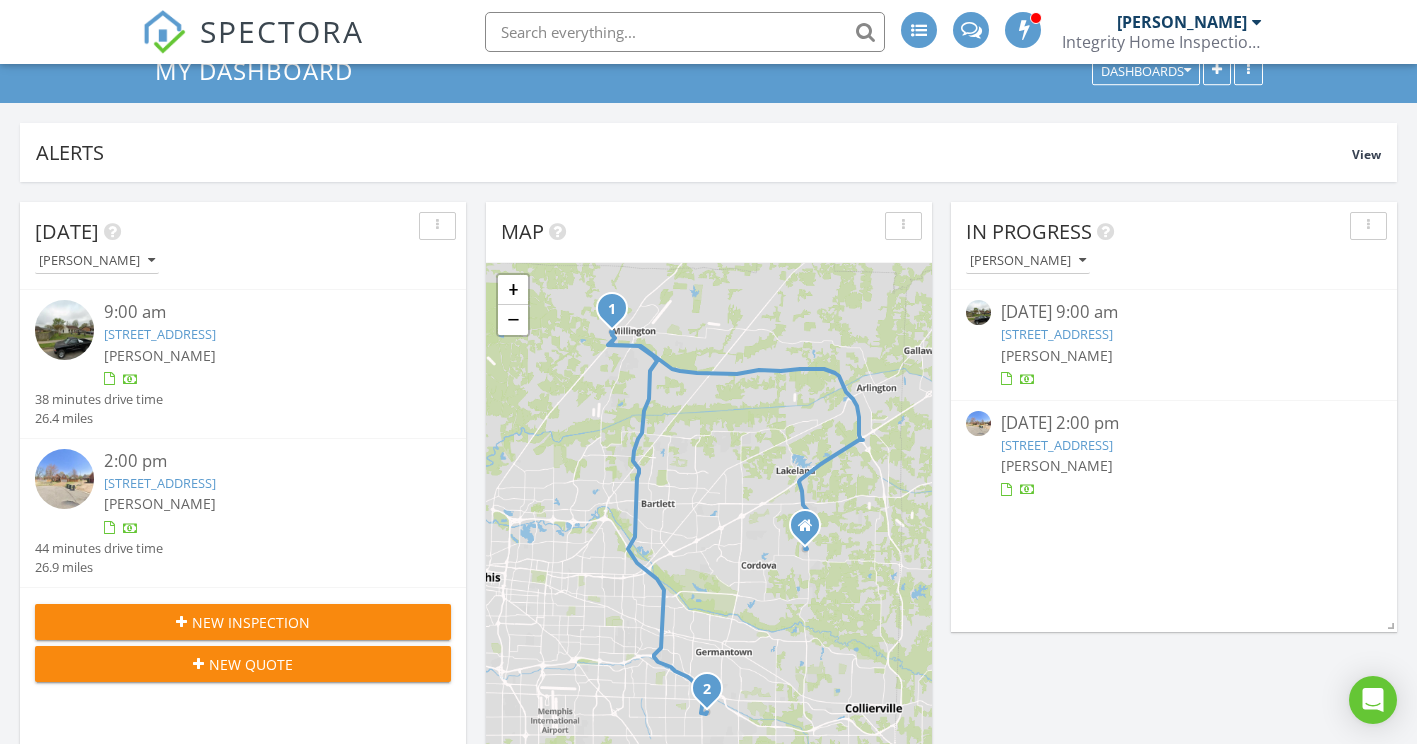 click on "4357 Water Briar Rd, Millington, TN 38053" at bounding box center [1057, 334] 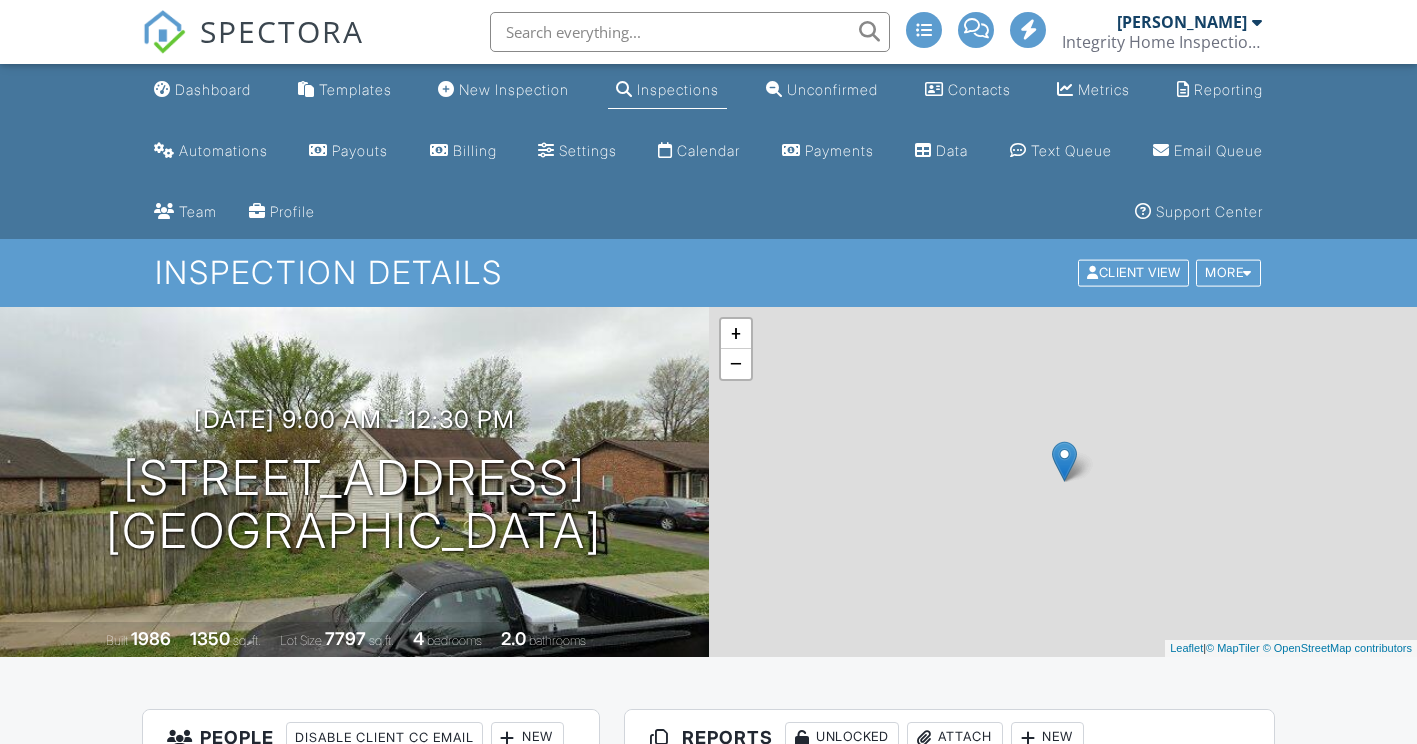 scroll, scrollTop: 0, scrollLeft: 0, axis: both 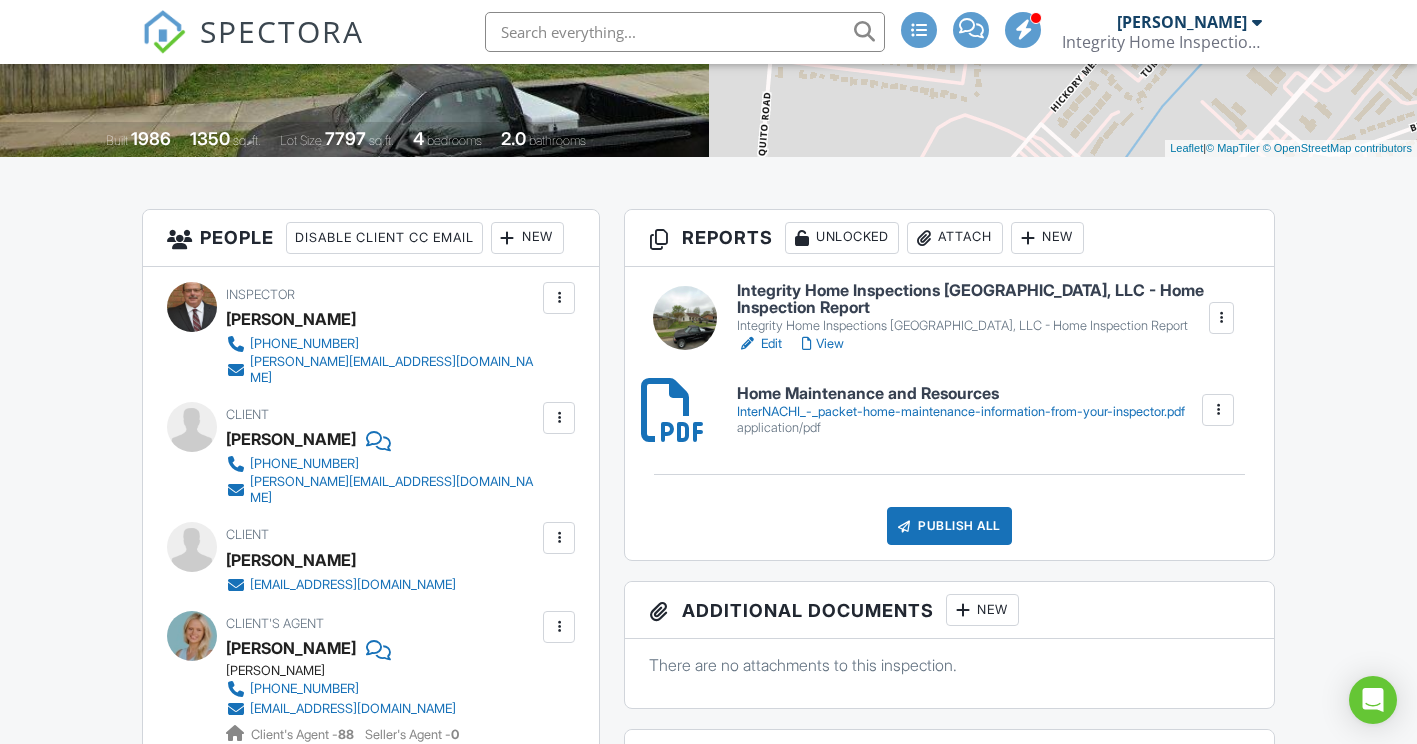 click on "Edit" at bounding box center [759, 344] 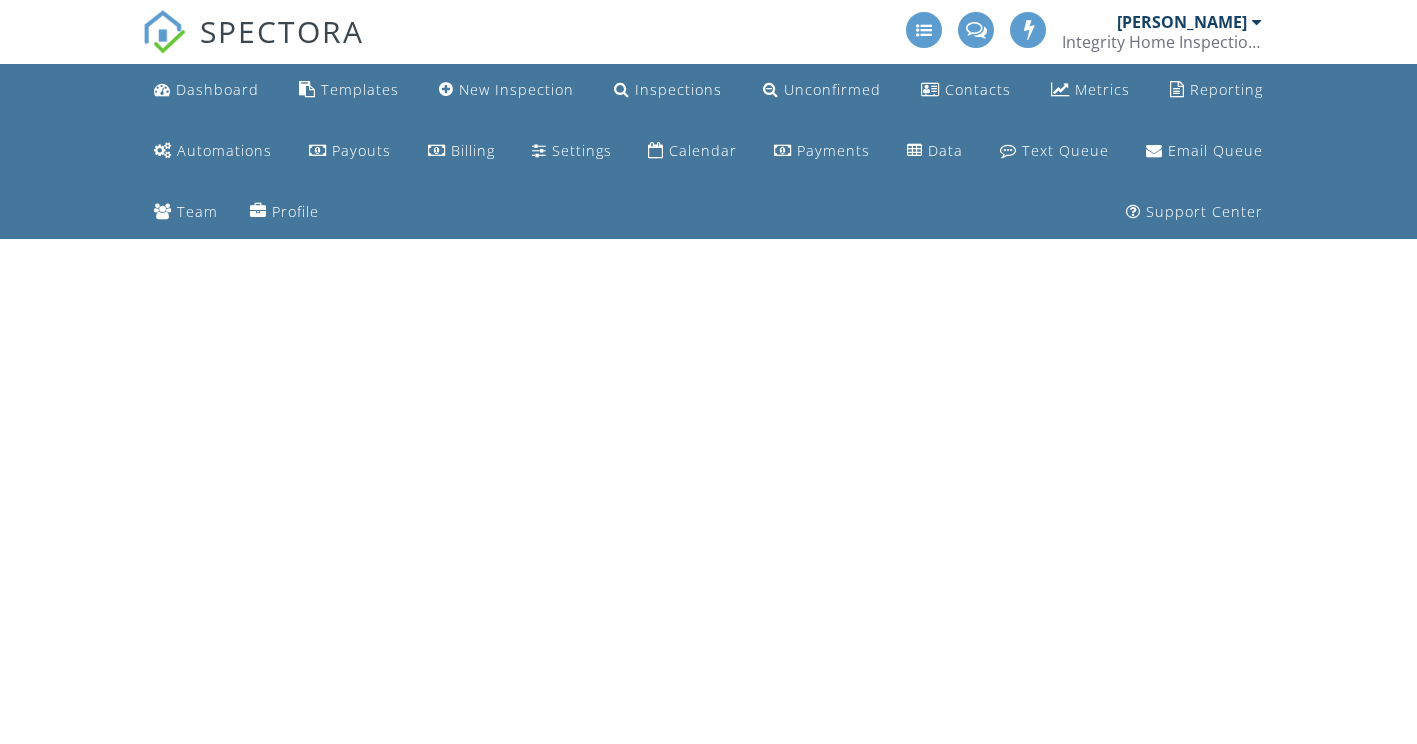 scroll, scrollTop: 0, scrollLeft: 0, axis: both 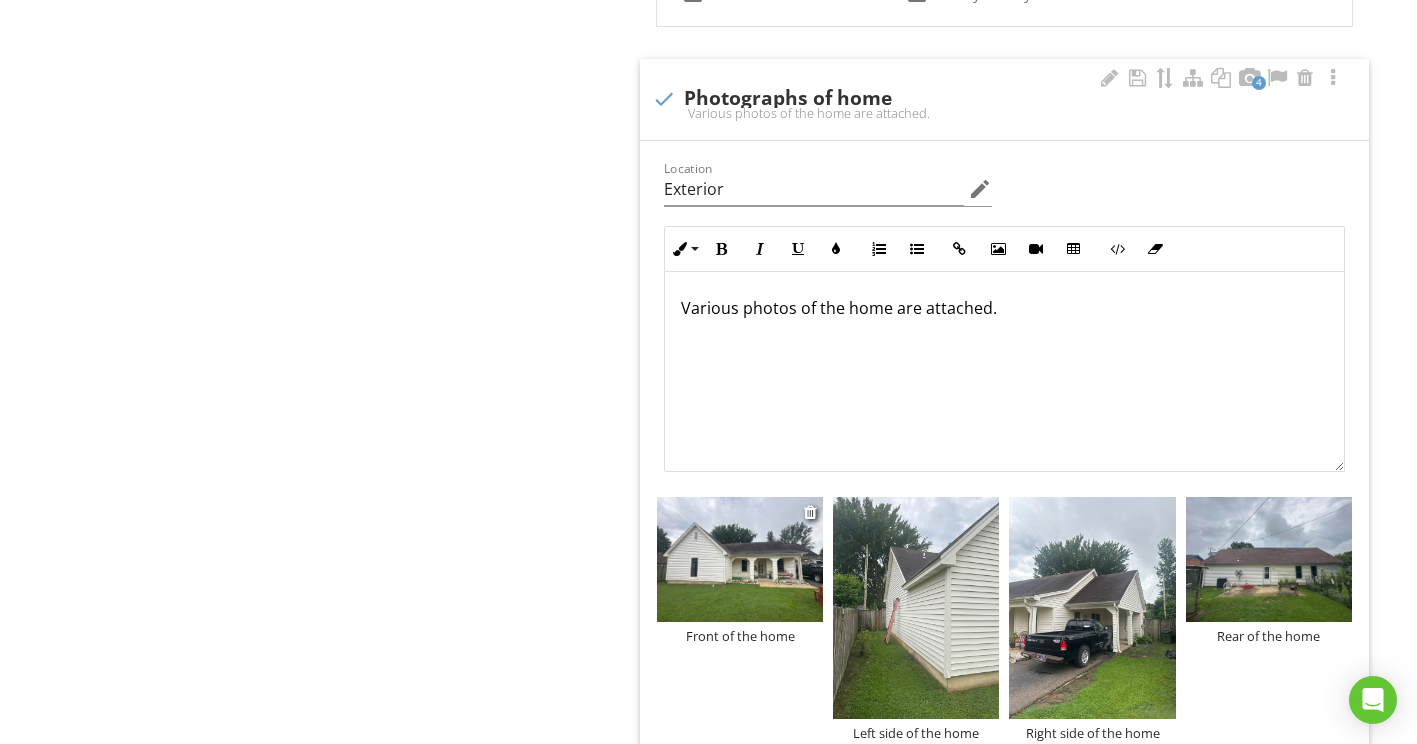 click at bounding box center [740, 559] 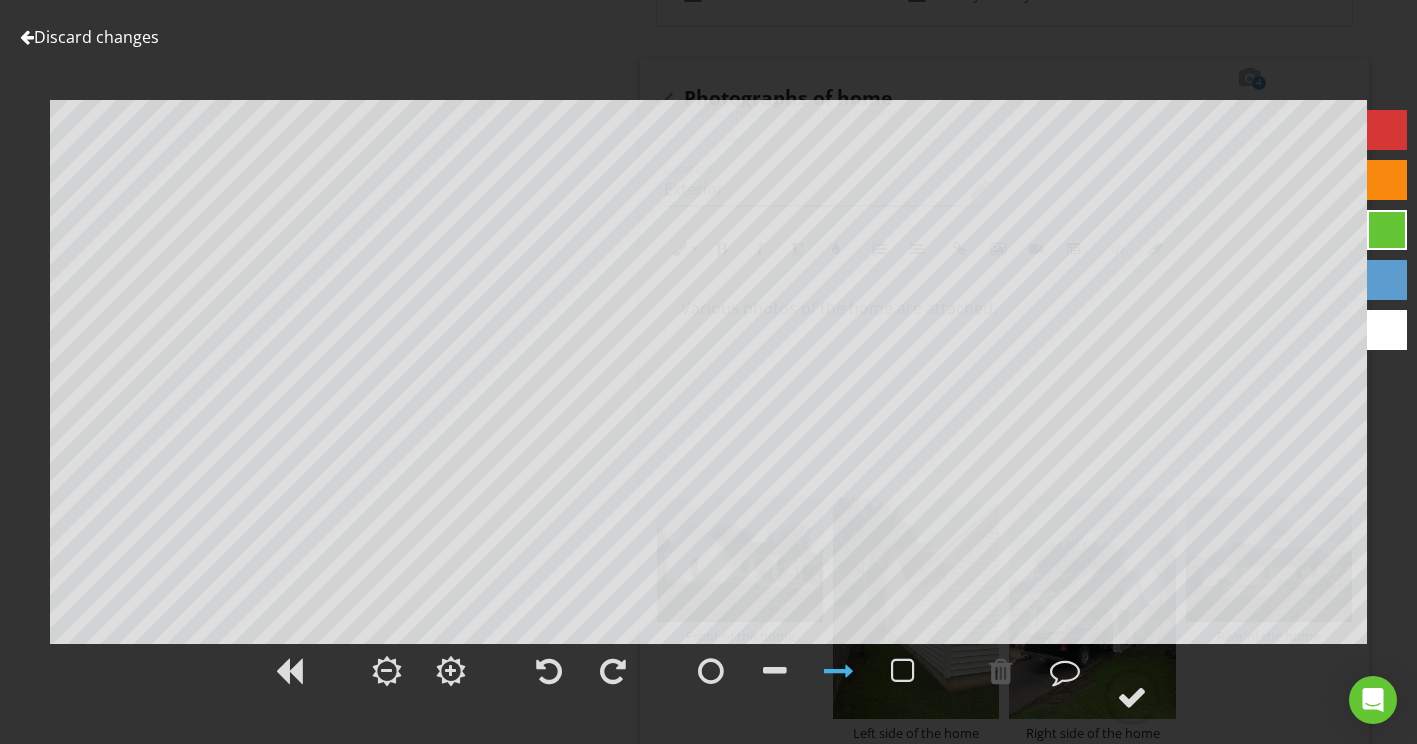 click on "Discard changes" at bounding box center [89, 37] 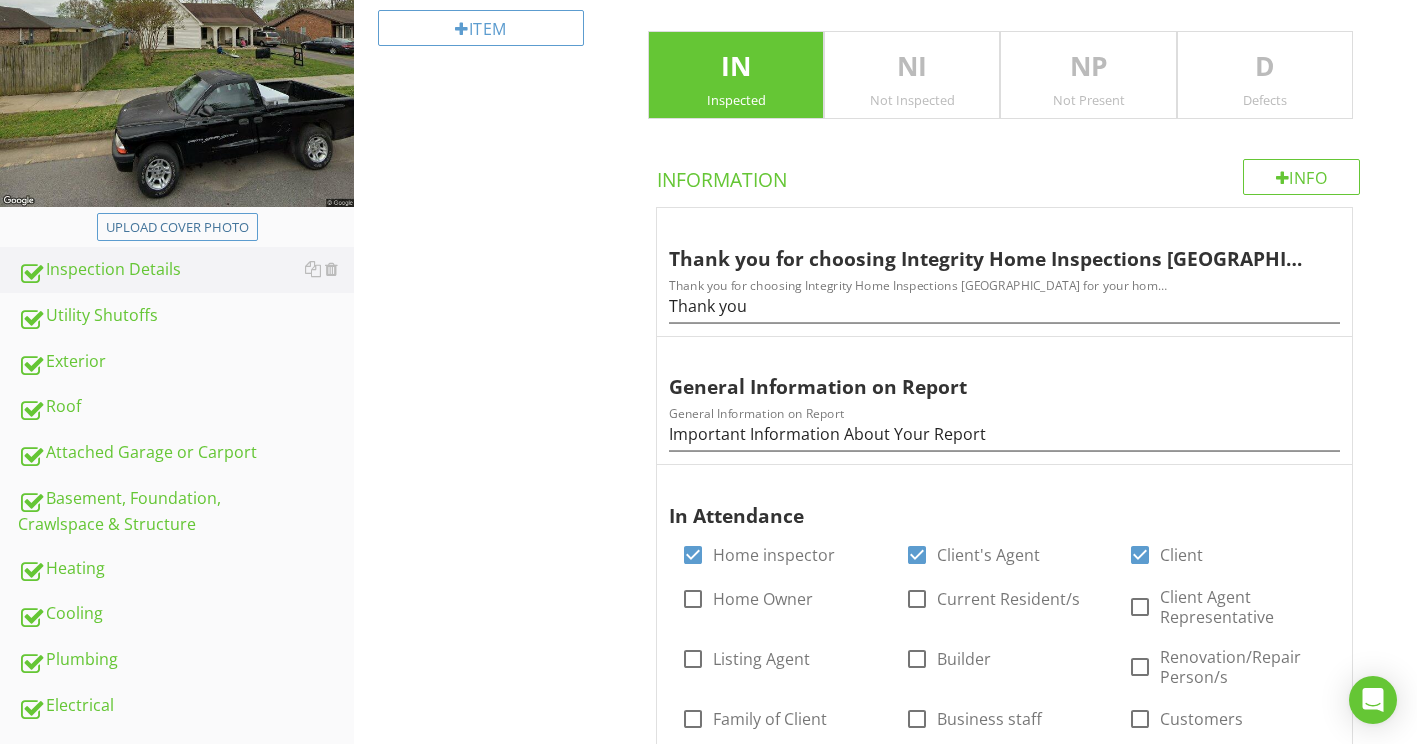 scroll, scrollTop: 500, scrollLeft: 0, axis: vertical 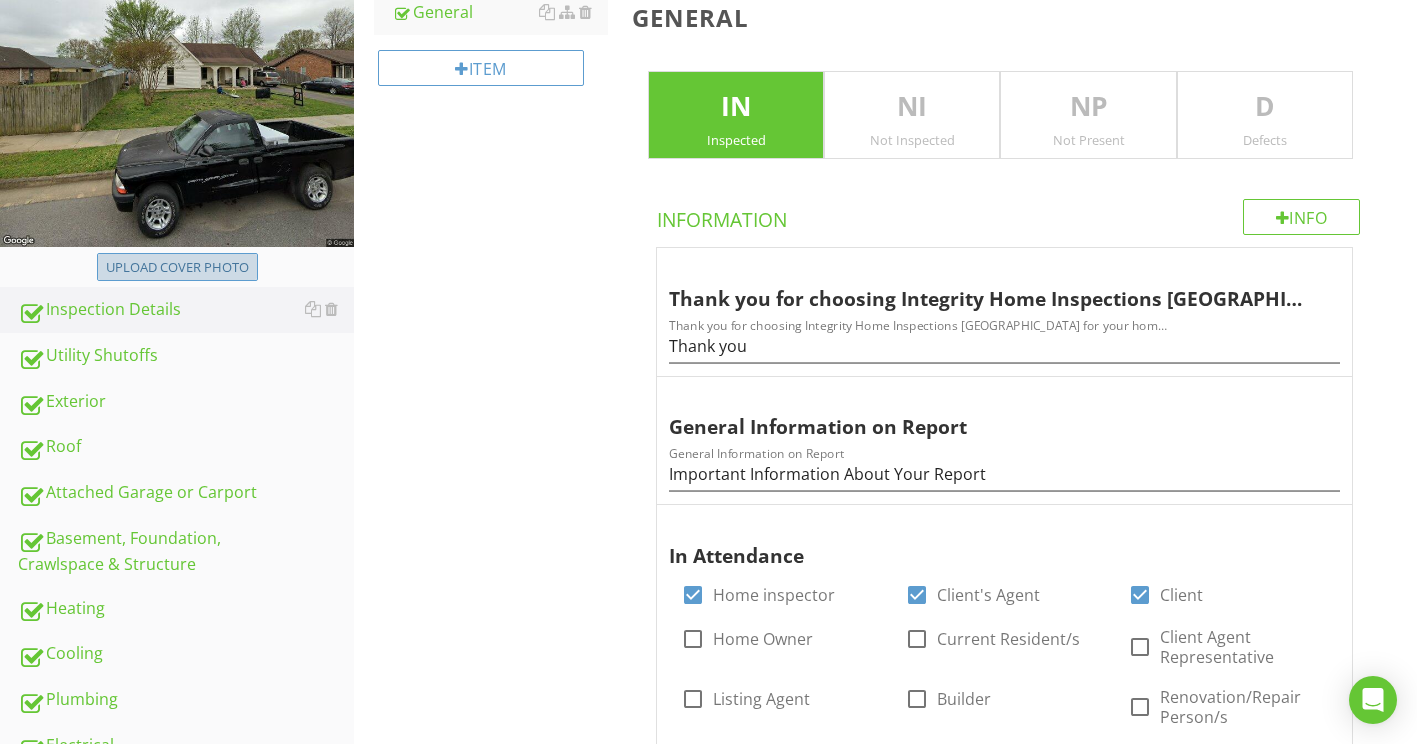 click on "Upload cover photo" at bounding box center (177, 268) 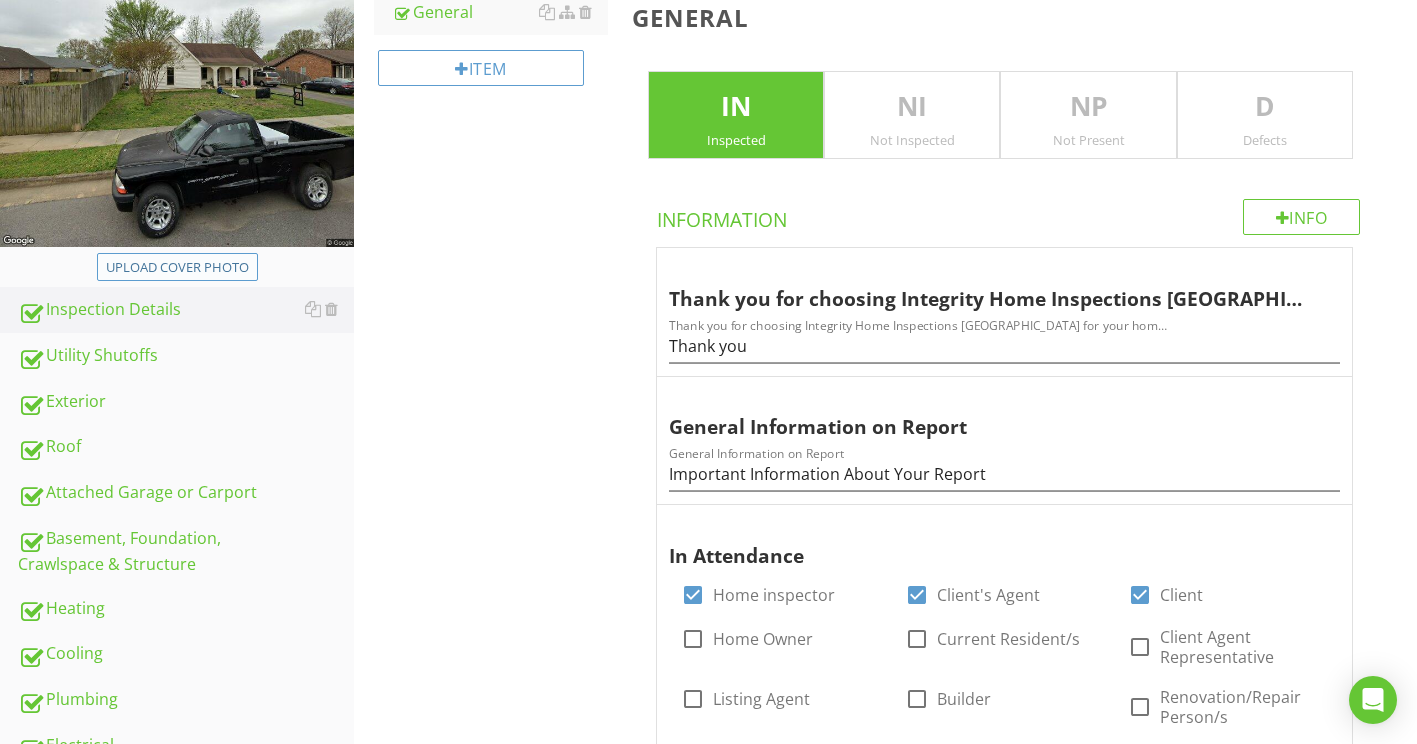 type on "C:\fakepath\front of the home apdwuuhdp9Q 8Y.png" 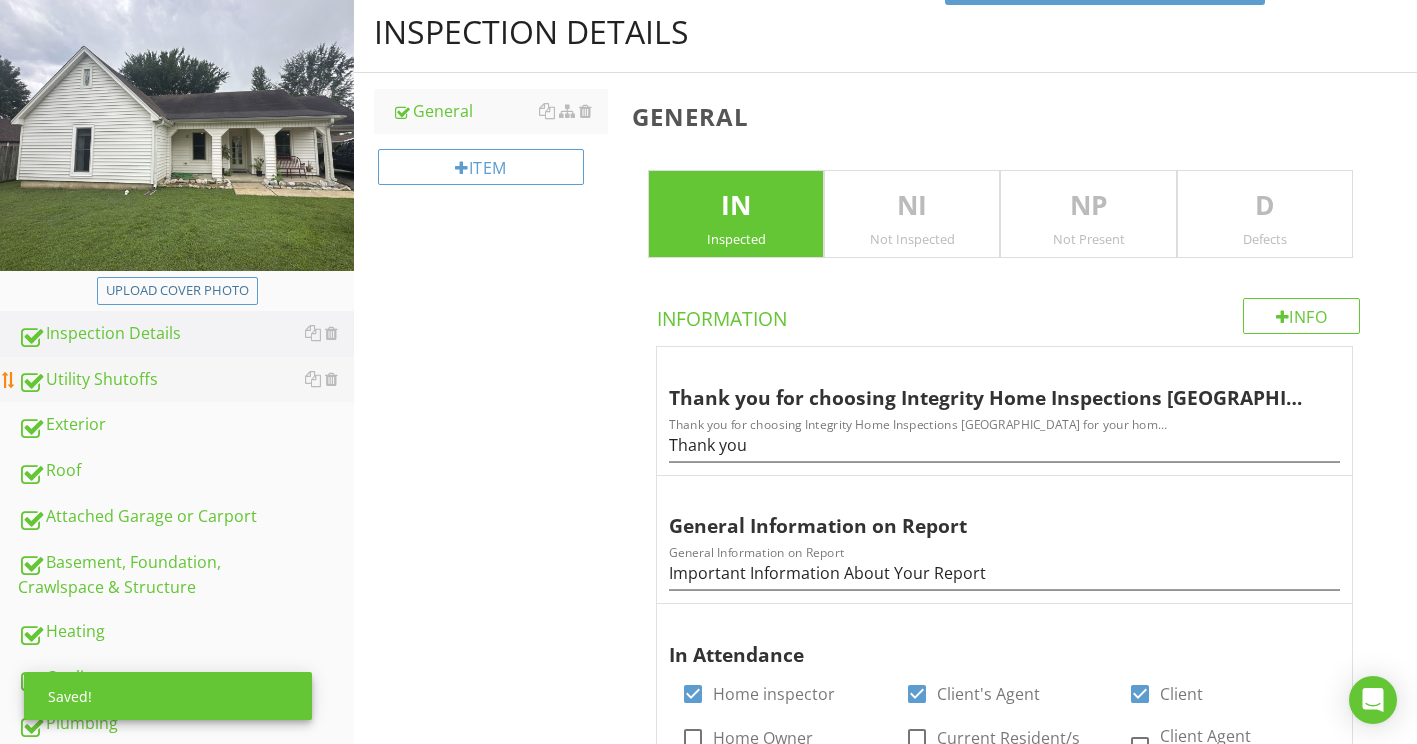 scroll, scrollTop: 400, scrollLeft: 0, axis: vertical 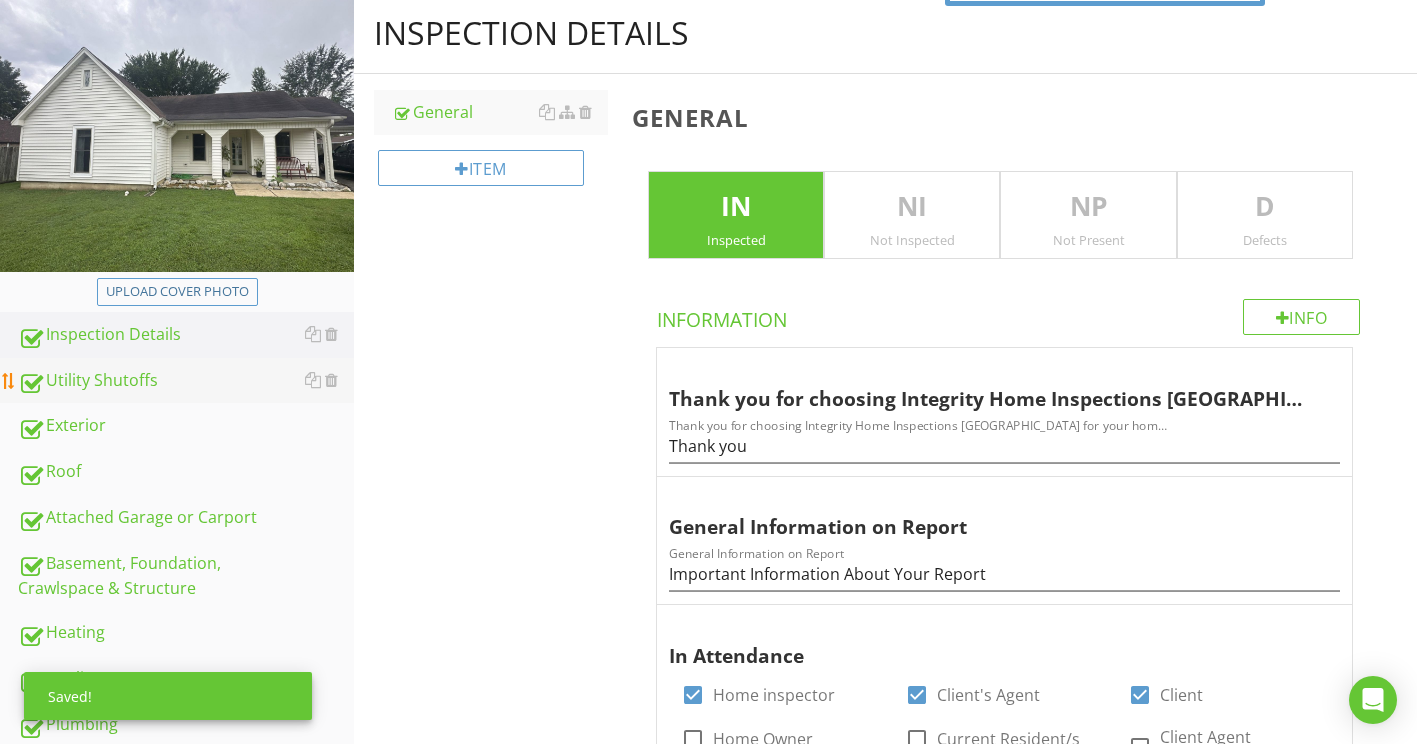 click on "Utility Shutoffs" at bounding box center [186, 381] 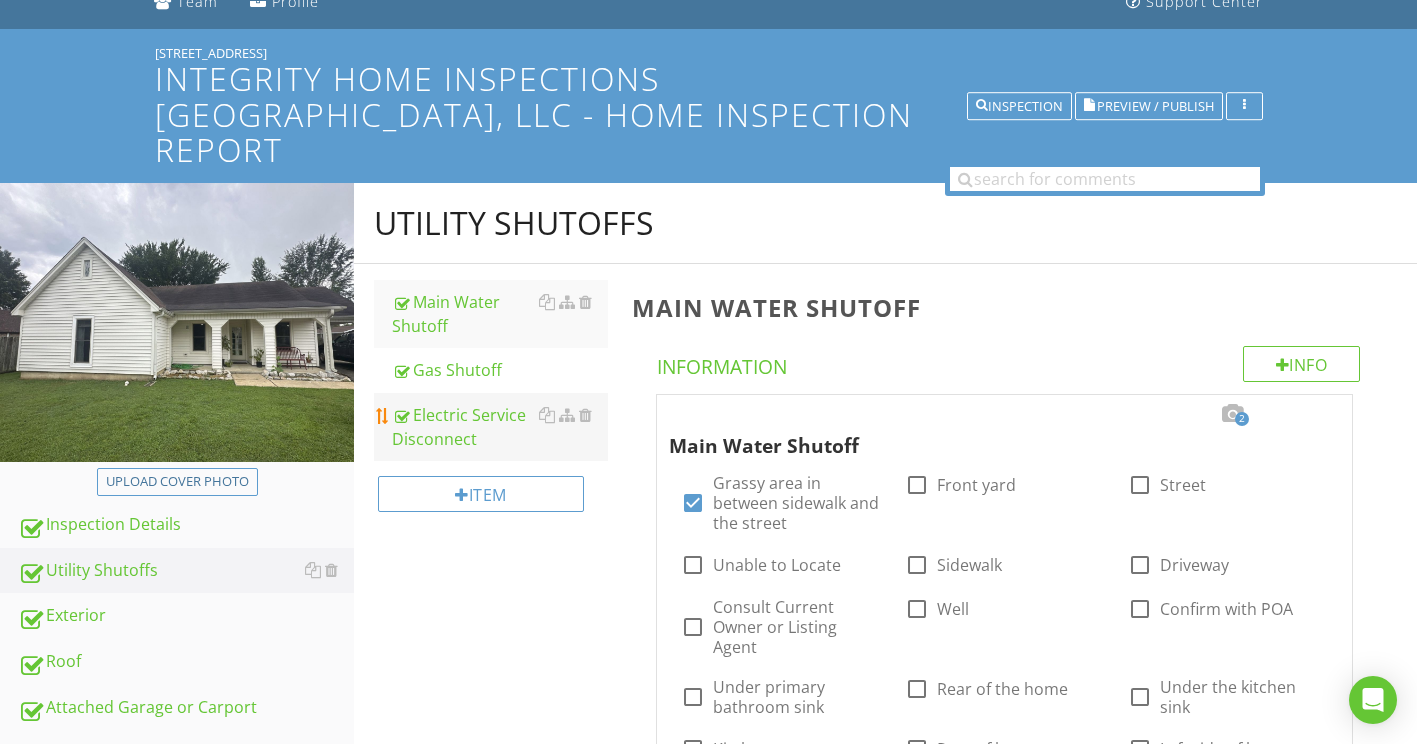 scroll, scrollTop: 200, scrollLeft: 0, axis: vertical 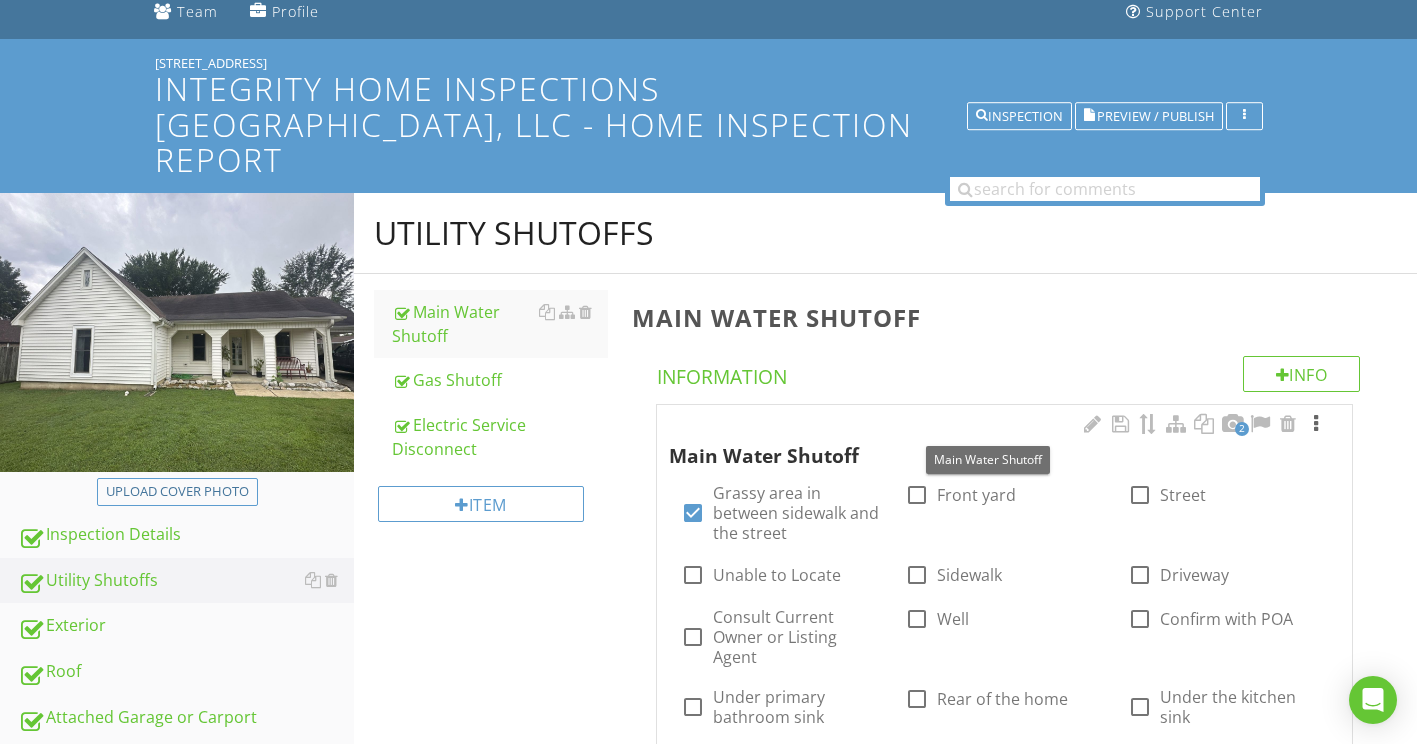 click at bounding box center [1316, 424] 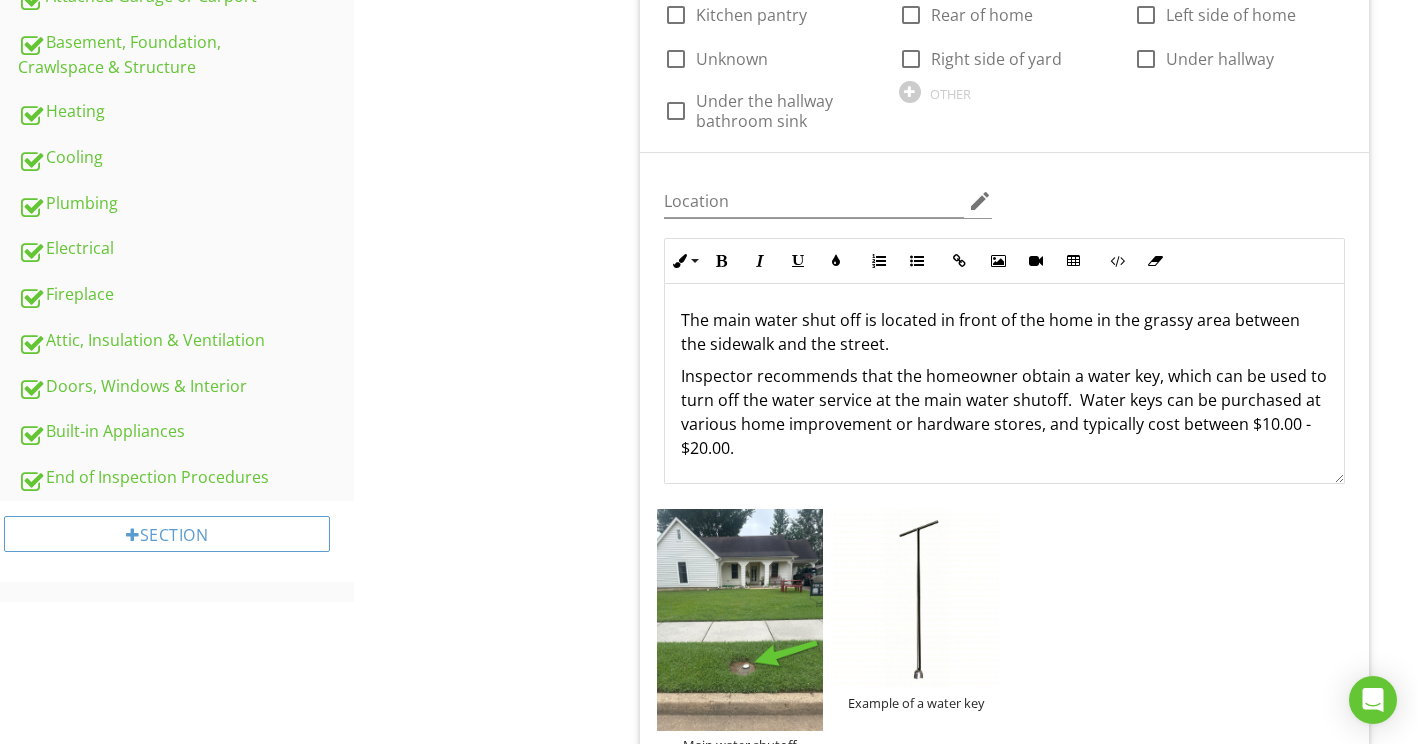 scroll, scrollTop: 900, scrollLeft: 0, axis: vertical 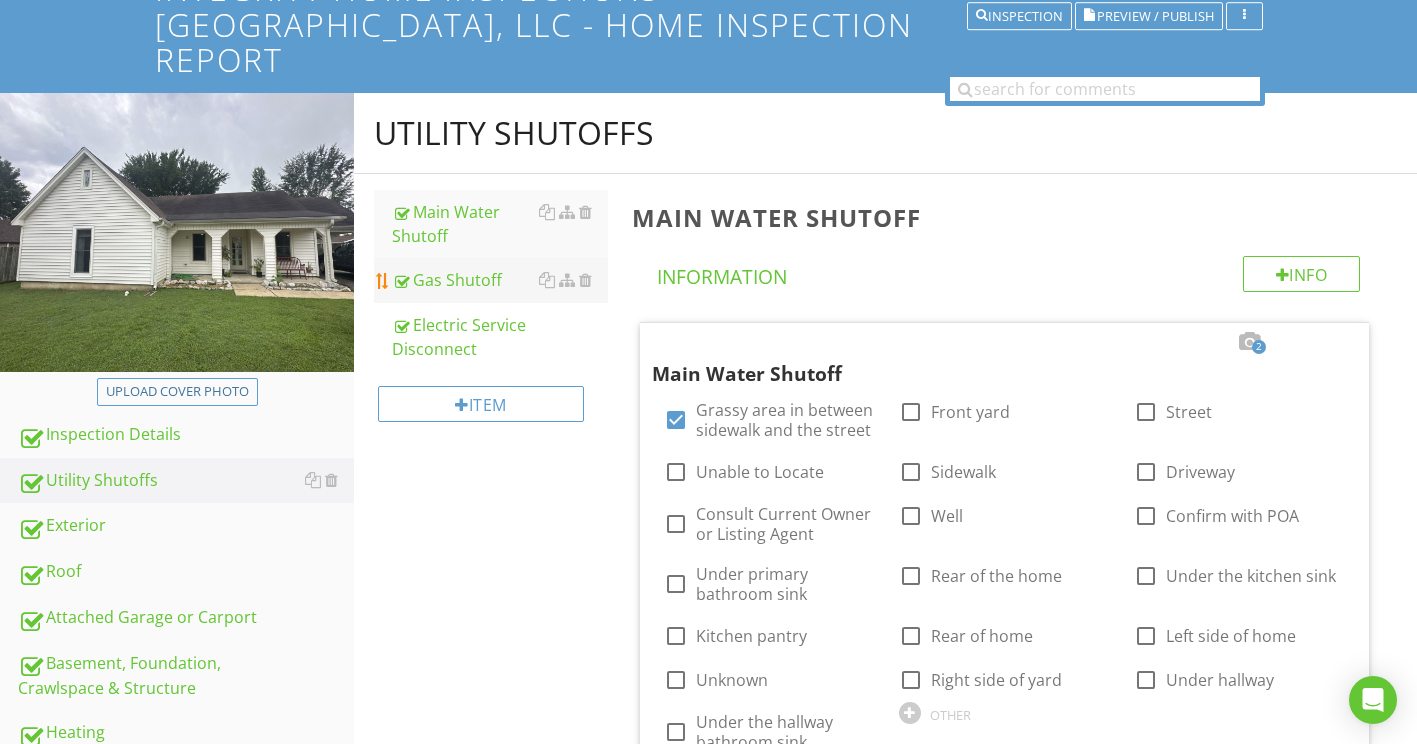 click on "Gas Shutoff" at bounding box center [500, 280] 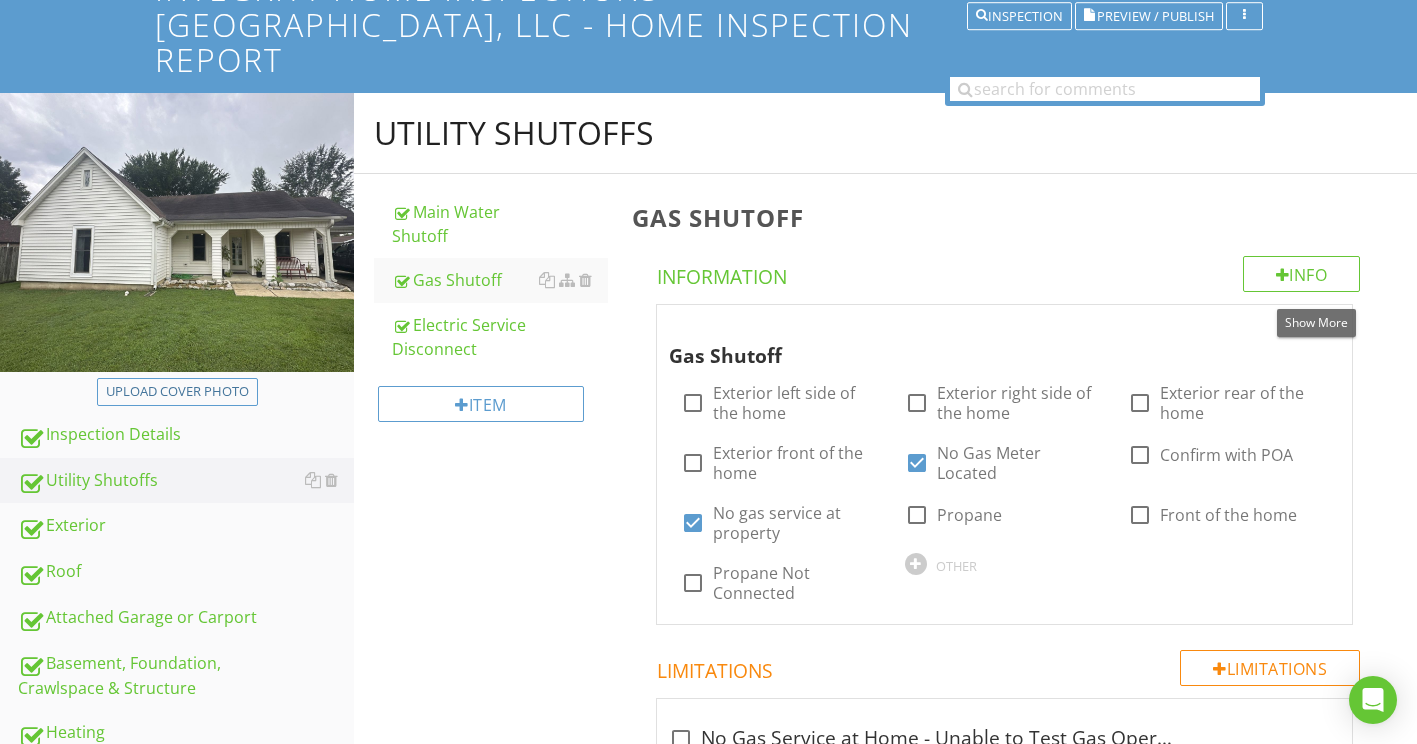 click at bounding box center [1316, 324] 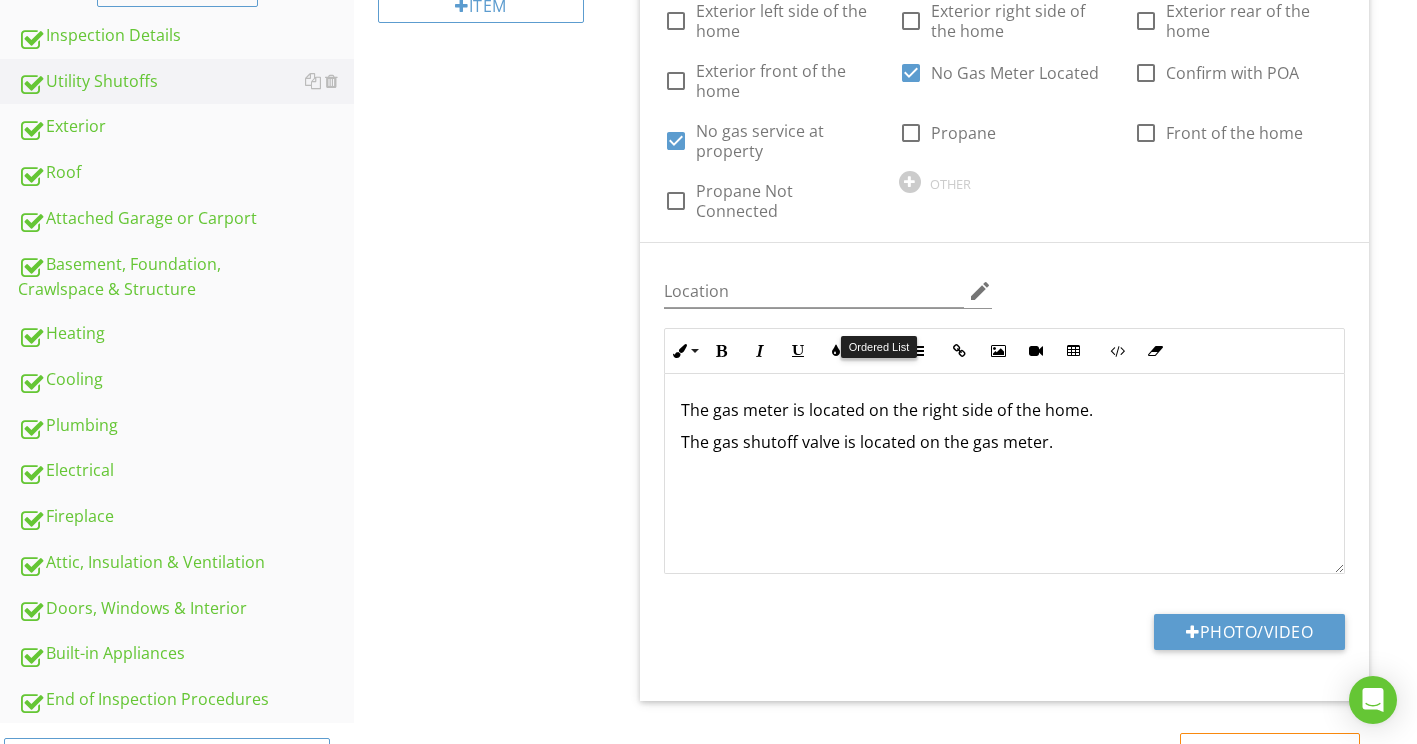 scroll, scrollTop: 700, scrollLeft: 0, axis: vertical 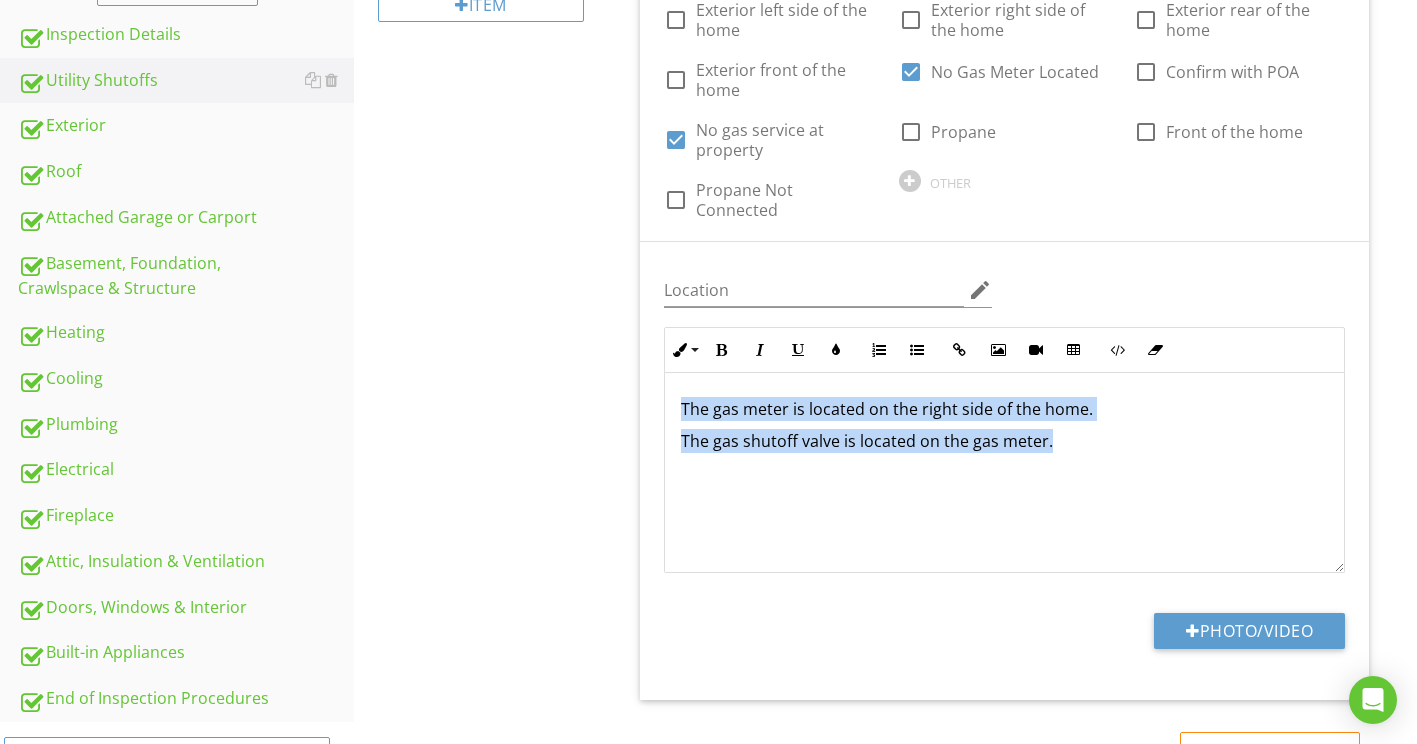 drag, startPoint x: 681, startPoint y: 373, endPoint x: 1087, endPoint y: 456, distance: 414.39716 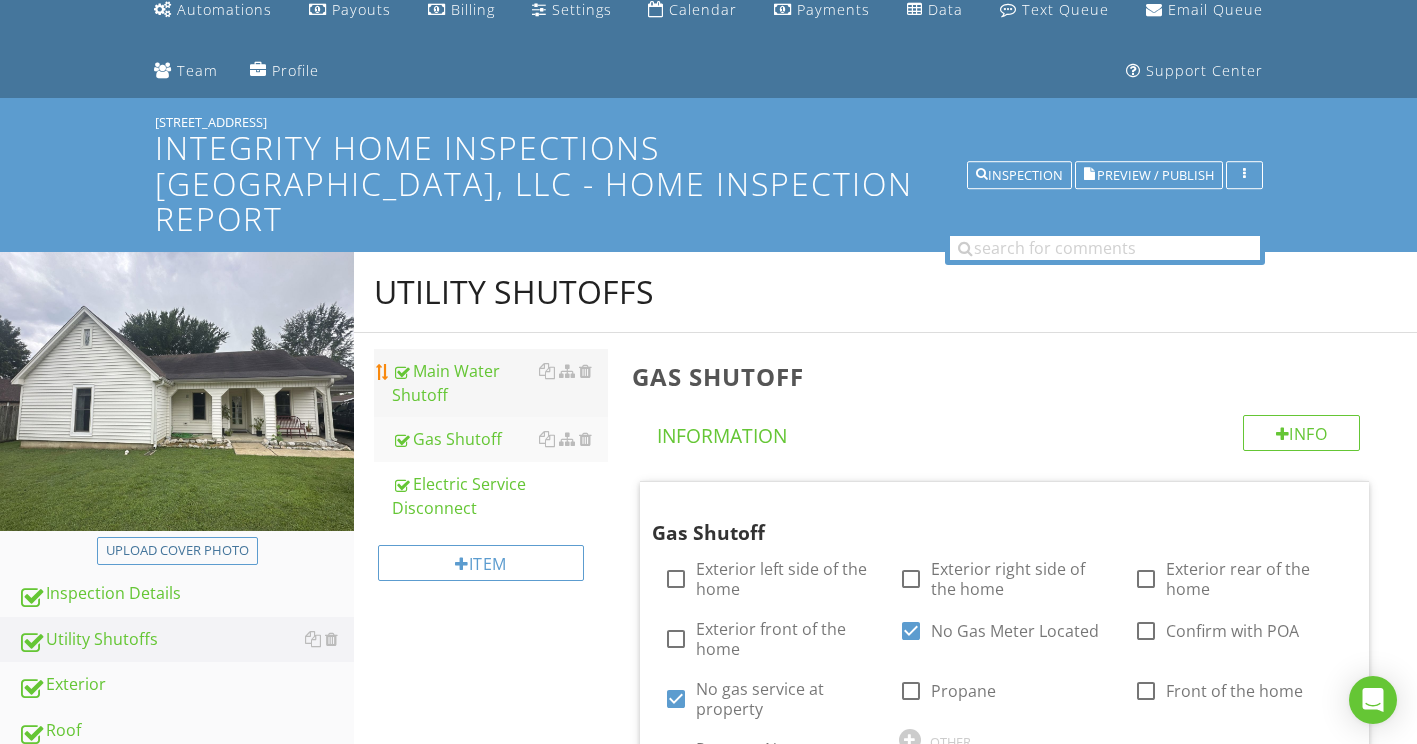 scroll, scrollTop: 100, scrollLeft: 0, axis: vertical 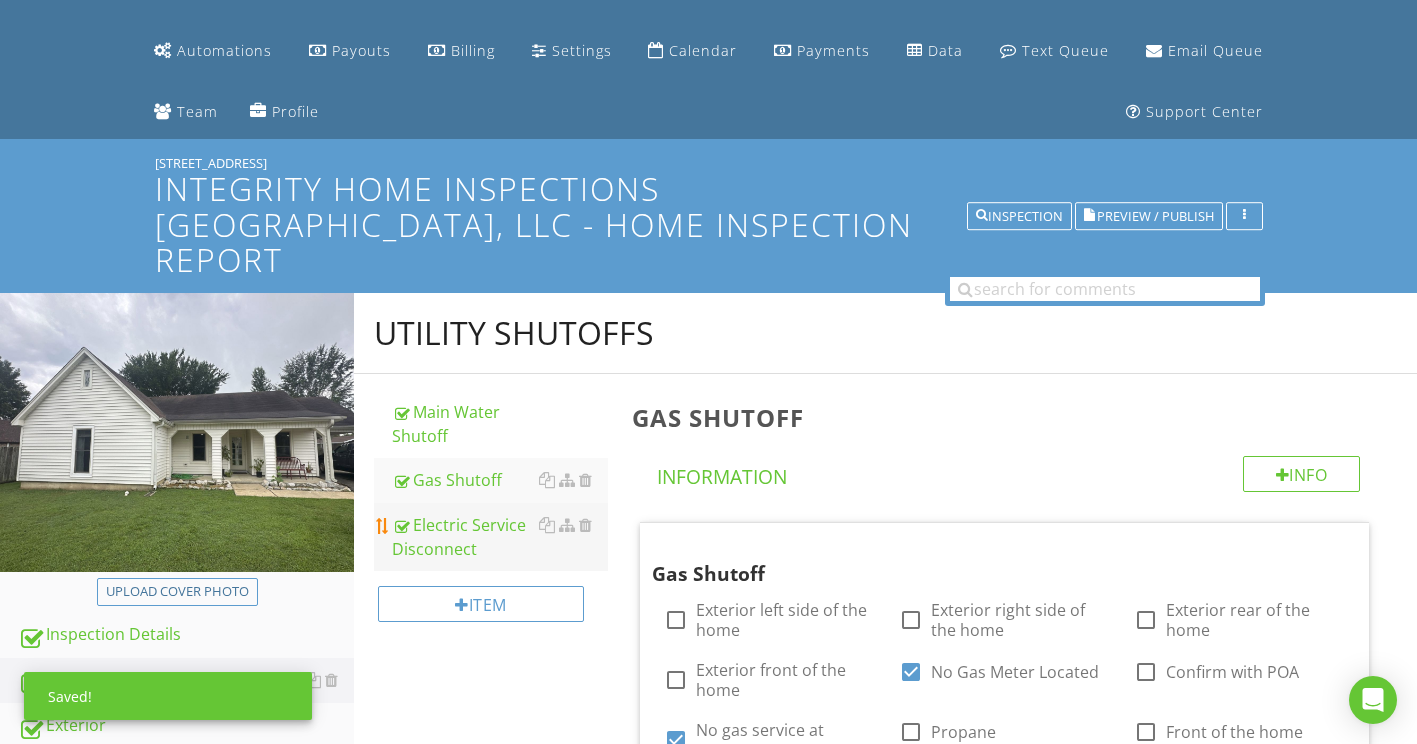 click on "Electric Service Disconnect" at bounding box center [500, 537] 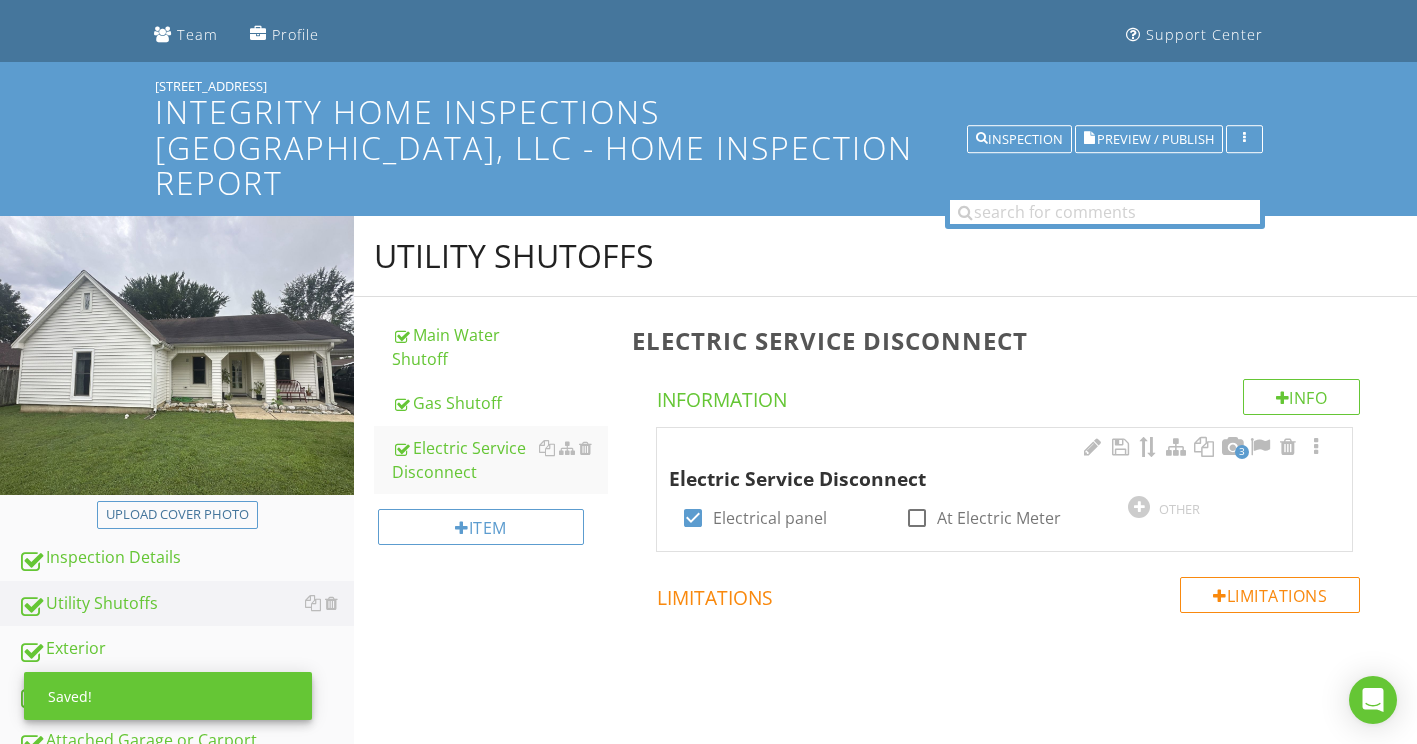 scroll, scrollTop: 200, scrollLeft: 0, axis: vertical 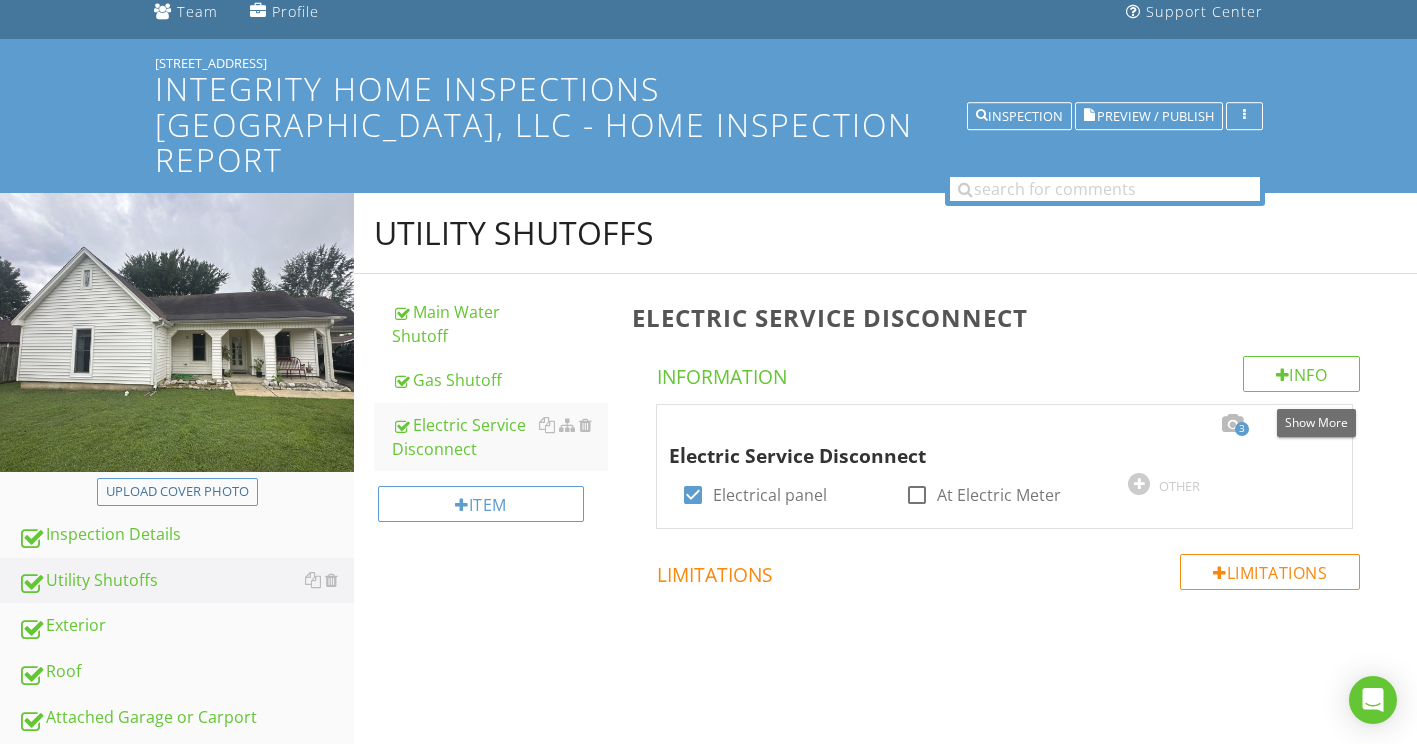 click at bounding box center (1316, 424) 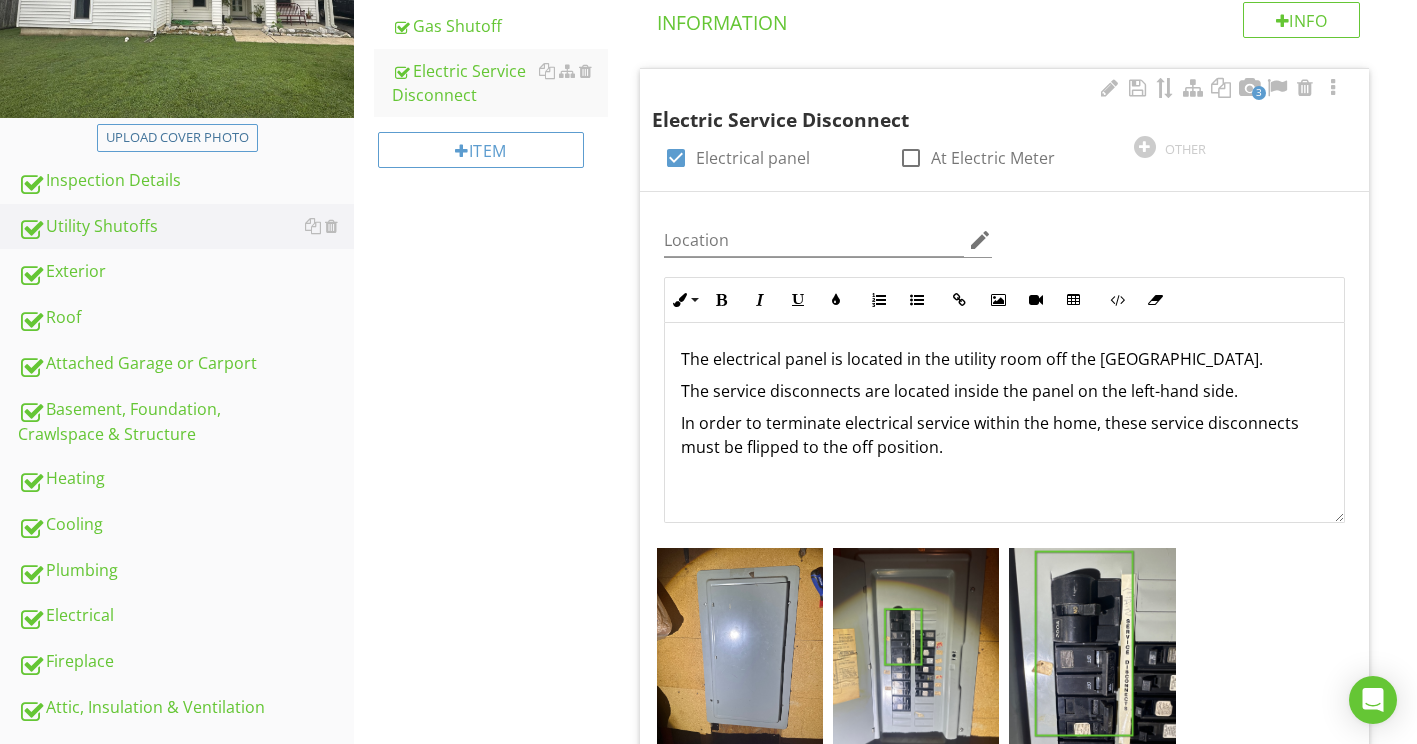 scroll, scrollTop: 600, scrollLeft: 0, axis: vertical 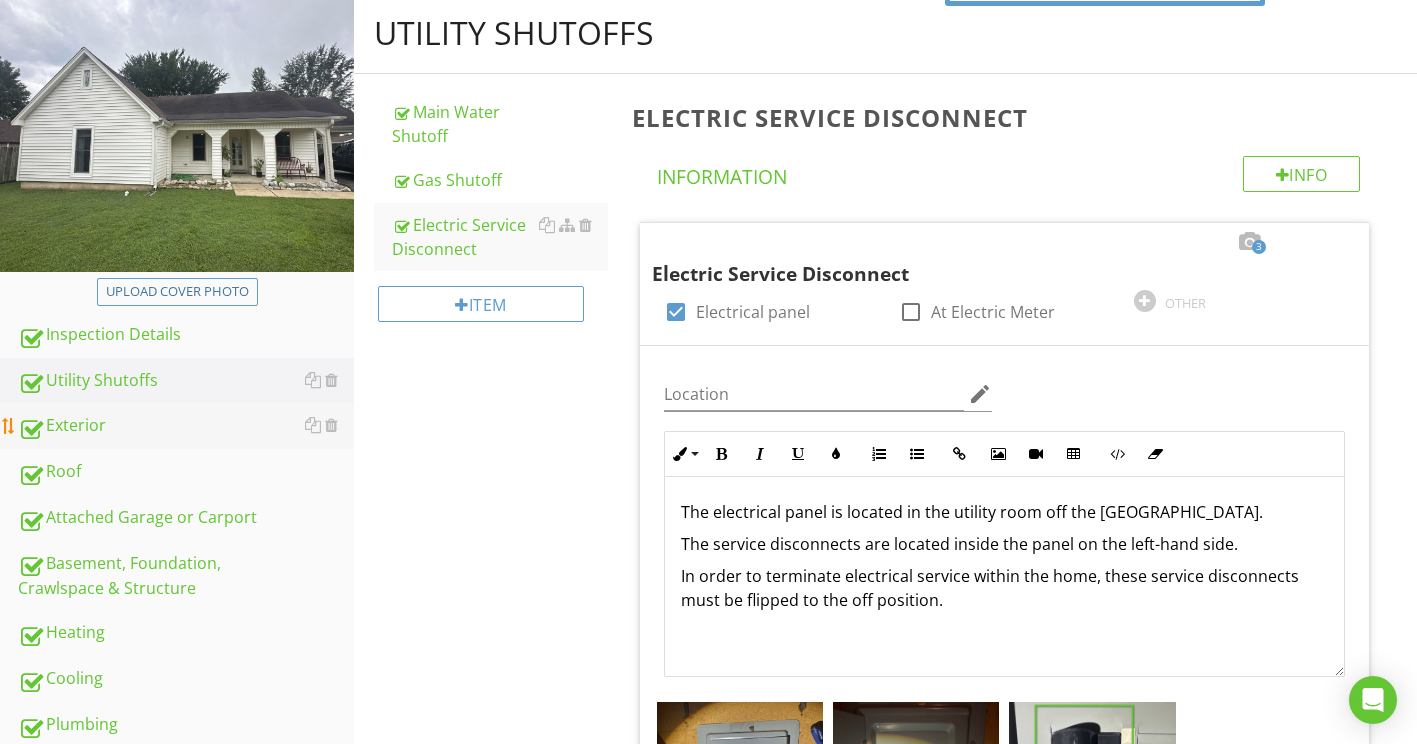 click on "Exterior" at bounding box center [186, 426] 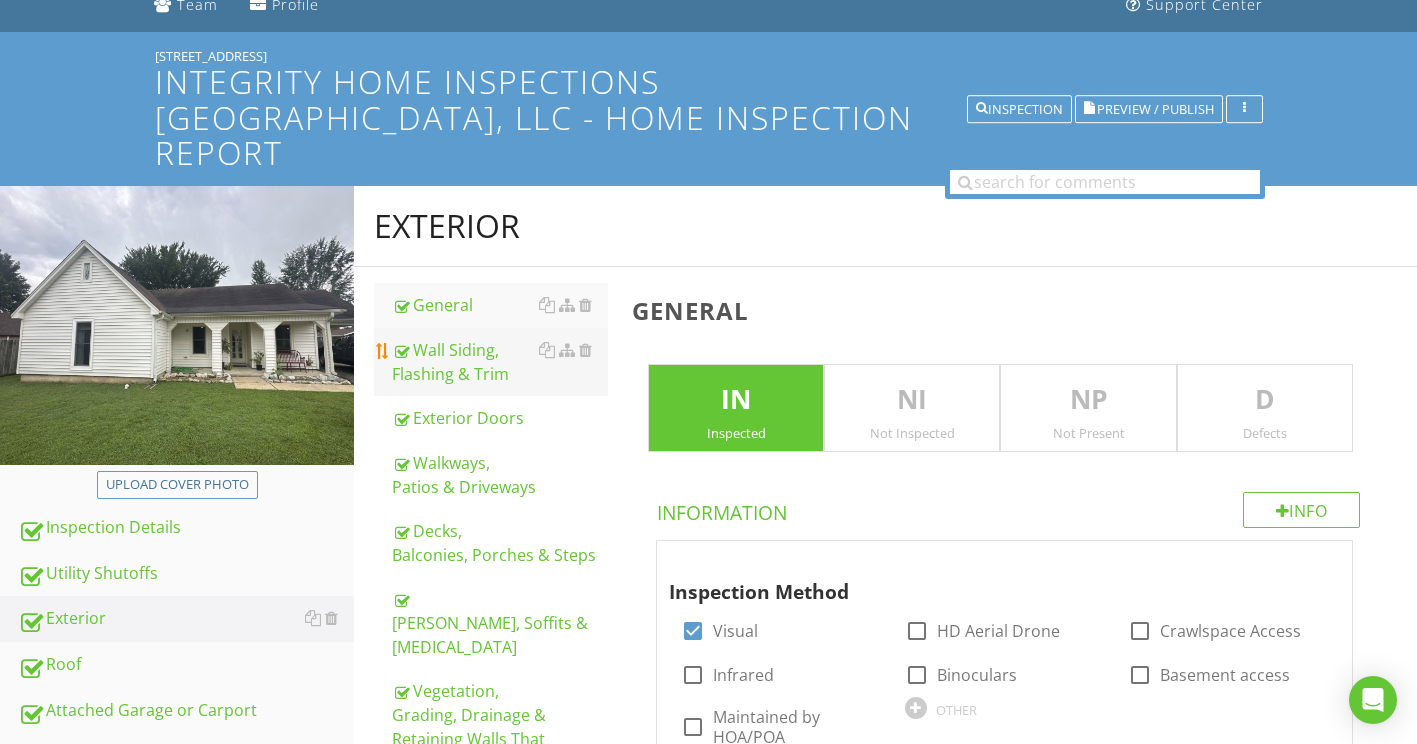 scroll, scrollTop: 200, scrollLeft: 0, axis: vertical 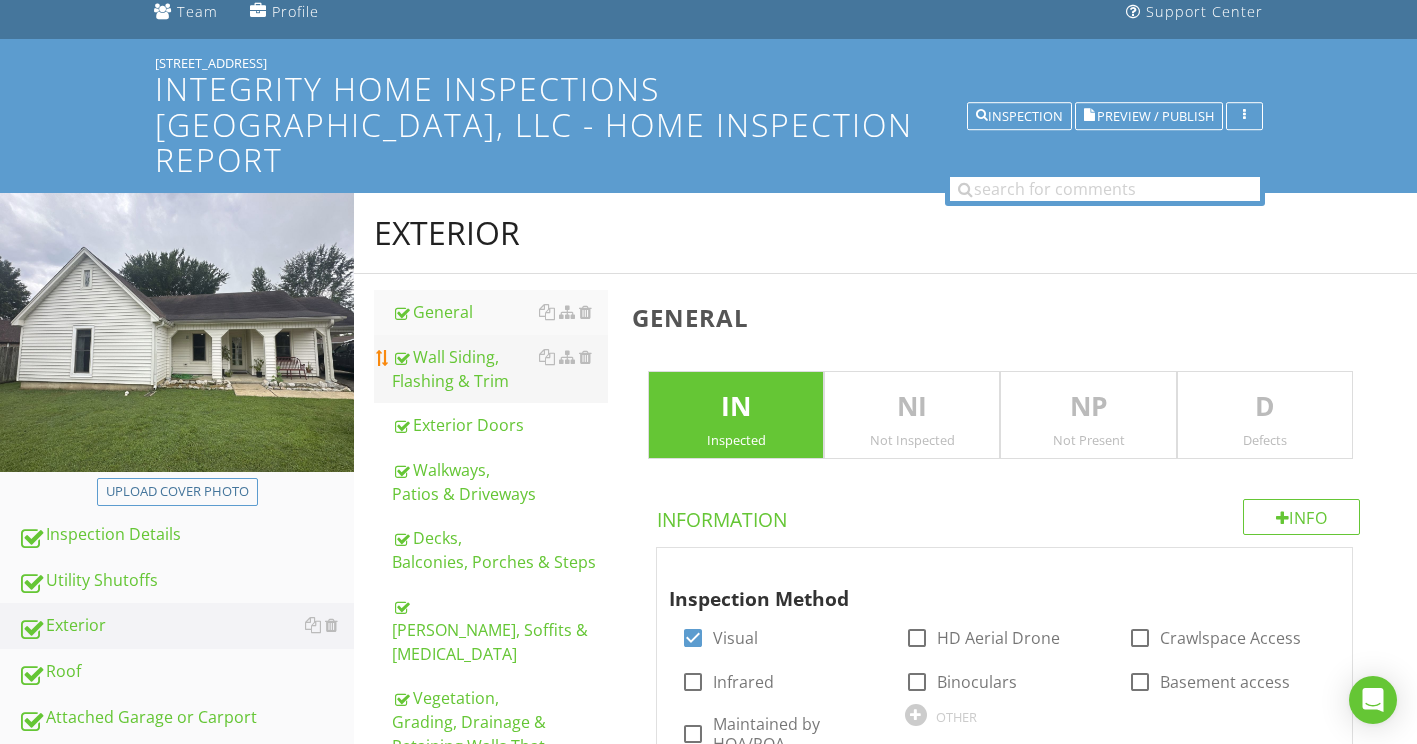 click on "Wall Siding, Flashing & Trim" at bounding box center (500, 369) 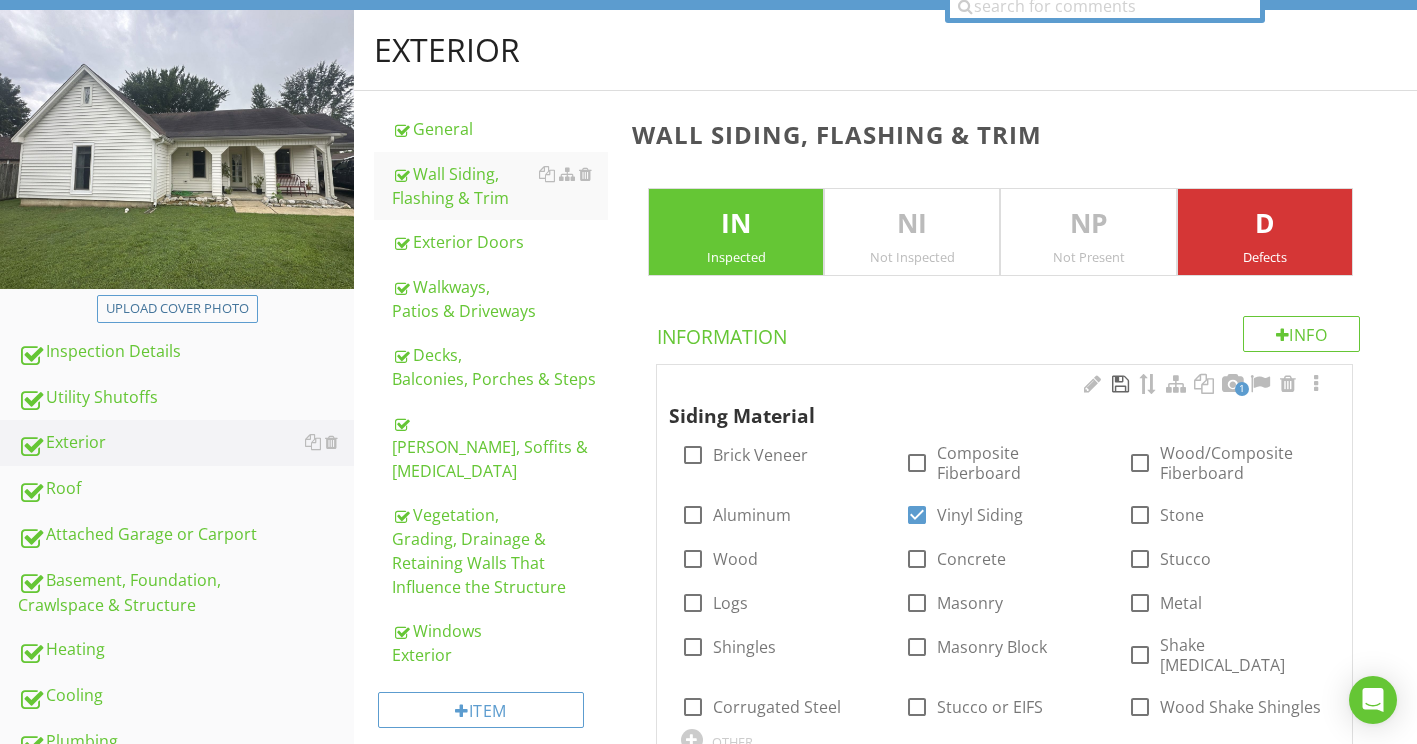 scroll, scrollTop: 400, scrollLeft: 0, axis: vertical 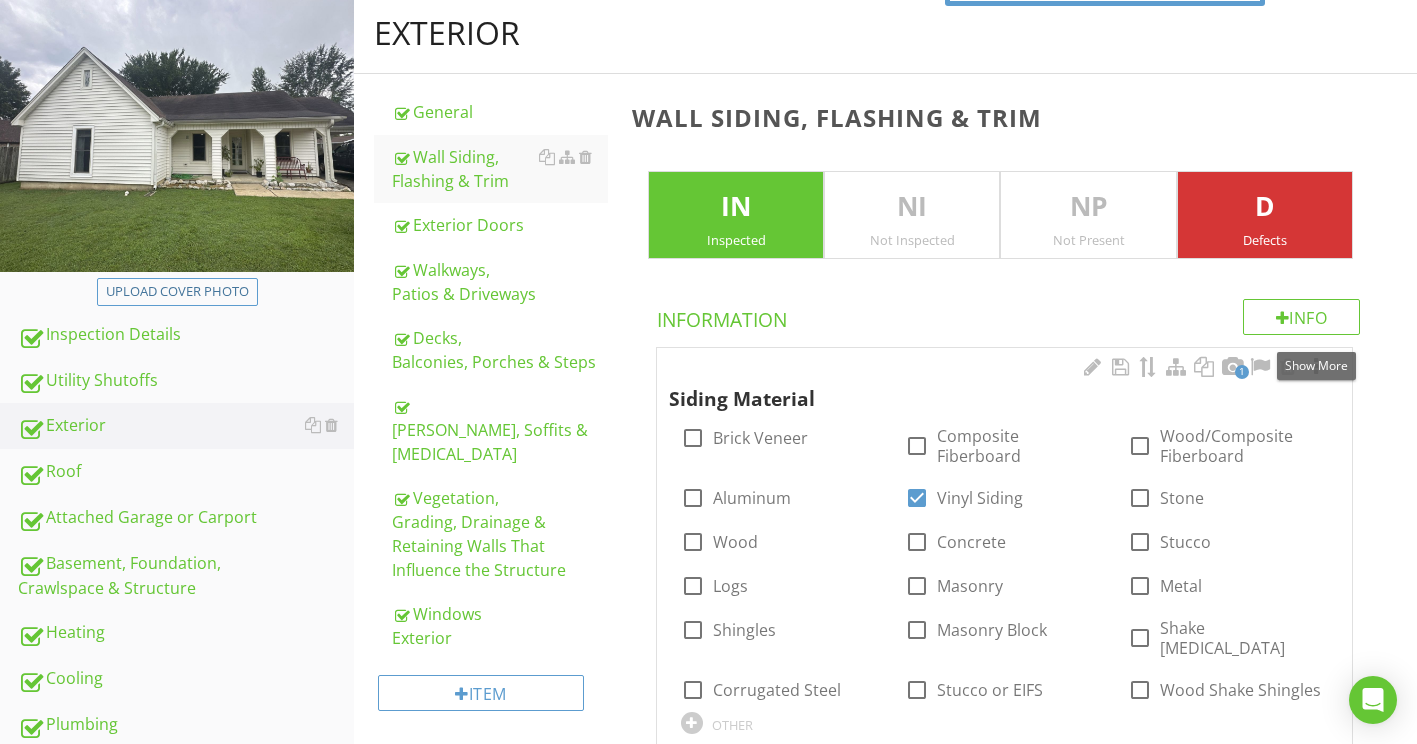 click at bounding box center (1316, 367) 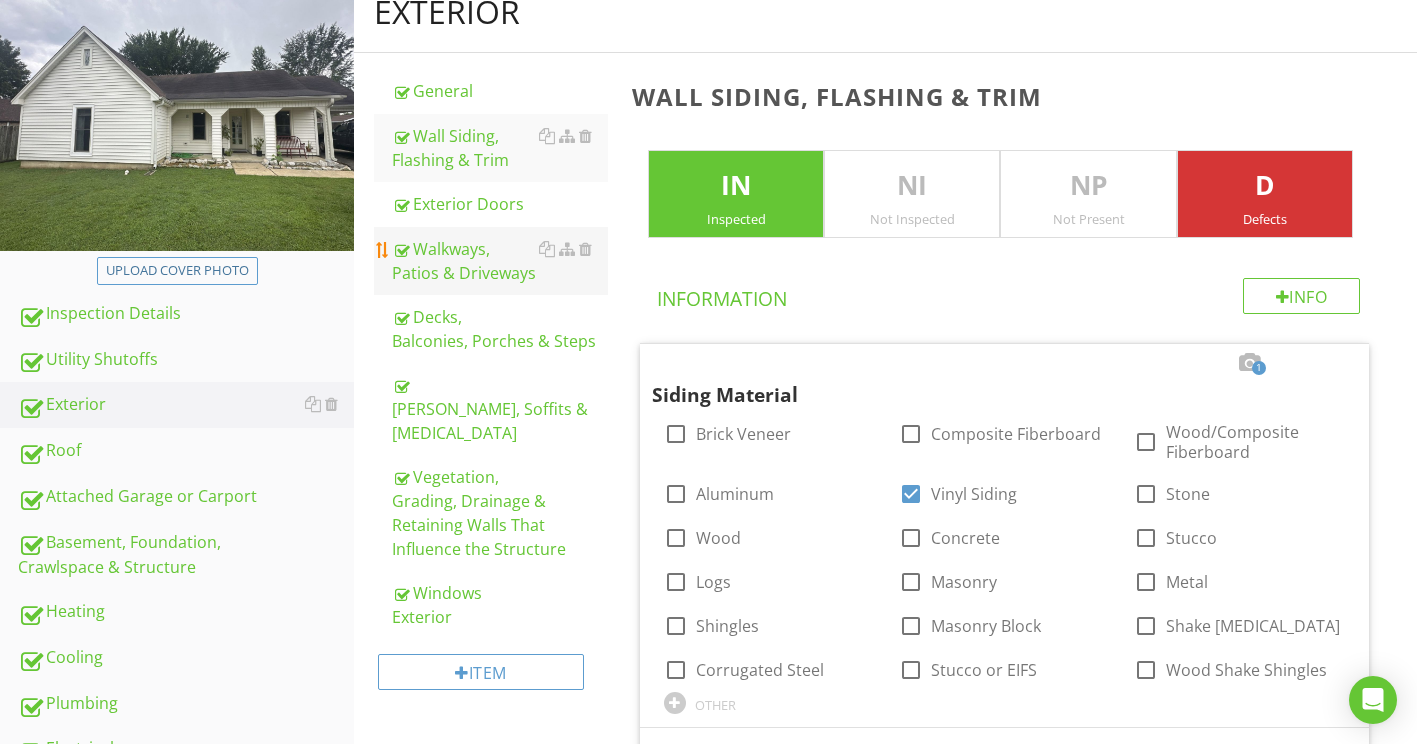 scroll, scrollTop: 321, scrollLeft: 0, axis: vertical 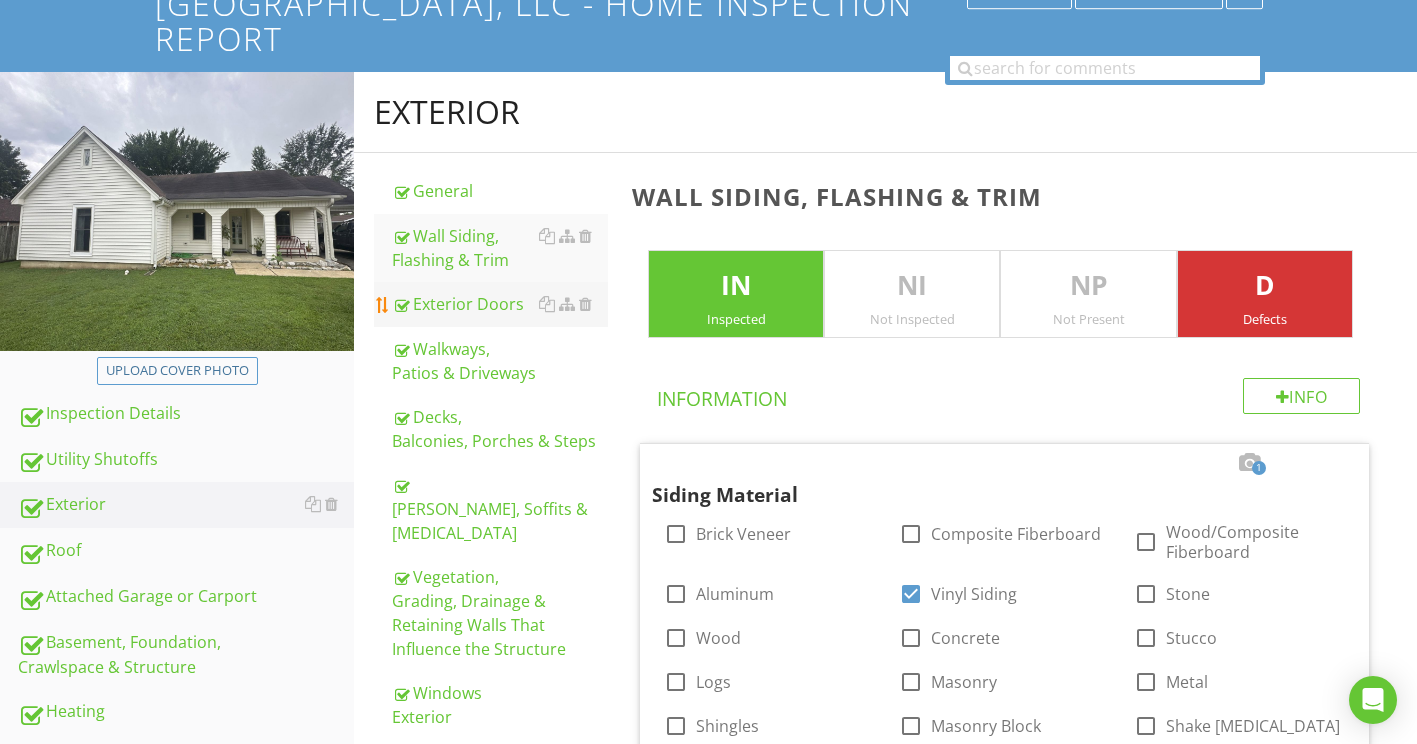 click on "Exterior Doors" at bounding box center [500, 304] 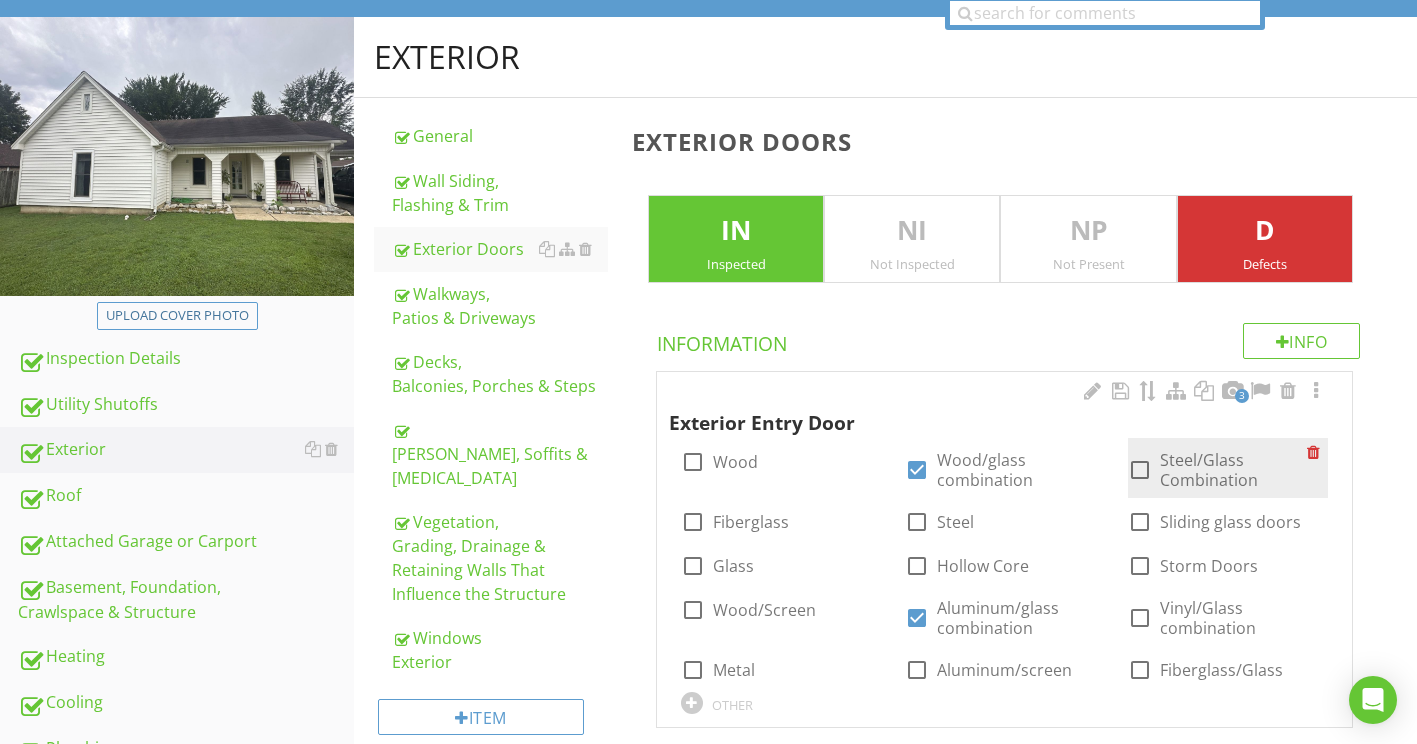 scroll, scrollTop: 521, scrollLeft: 0, axis: vertical 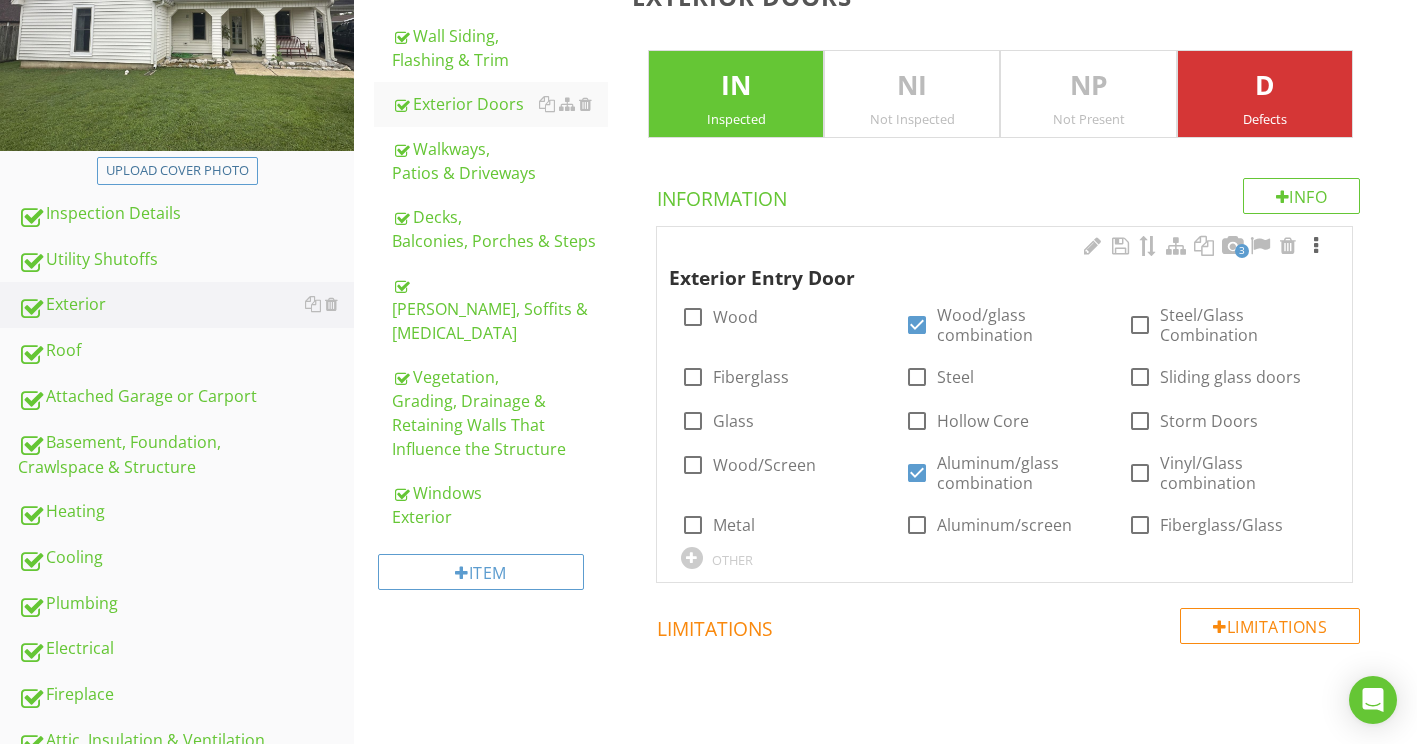 click at bounding box center (1316, 246) 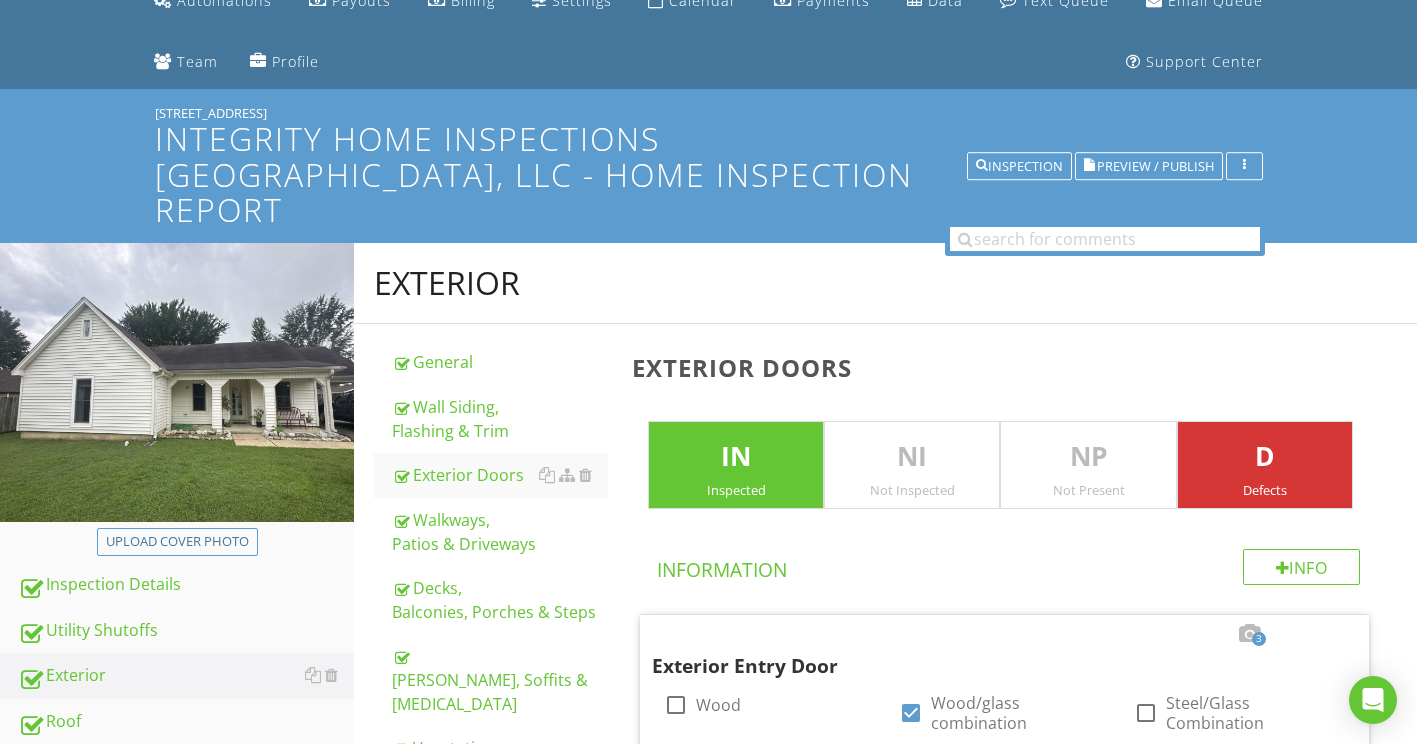 scroll, scrollTop: 144, scrollLeft: 0, axis: vertical 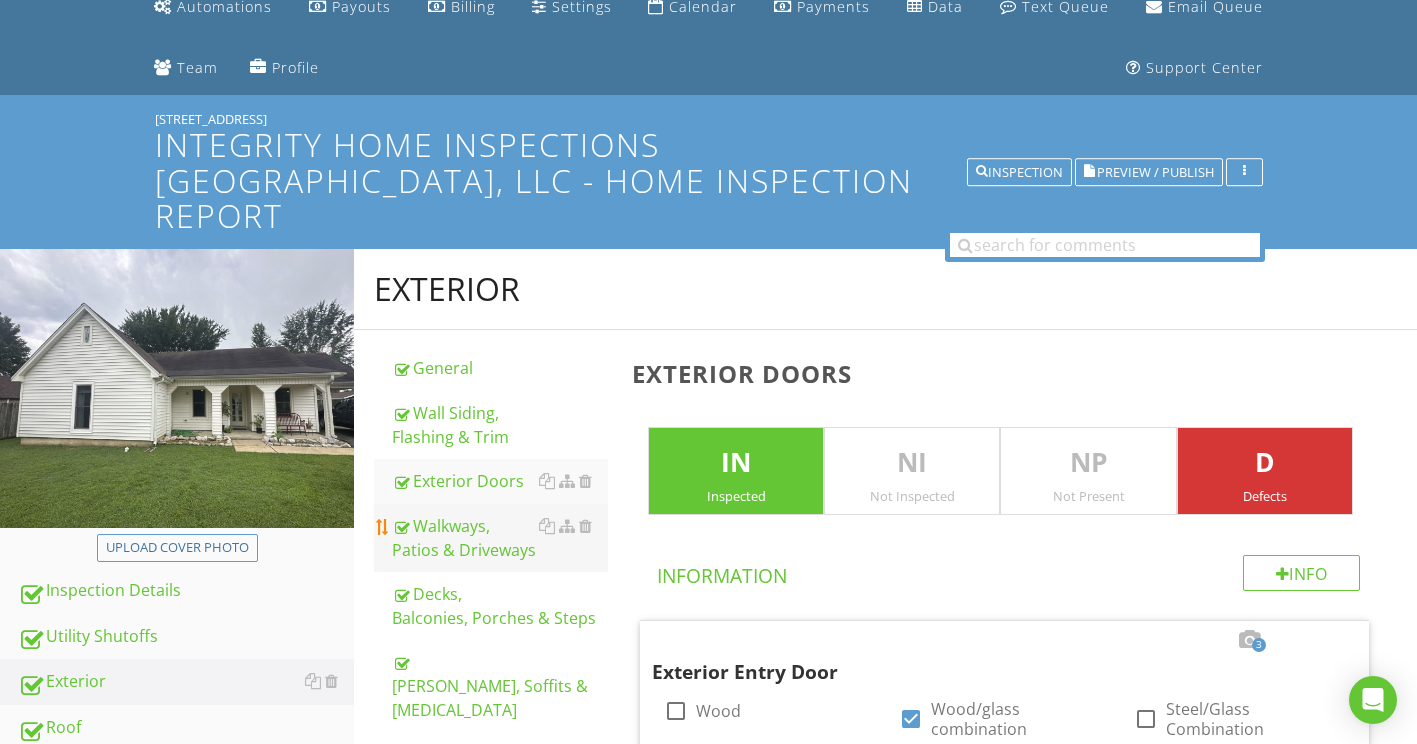 click on "Walkways, Patios & Driveways" at bounding box center [500, 538] 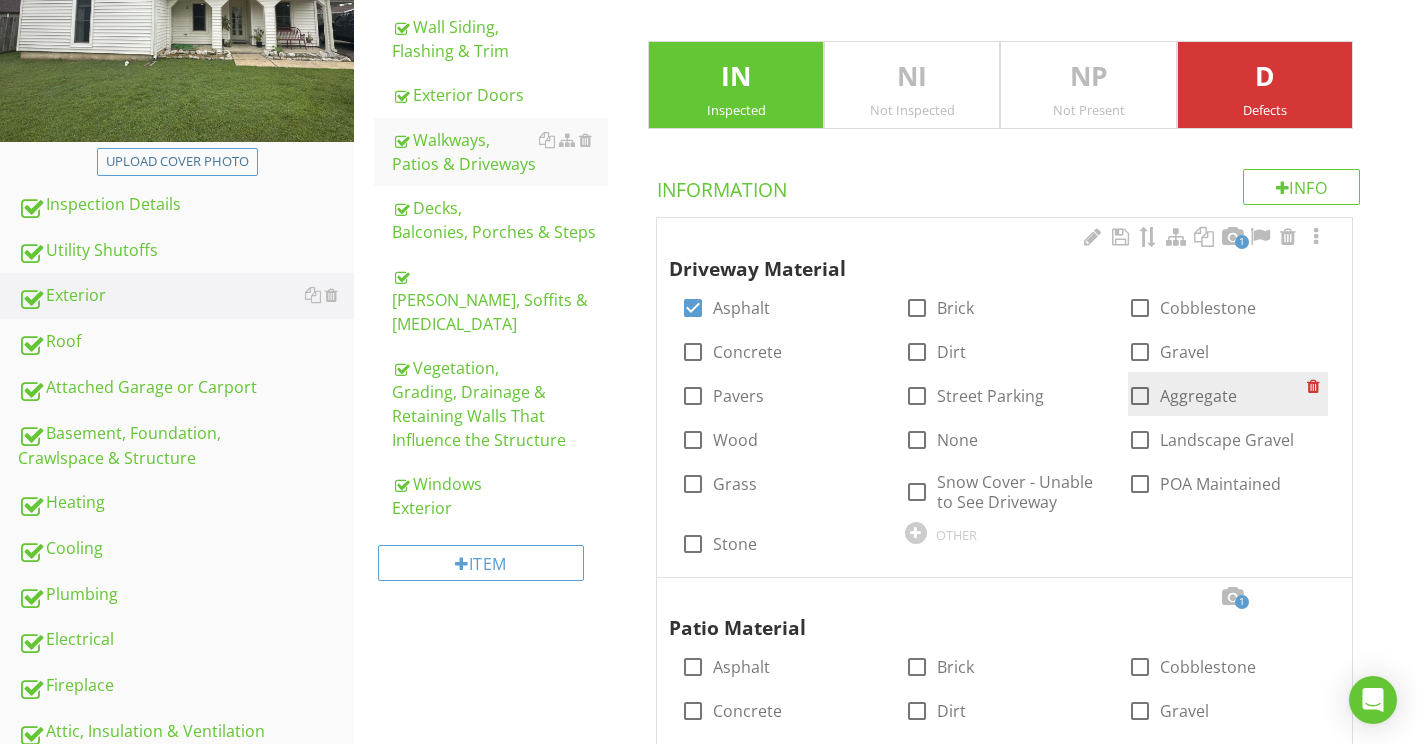 scroll, scrollTop: 544, scrollLeft: 0, axis: vertical 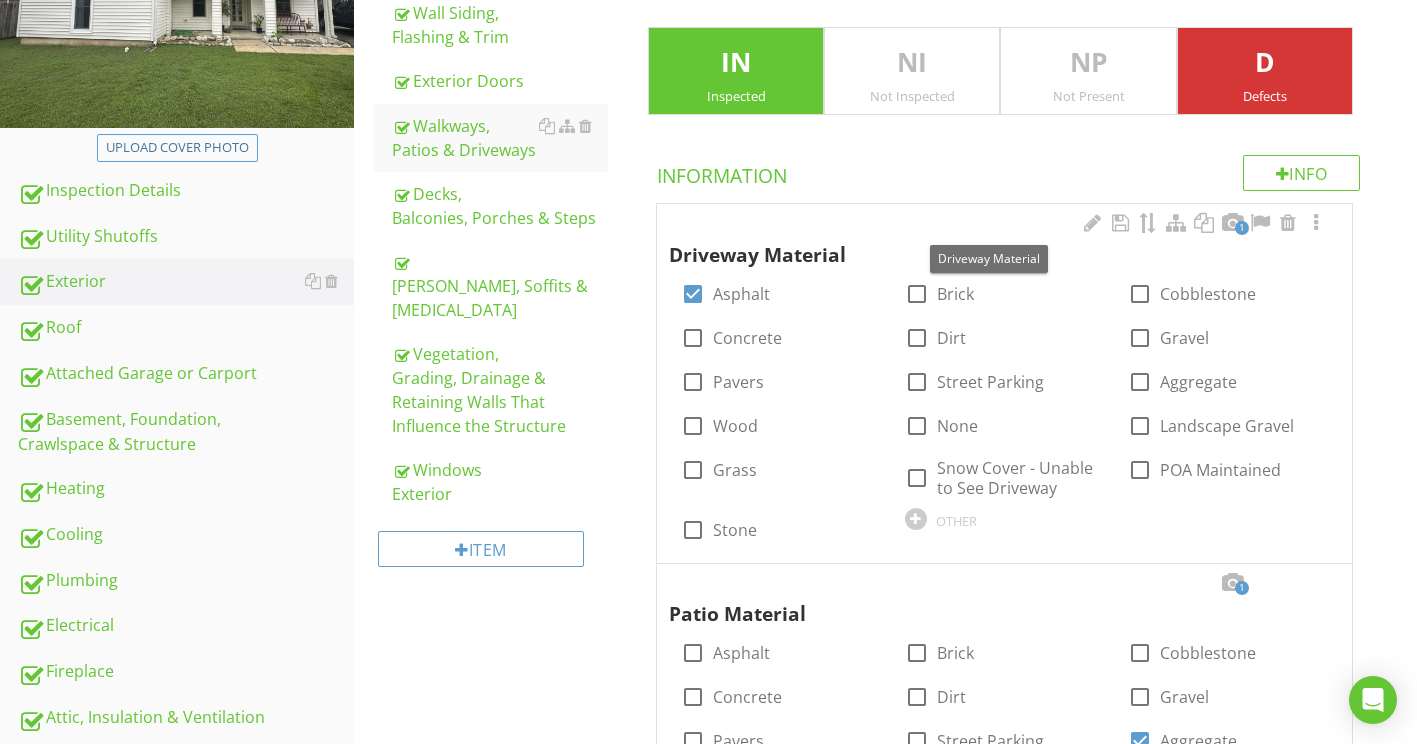 click at bounding box center [1316, 223] 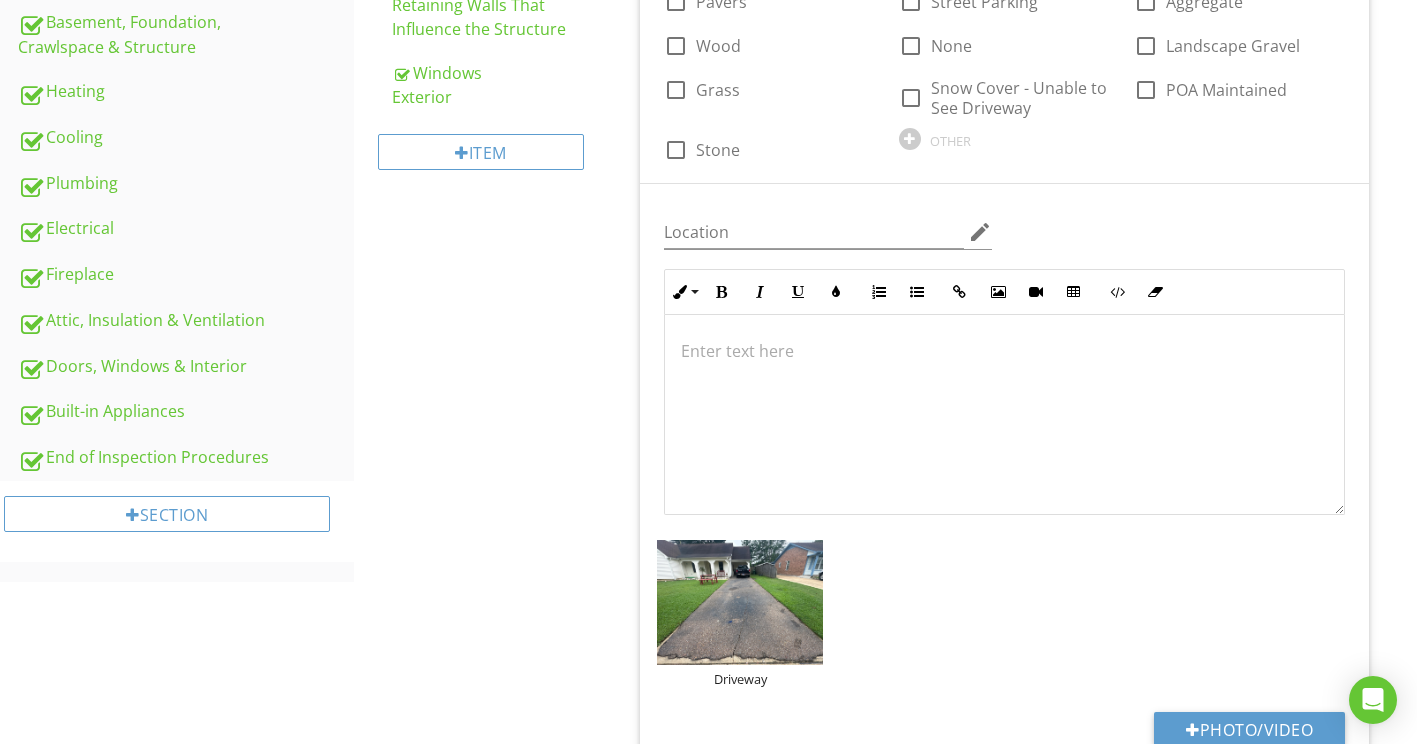 scroll, scrollTop: 944, scrollLeft: 0, axis: vertical 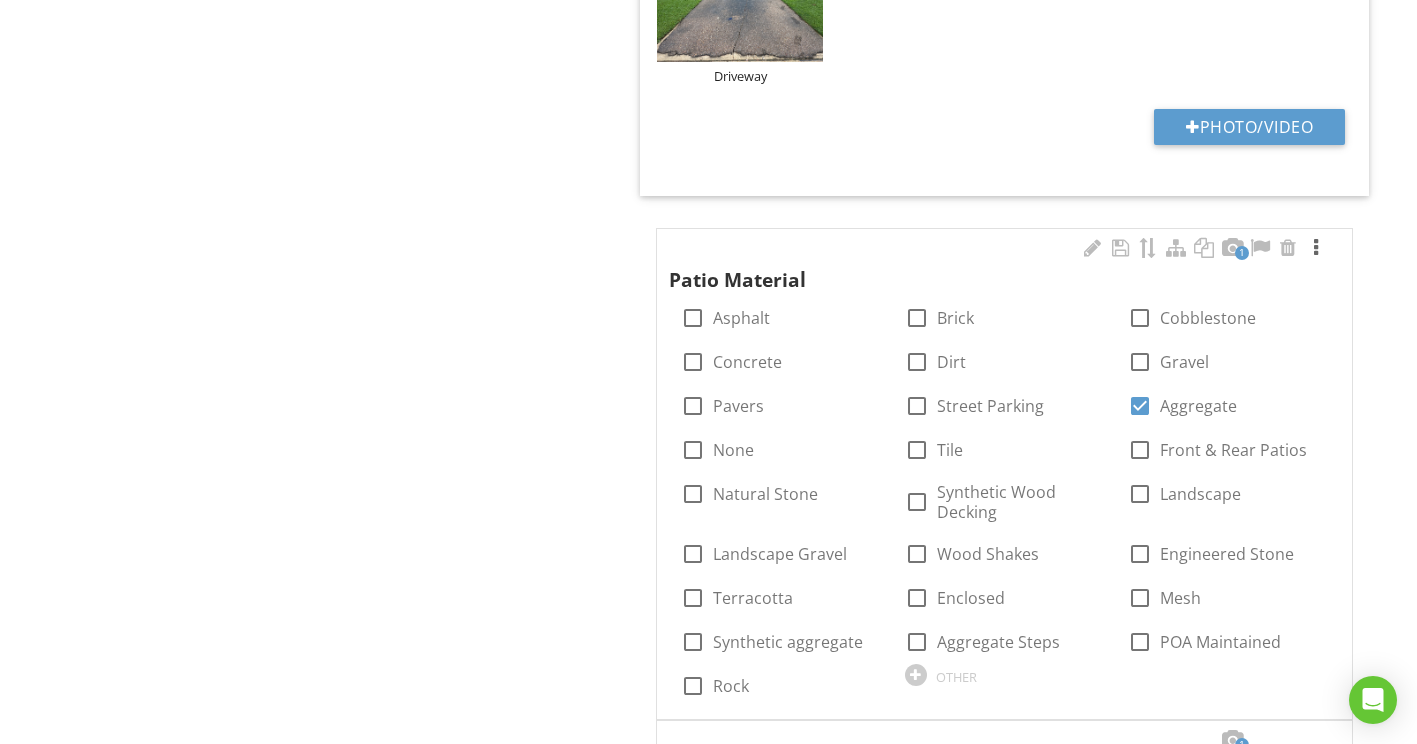 click at bounding box center (1316, 248) 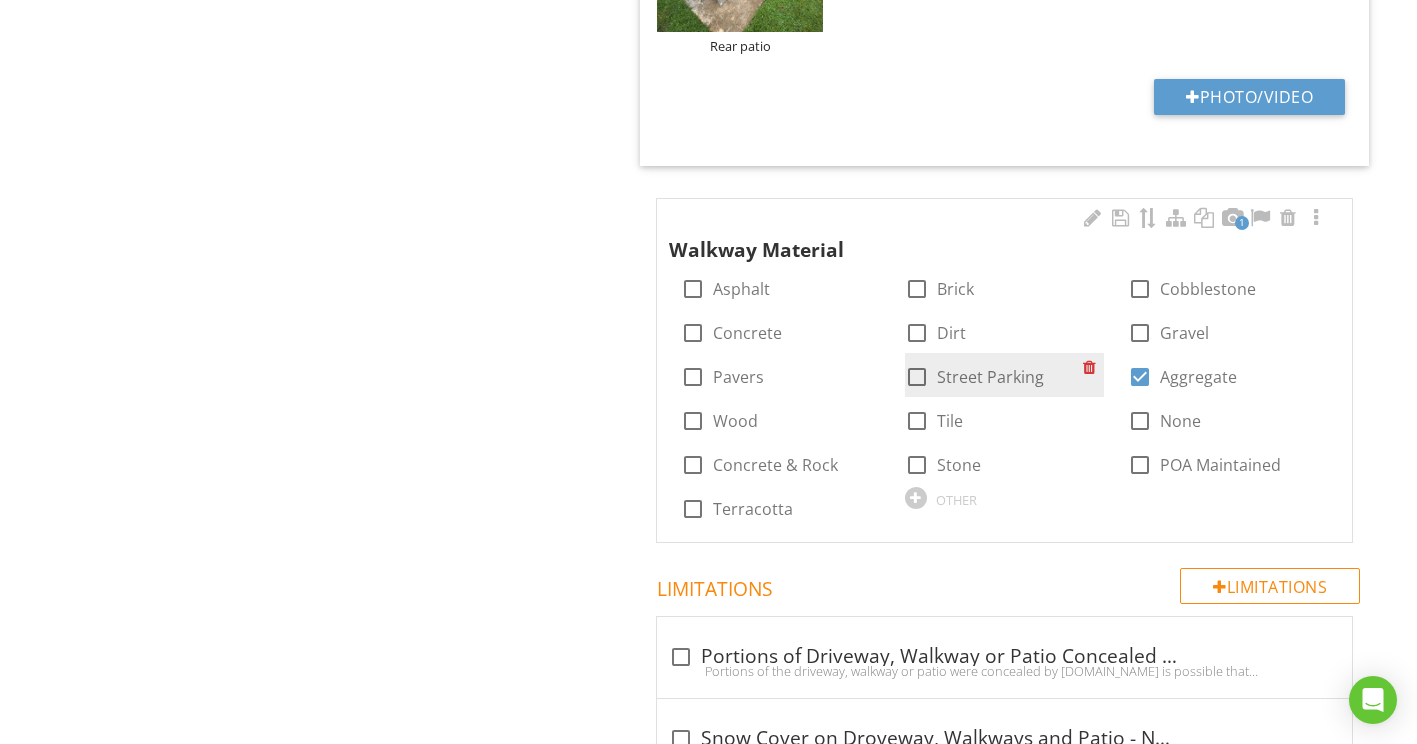 scroll, scrollTop: 2844, scrollLeft: 0, axis: vertical 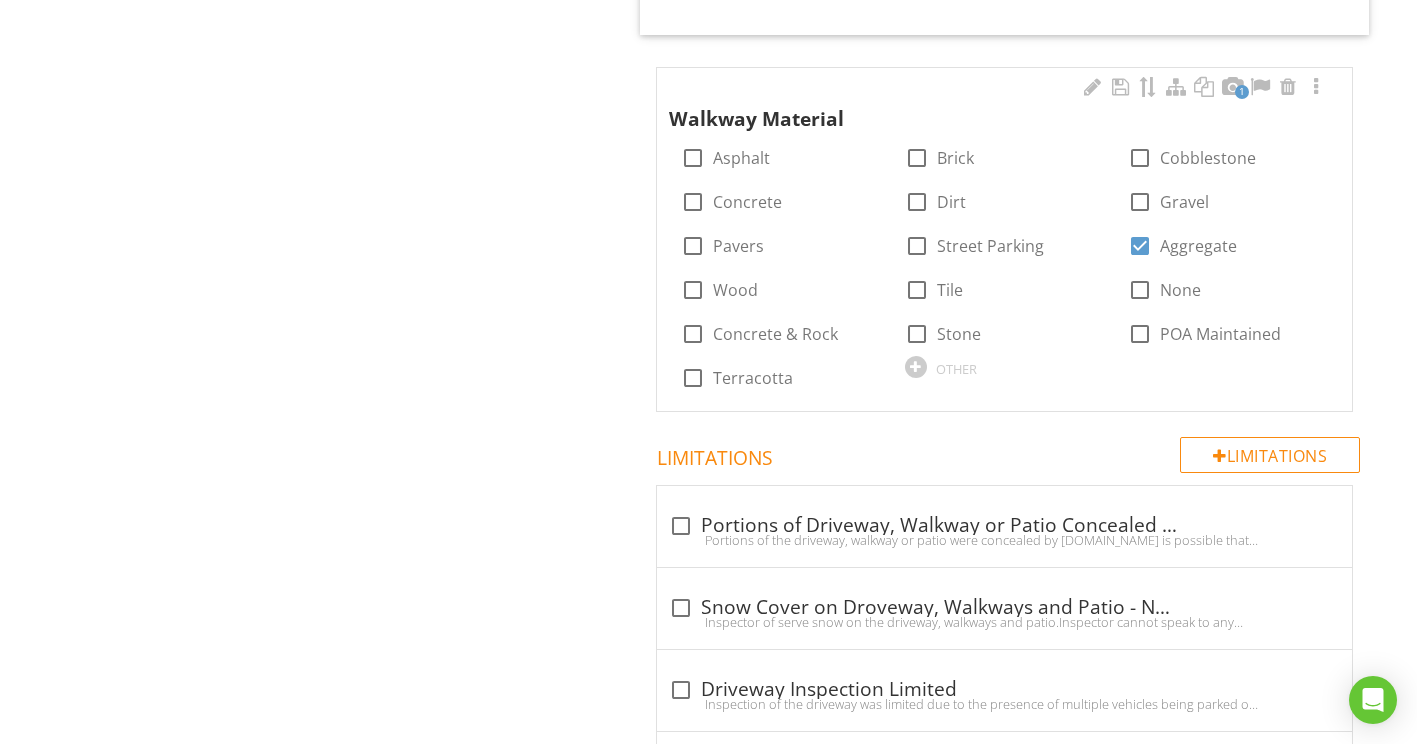 click at bounding box center (1316, 87) 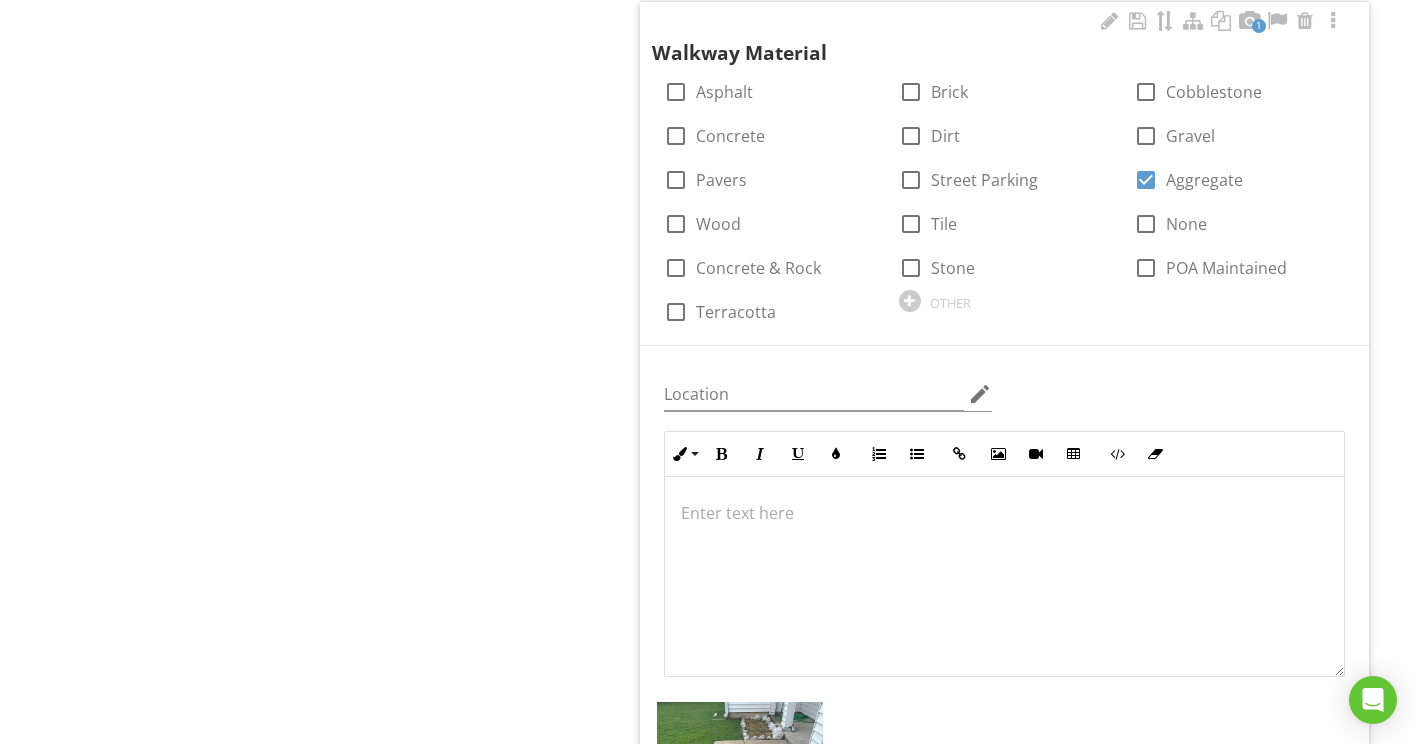 scroll, scrollTop: 3144, scrollLeft: 0, axis: vertical 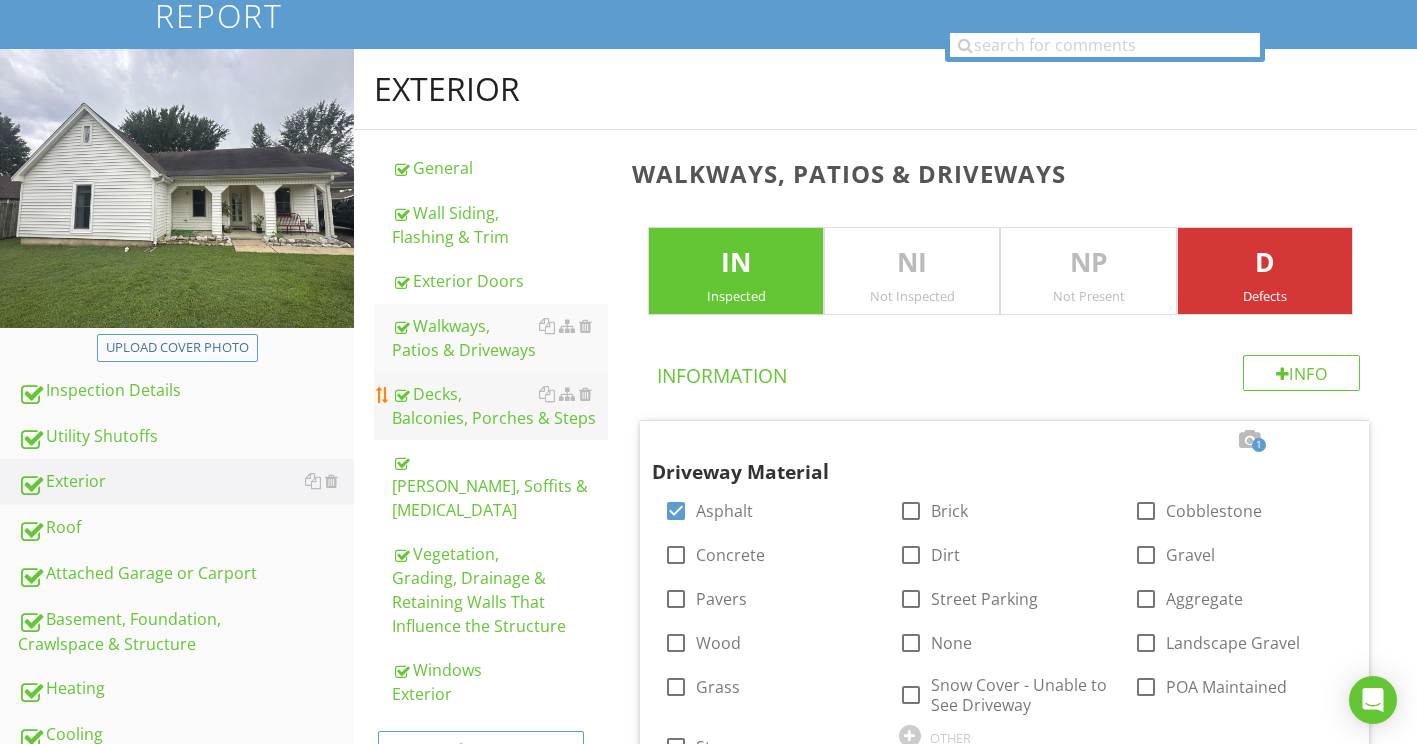 click on "Decks, Balconies, Porches & Steps" at bounding box center (500, 406) 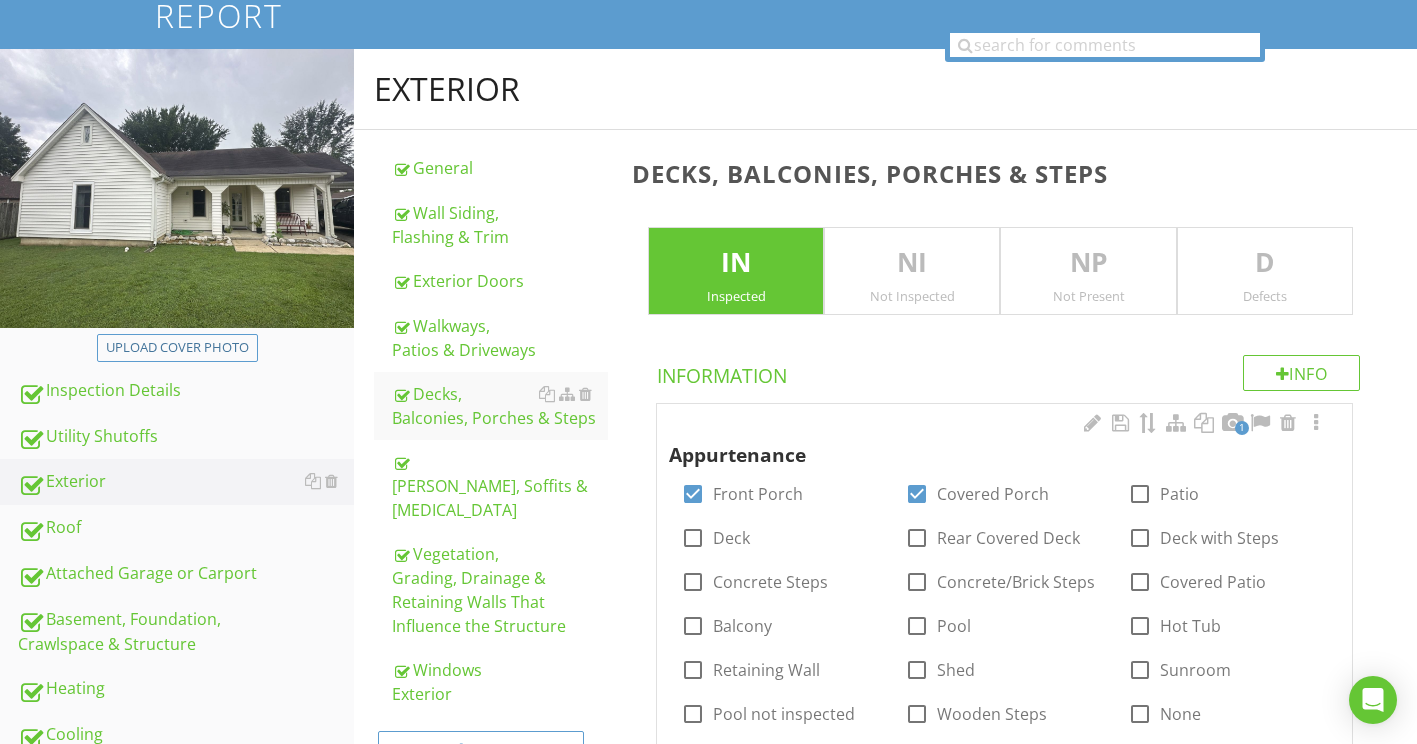 click at bounding box center (1316, 423) 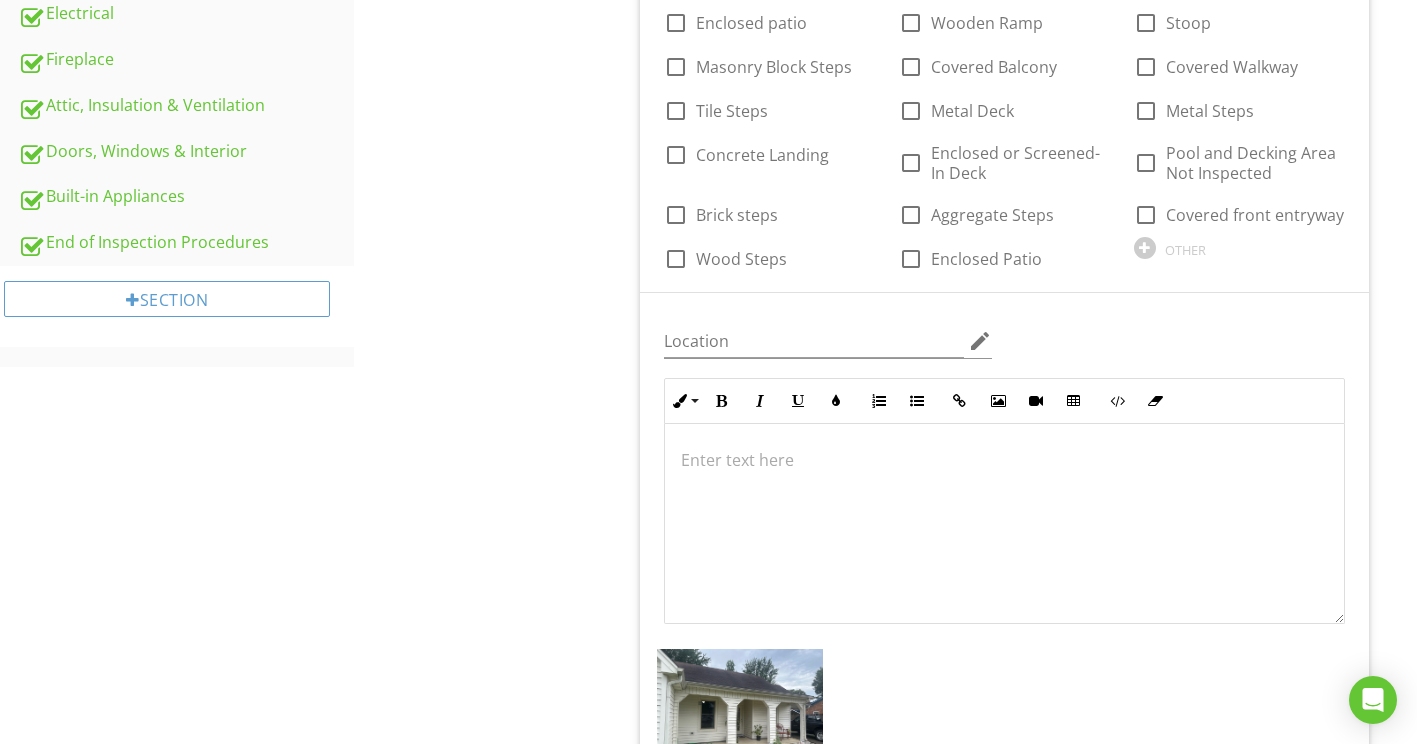 scroll, scrollTop: 1244, scrollLeft: 0, axis: vertical 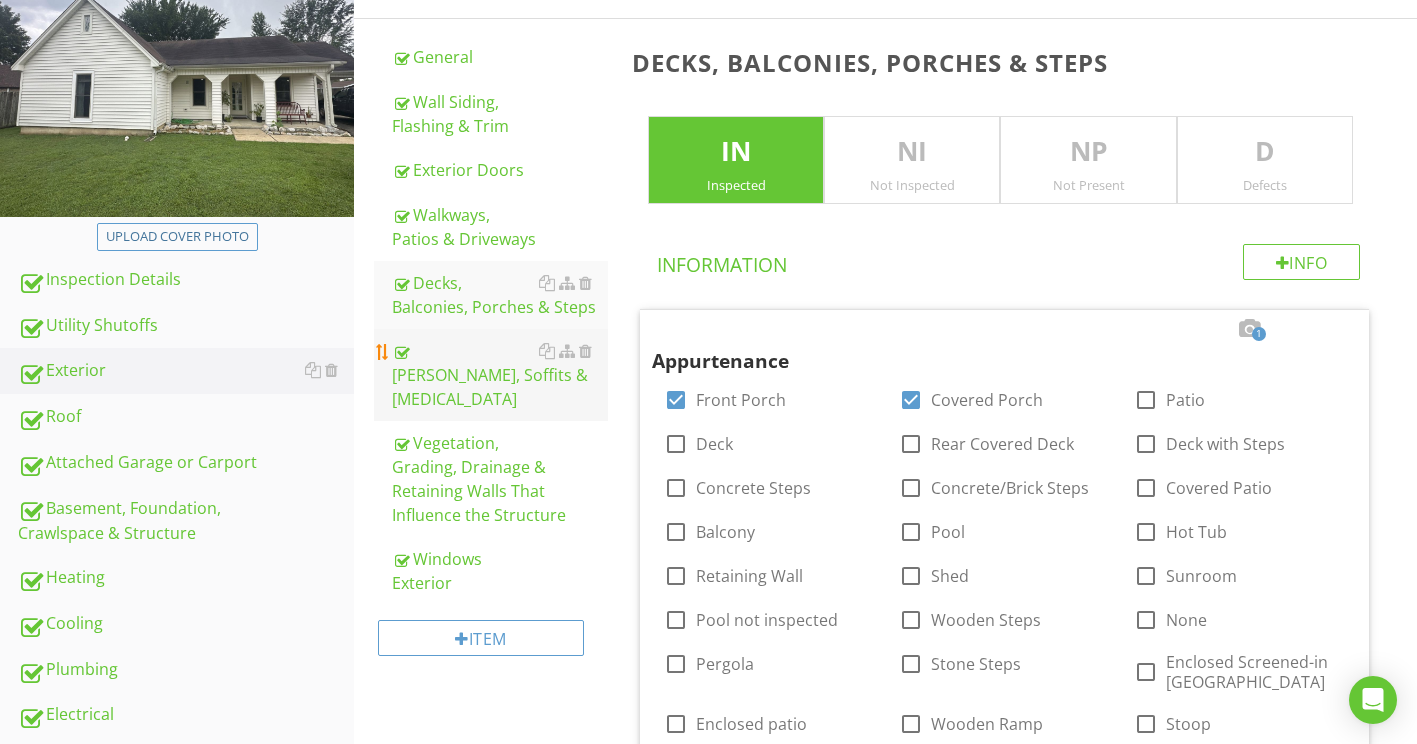click on "Eaves, Soffits & Fascia" at bounding box center [500, 375] 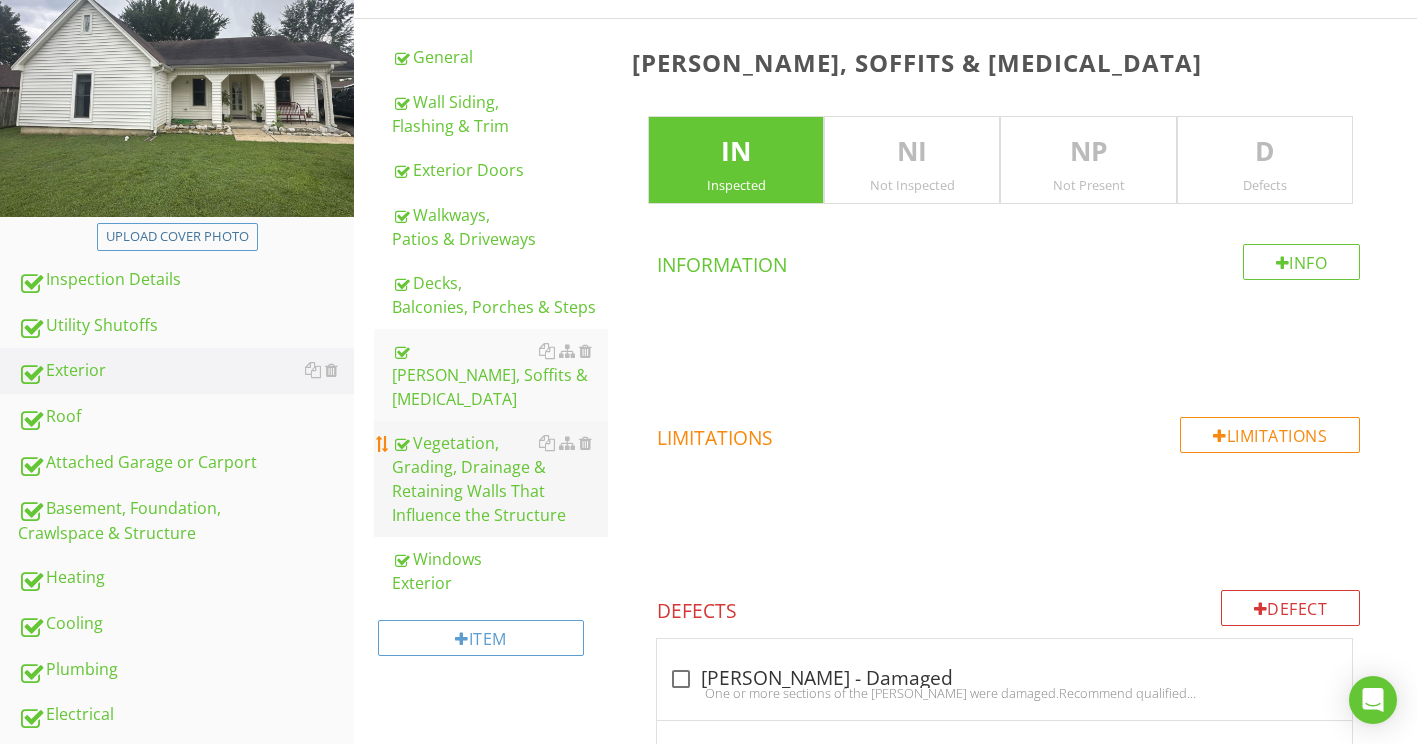 click on "Vegetation, Grading, Drainage & Retaining Walls That Influence the Structure" at bounding box center (500, 479) 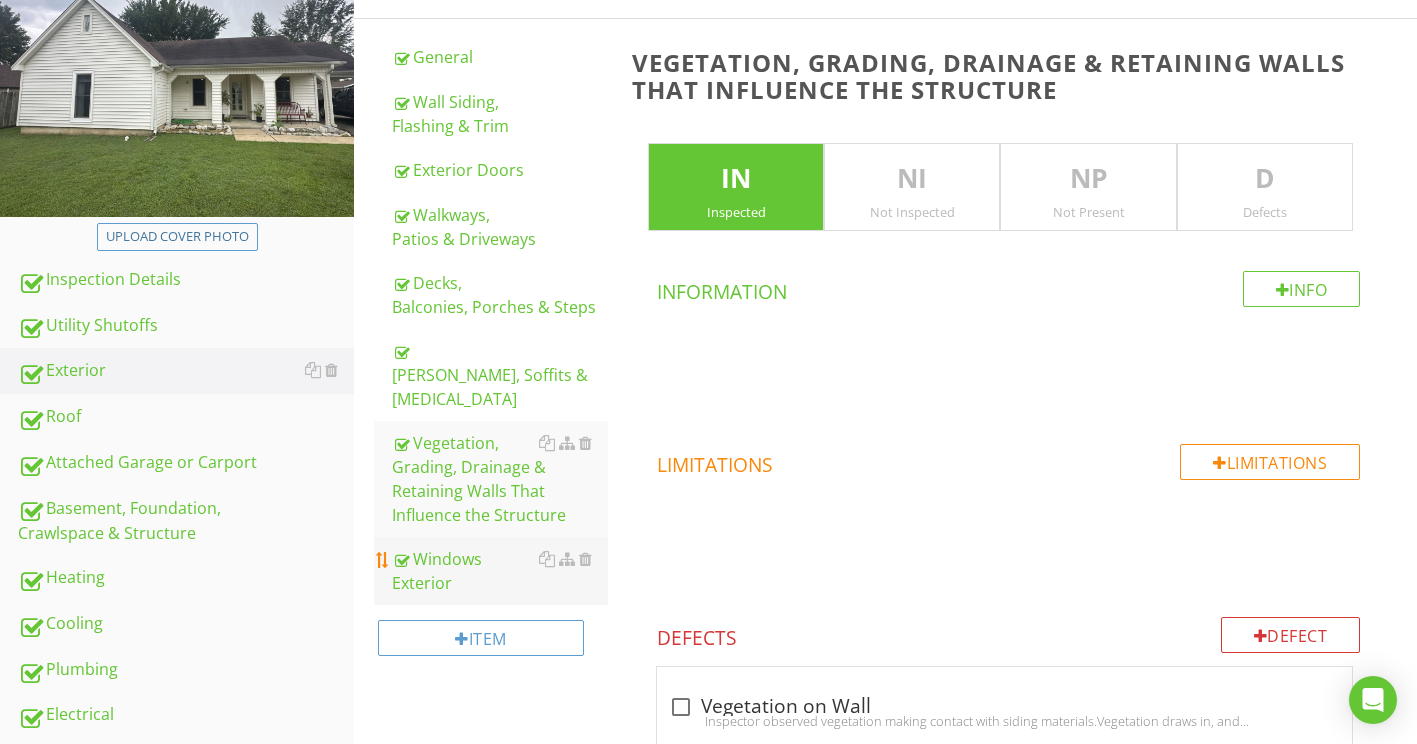 click on "Windows Exterior" at bounding box center (500, 571) 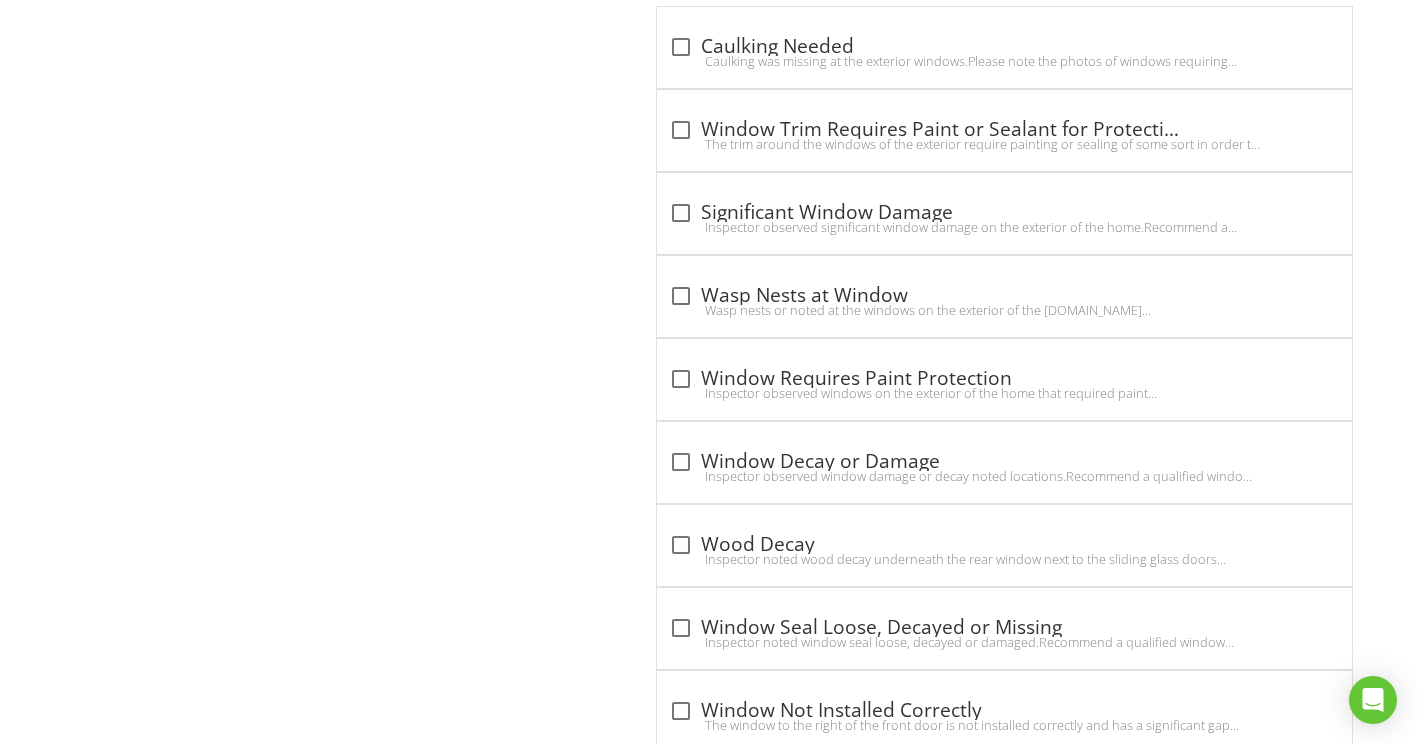 scroll, scrollTop: 2455, scrollLeft: 0, axis: vertical 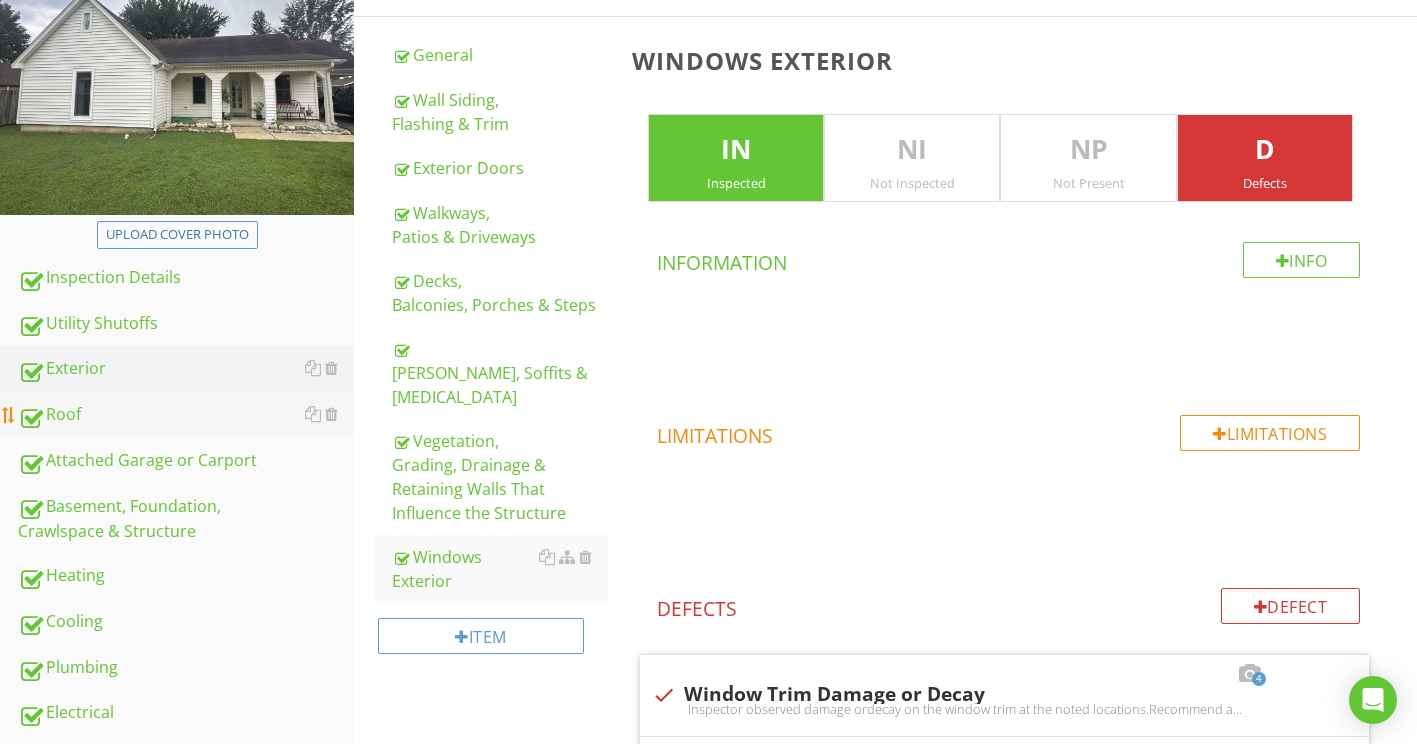 click on "Roof" at bounding box center (186, 415) 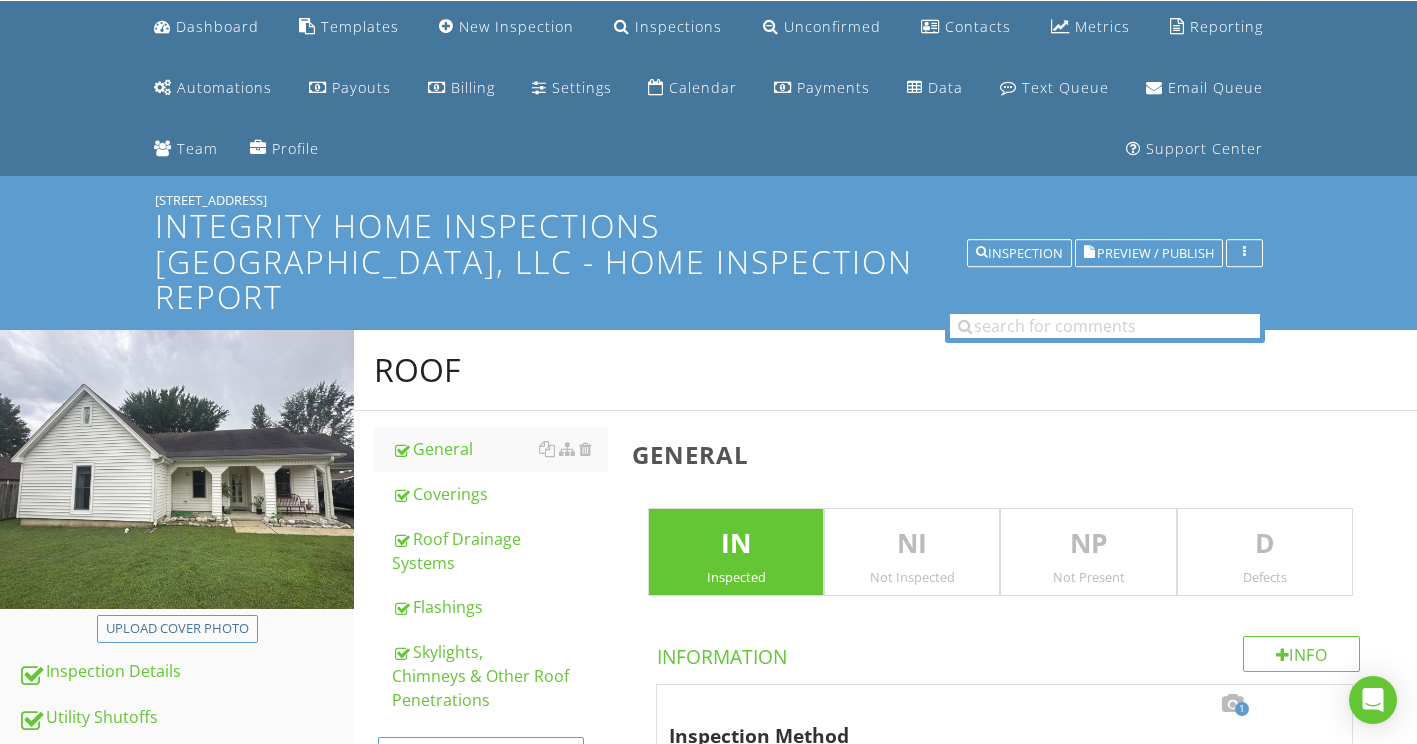 scroll, scrollTop: 57, scrollLeft: 0, axis: vertical 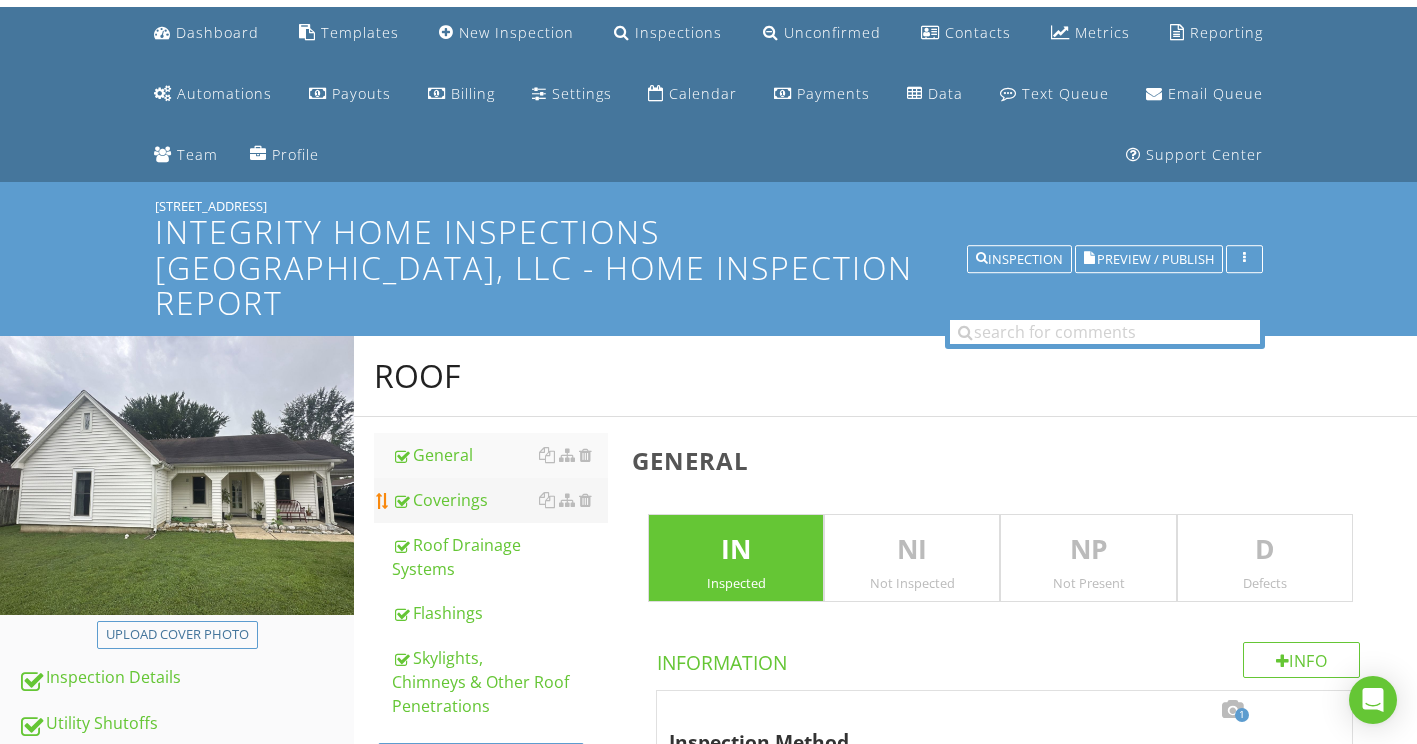 click on "Coverings" at bounding box center [500, 500] 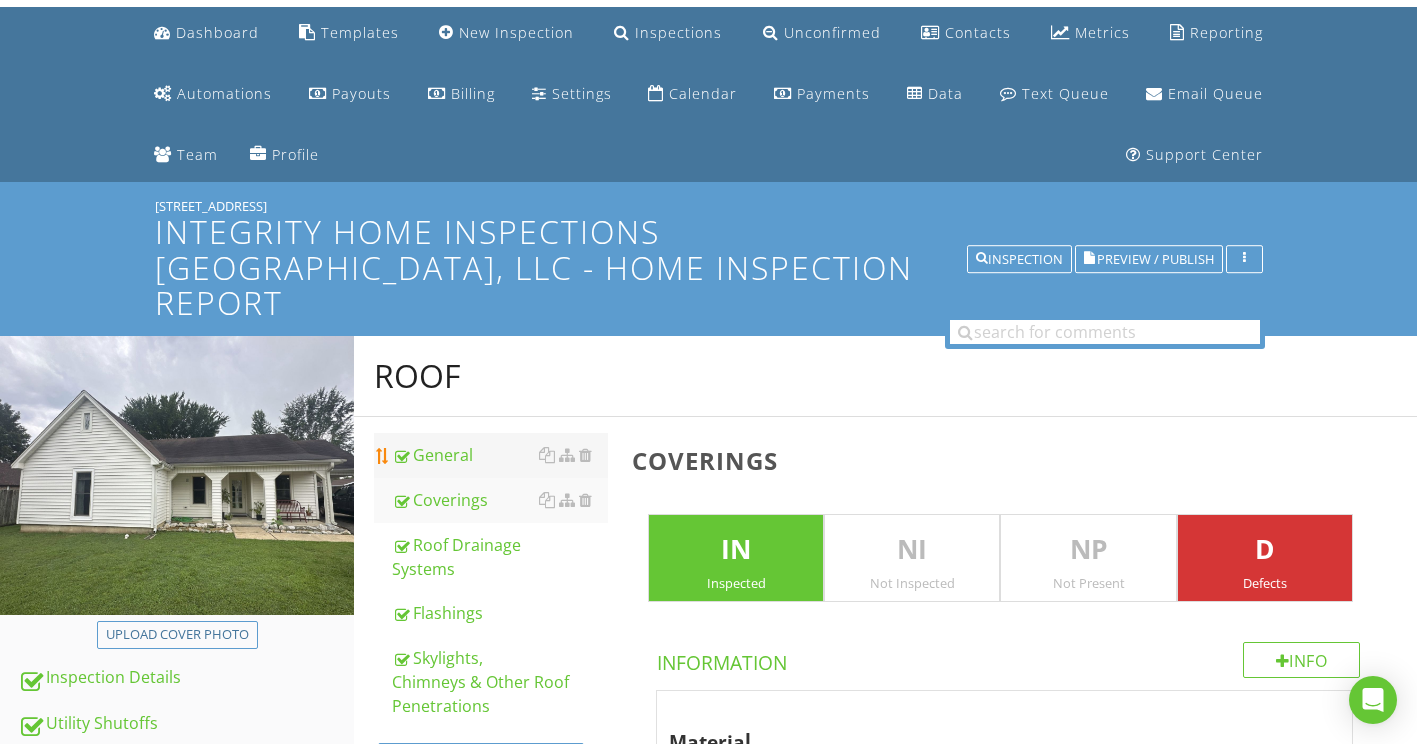click on "General" at bounding box center (500, 455) 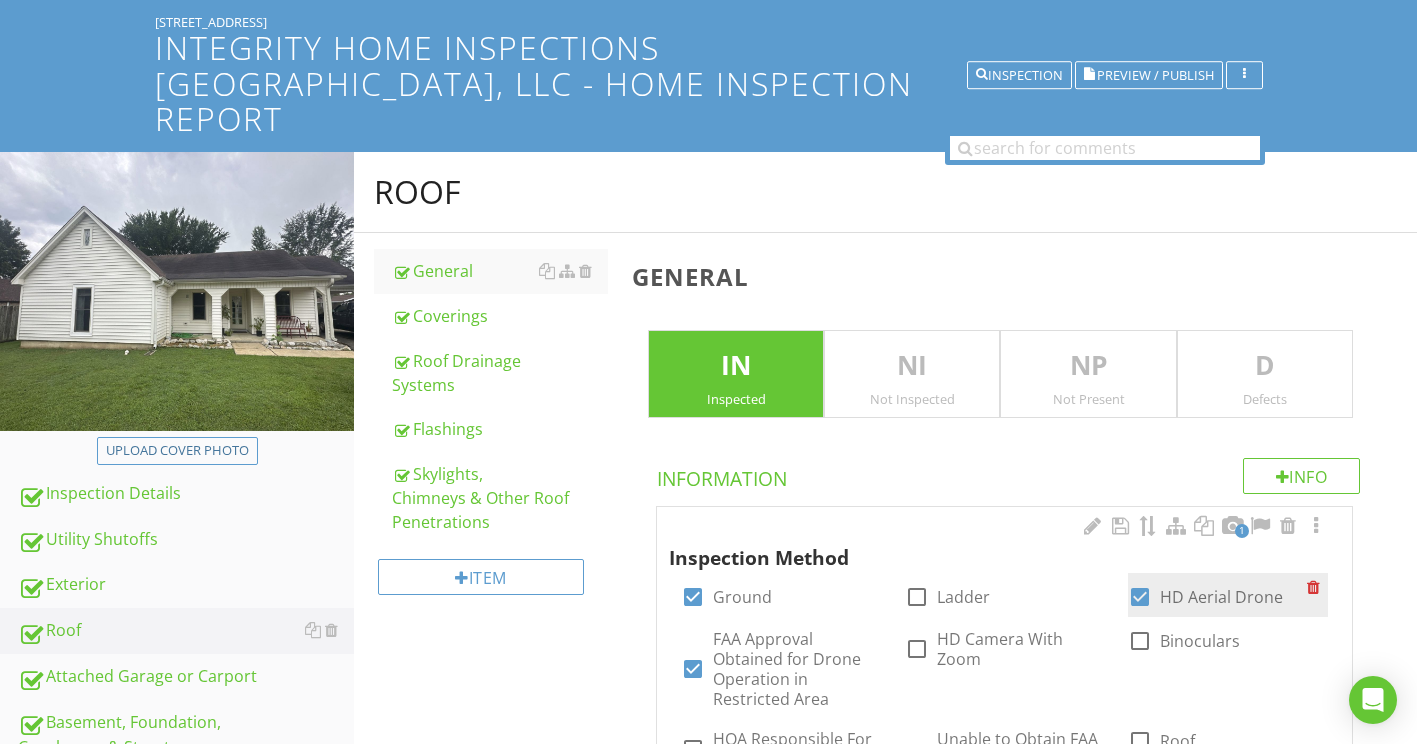 scroll, scrollTop: 257, scrollLeft: 0, axis: vertical 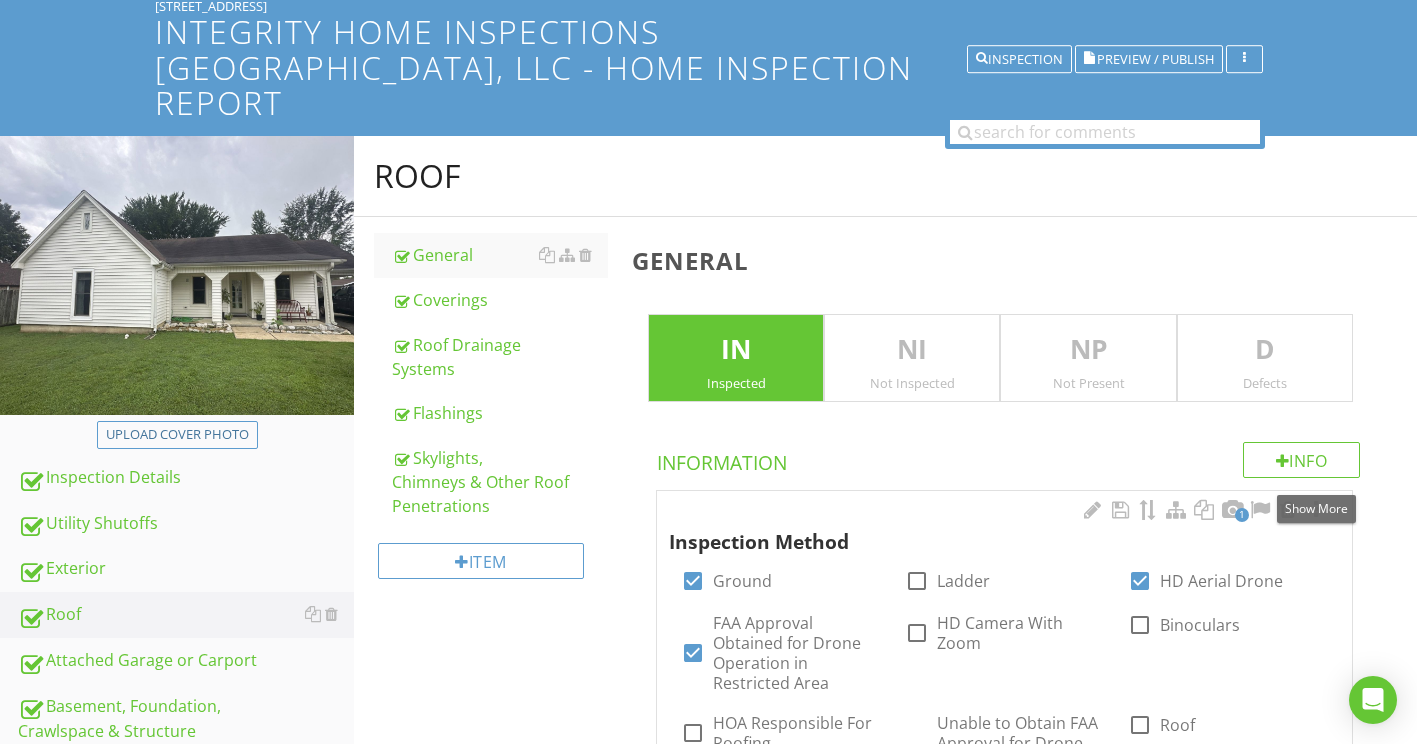 click at bounding box center (1316, 510) 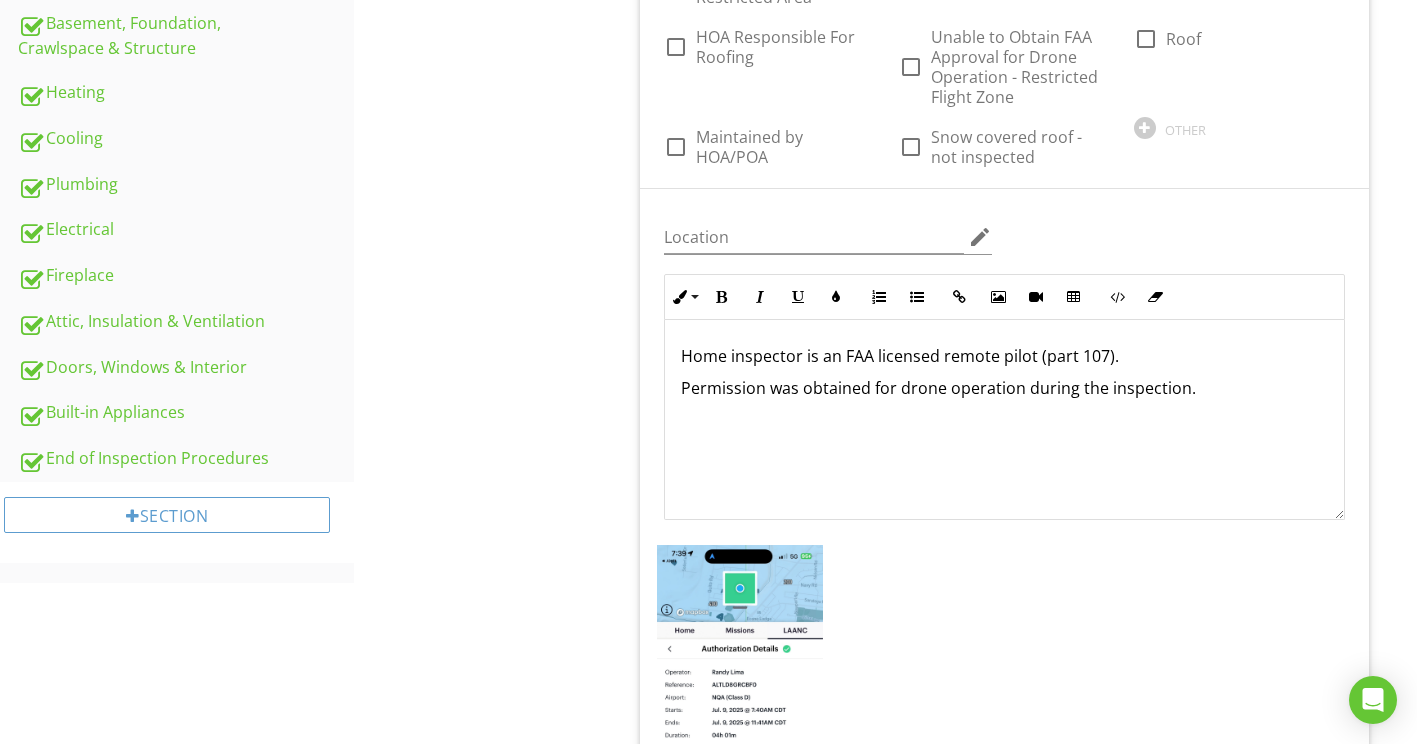 scroll, scrollTop: 957, scrollLeft: 0, axis: vertical 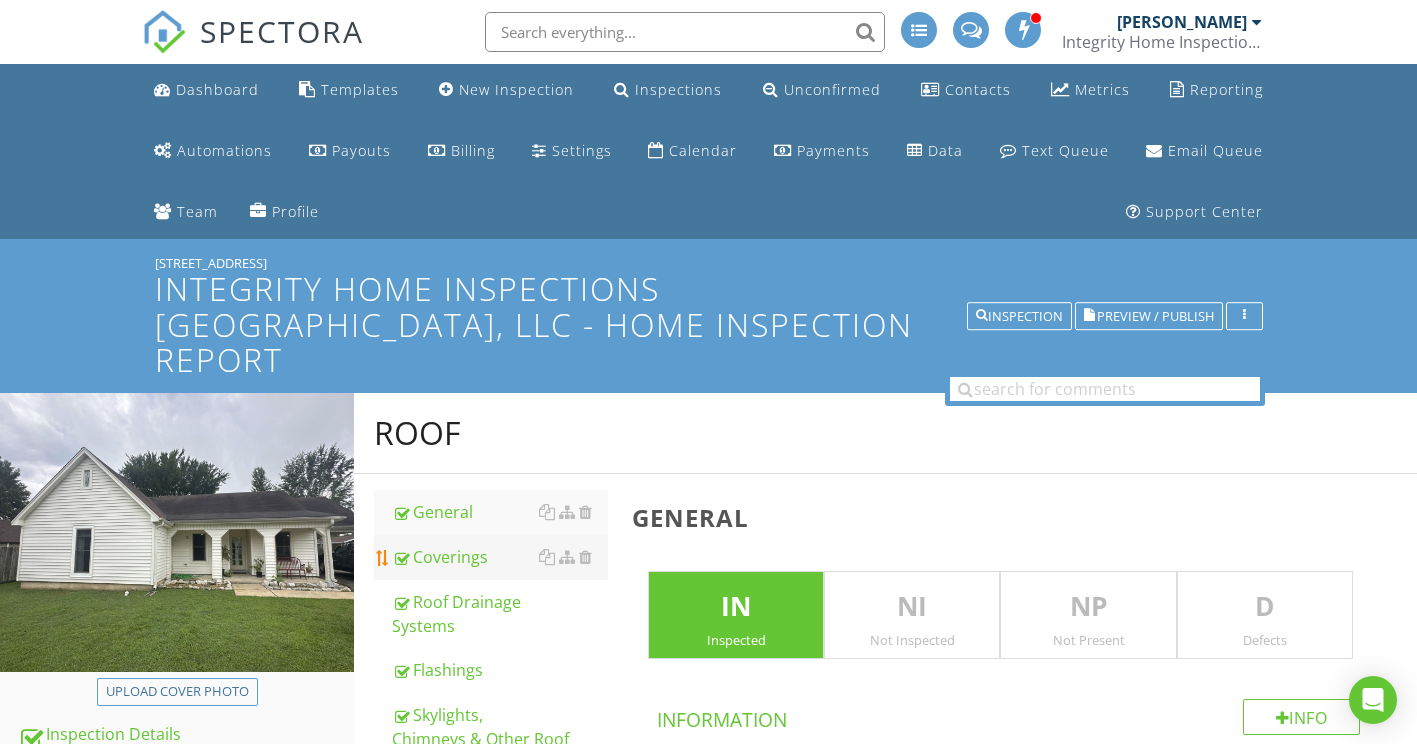 click on "Coverings" at bounding box center [500, 557] 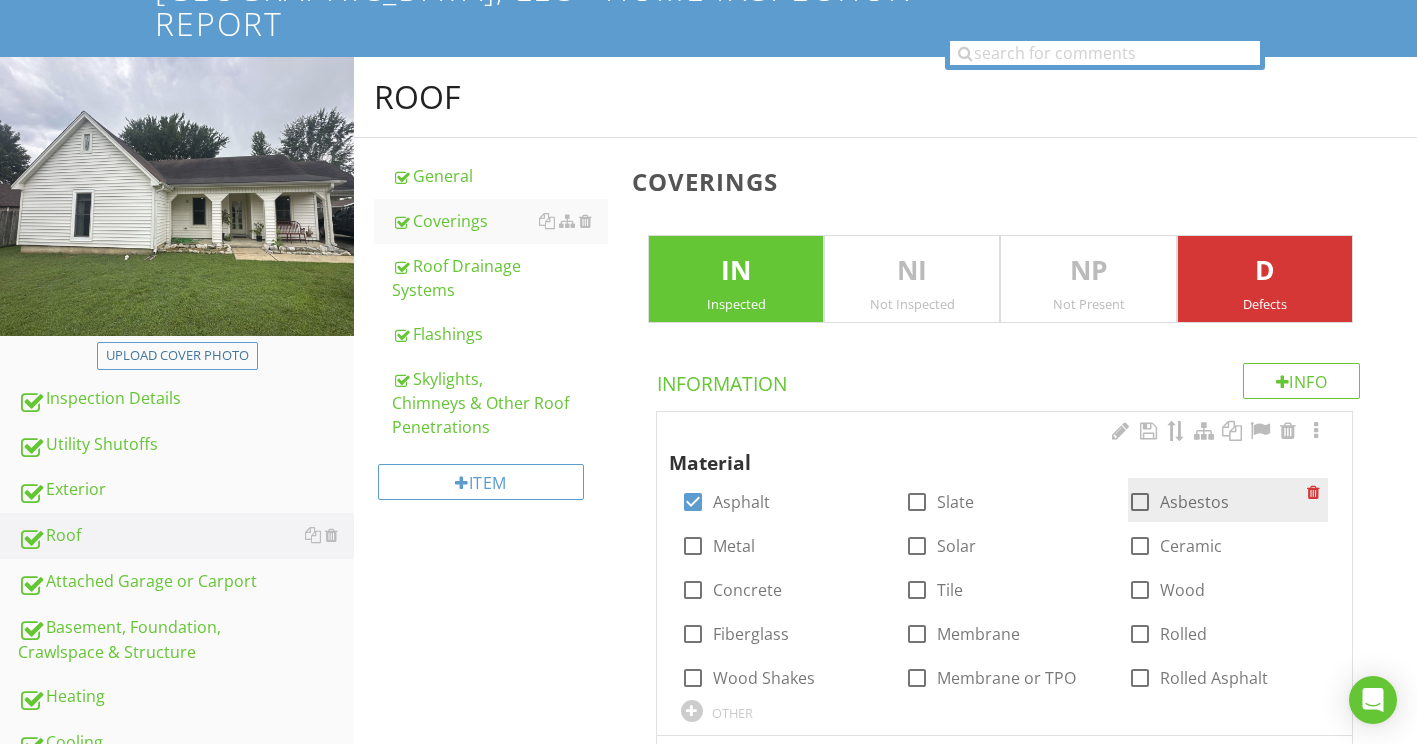 scroll, scrollTop: 400, scrollLeft: 0, axis: vertical 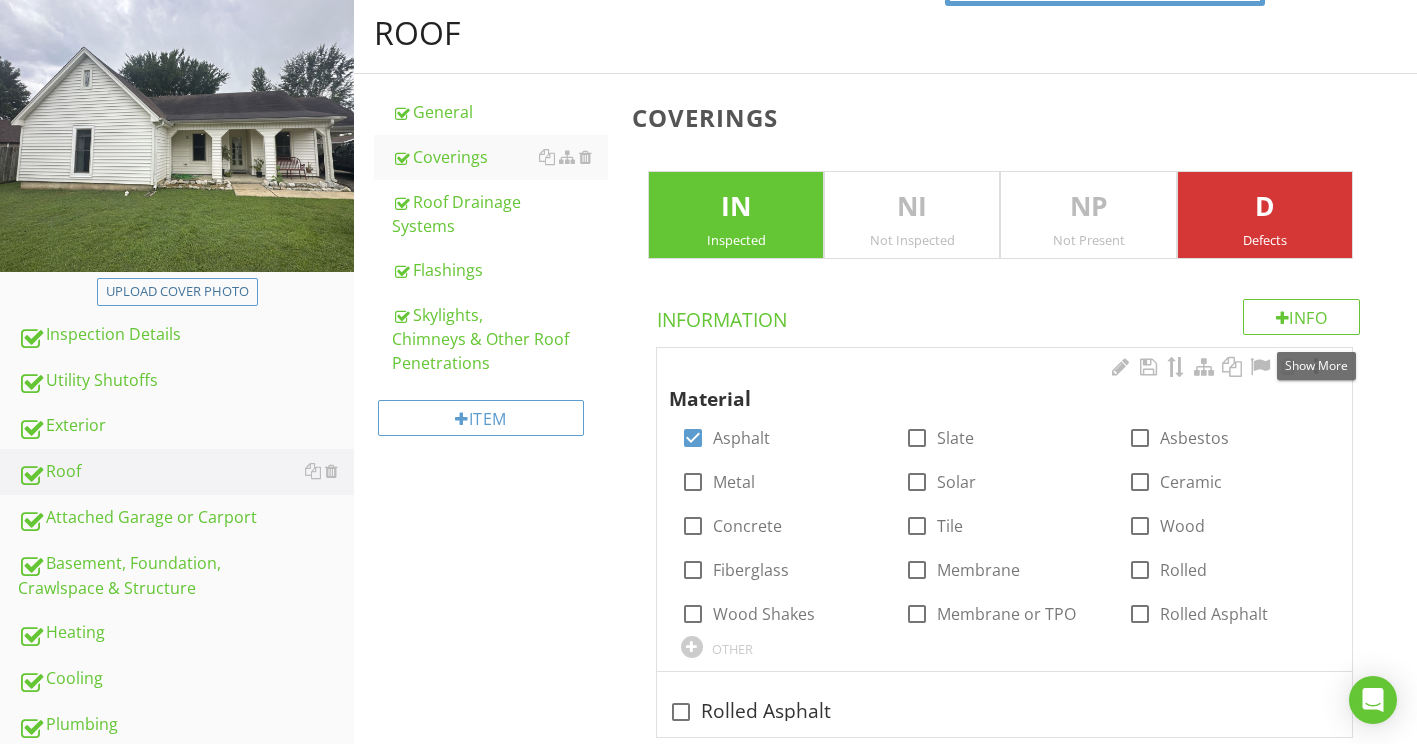 click at bounding box center [1316, 367] 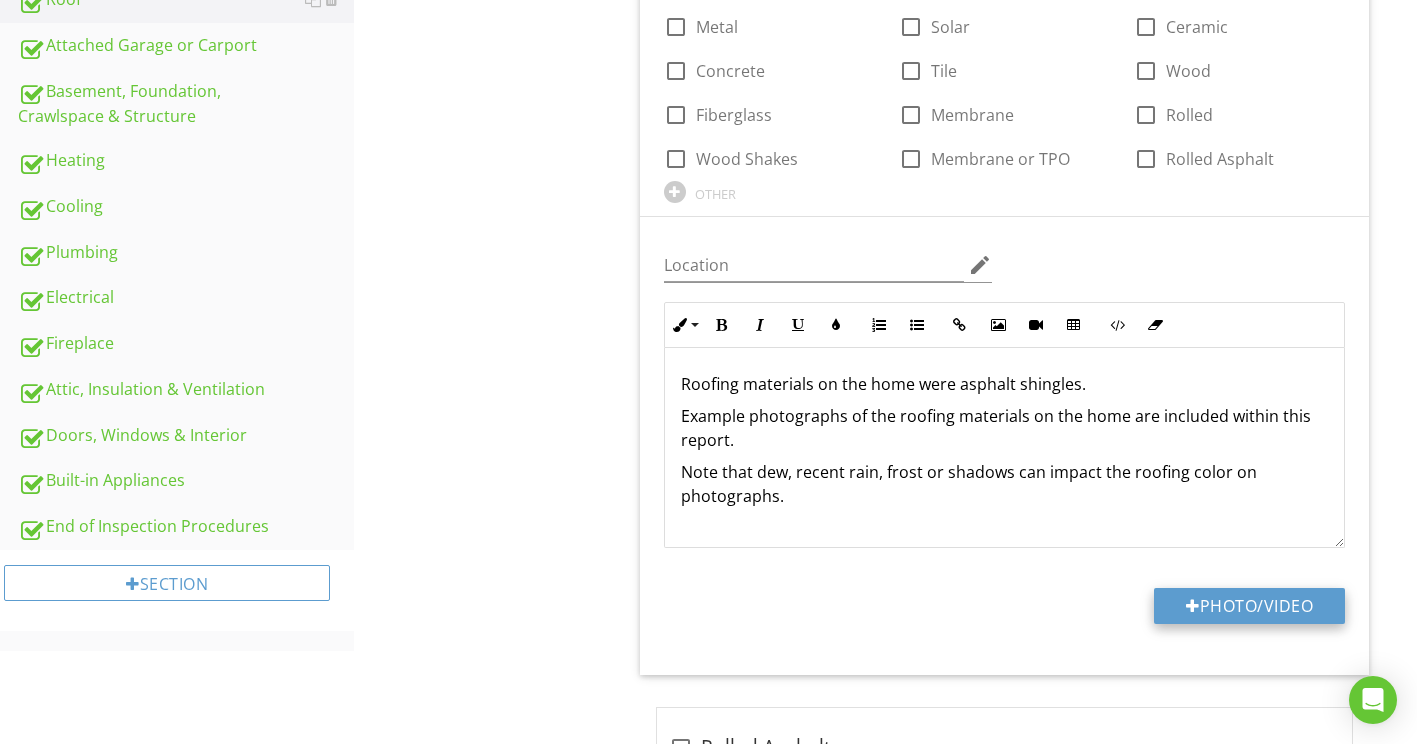 scroll, scrollTop: 1000, scrollLeft: 0, axis: vertical 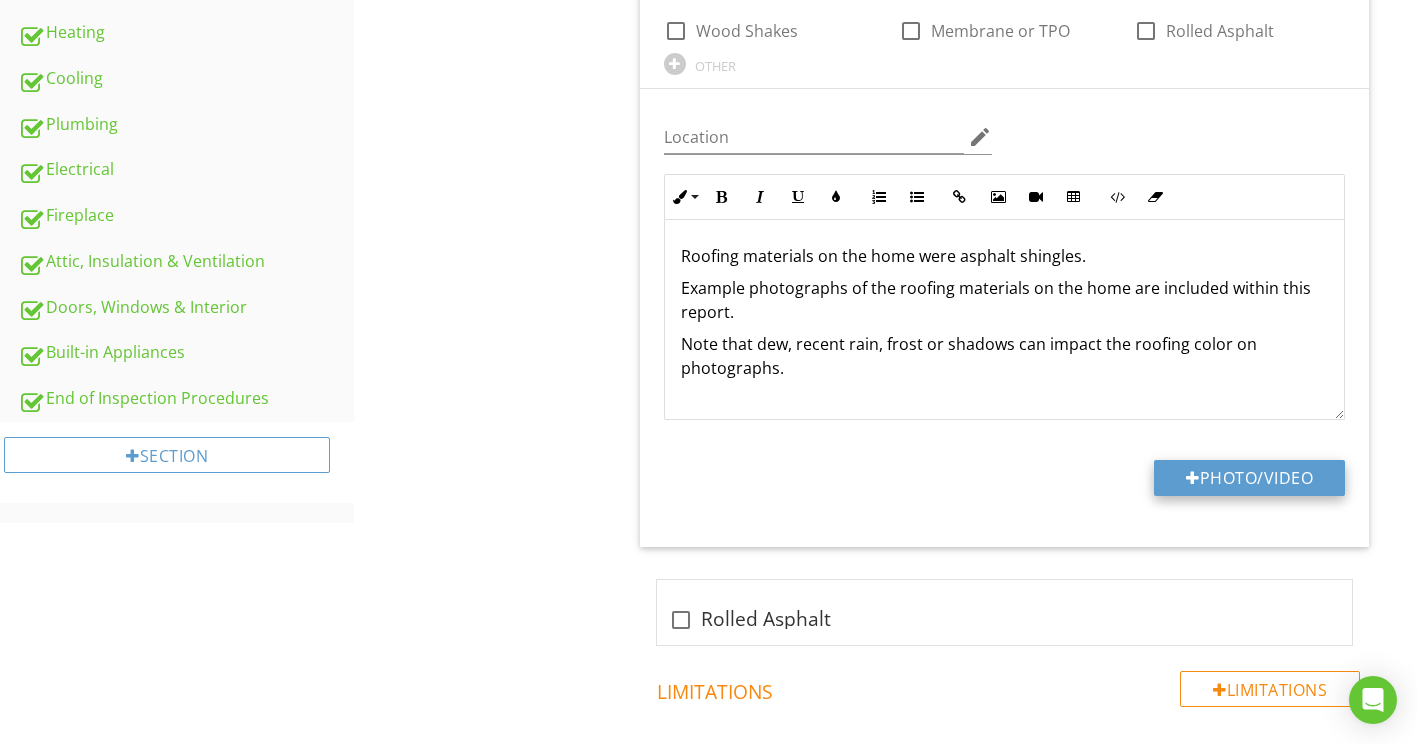 click on "Photo/Video" at bounding box center [1249, 478] 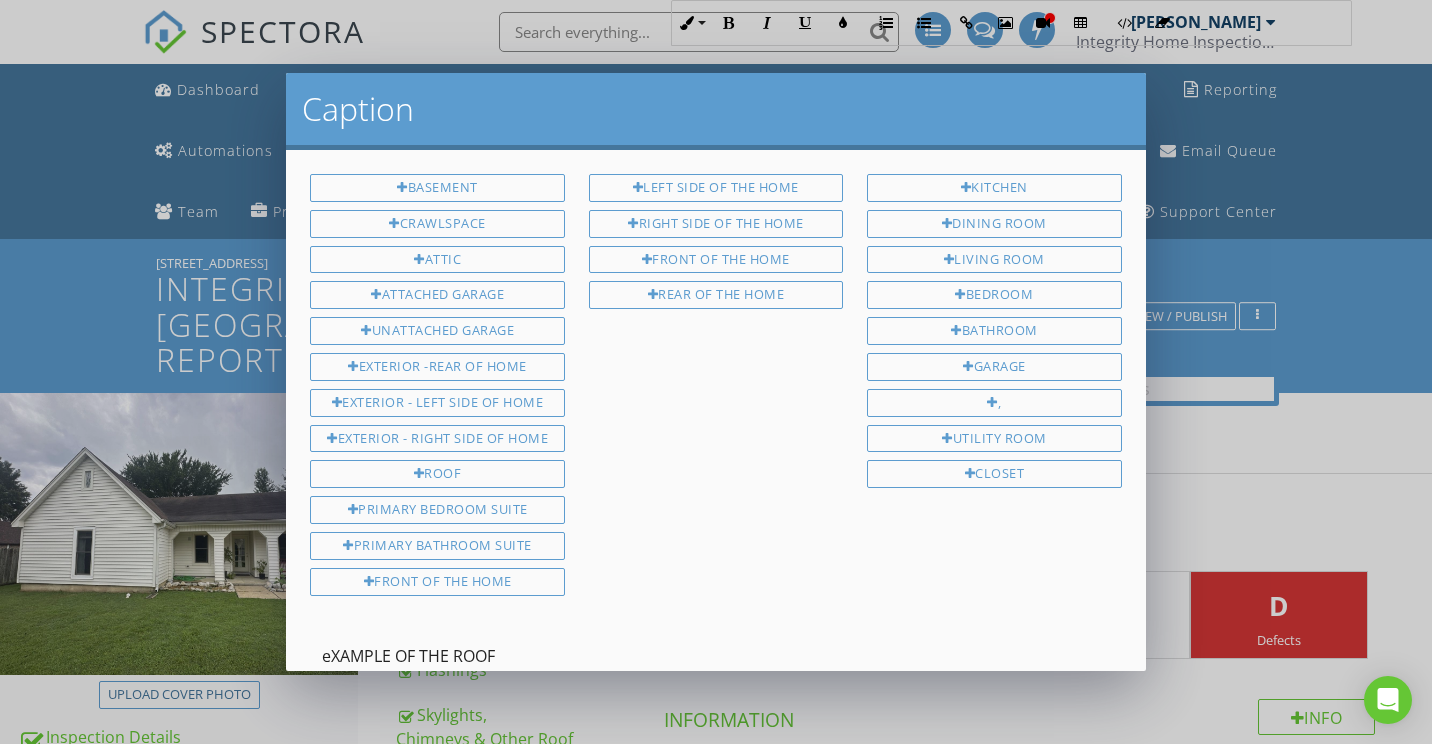 type on "eXAMPLE OF THE ROOFI" 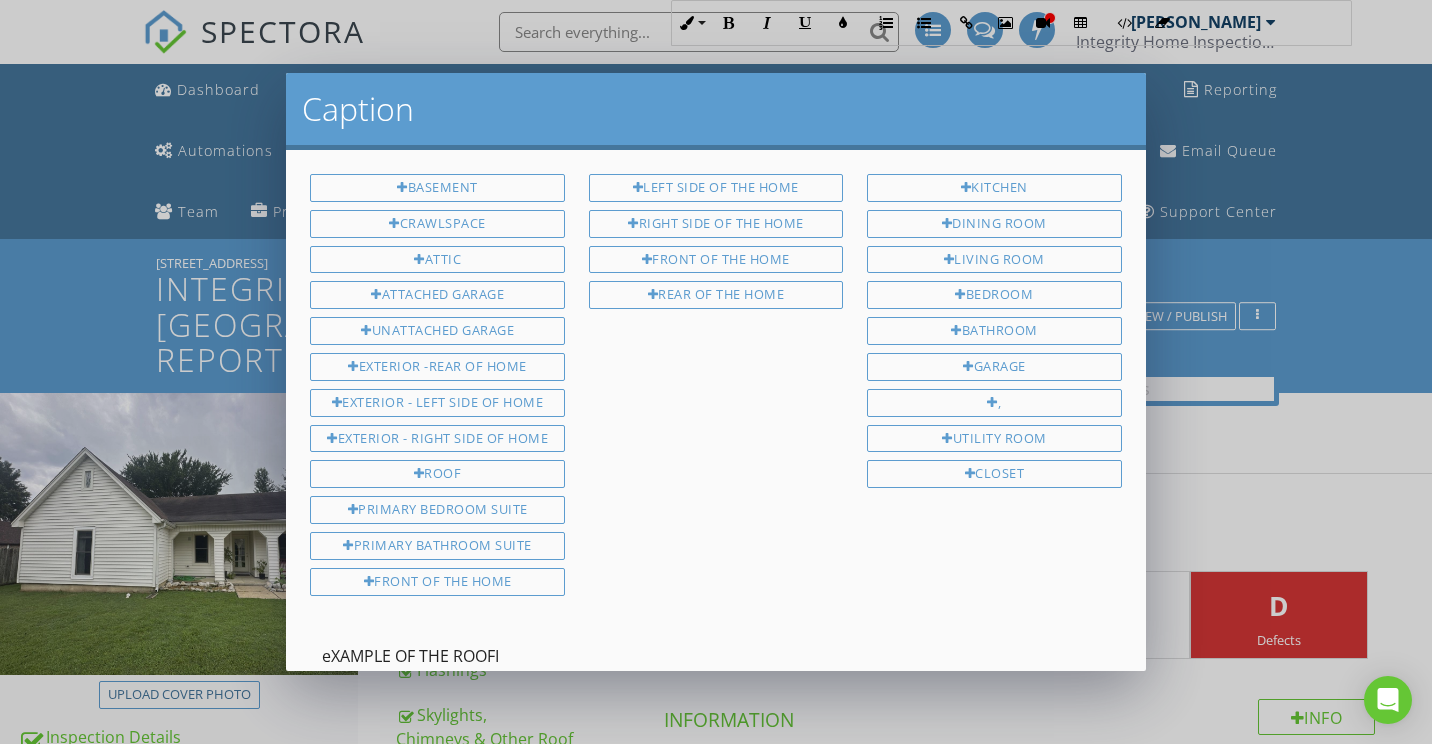 scroll, scrollTop: 1200, scrollLeft: 0, axis: vertical 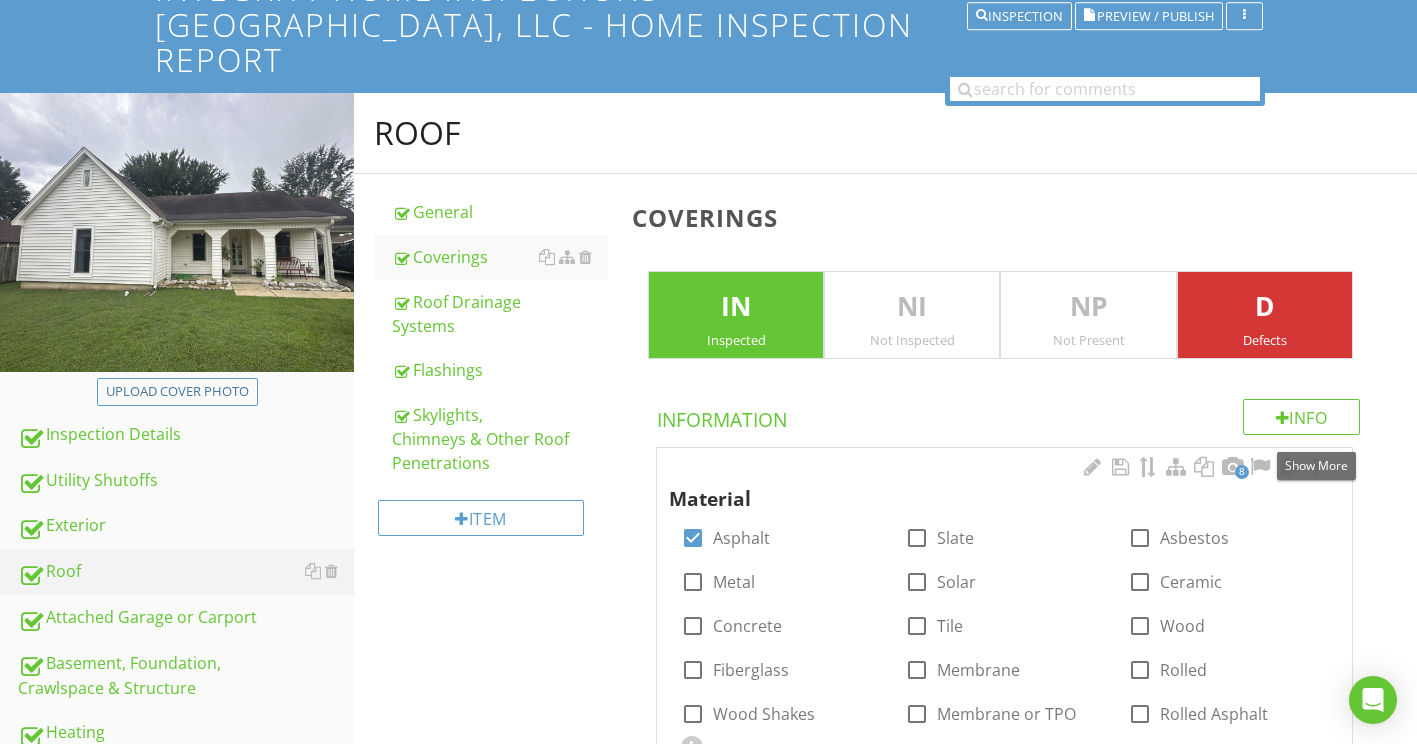 click at bounding box center (1316, 467) 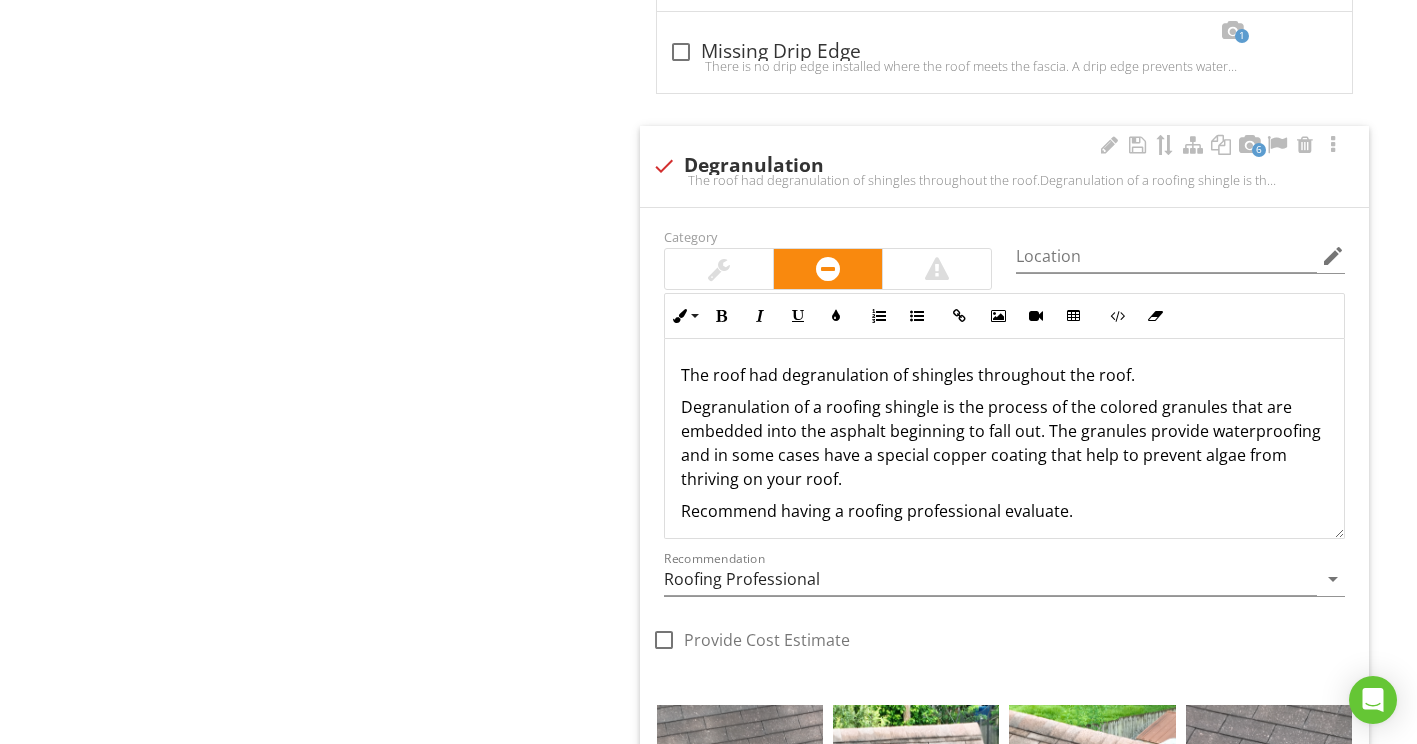 scroll, scrollTop: 2400, scrollLeft: 0, axis: vertical 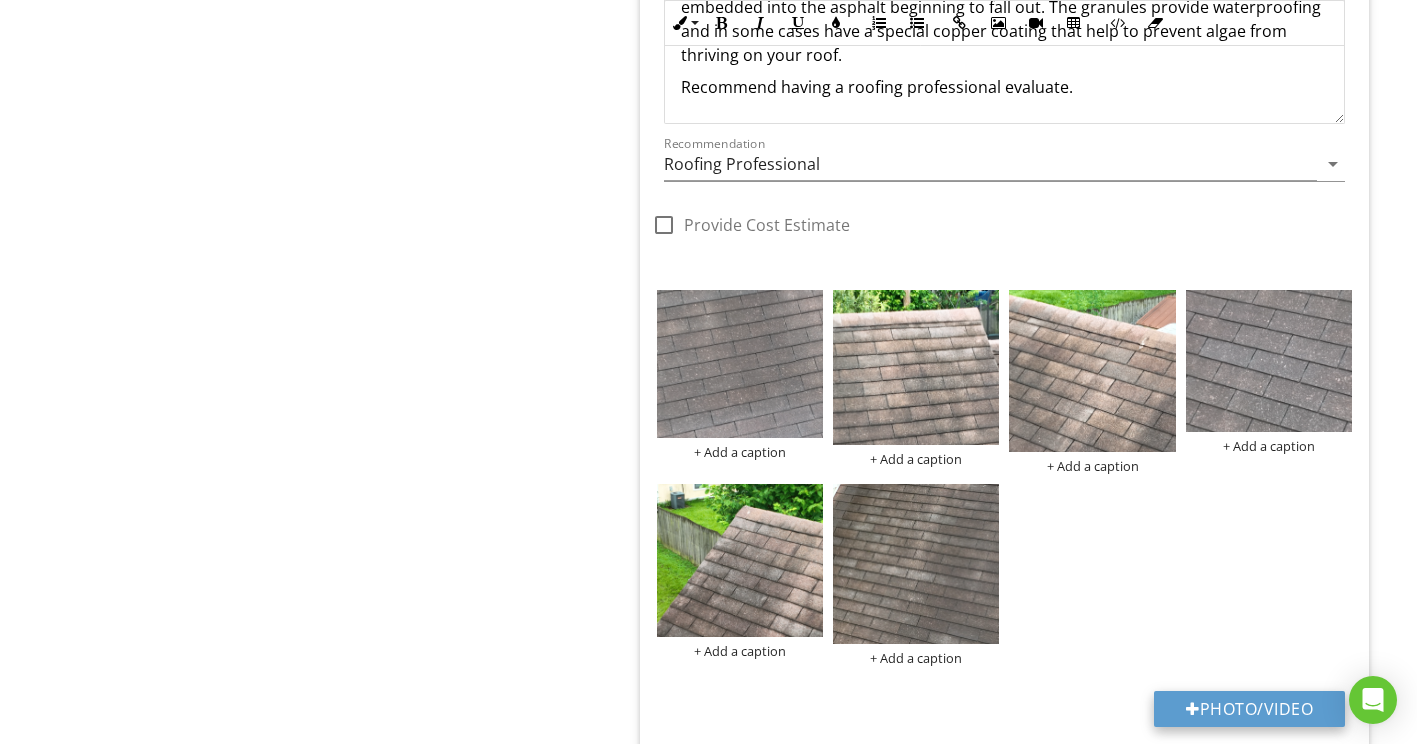 click on "Photo/Video" at bounding box center (1249, 709) 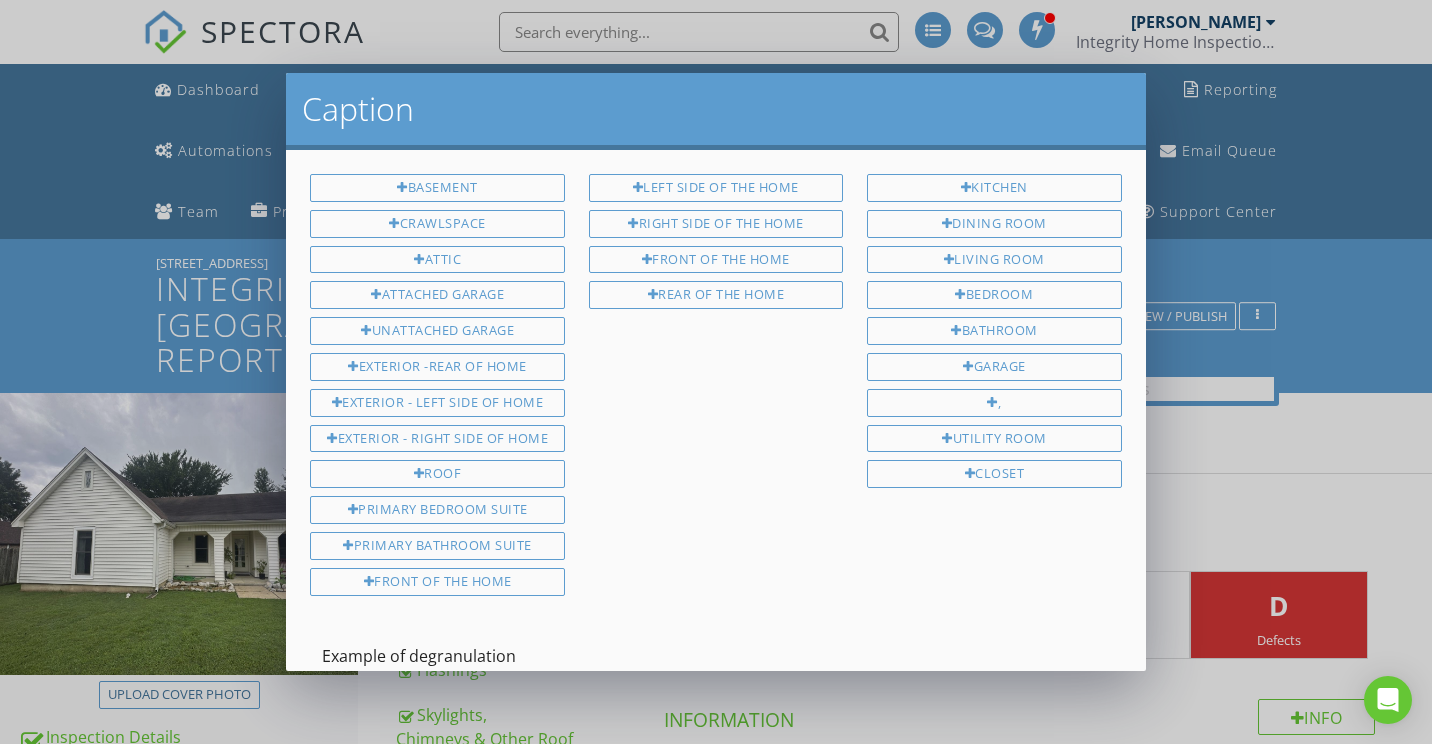 scroll, scrollTop: 2900, scrollLeft: 0, axis: vertical 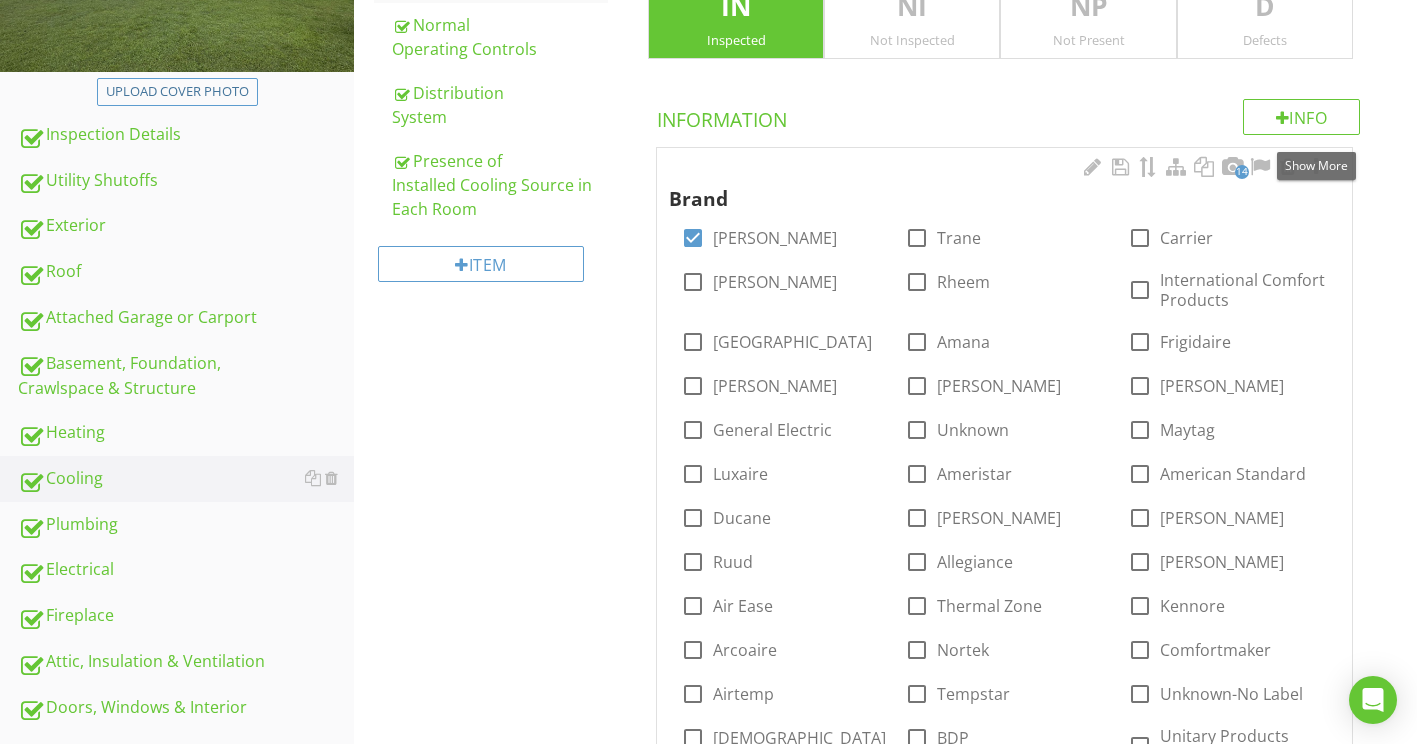 click at bounding box center (1316, 167) 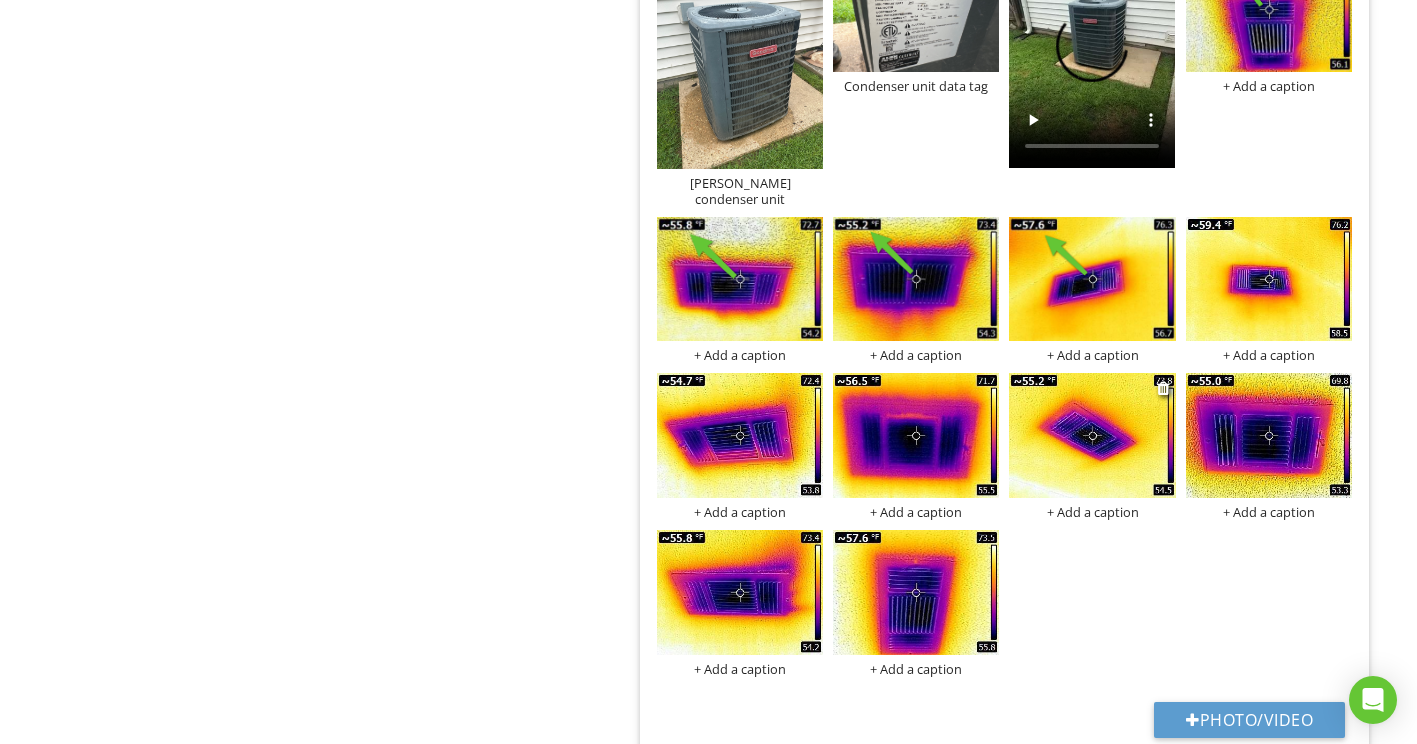 scroll, scrollTop: 2300, scrollLeft: 0, axis: vertical 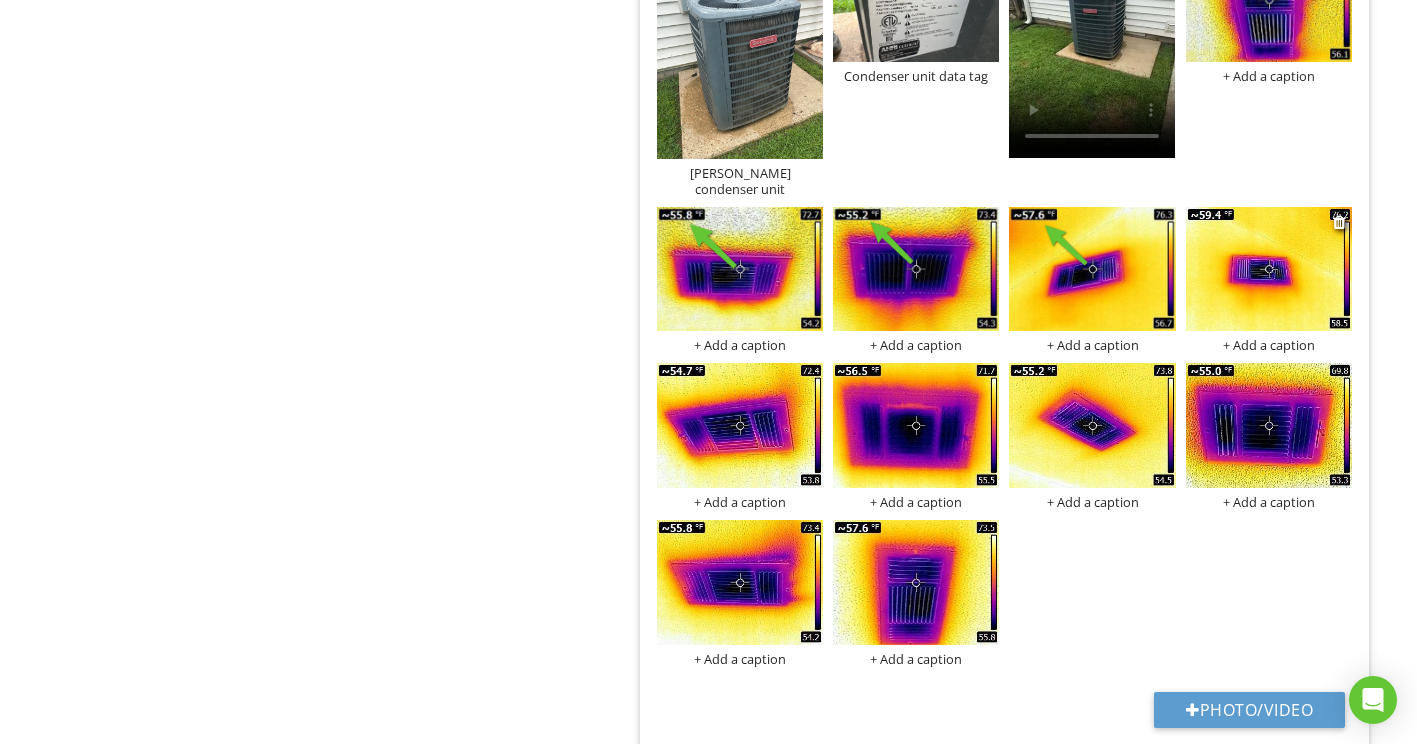 click at bounding box center (1269, 269) 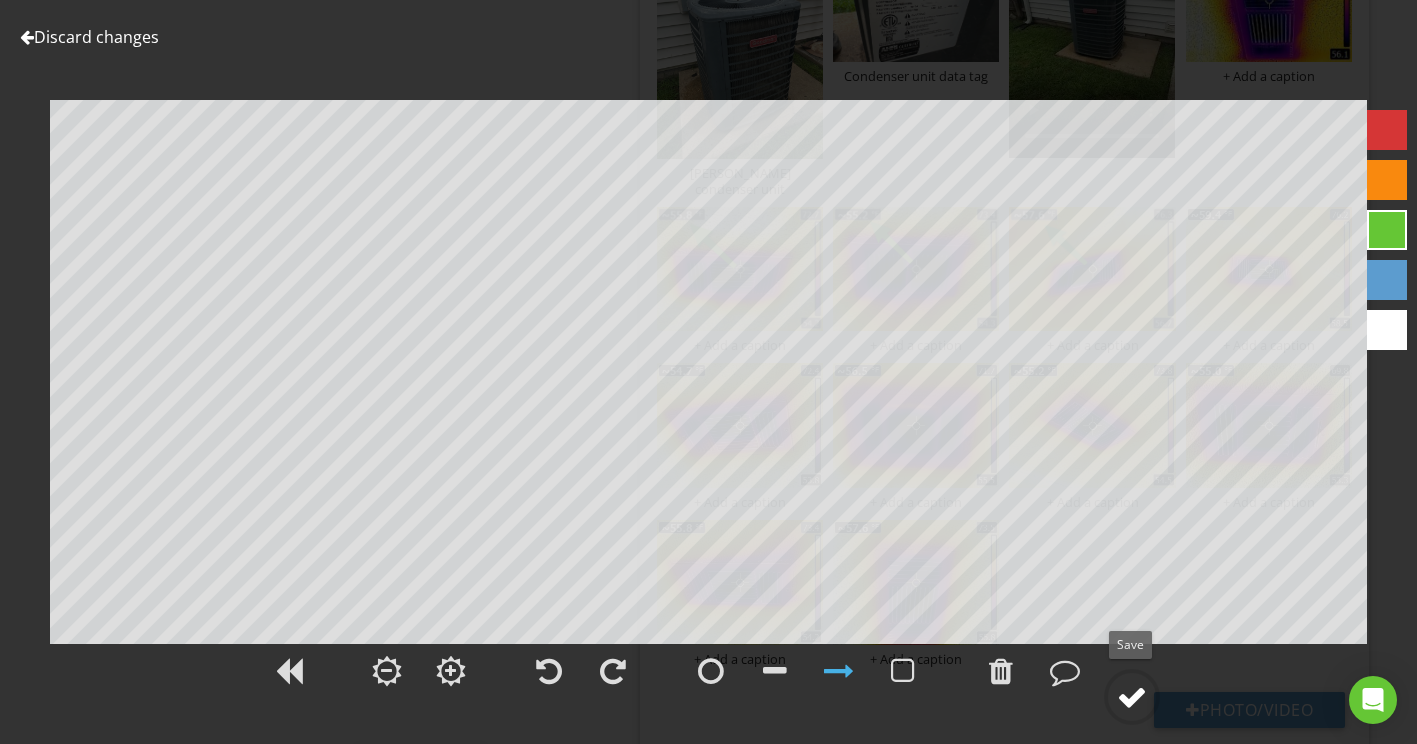 click at bounding box center [1132, 697] 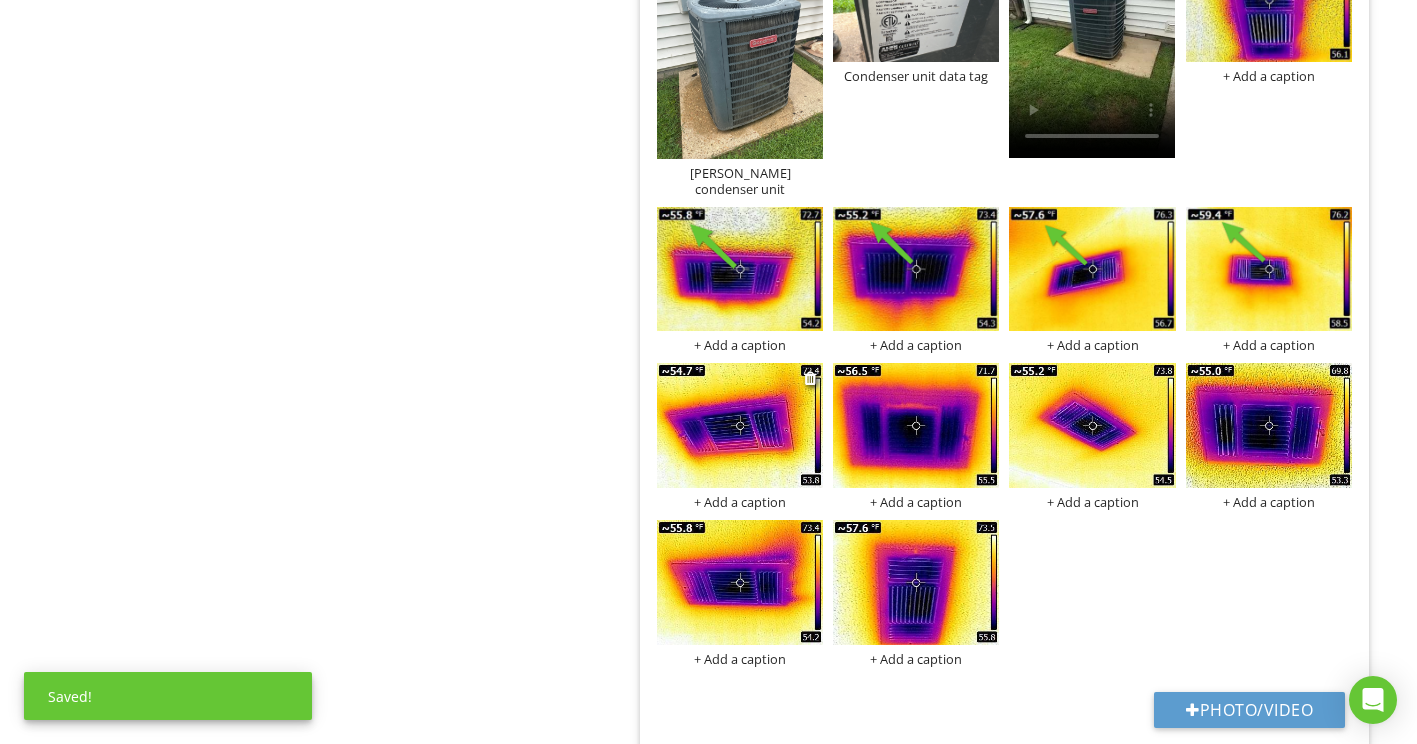 click at bounding box center [740, 425] 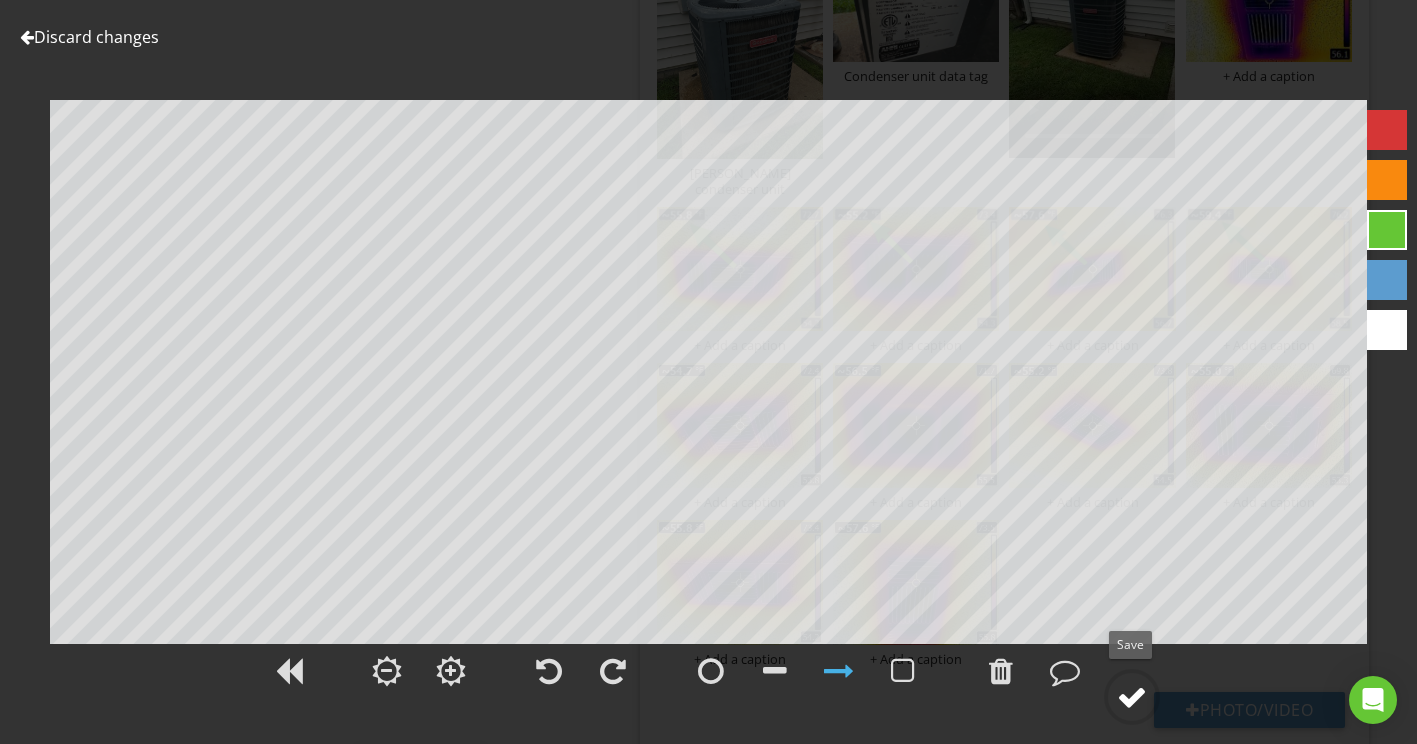 click at bounding box center [1132, 697] 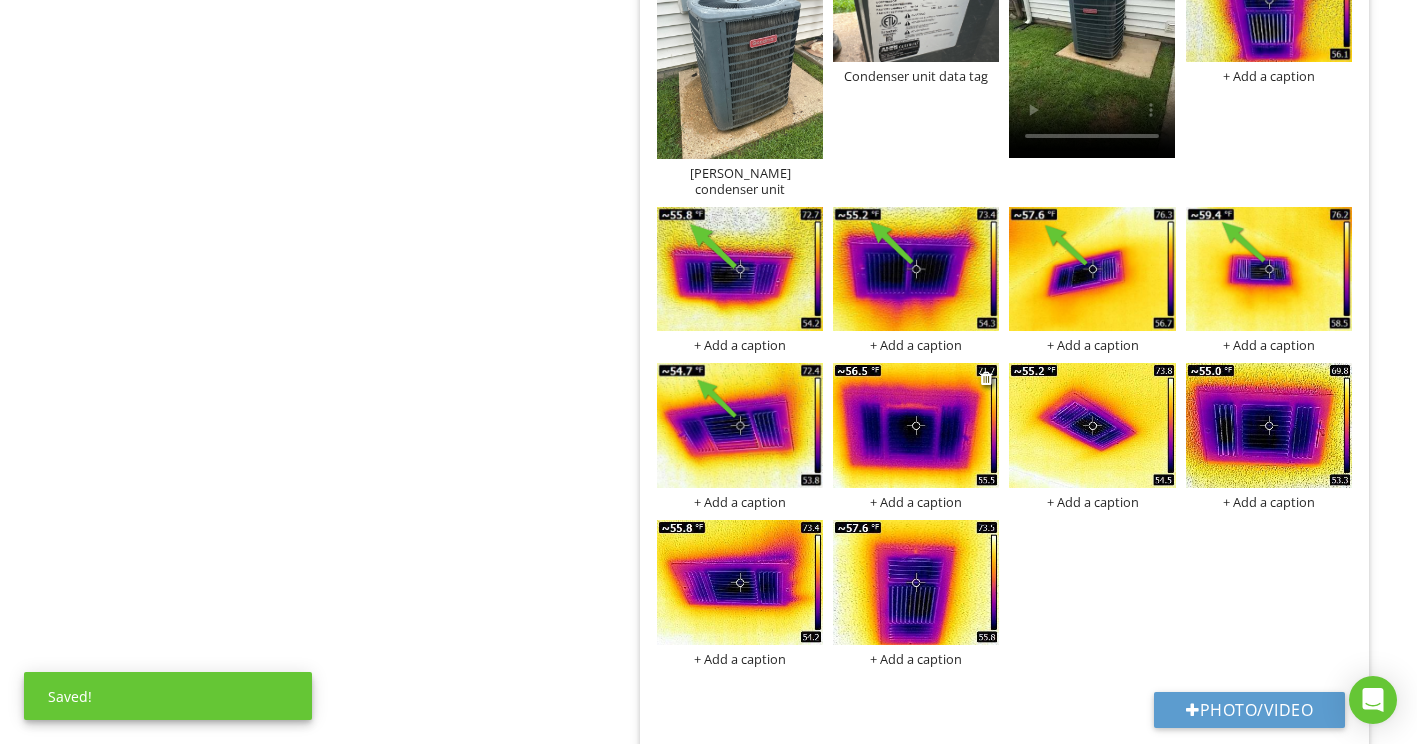 click at bounding box center (916, 425) 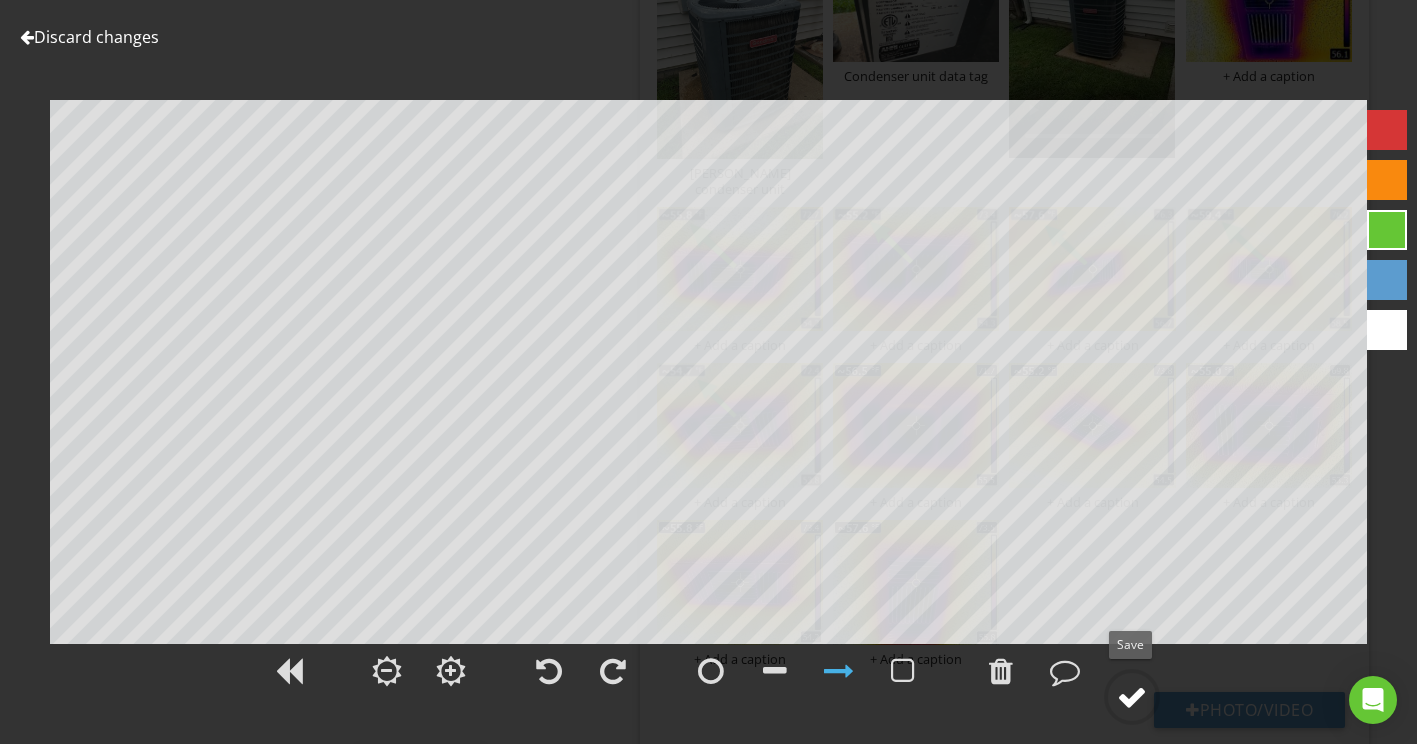 click at bounding box center [1132, 697] 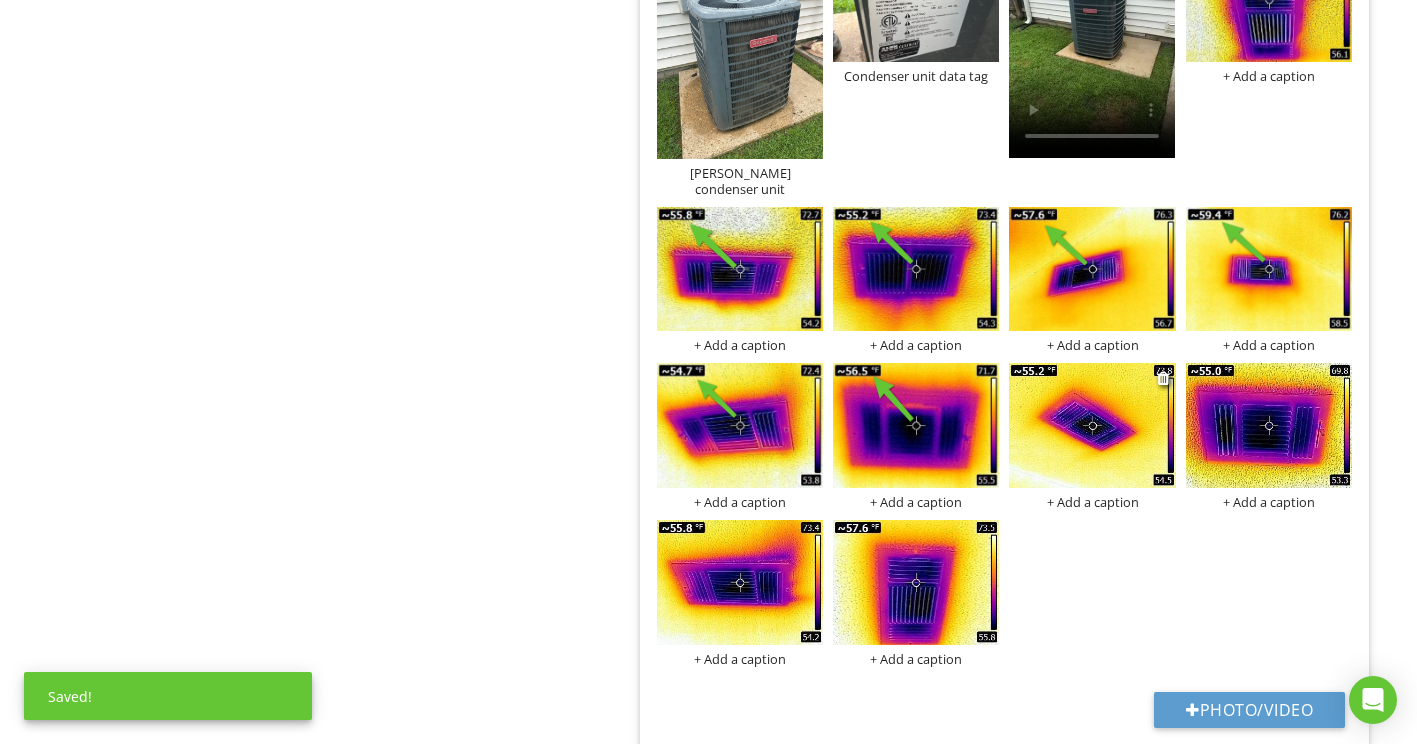 click at bounding box center (1092, 425) 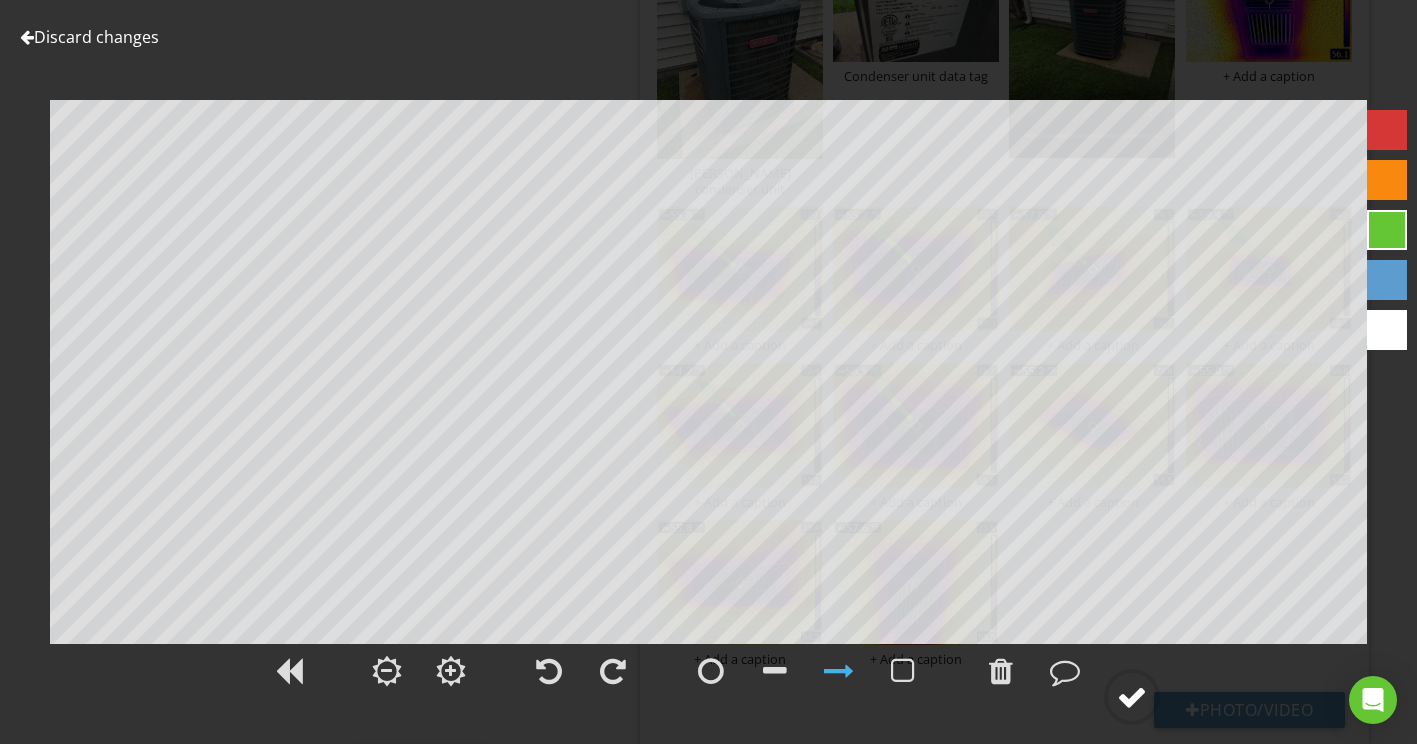 click at bounding box center (1132, 697) 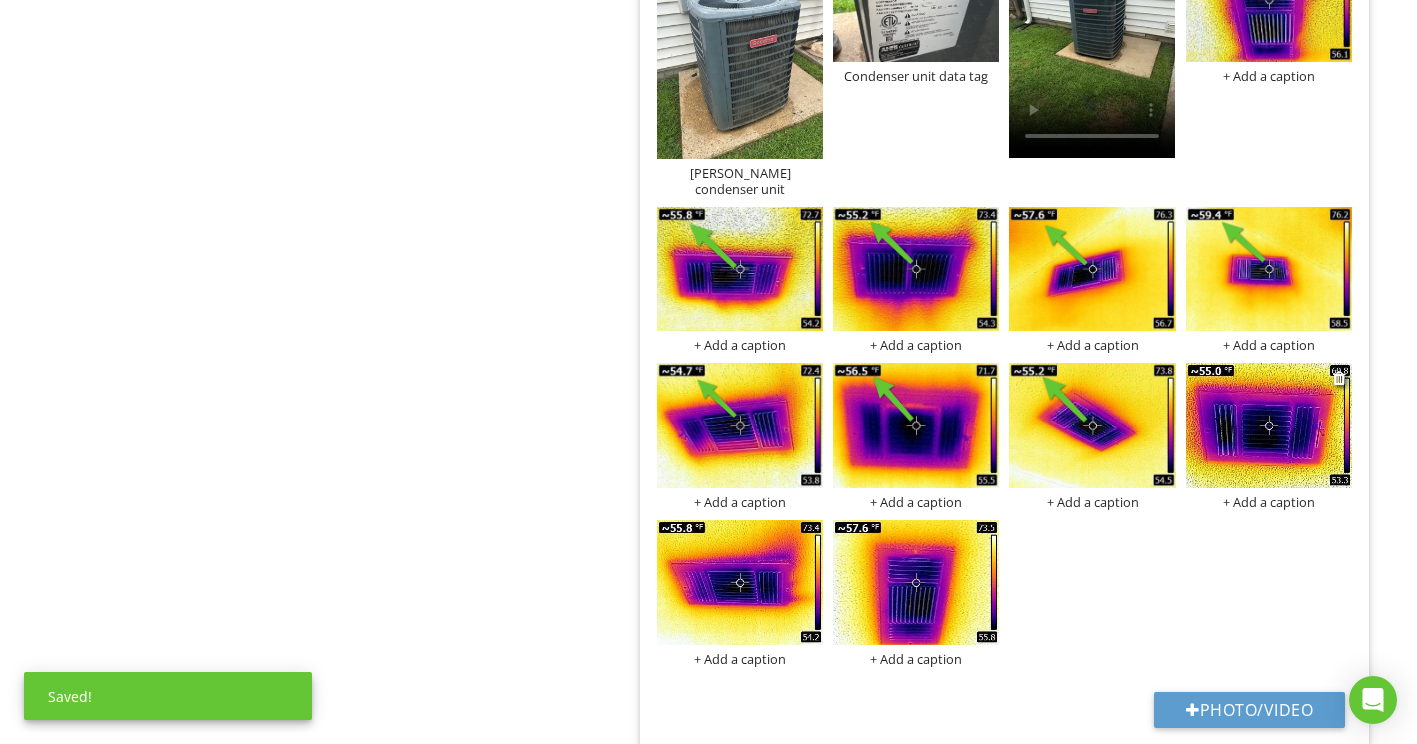 click at bounding box center (1269, 425) 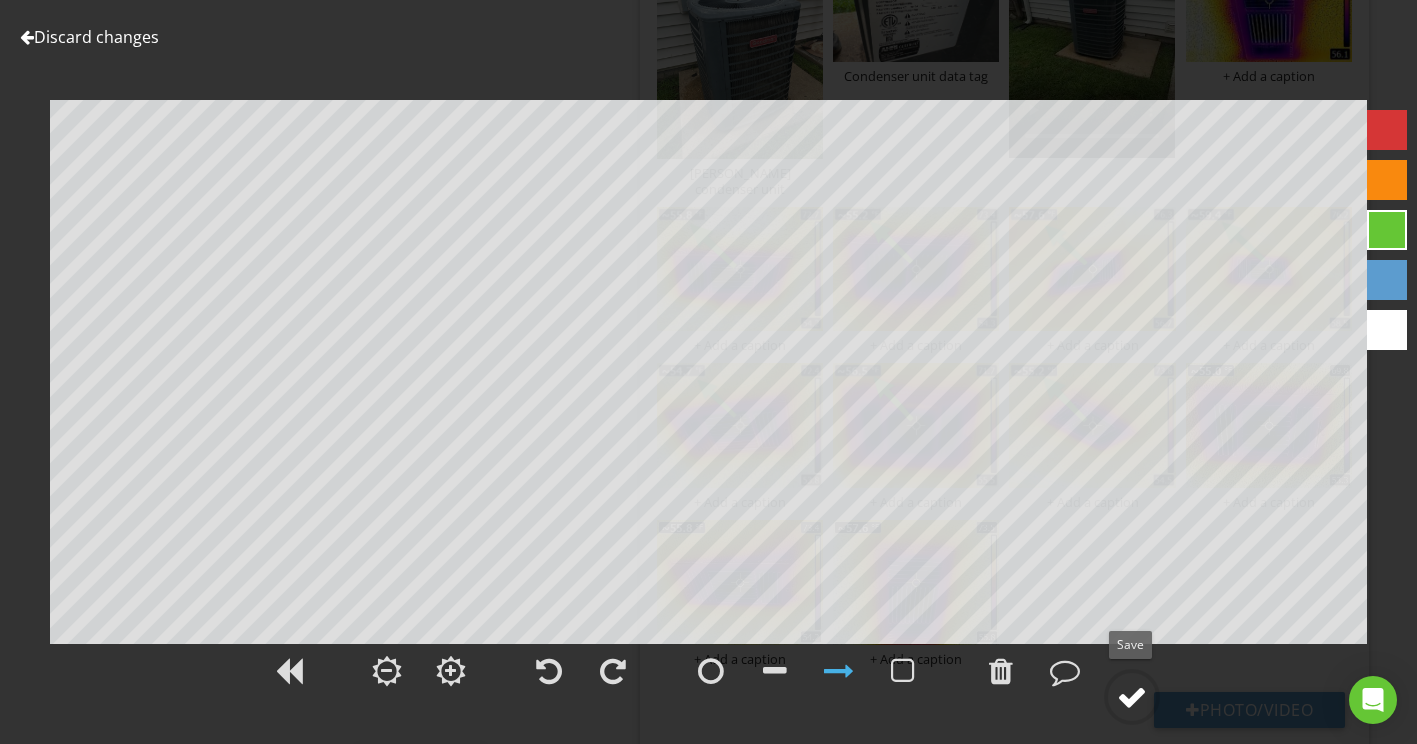 click at bounding box center [1132, 697] 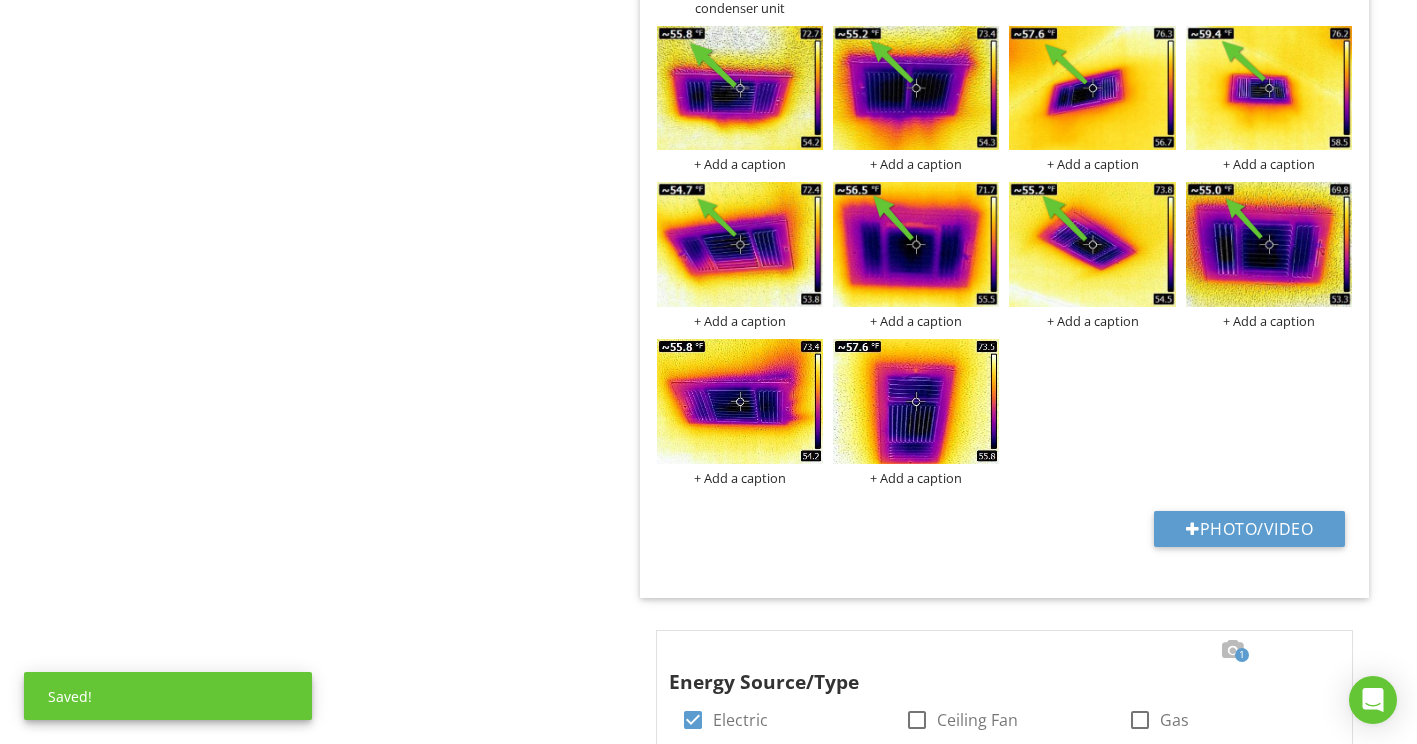 scroll, scrollTop: 2500, scrollLeft: 0, axis: vertical 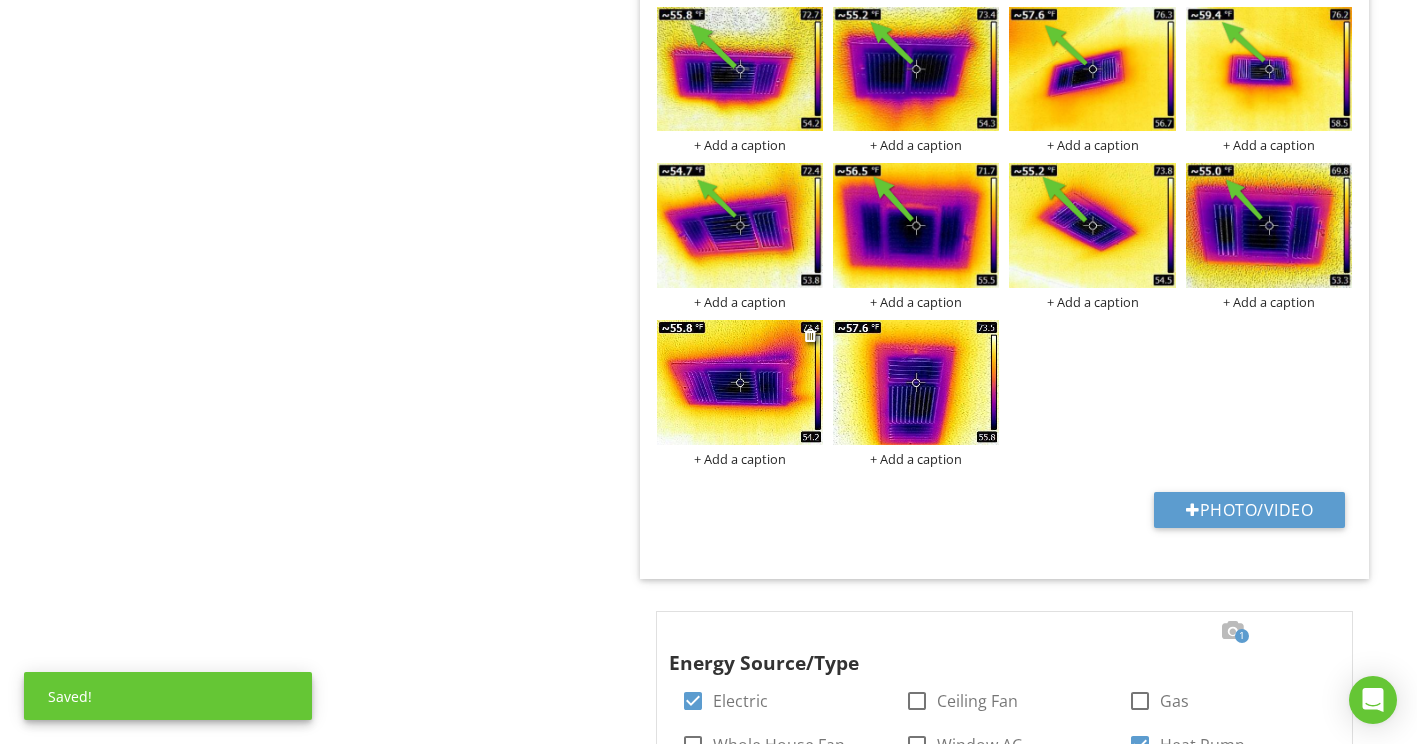 click at bounding box center (740, 382) 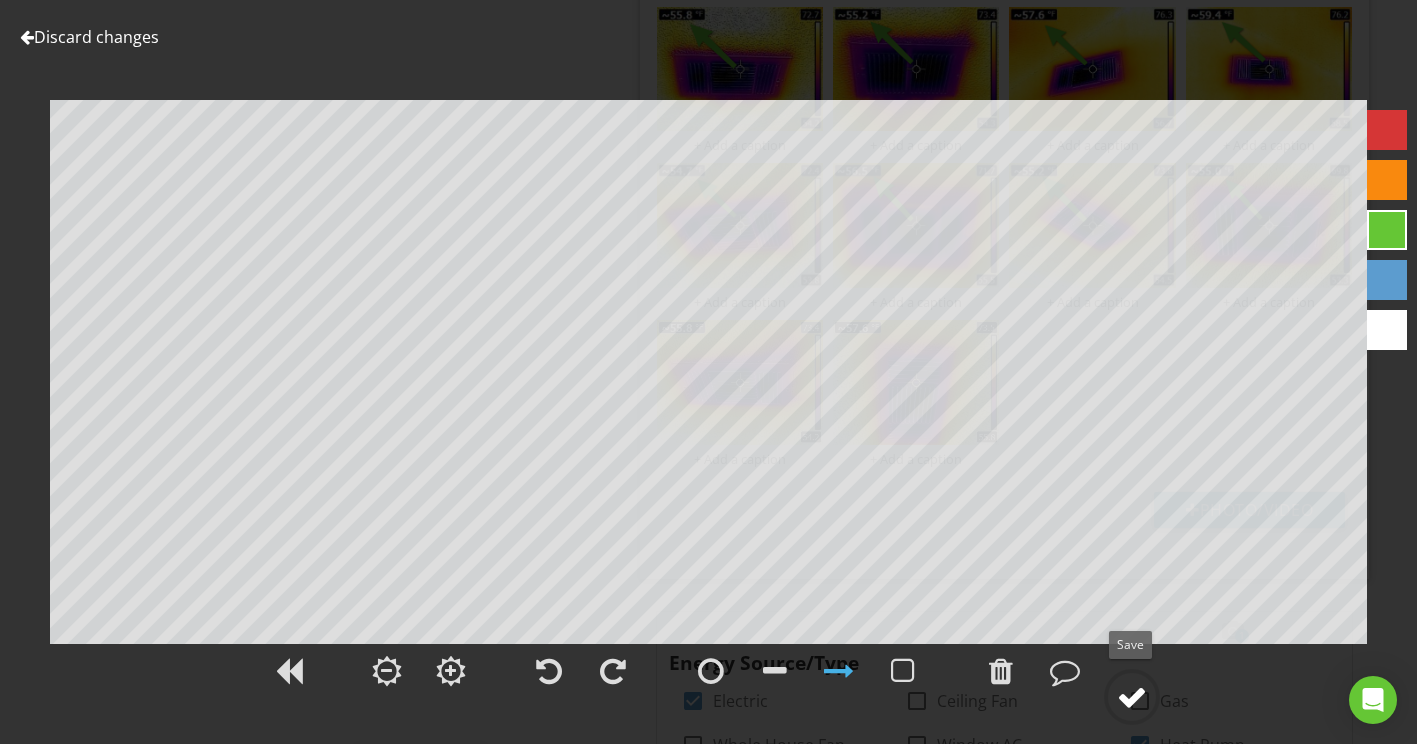 click at bounding box center (1132, 697) 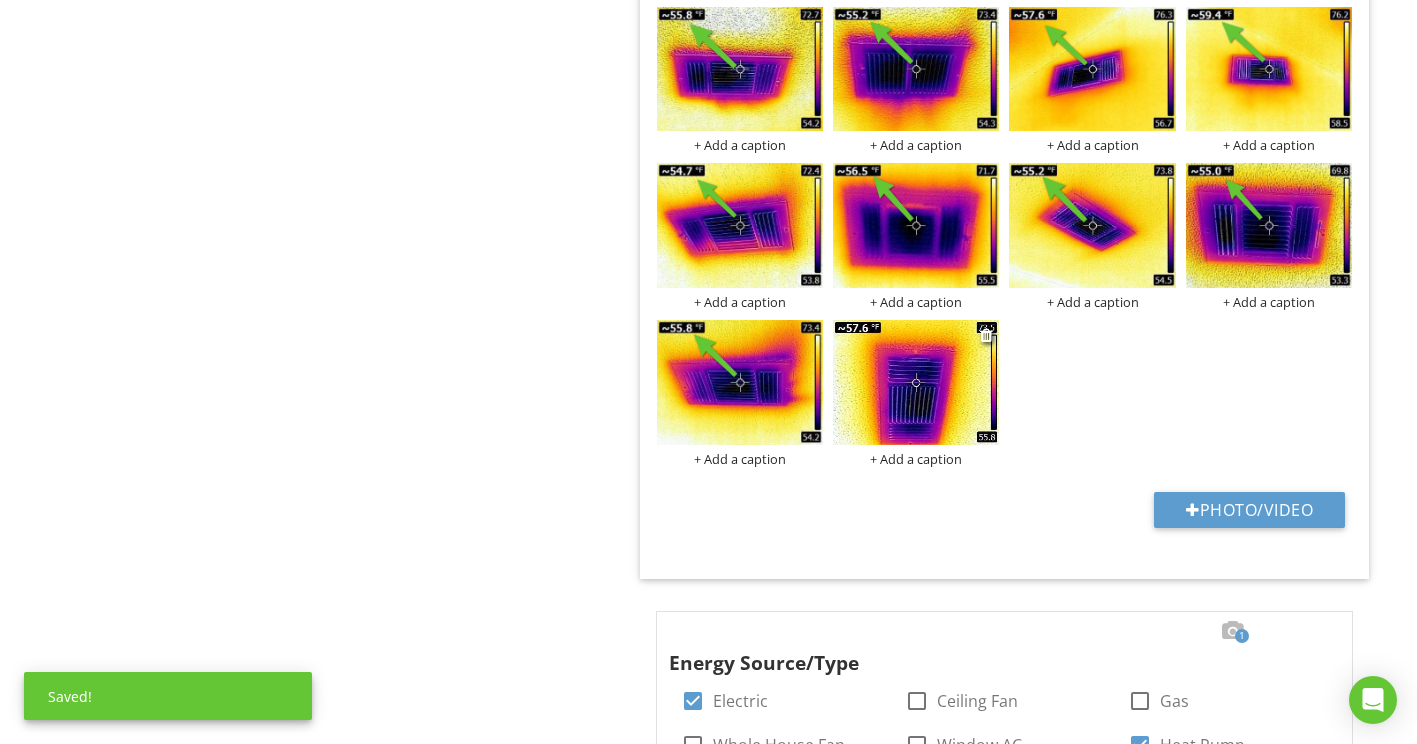 click at bounding box center (916, 382) 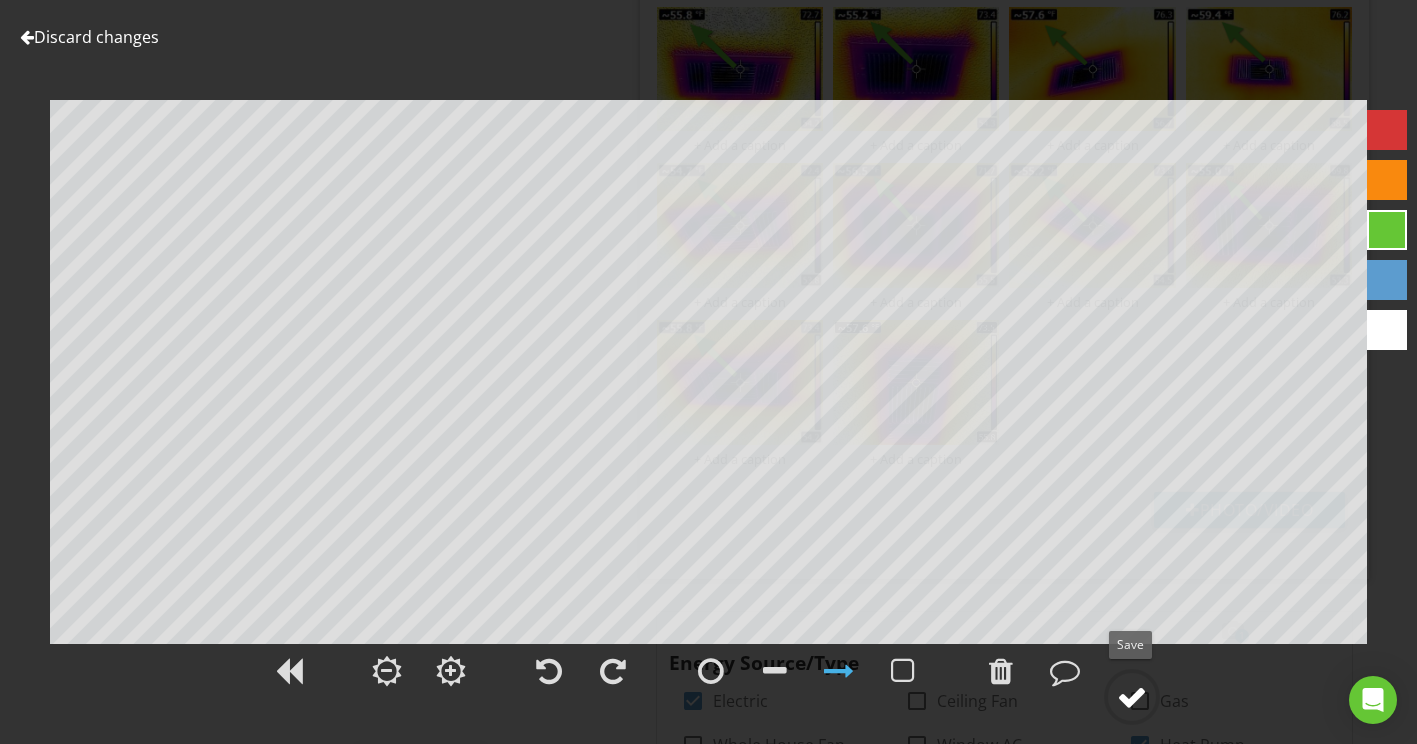 click at bounding box center (1132, 697) 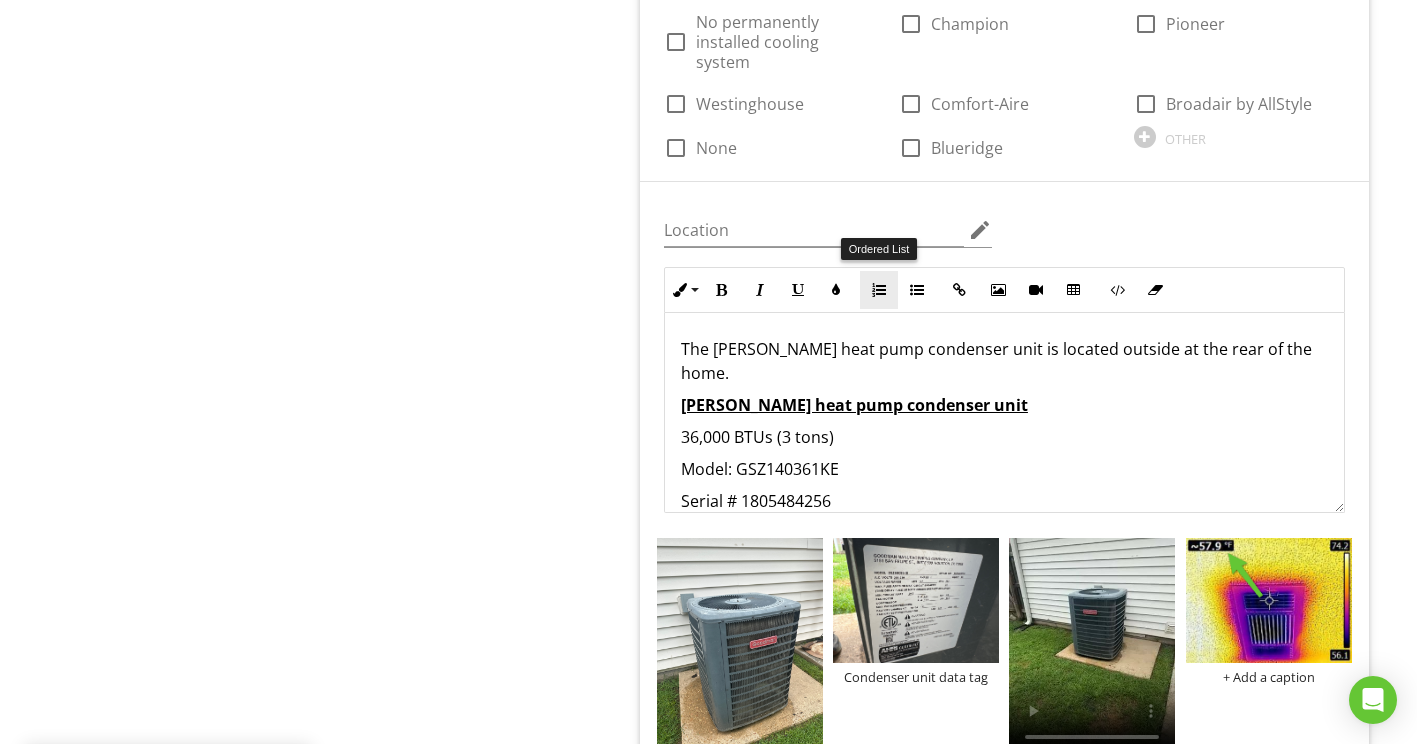 scroll, scrollTop: 1700, scrollLeft: 0, axis: vertical 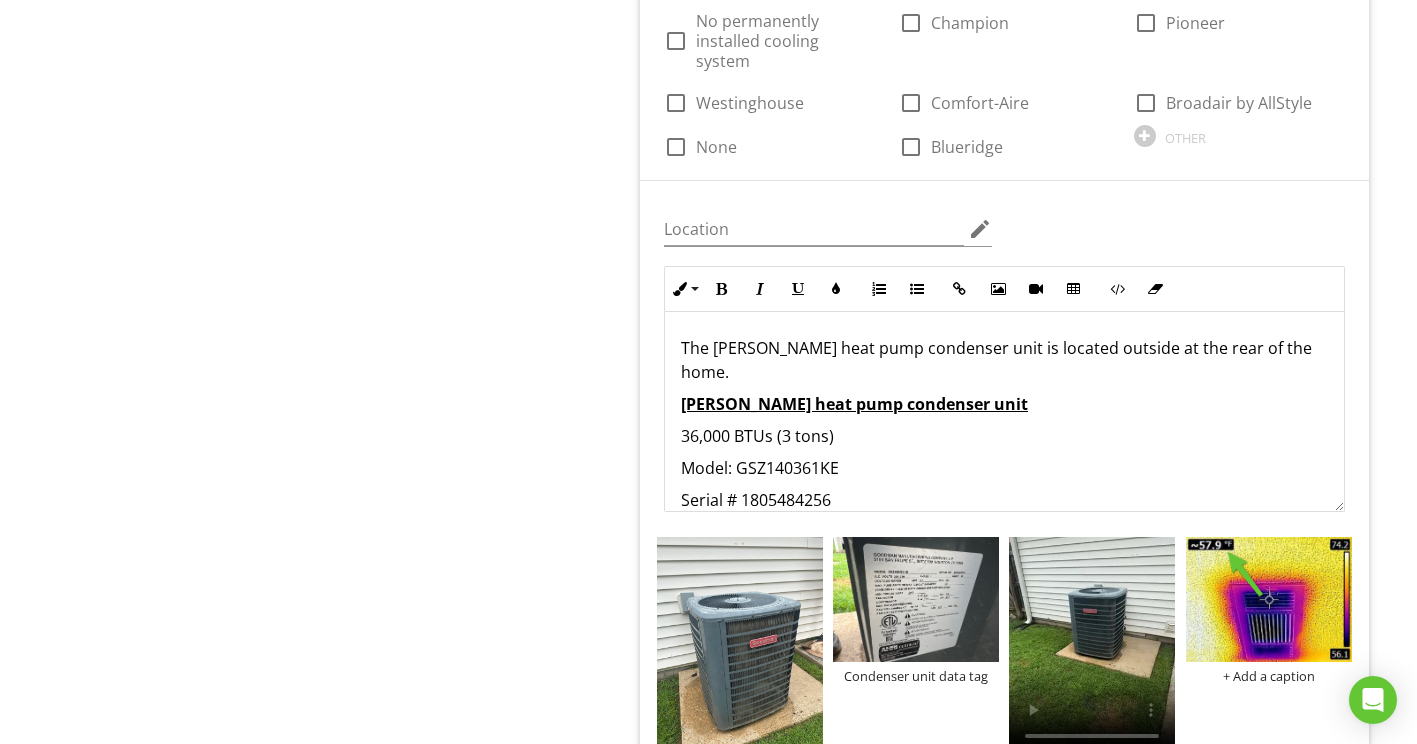 click on "Serial # 1805484256" at bounding box center [1004, 500] 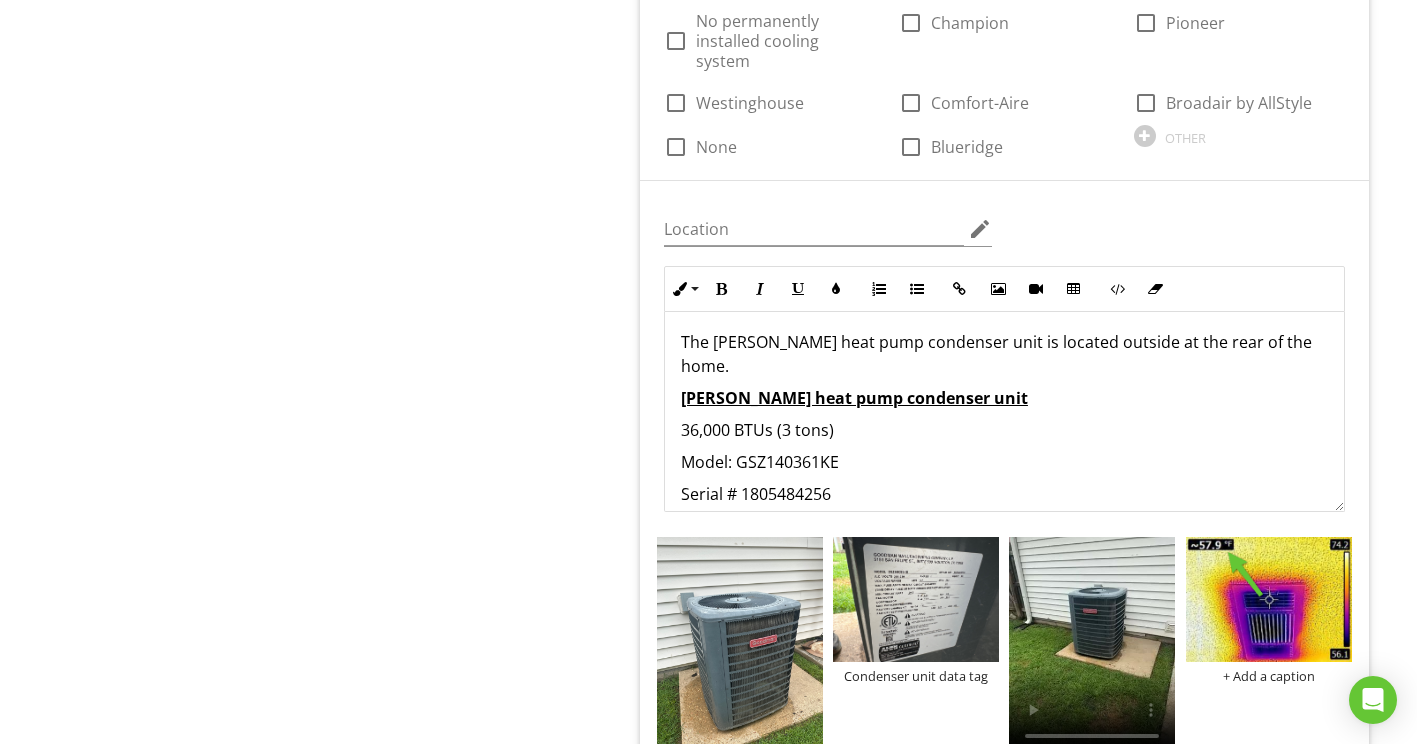 type 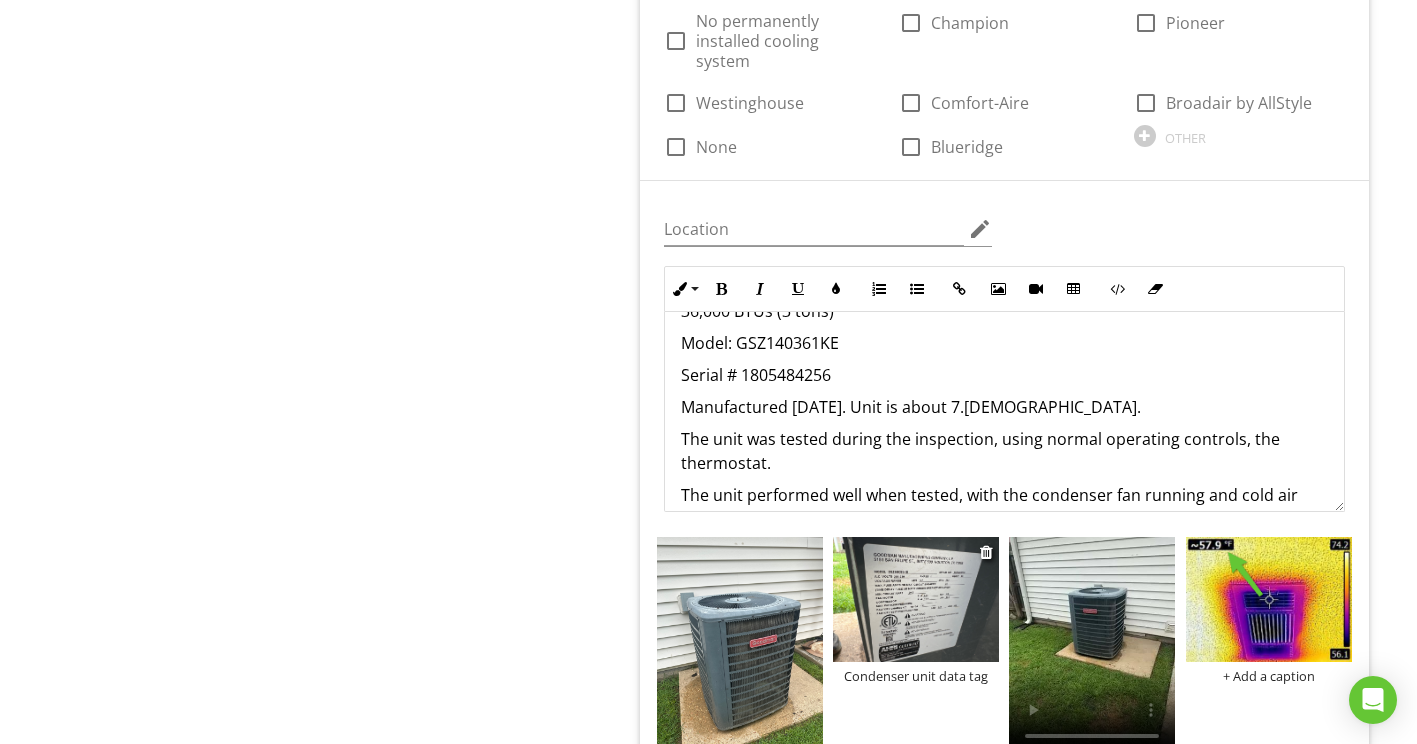 scroll, scrollTop: 145, scrollLeft: 0, axis: vertical 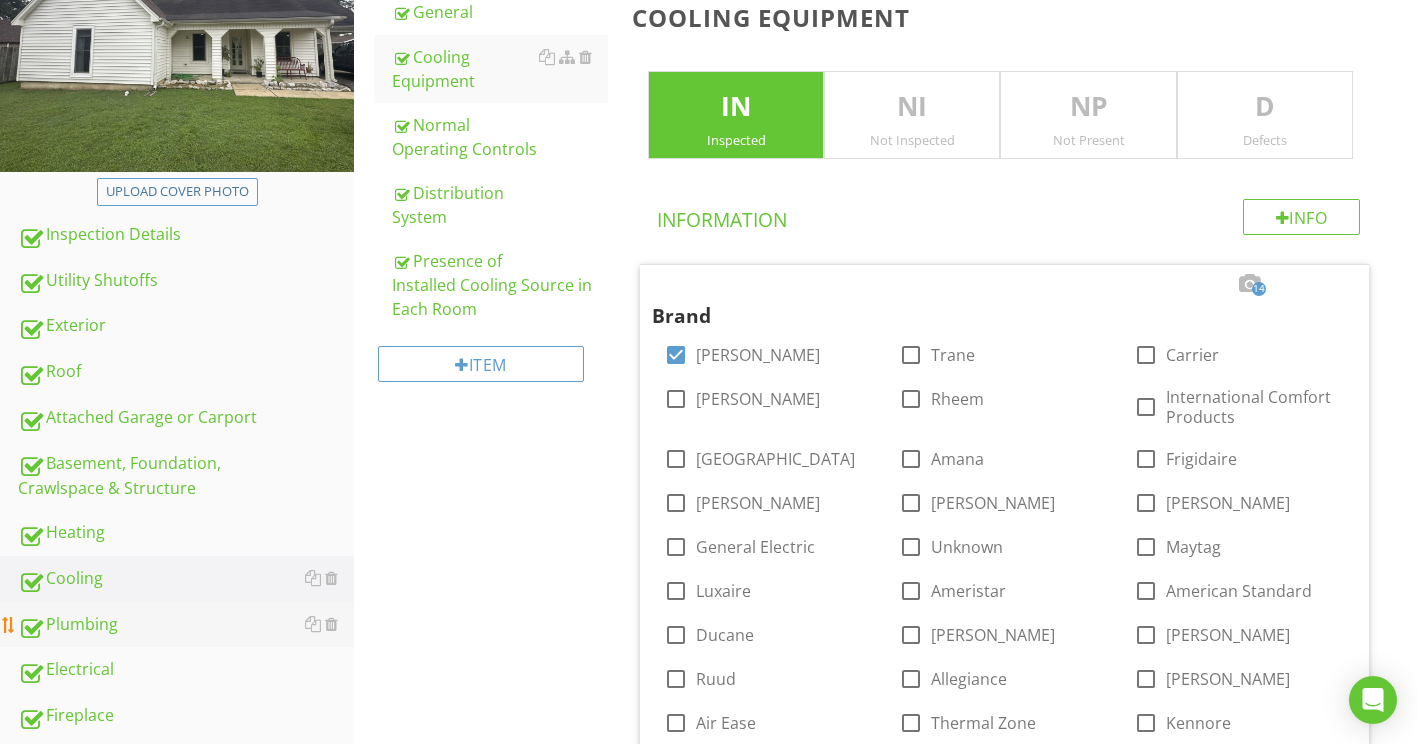 click on "Plumbing" at bounding box center (186, 625) 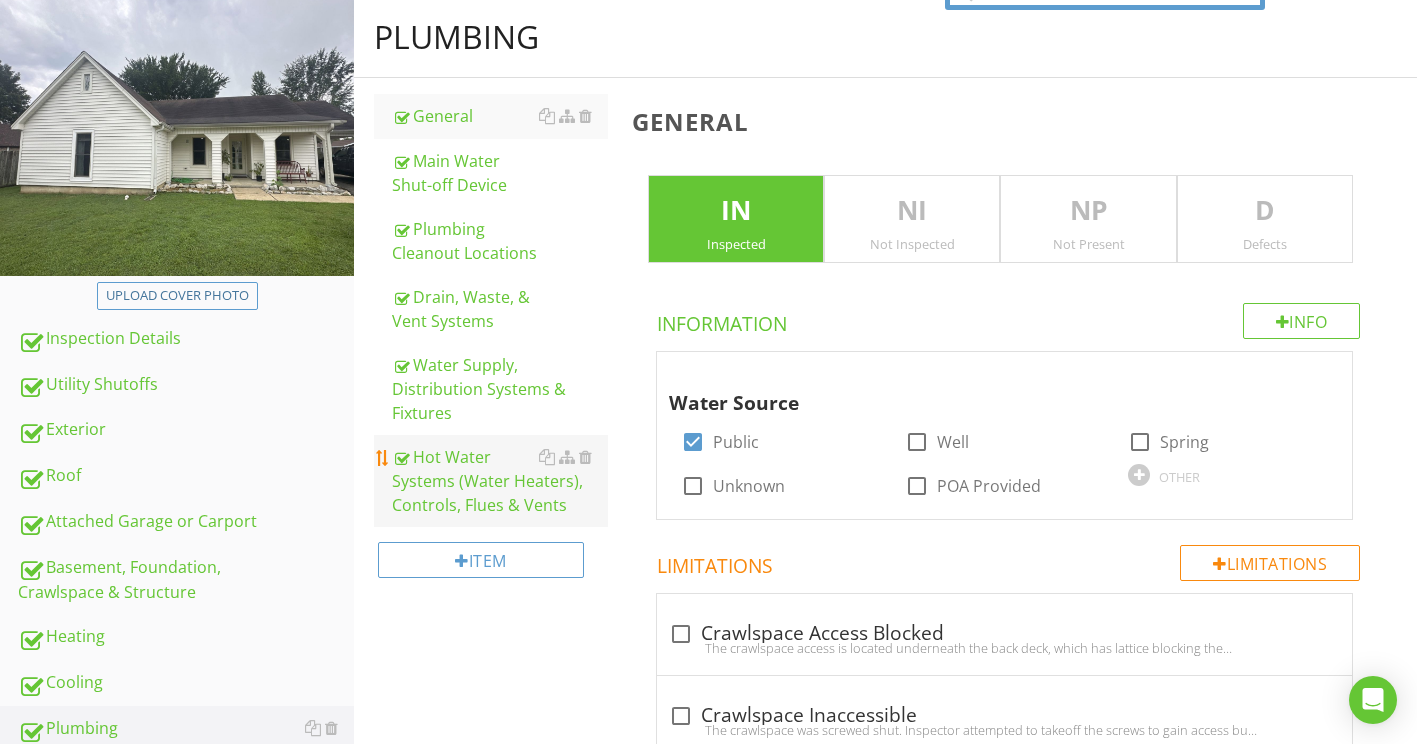 scroll, scrollTop: 200, scrollLeft: 0, axis: vertical 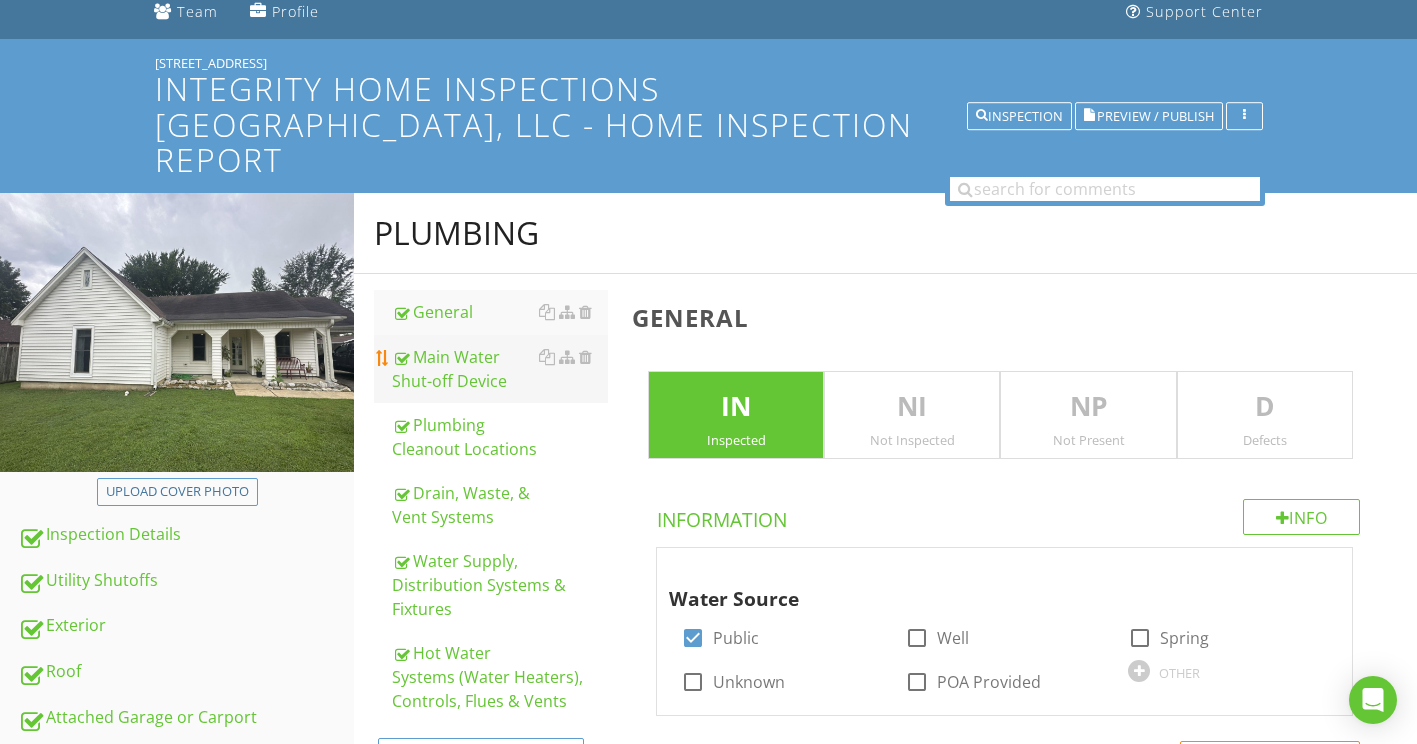 click on "Main Water Shut-off Device" at bounding box center [500, 369] 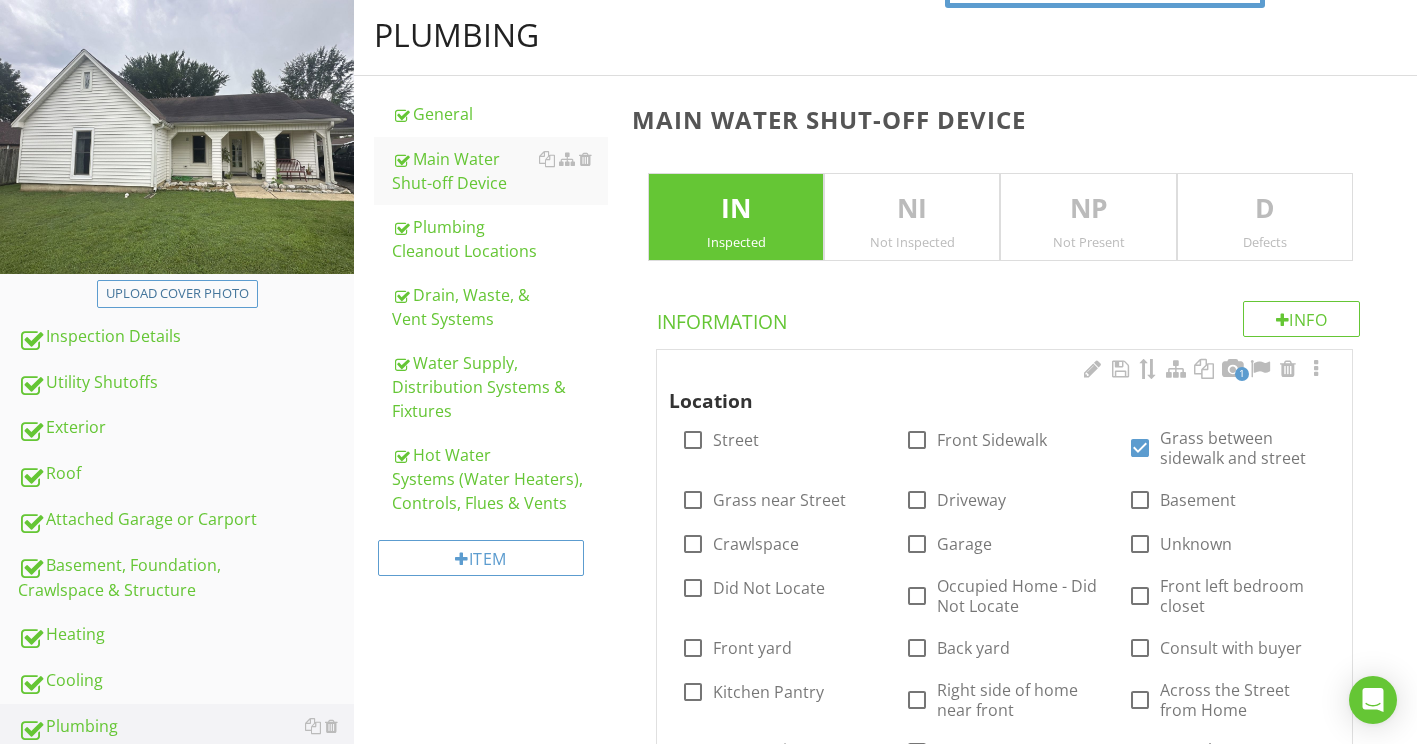 scroll, scrollTop: 400, scrollLeft: 0, axis: vertical 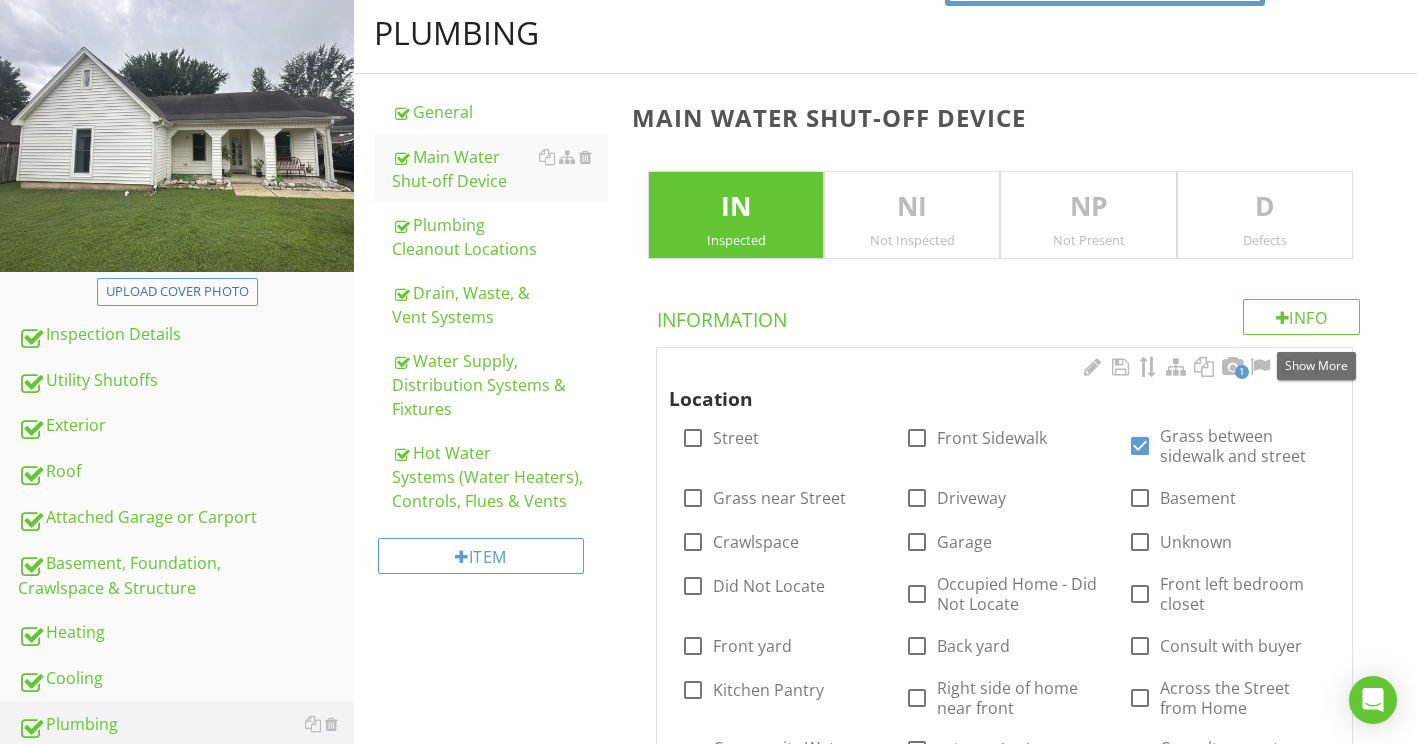click at bounding box center (1316, 367) 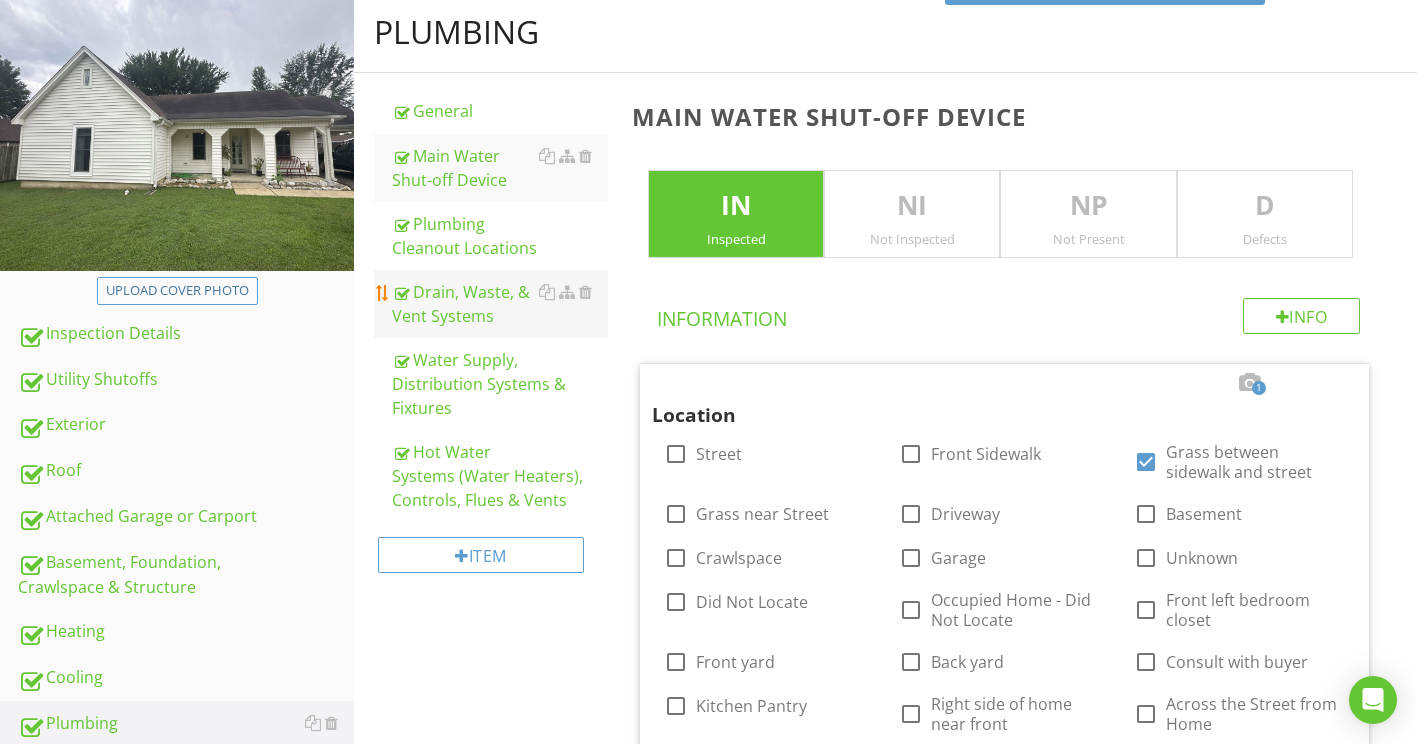scroll, scrollTop: 400, scrollLeft: 0, axis: vertical 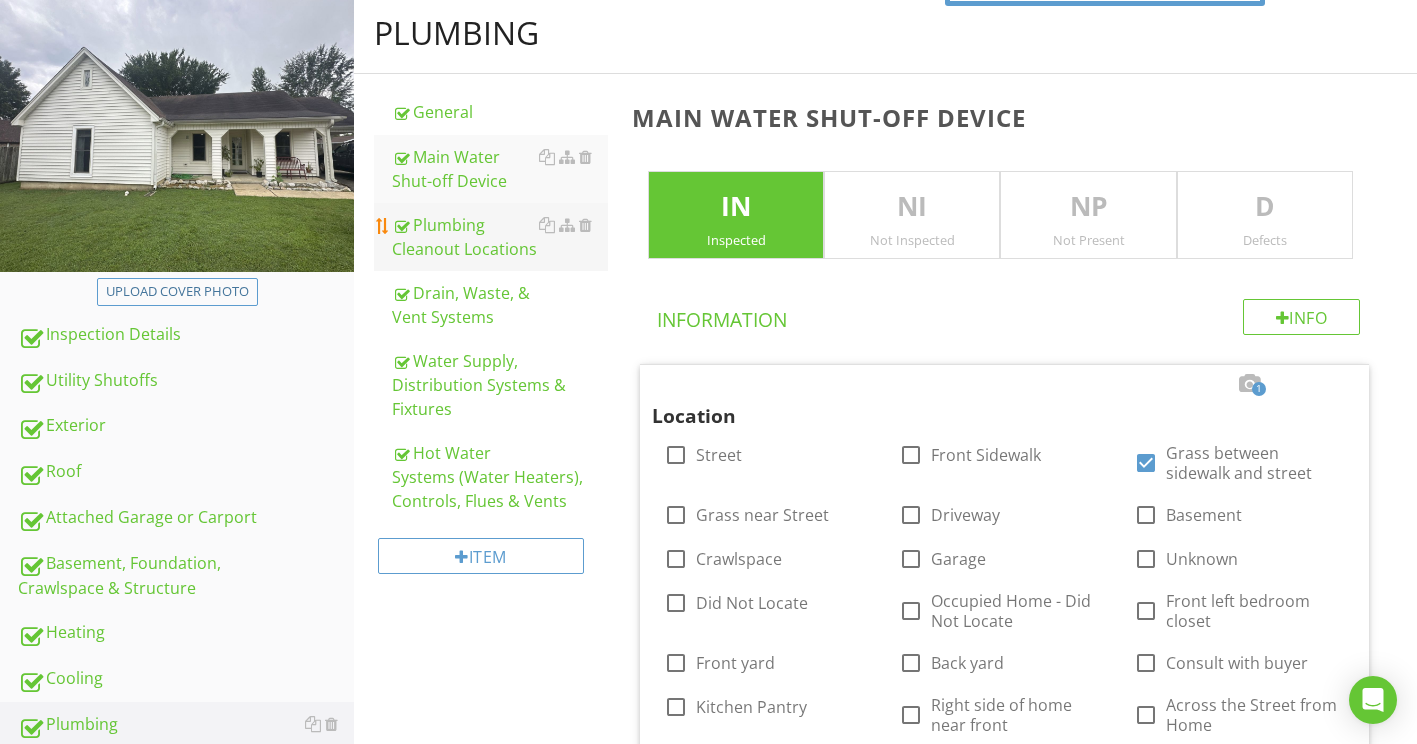 click on "Plumbing Cleanout Locations" at bounding box center (500, 237) 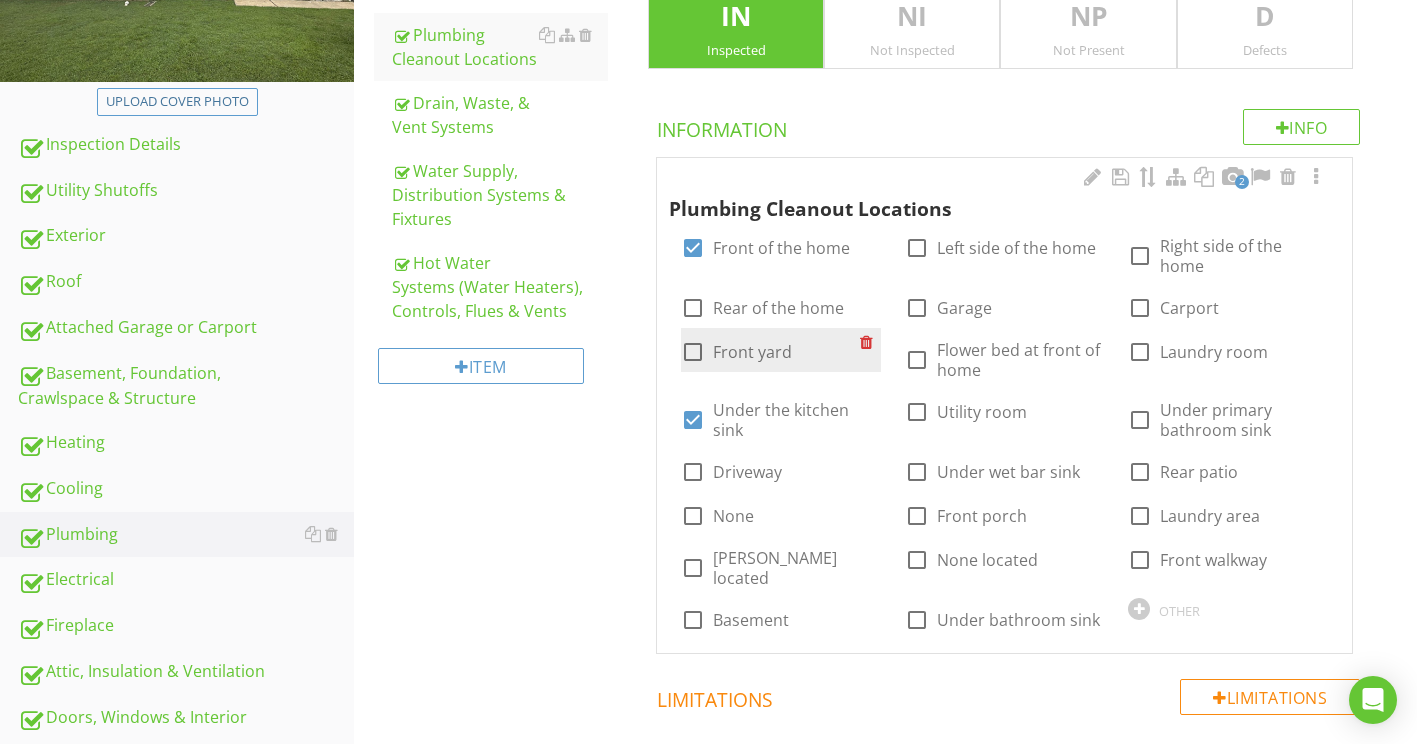 scroll, scrollTop: 600, scrollLeft: 0, axis: vertical 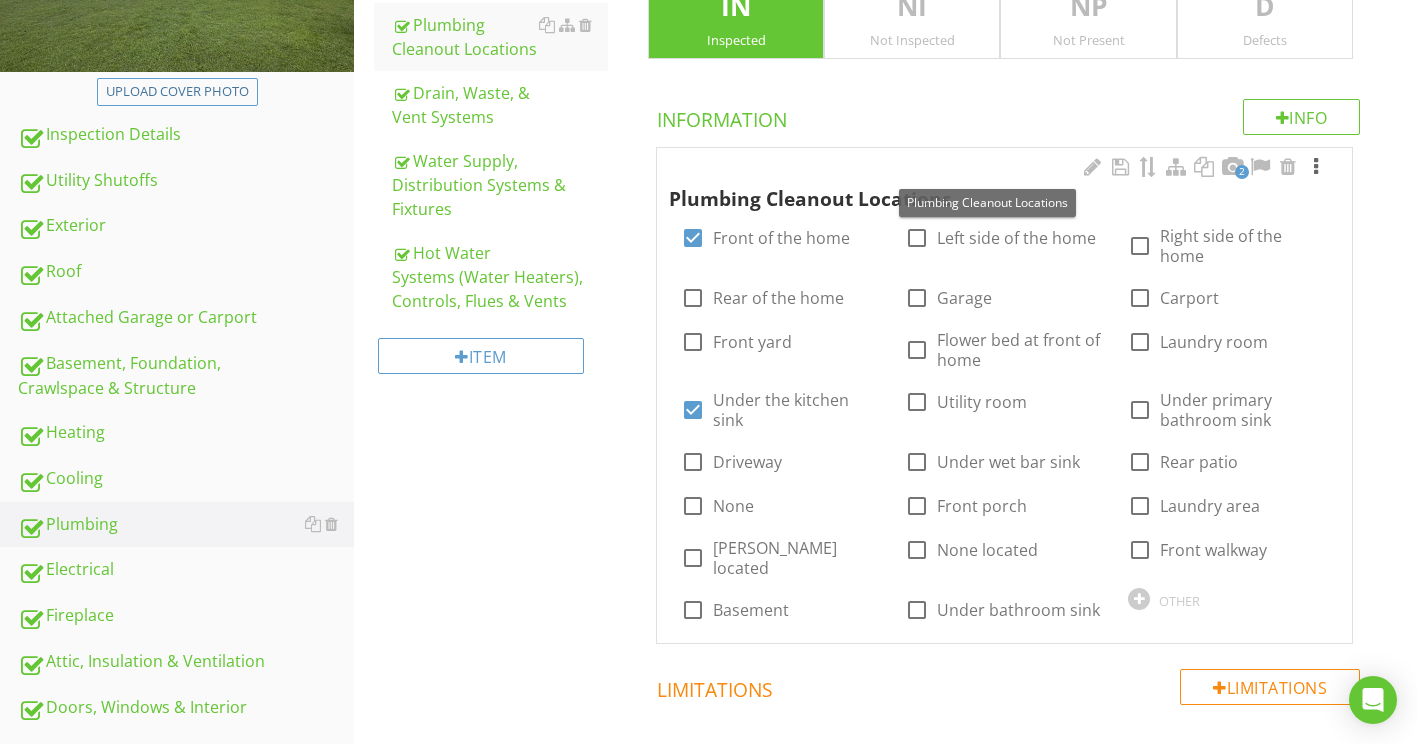 click at bounding box center [1316, 167] 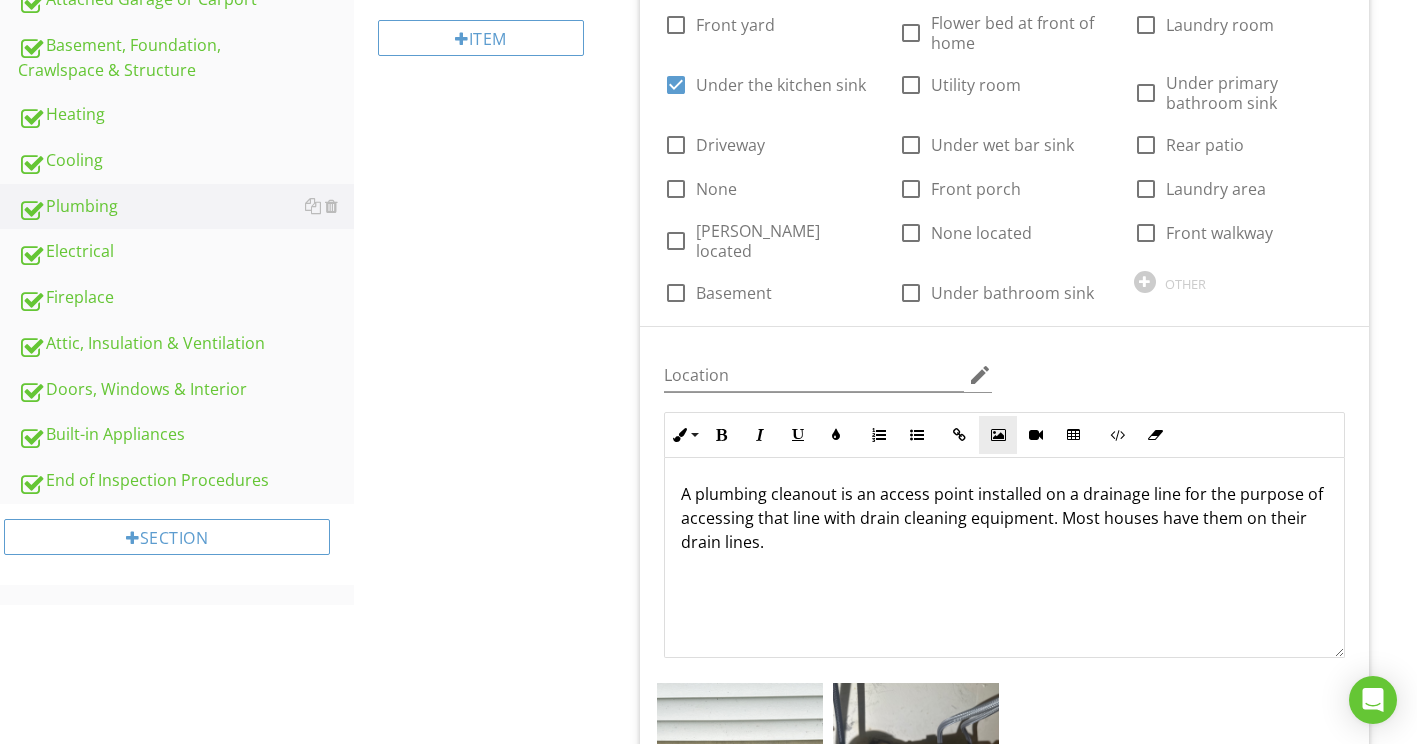scroll, scrollTop: 1000, scrollLeft: 0, axis: vertical 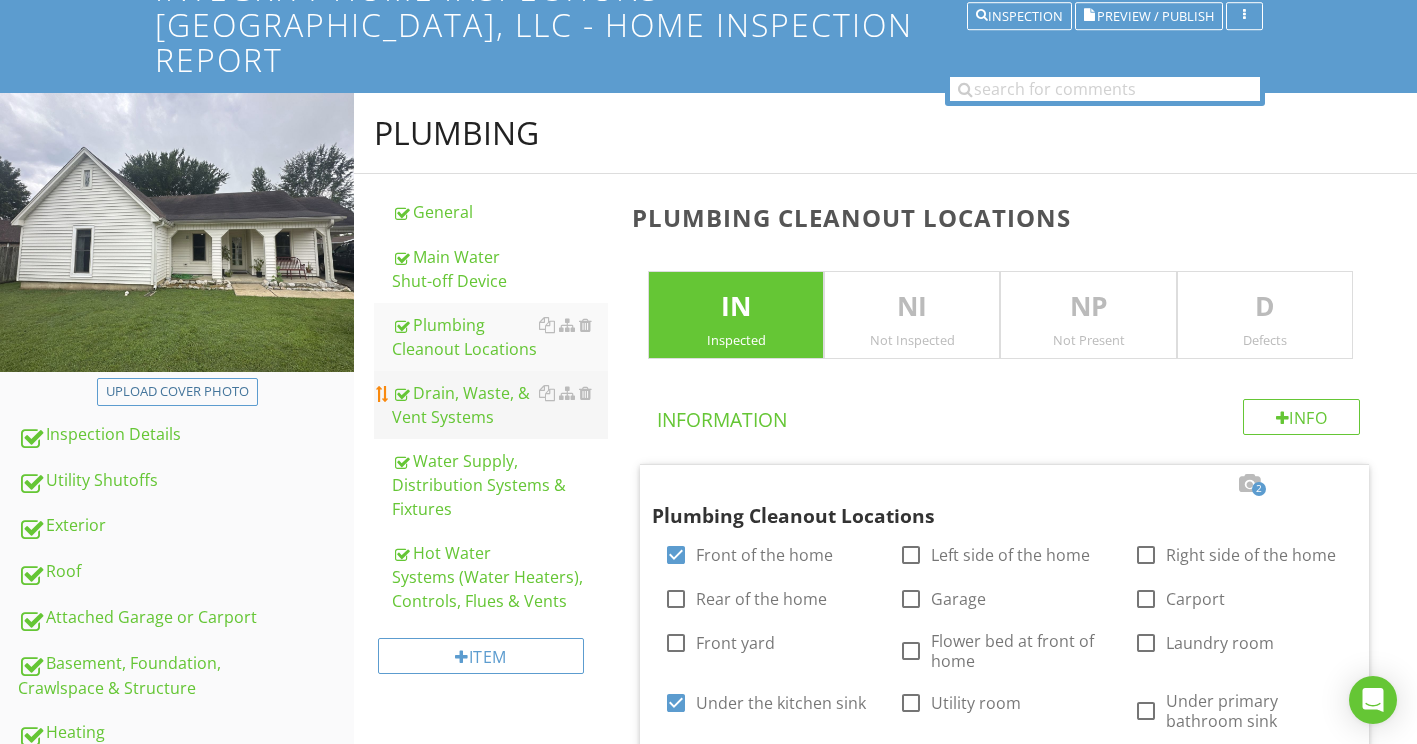 click on "Drain, Waste, & Vent Systems" at bounding box center (500, 405) 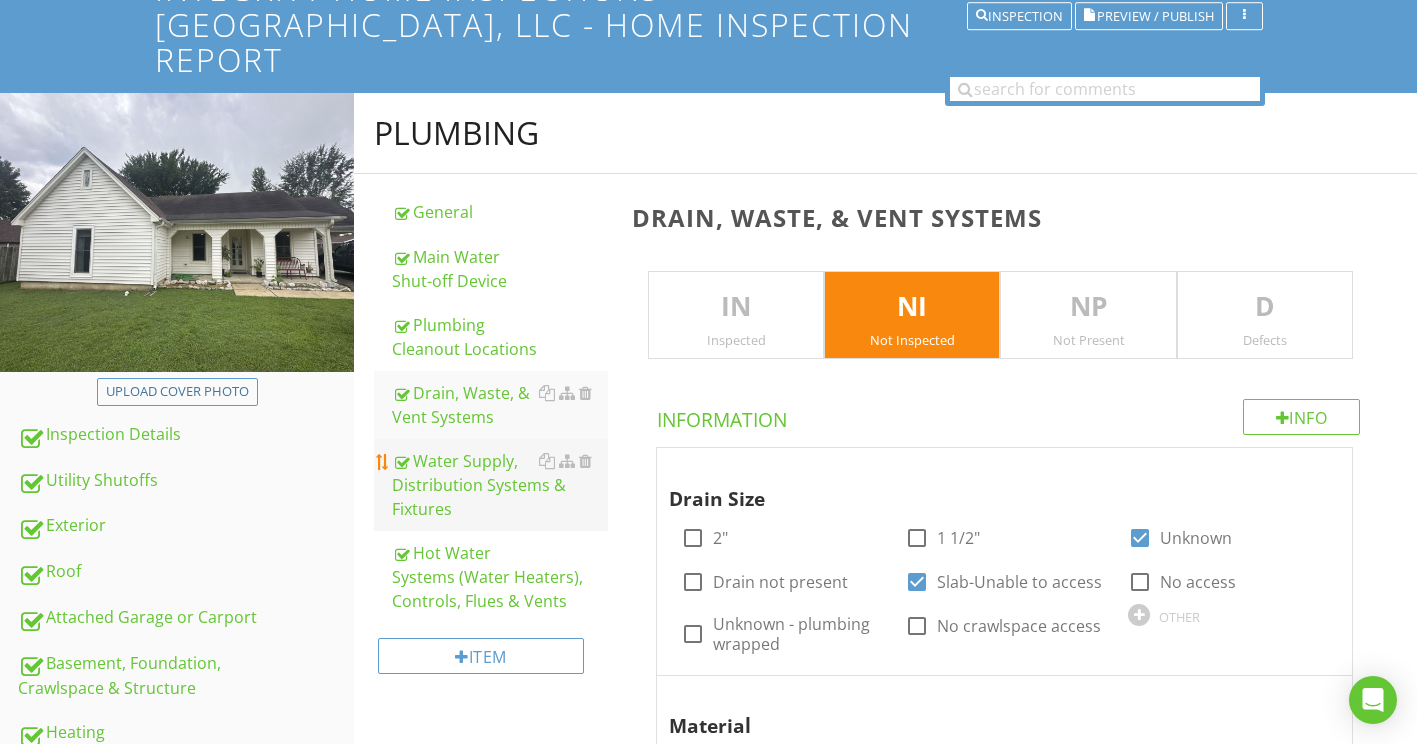 click on "Water Supply, Distribution Systems & Fixtures" at bounding box center (500, 485) 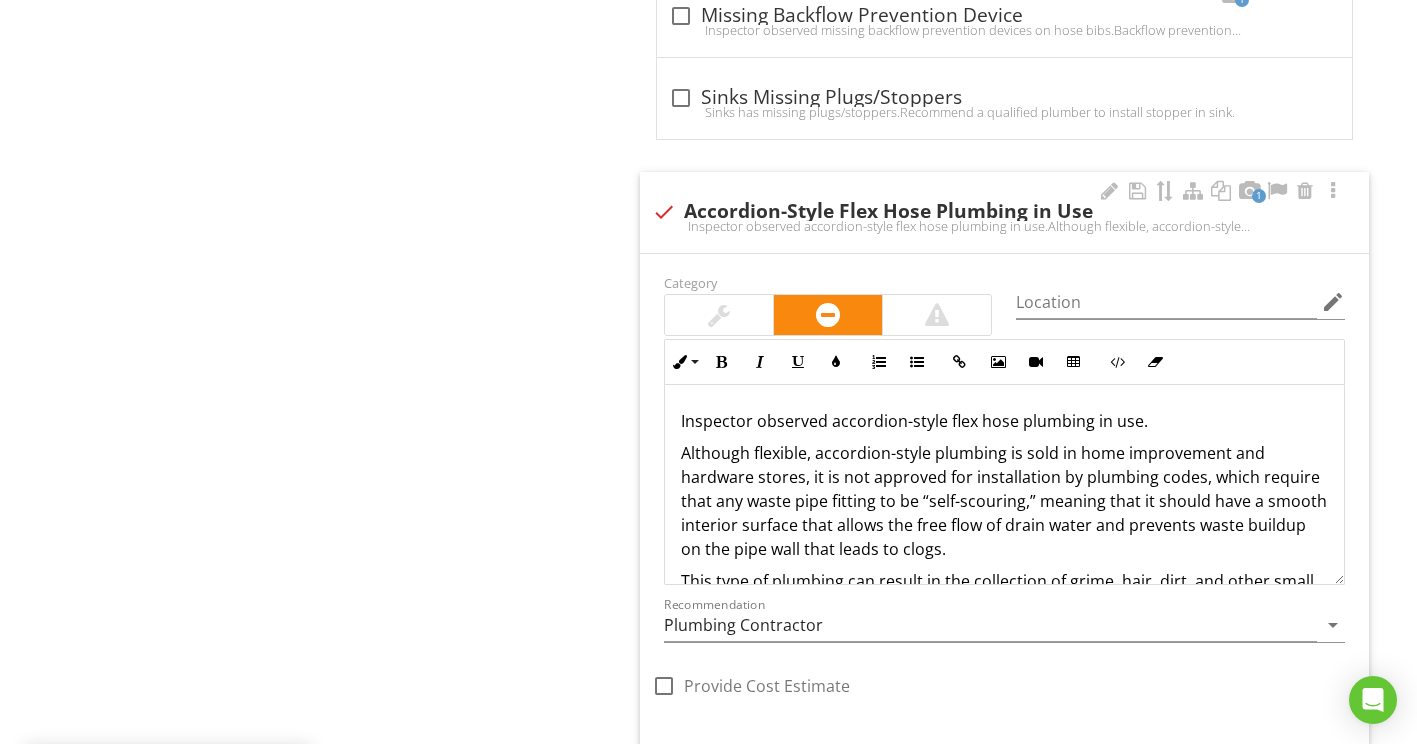 scroll, scrollTop: 2300, scrollLeft: 0, axis: vertical 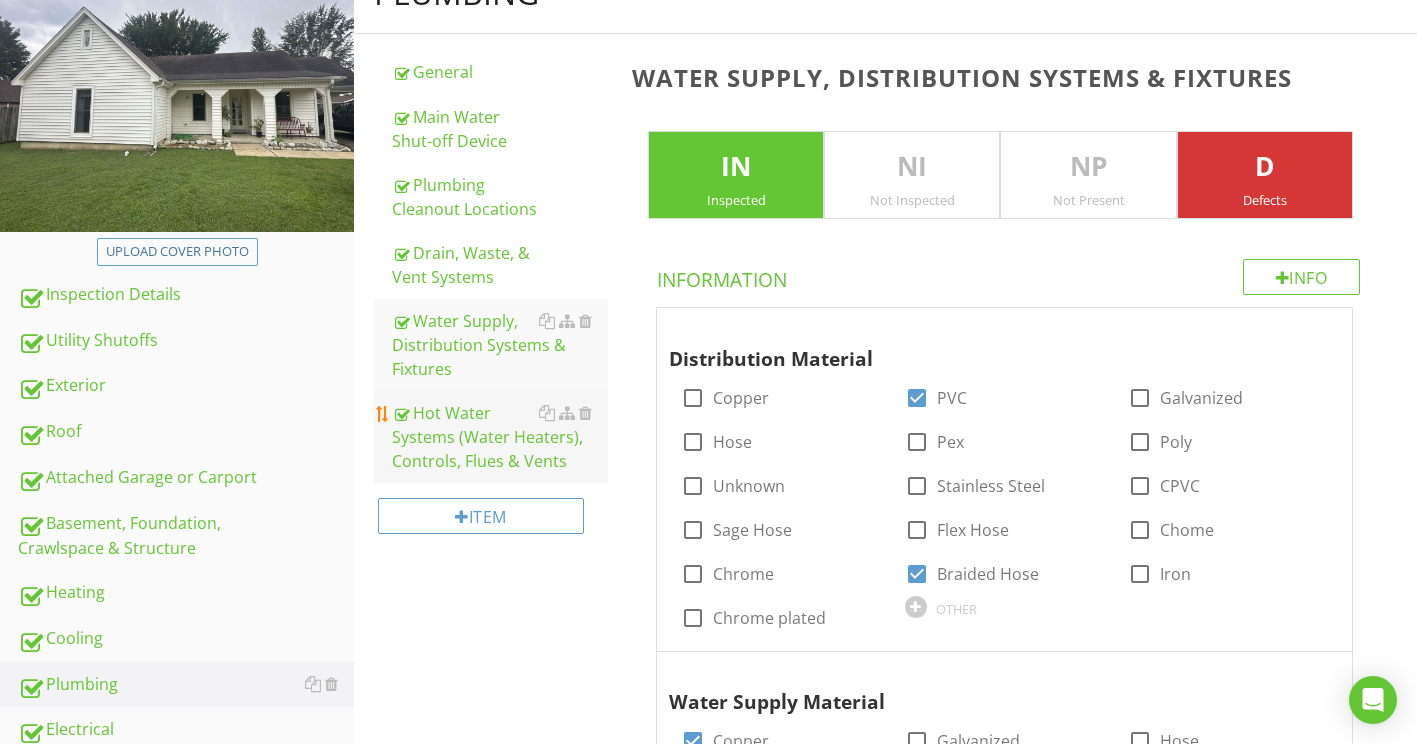 click on "Hot Water Systems (Water Heaters), Controls, Flues & Vents" at bounding box center [500, 437] 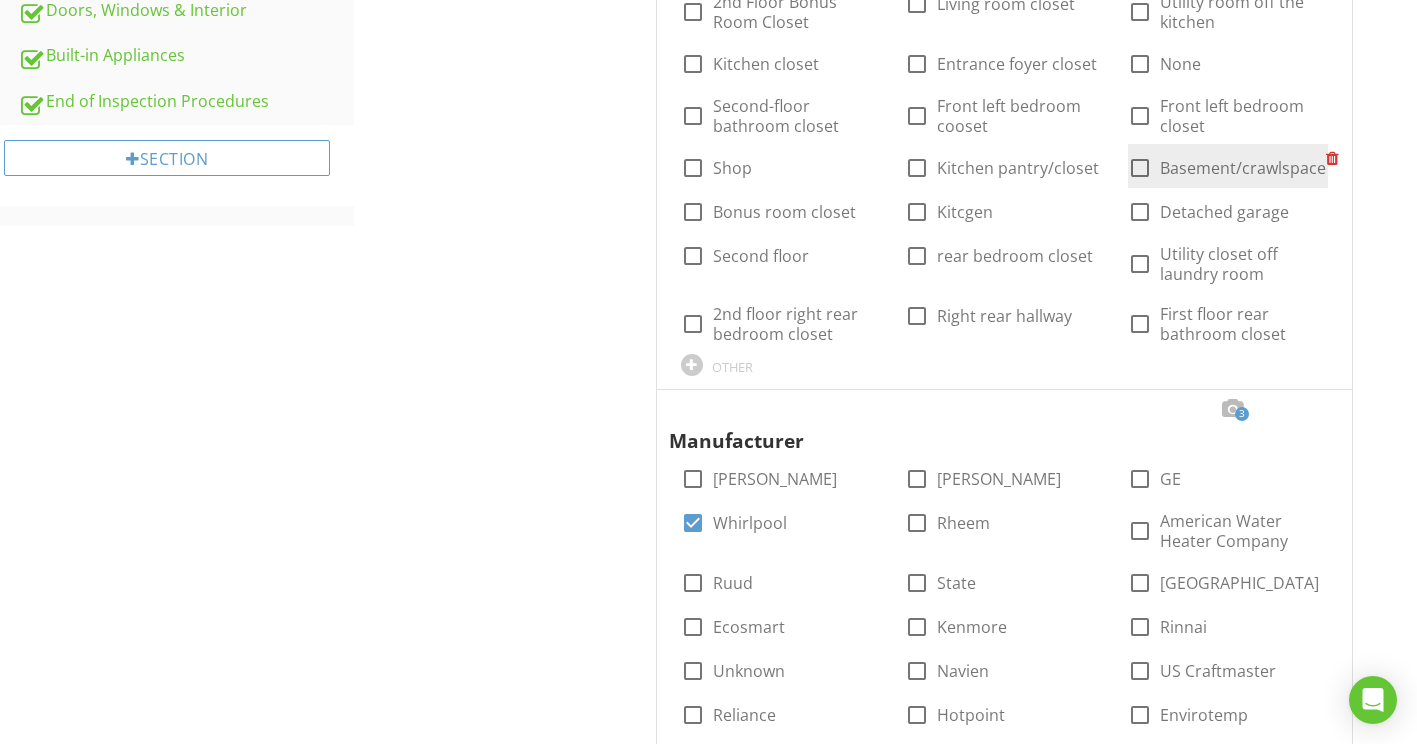 scroll, scrollTop: 1340, scrollLeft: 0, axis: vertical 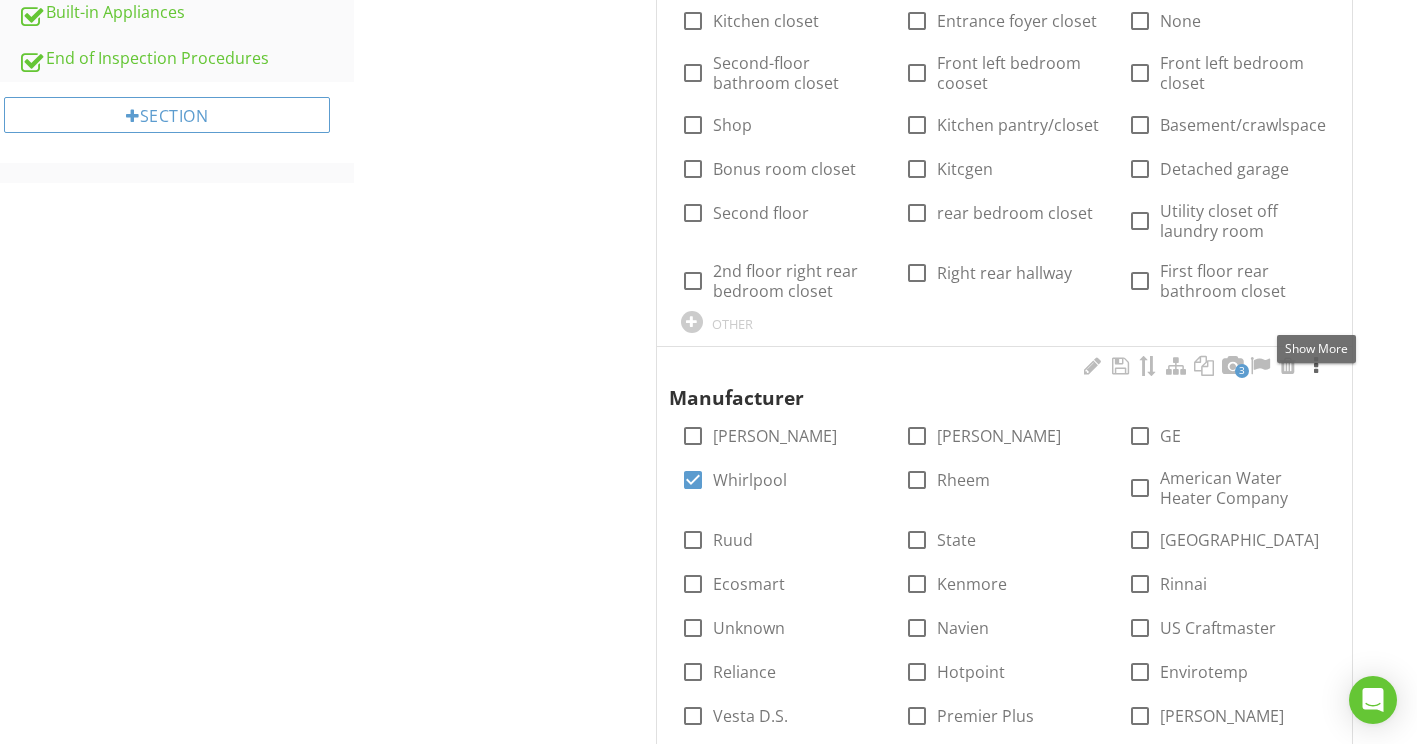 click at bounding box center [1316, 366] 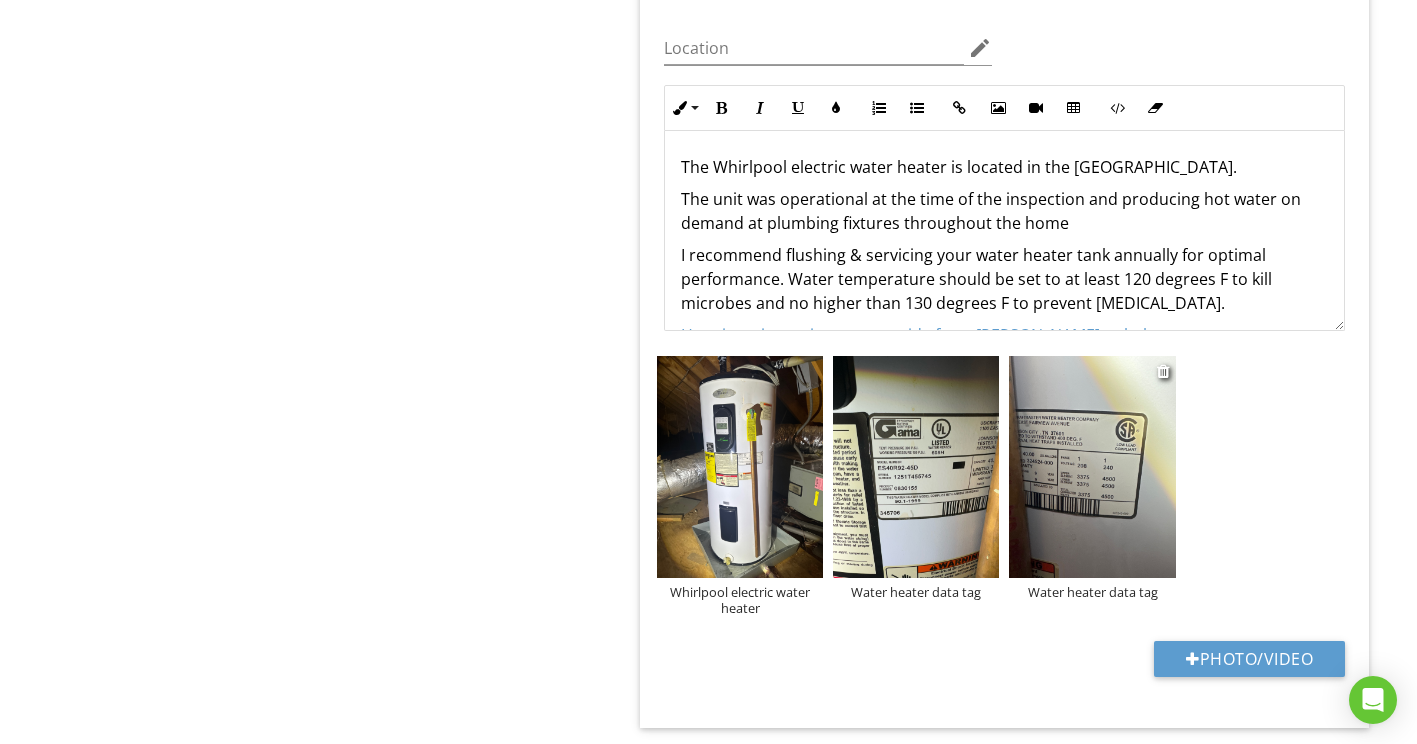 scroll, scrollTop: 2240, scrollLeft: 0, axis: vertical 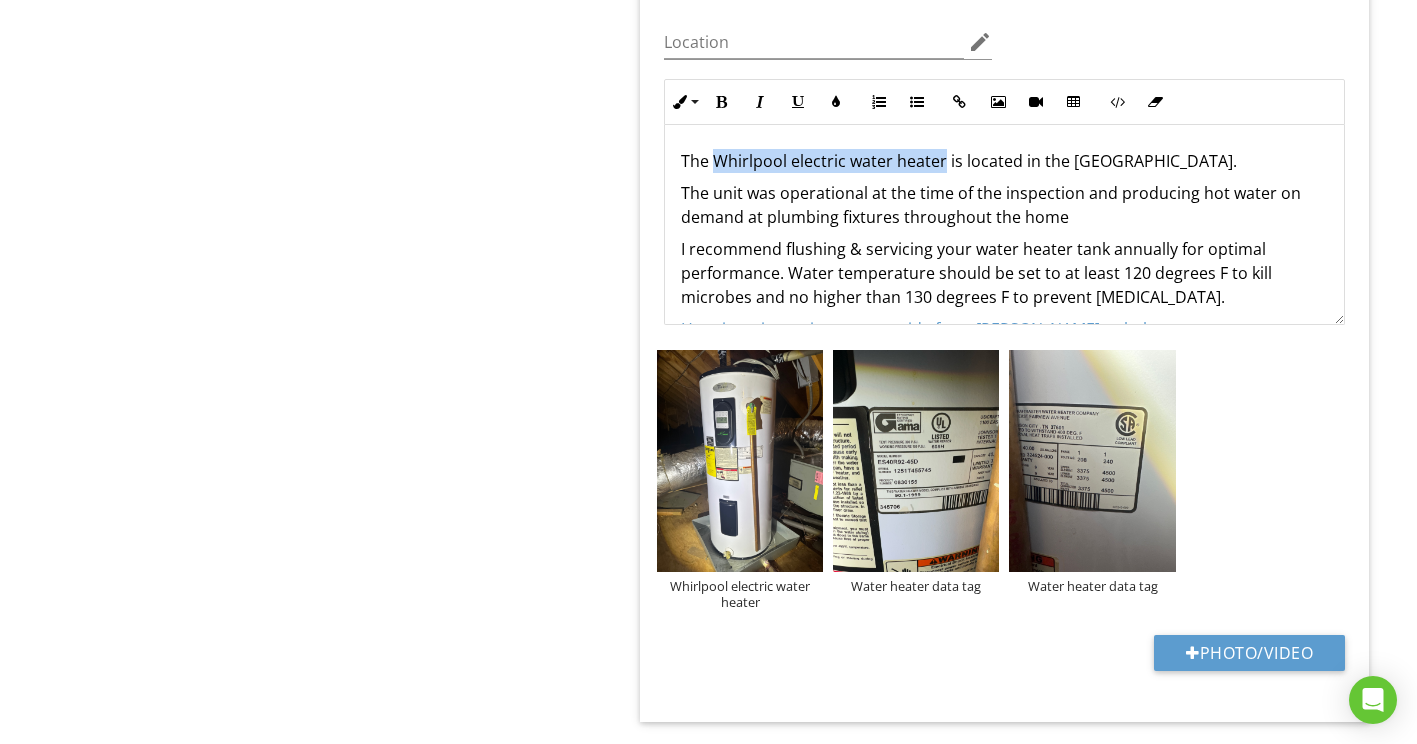 drag, startPoint x: 715, startPoint y: 109, endPoint x: 942, endPoint y: 113, distance: 227.03523 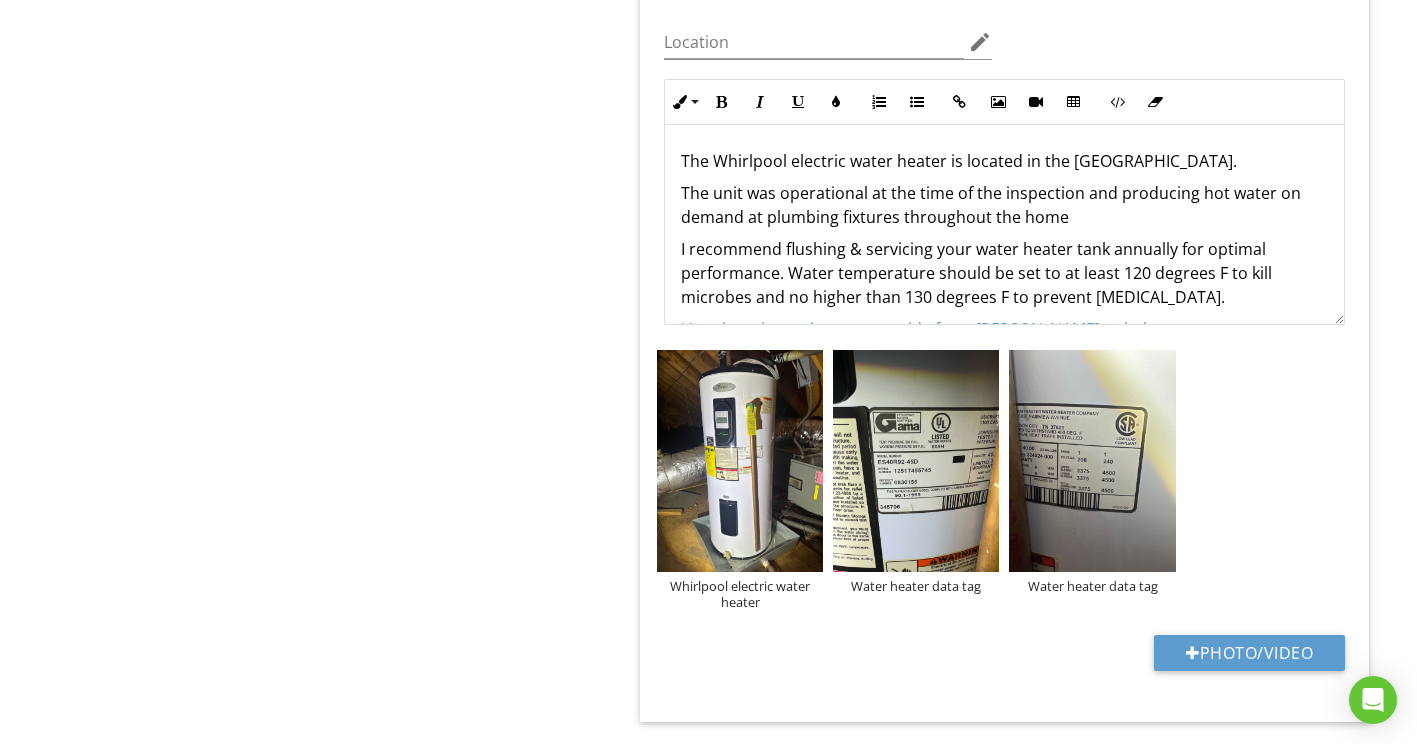 click on "The Whirlpool electric water heater is located in the attic. The unit was operational at the time of the inspection and producing hot water on demand at plumbing fixtures throughout the home I recommend flushing & servicing your water heater tank annually for optimal performance. Water temperature should be set to at least 120 degrees F to kill microbes and no higher than 130 degrees F to prevent scalding.  Here is a nice maintenance guide from Lowe's to help." at bounding box center [1004, 245] 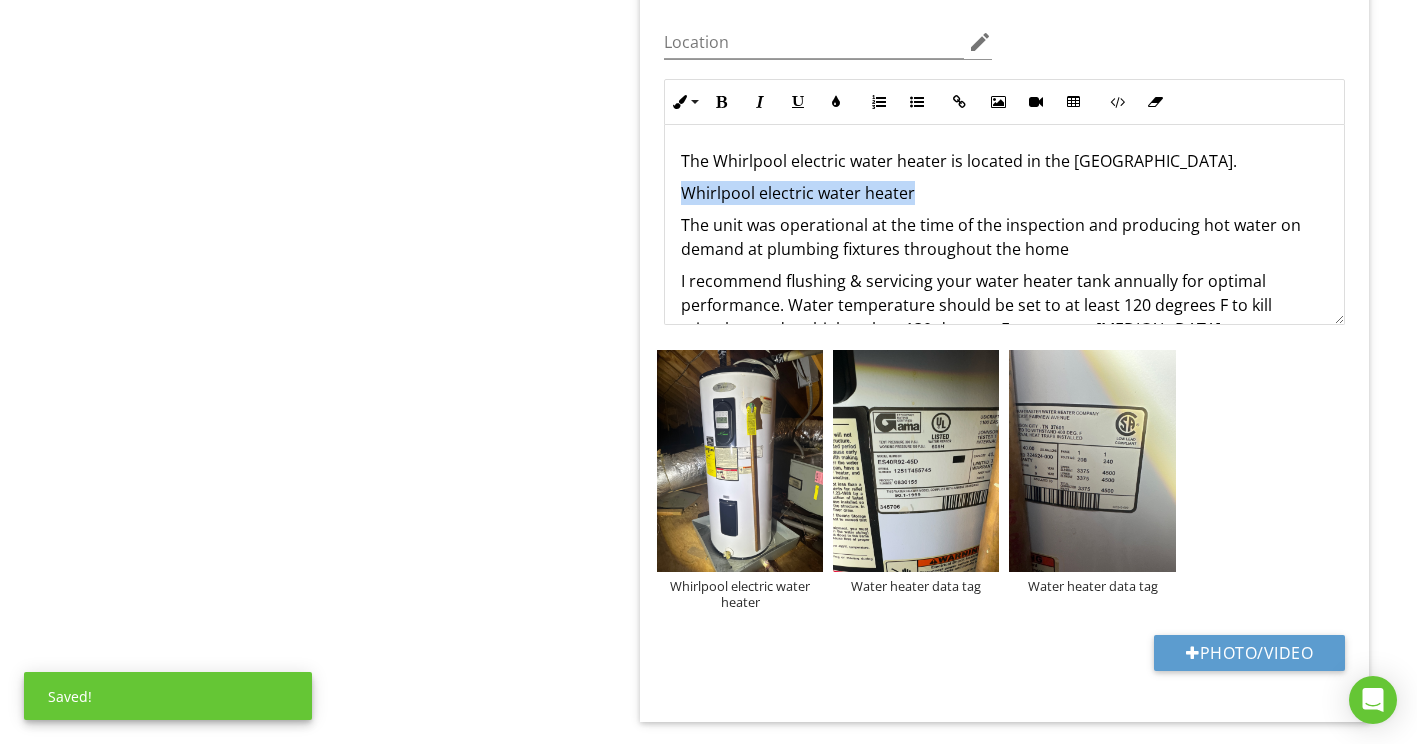 drag, startPoint x: 680, startPoint y: 144, endPoint x: 939, endPoint y: 138, distance: 259.0695 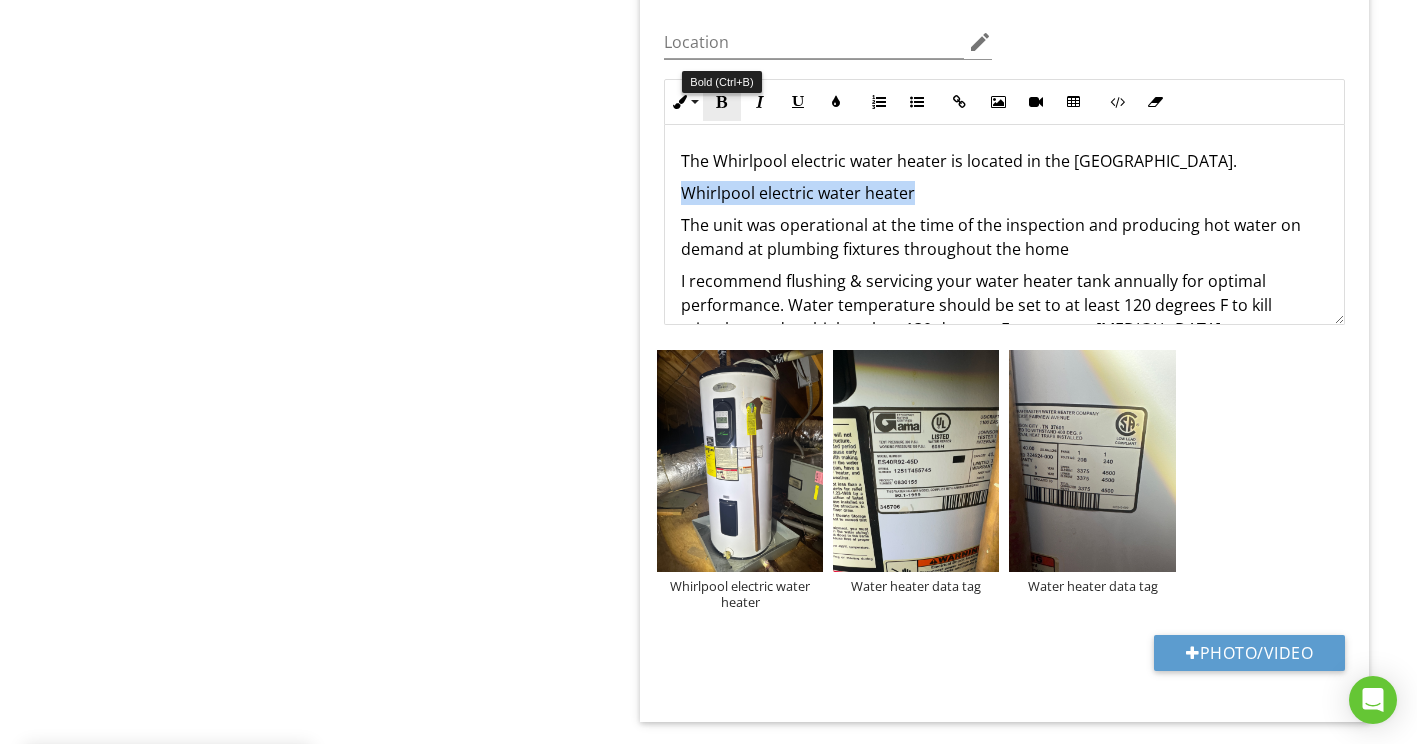 click on "Bold" at bounding box center (722, 102) 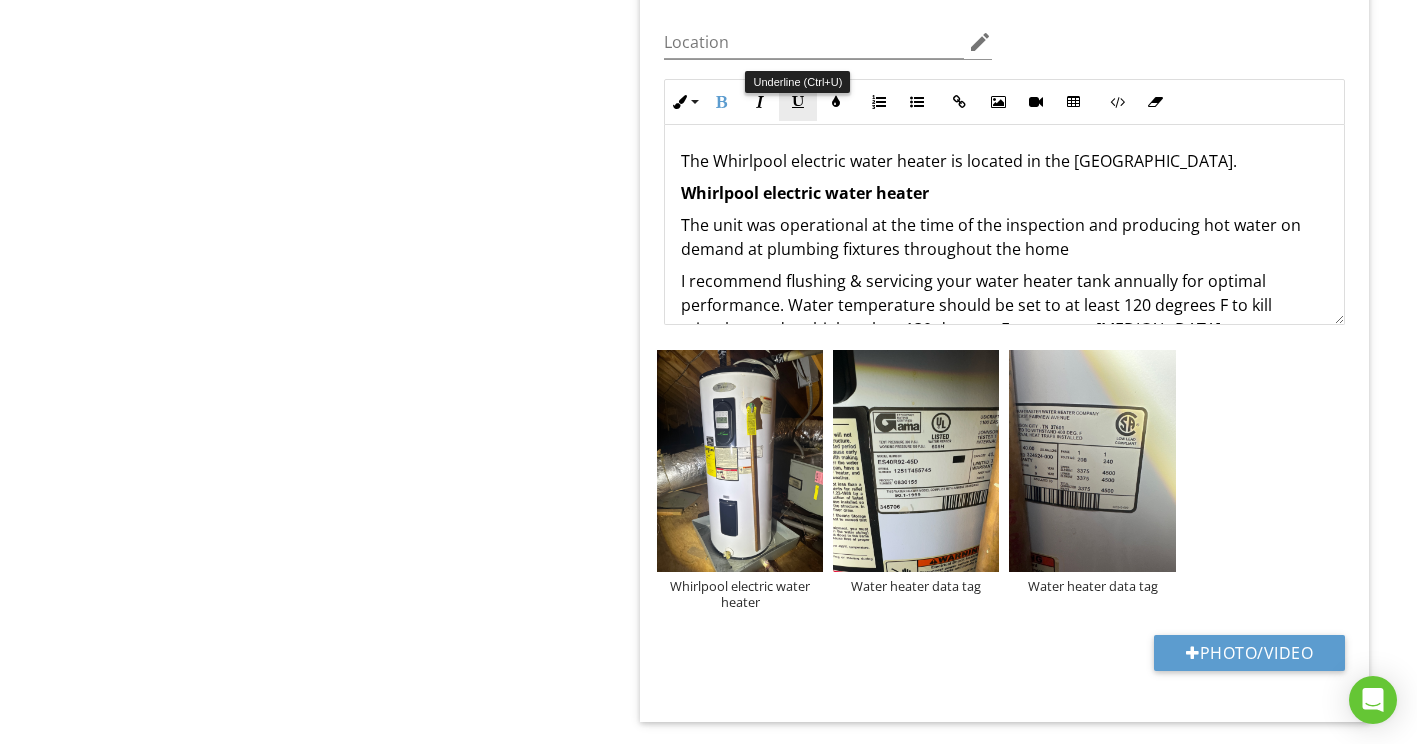 click at bounding box center (798, 102) 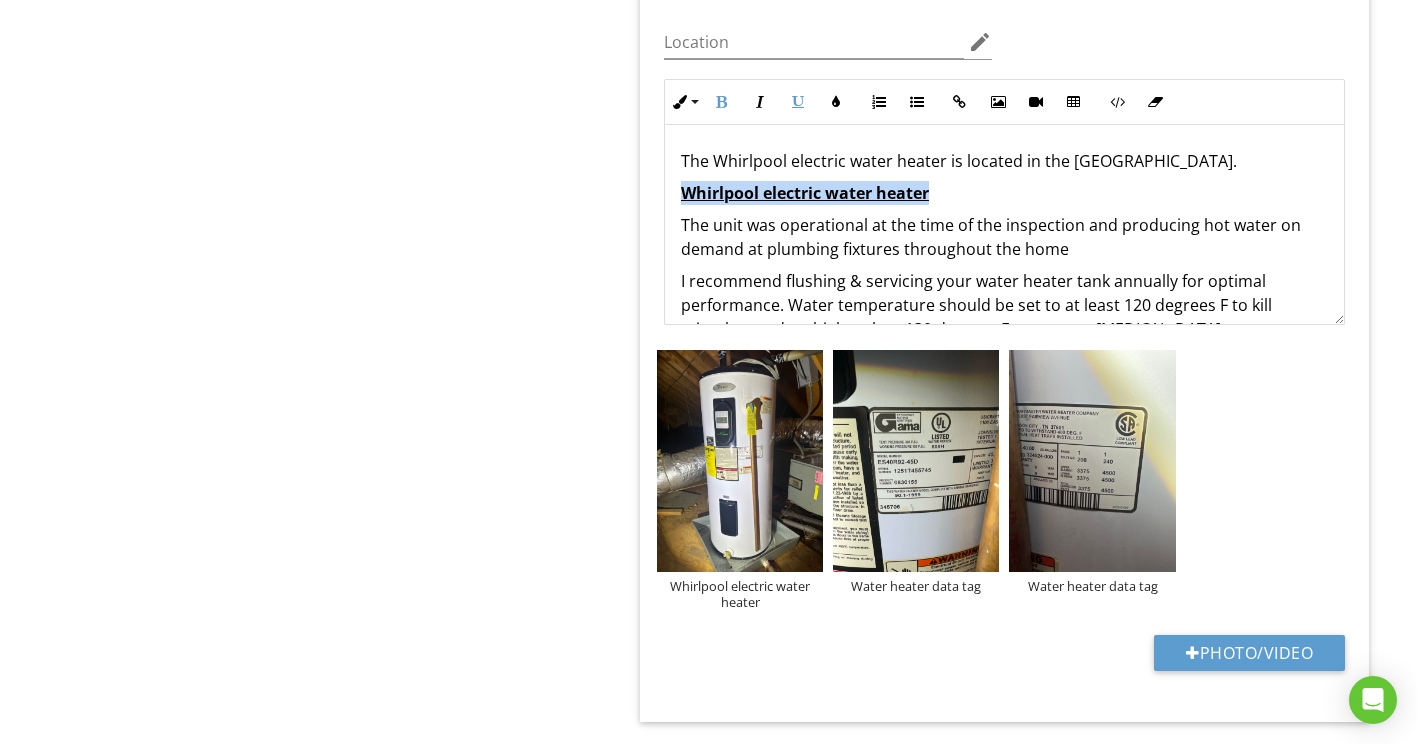click on "Whirlpool electric water heater" at bounding box center (1004, 193) 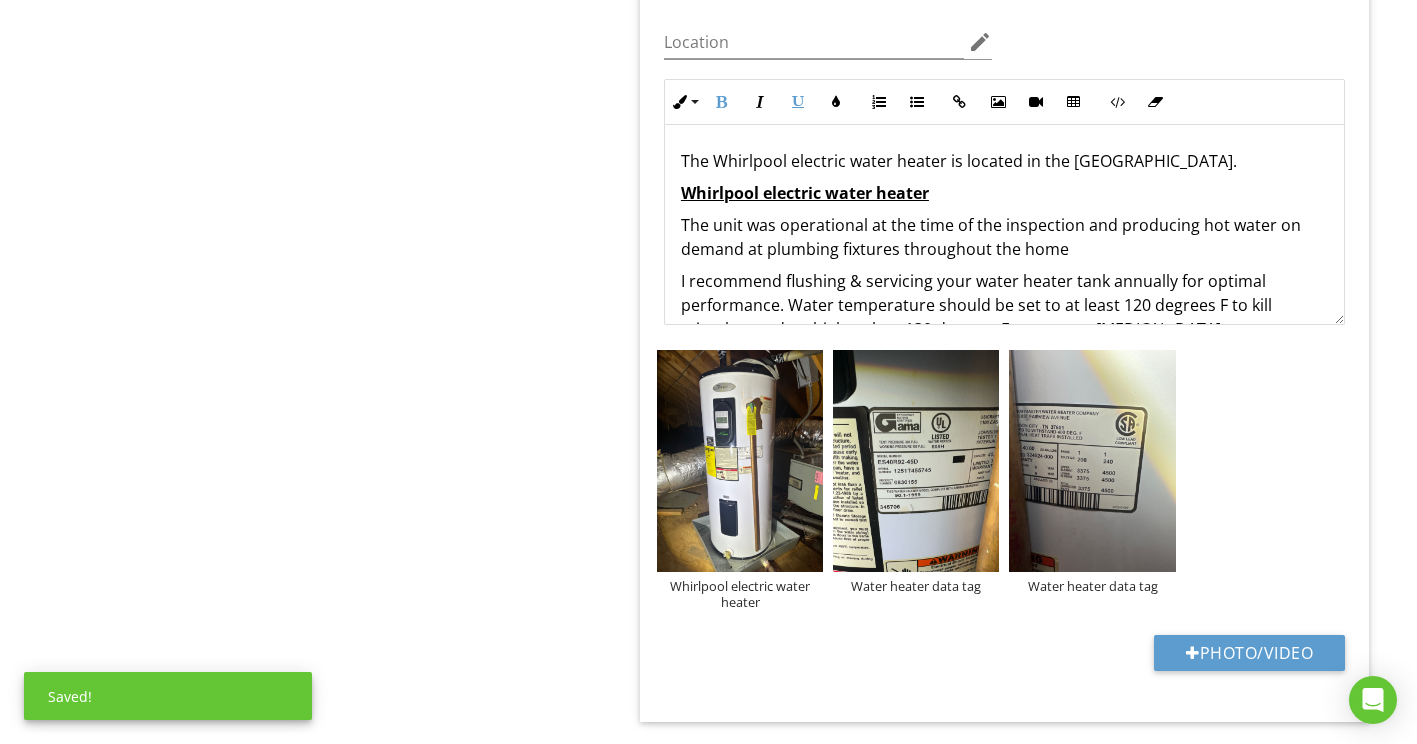 type 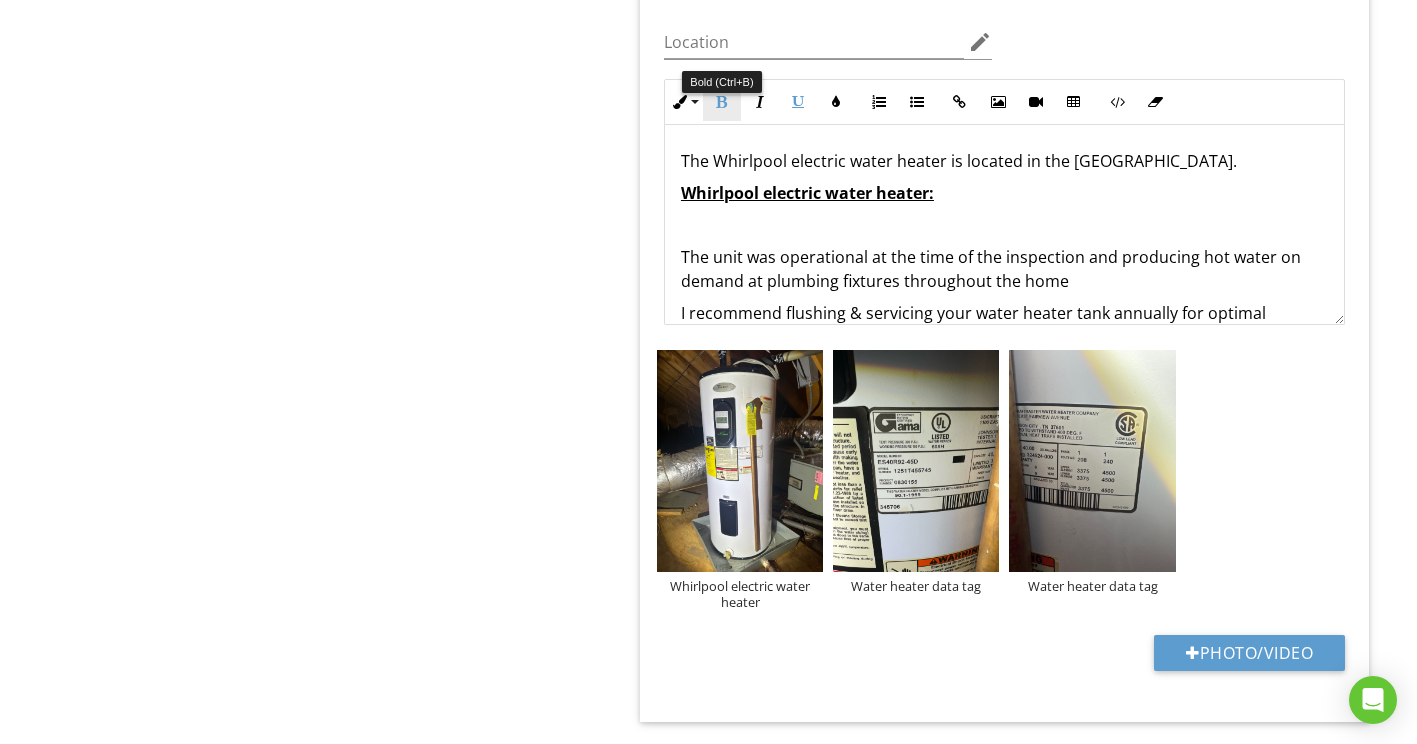 click at bounding box center (722, 102) 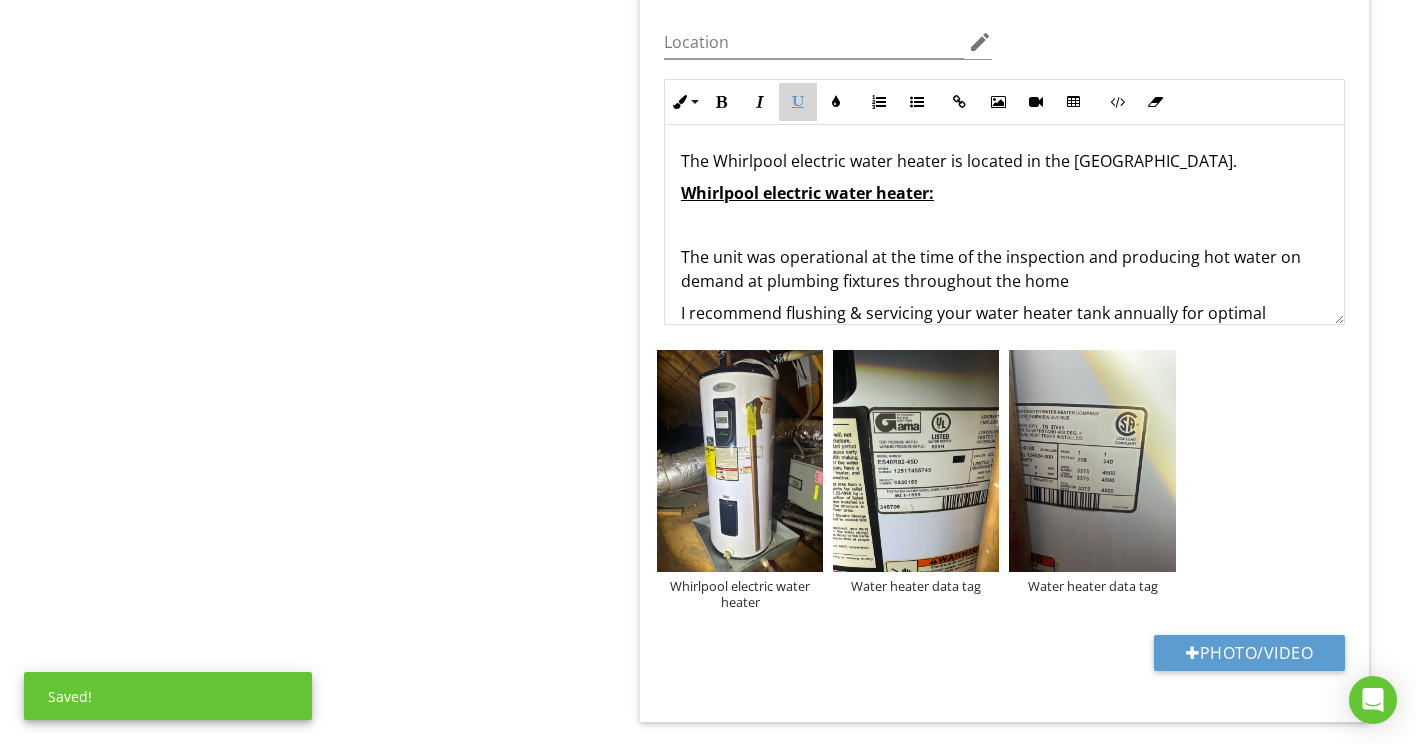 click at bounding box center (798, 102) 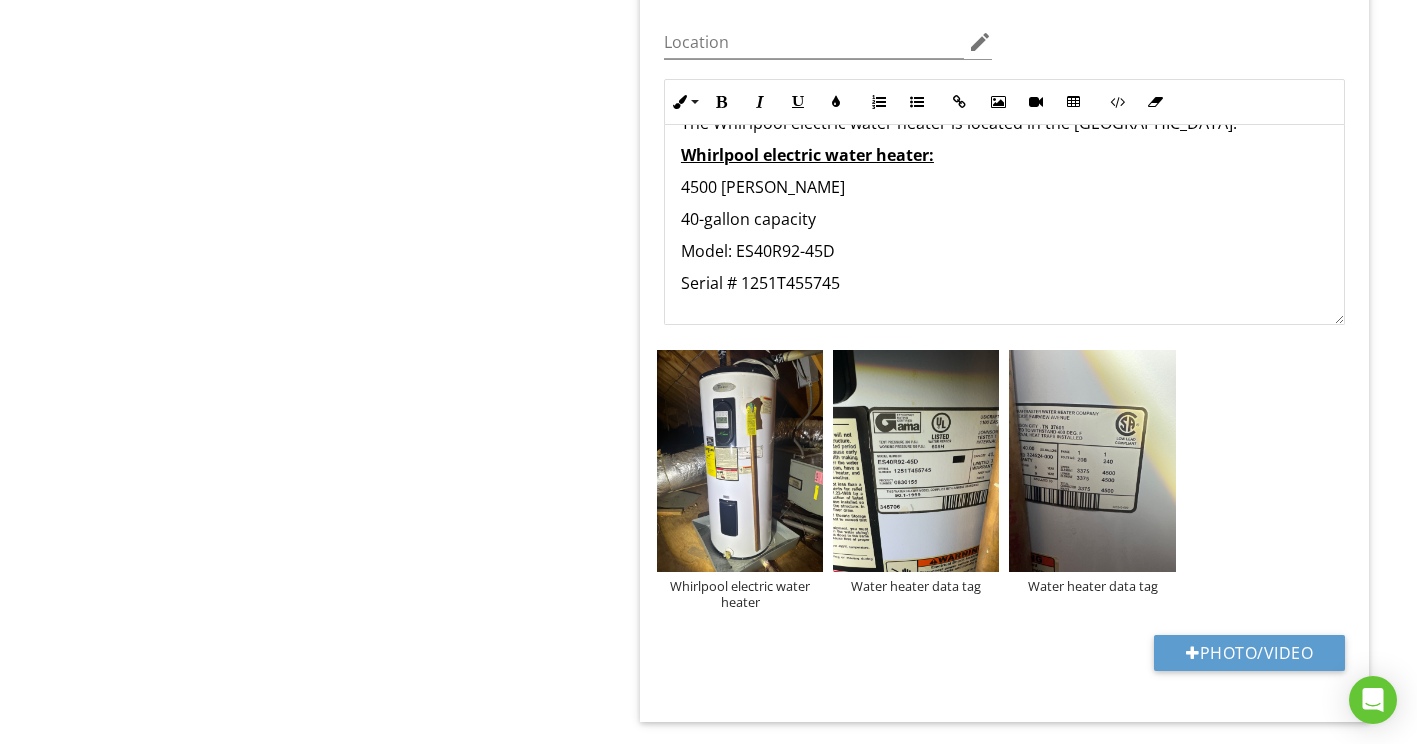 scroll, scrollTop: 39, scrollLeft: 0, axis: vertical 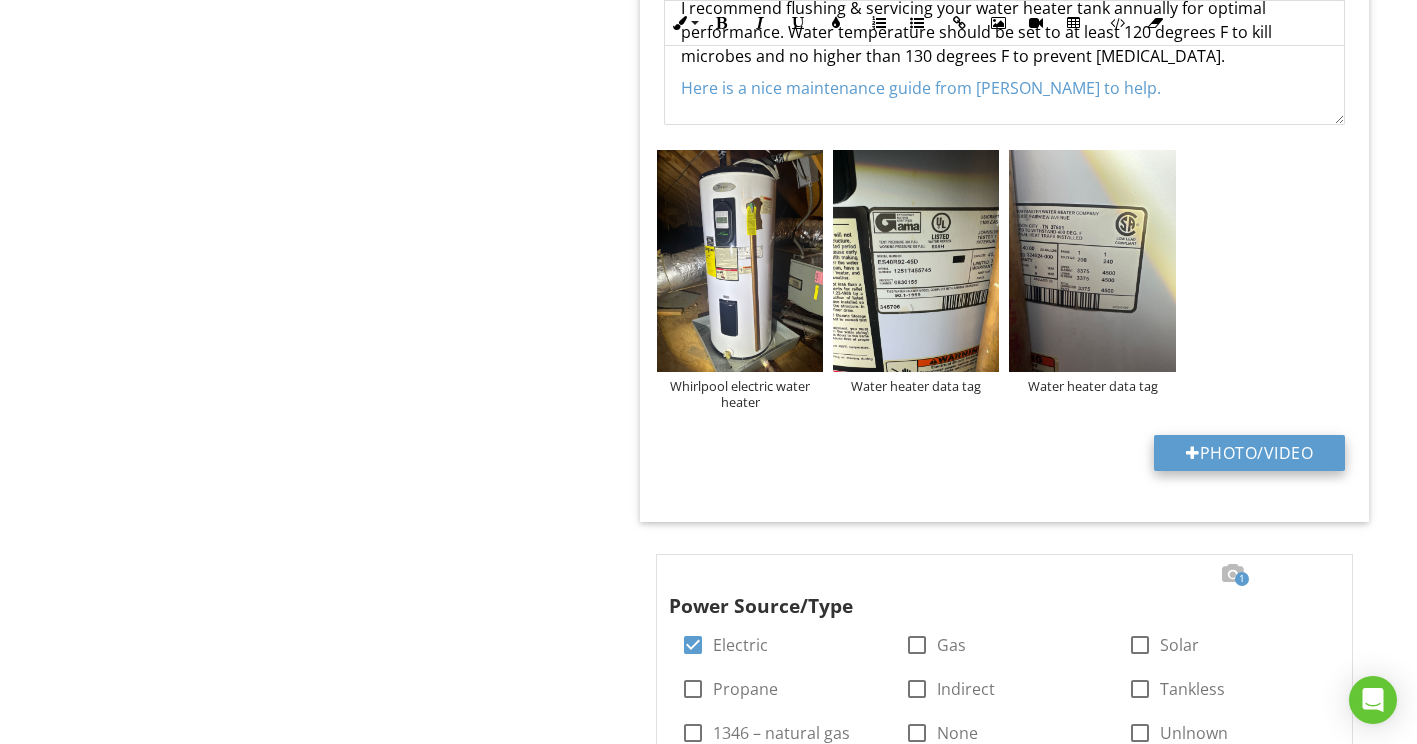 click on "Photo/Video" at bounding box center (1249, 453) 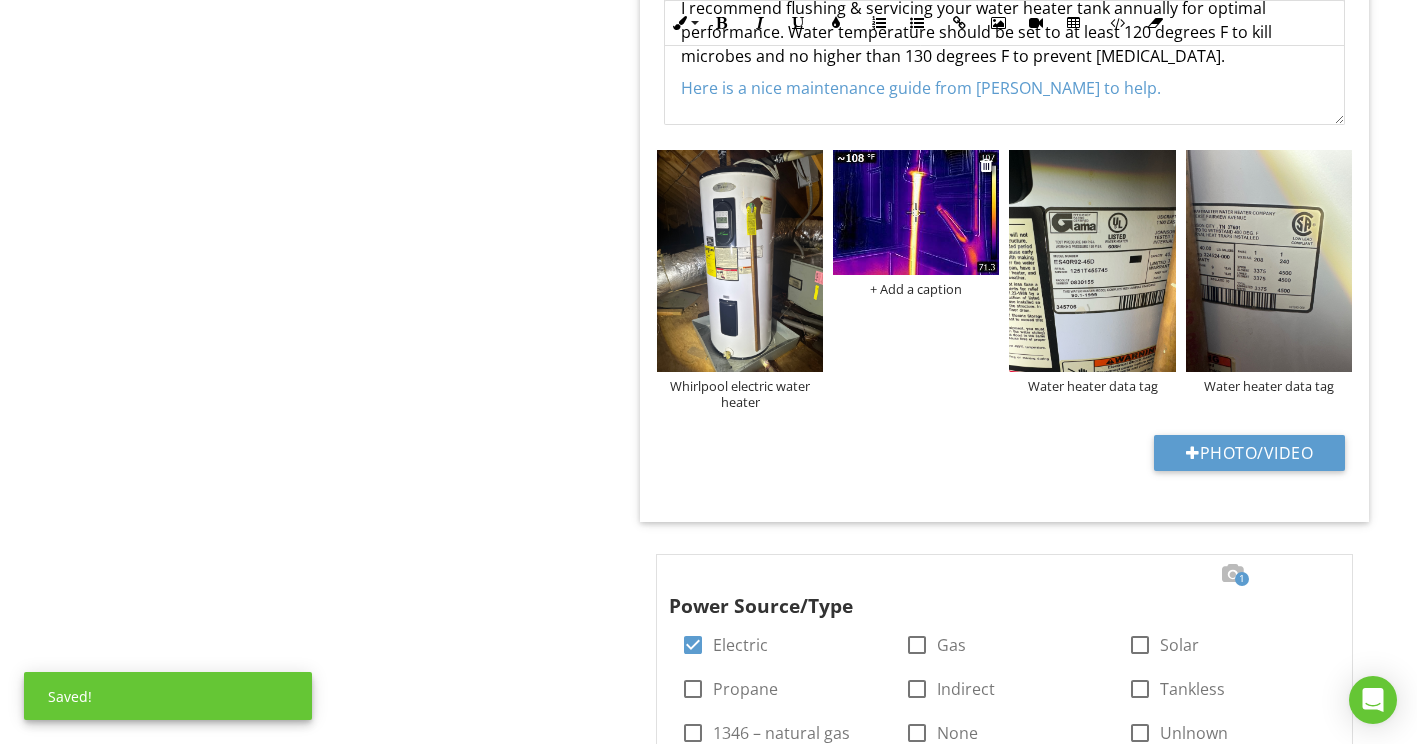 click on "+ Add a caption" at bounding box center (916, 289) 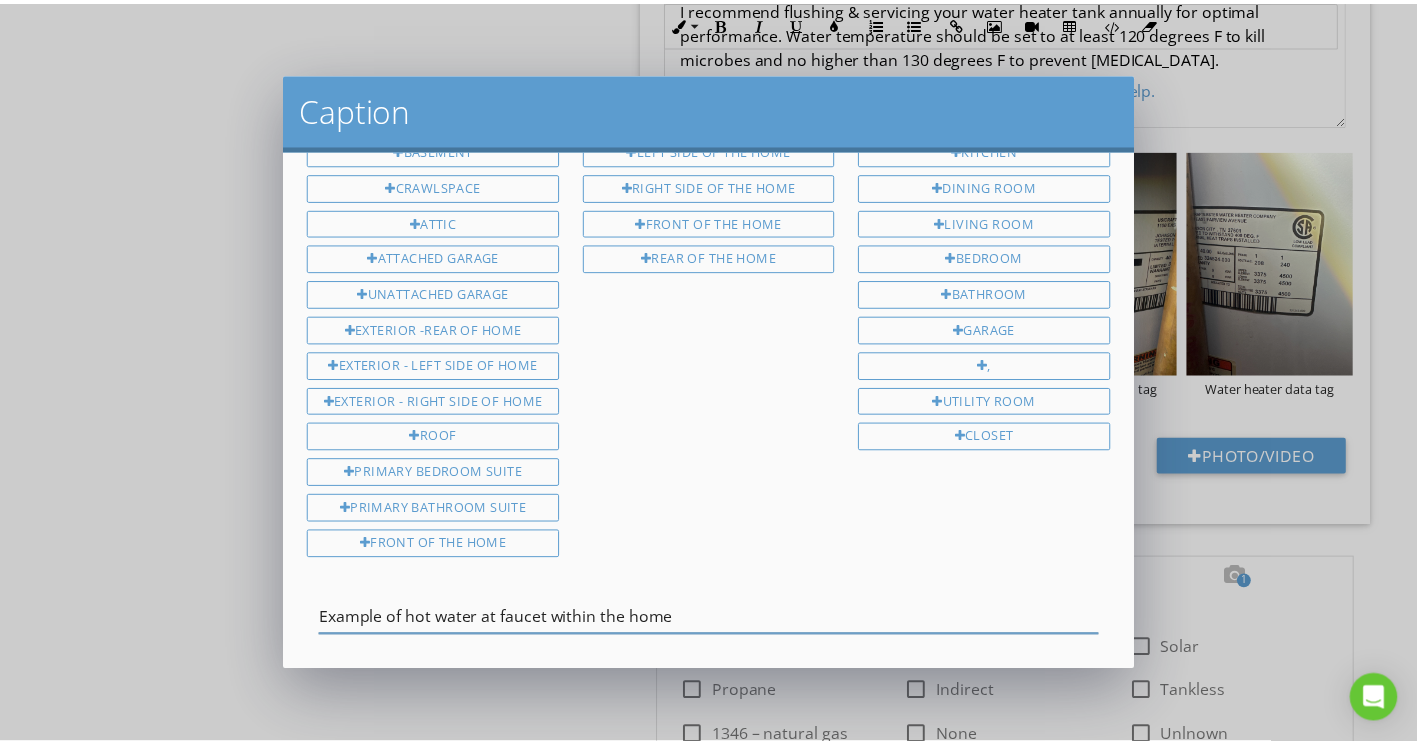 scroll, scrollTop: 127, scrollLeft: 0, axis: vertical 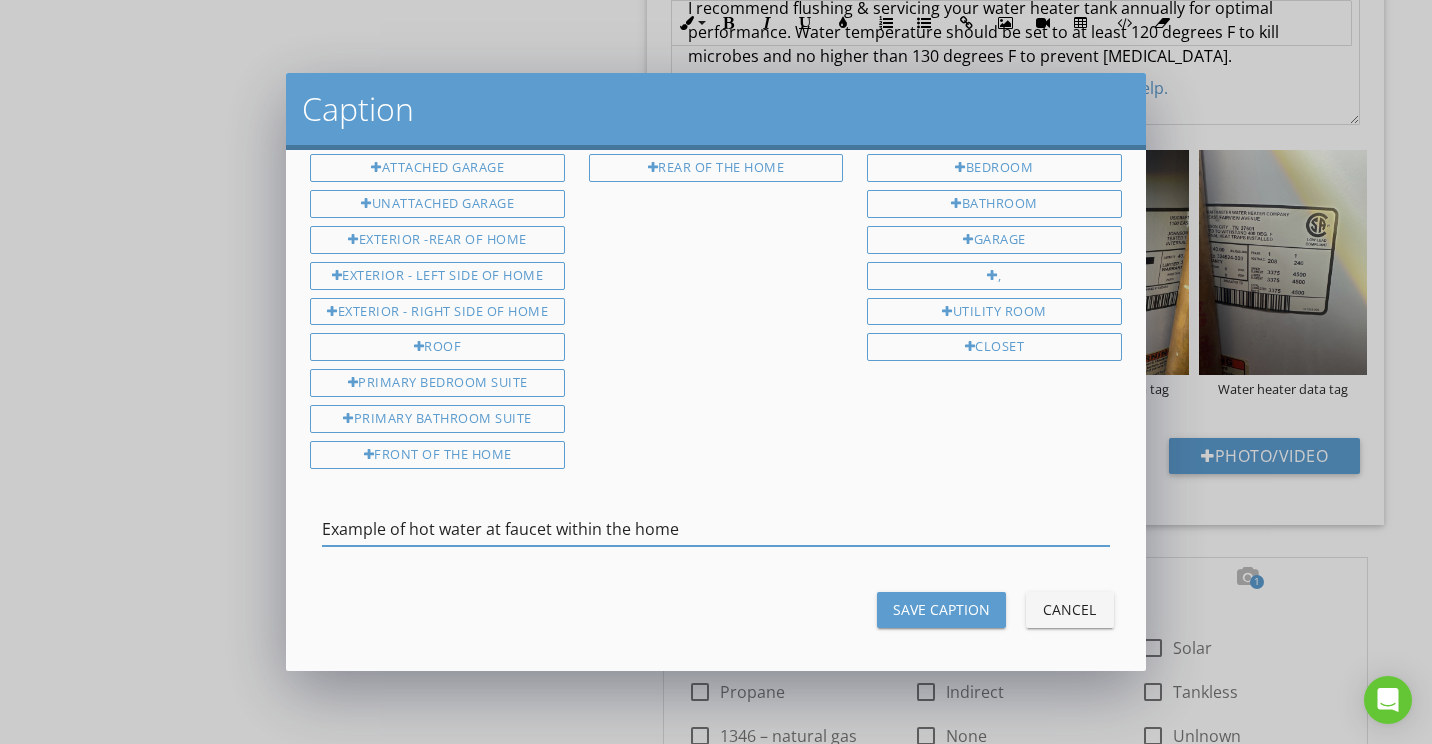 type on "Example of hot water at faucet within the home" 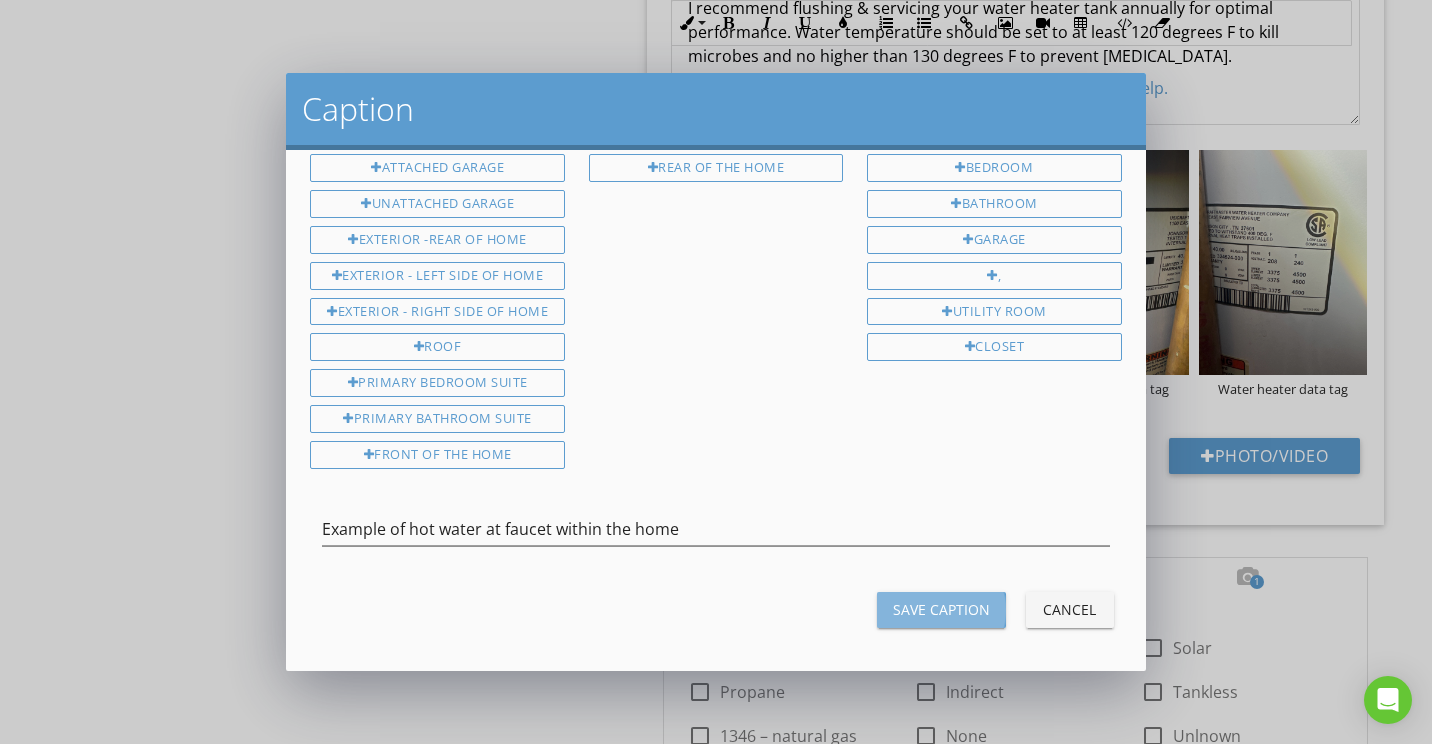 drag, startPoint x: 922, startPoint y: 609, endPoint x: 911, endPoint y: 605, distance: 11.7046995 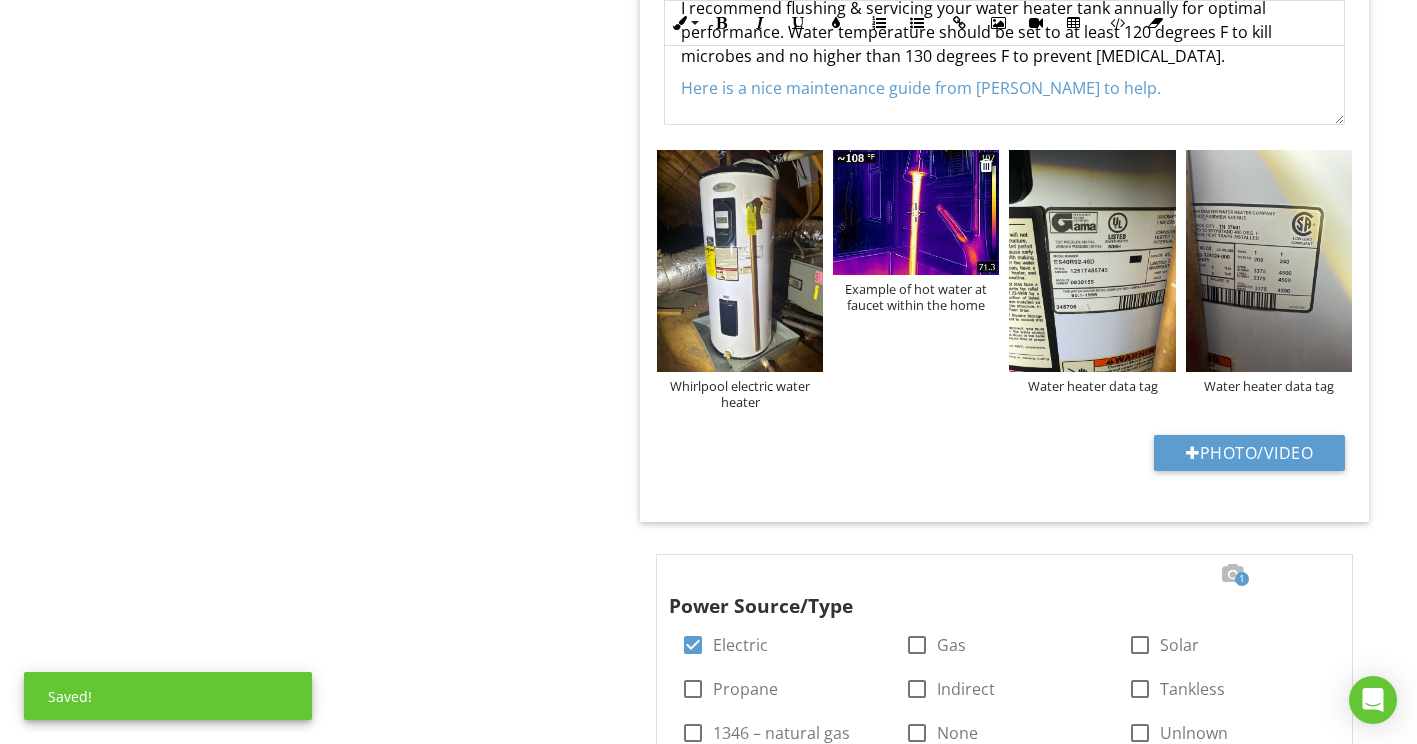 click at bounding box center [916, 212] 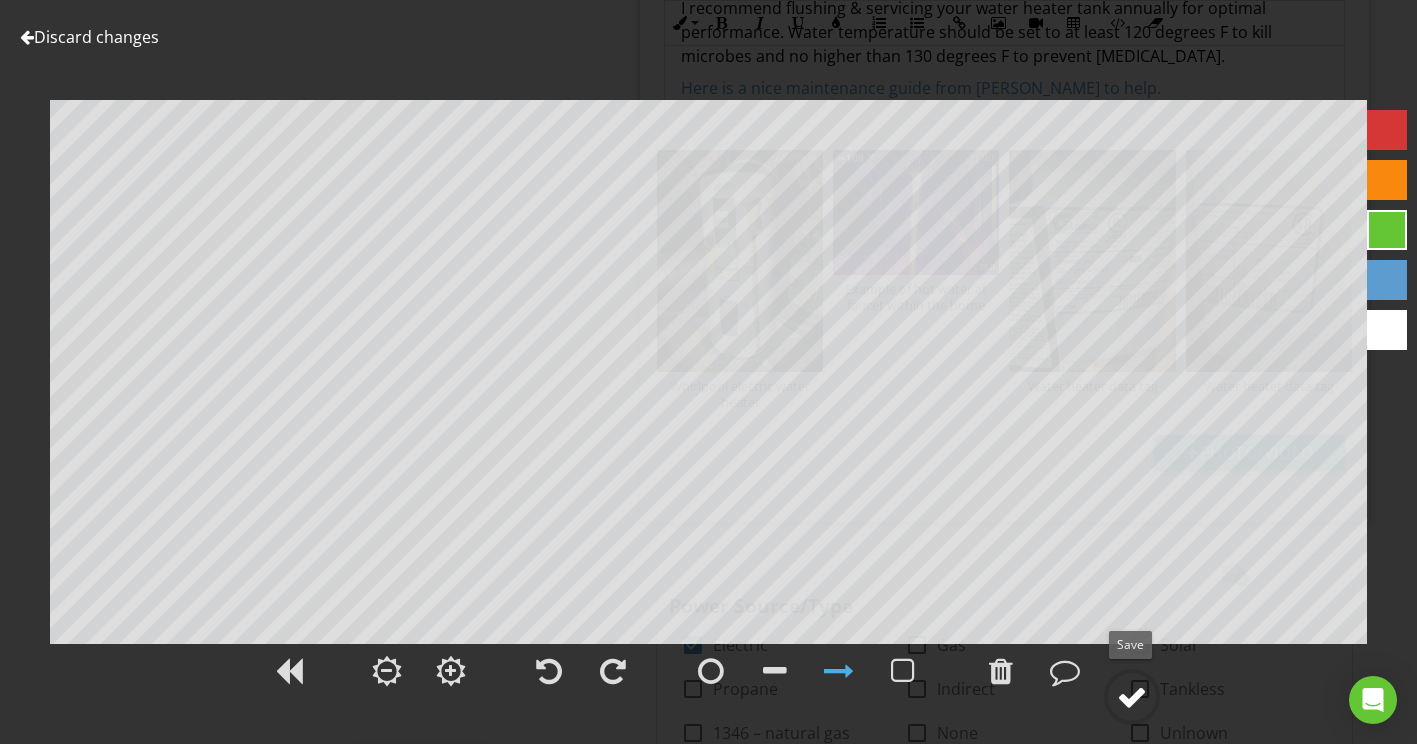 click at bounding box center (1132, 697) 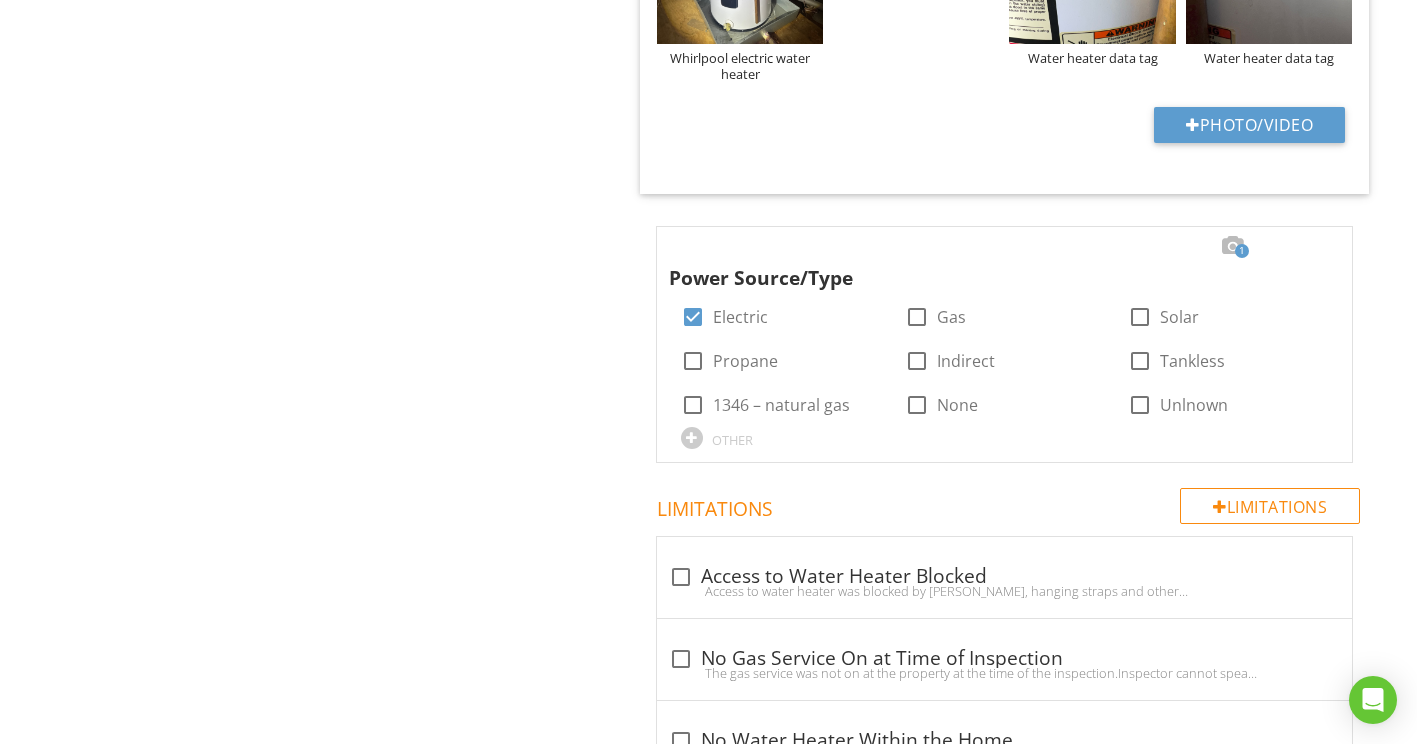 scroll, scrollTop: 2785, scrollLeft: 0, axis: vertical 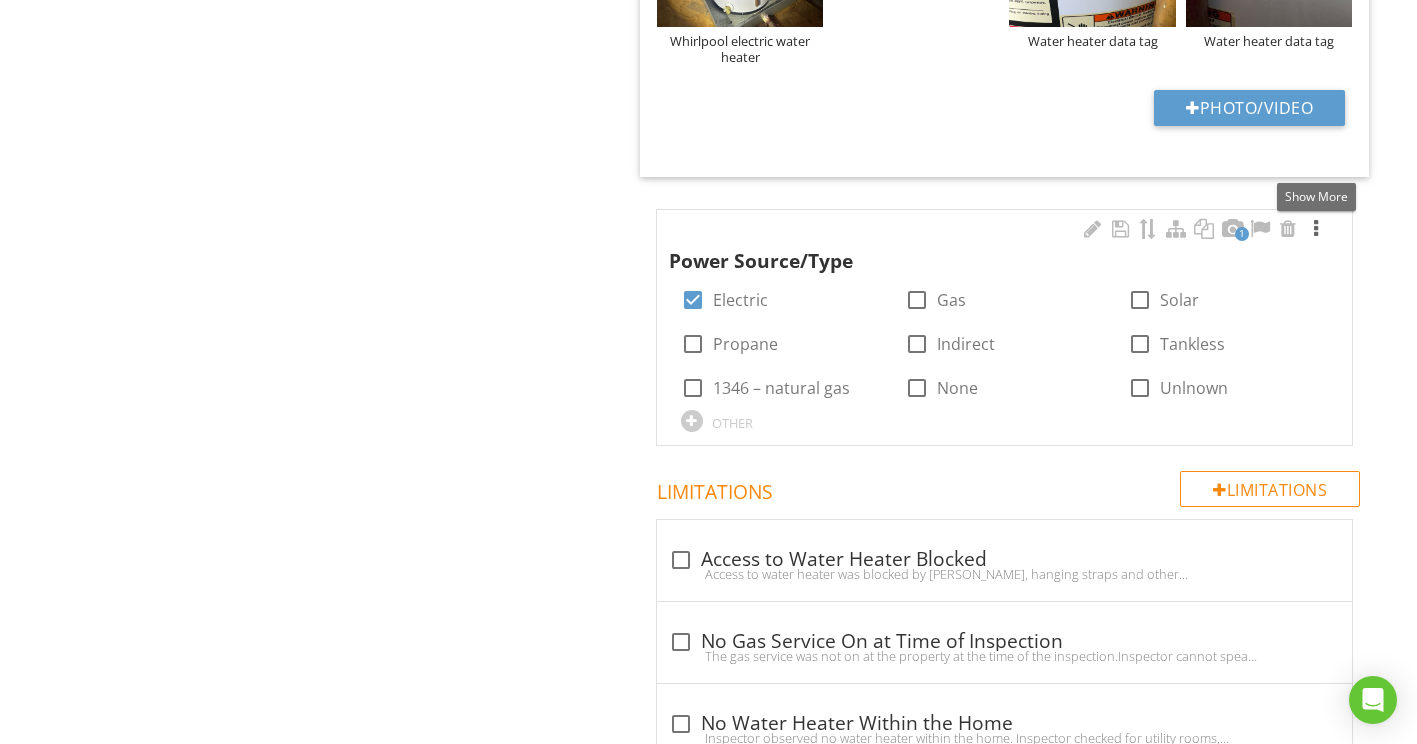 click at bounding box center (1316, 229) 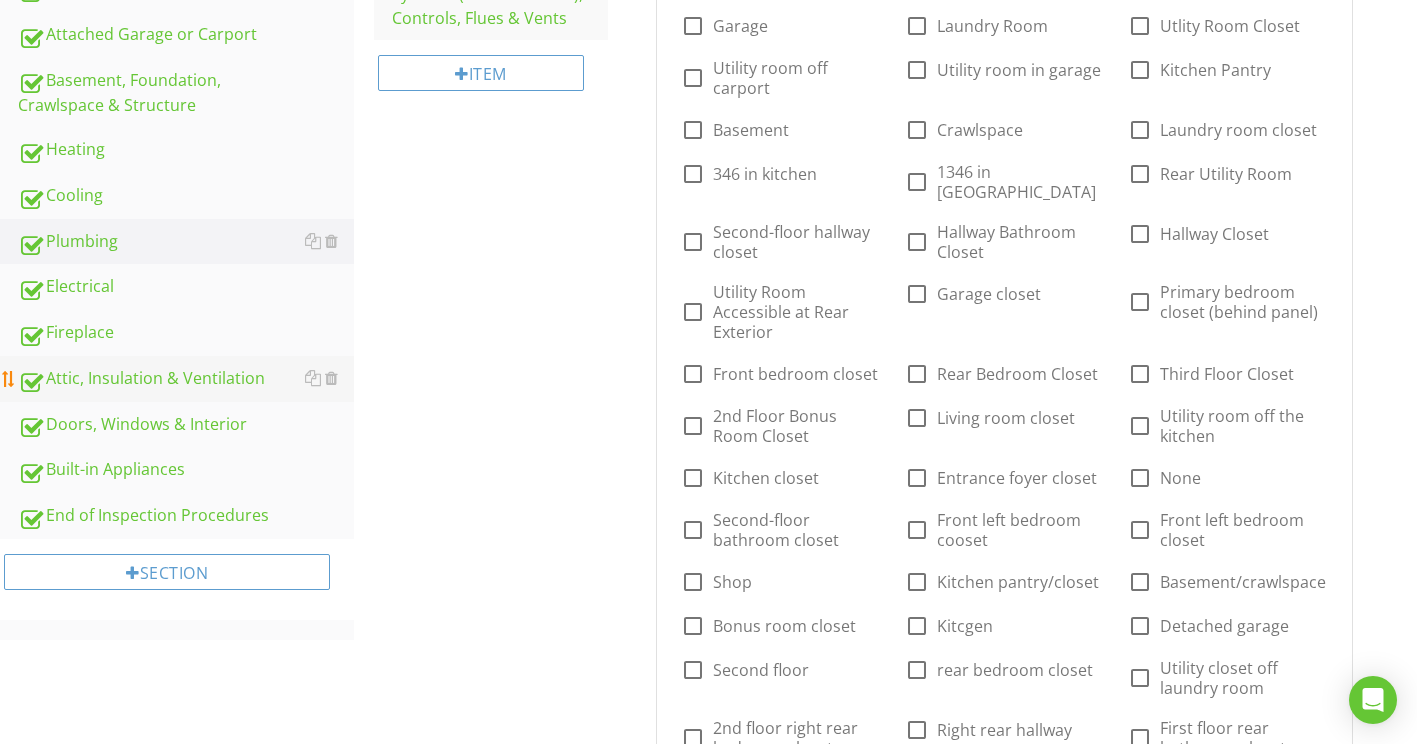 scroll, scrollTop: 885, scrollLeft: 0, axis: vertical 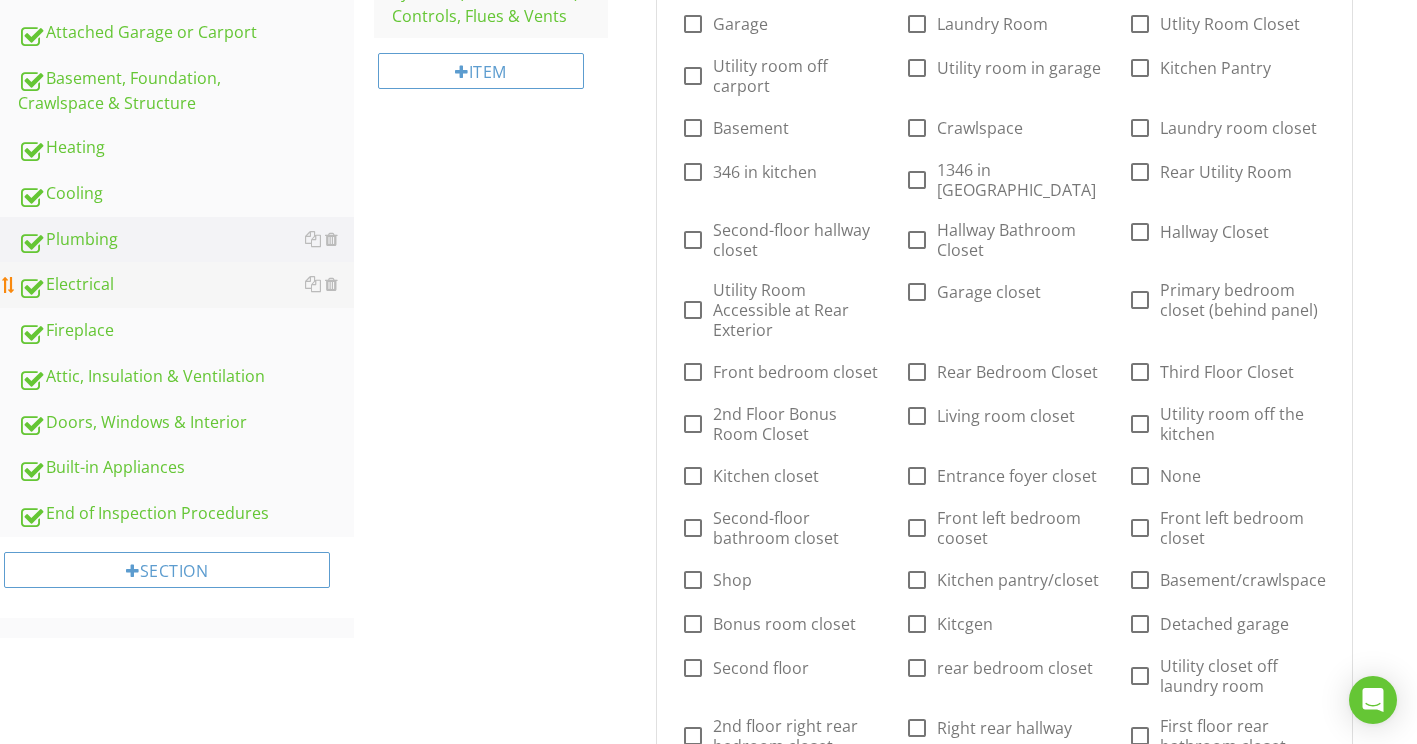 click on "Electrical" at bounding box center [186, 285] 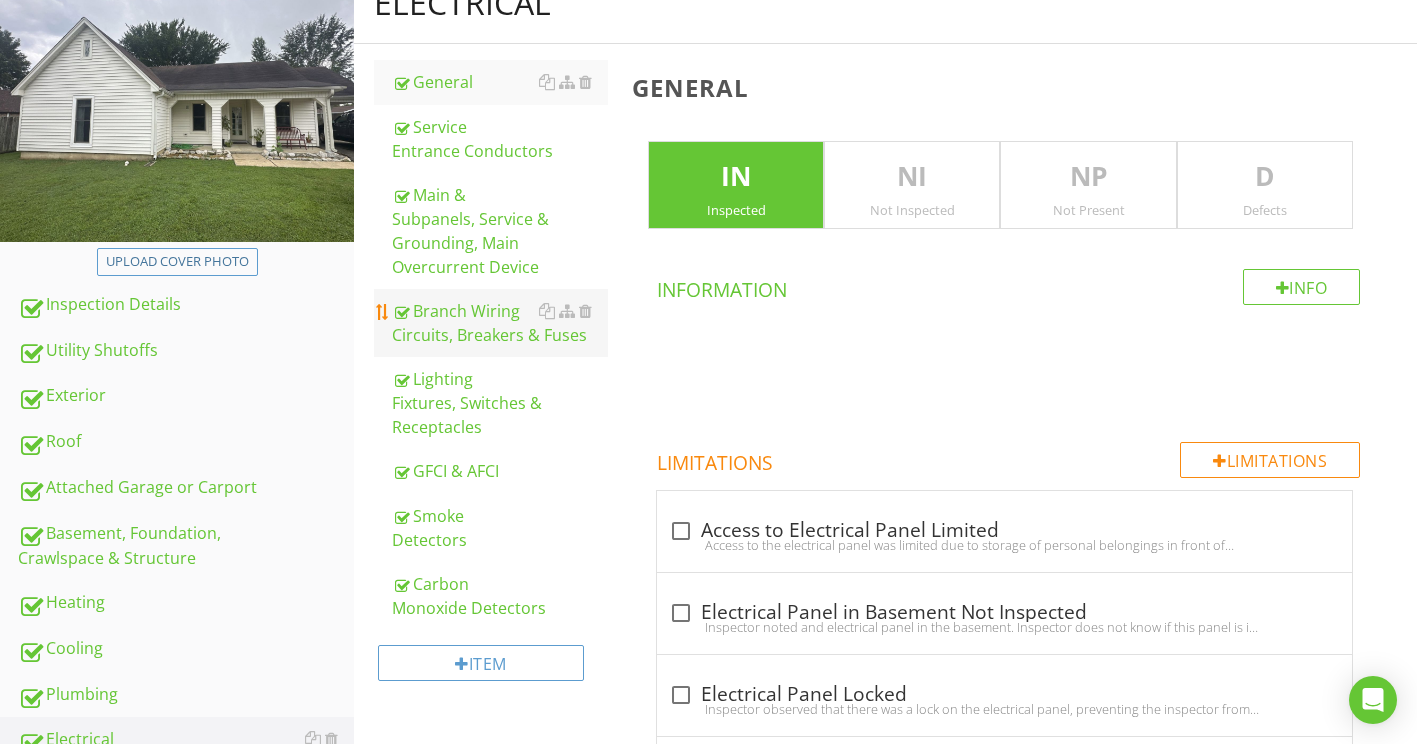 scroll, scrollTop: 385, scrollLeft: 0, axis: vertical 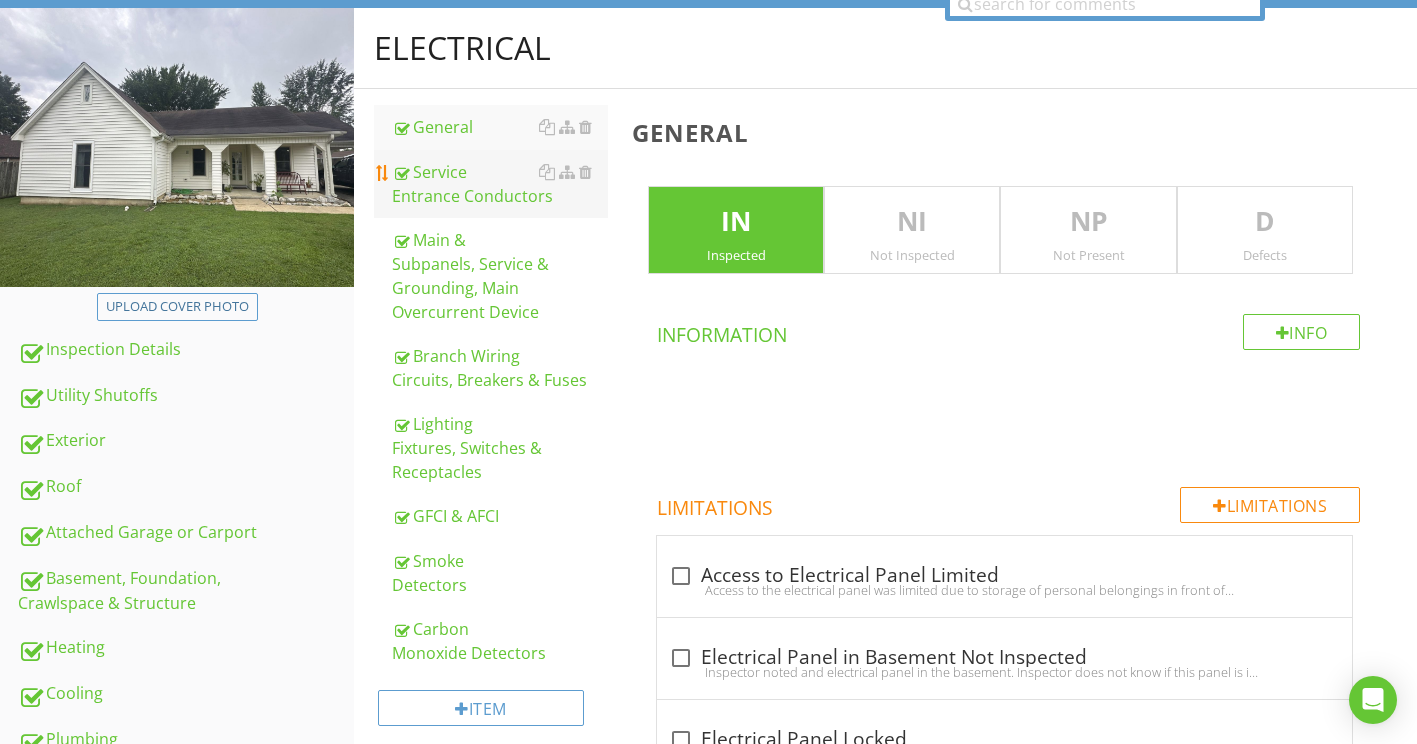 click on "Service Entrance Conductors" at bounding box center (500, 184) 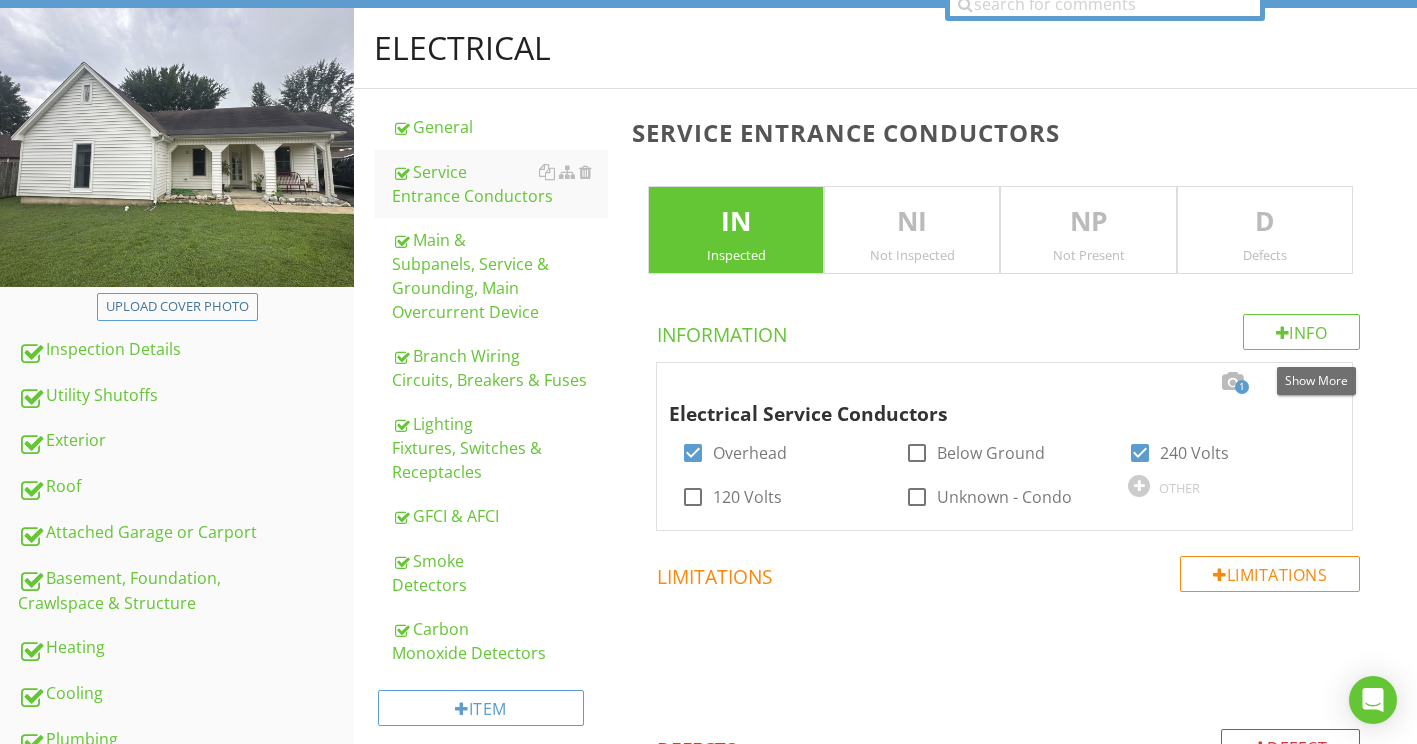 click at bounding box center [1316, 382] 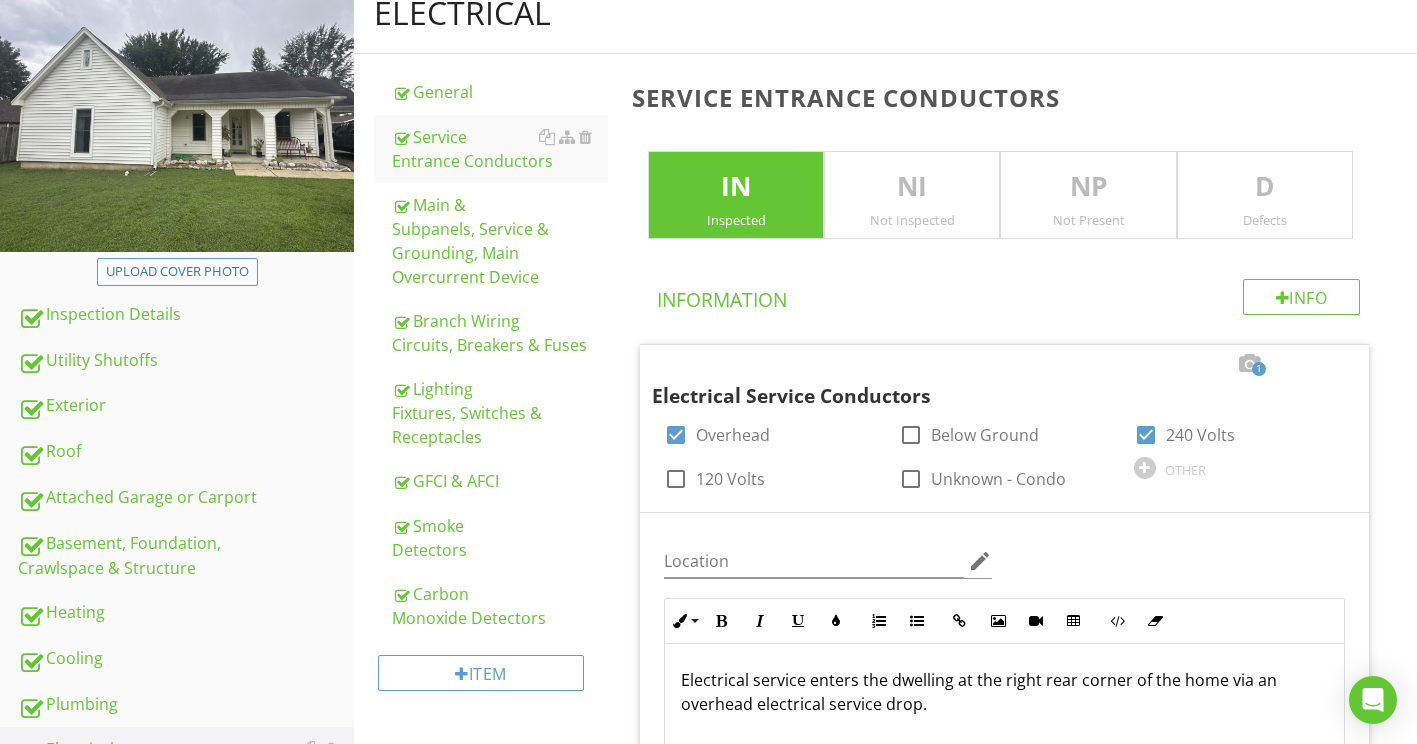 scroll, scrollTop: 285, scrollLeft: 0, axis: vertical 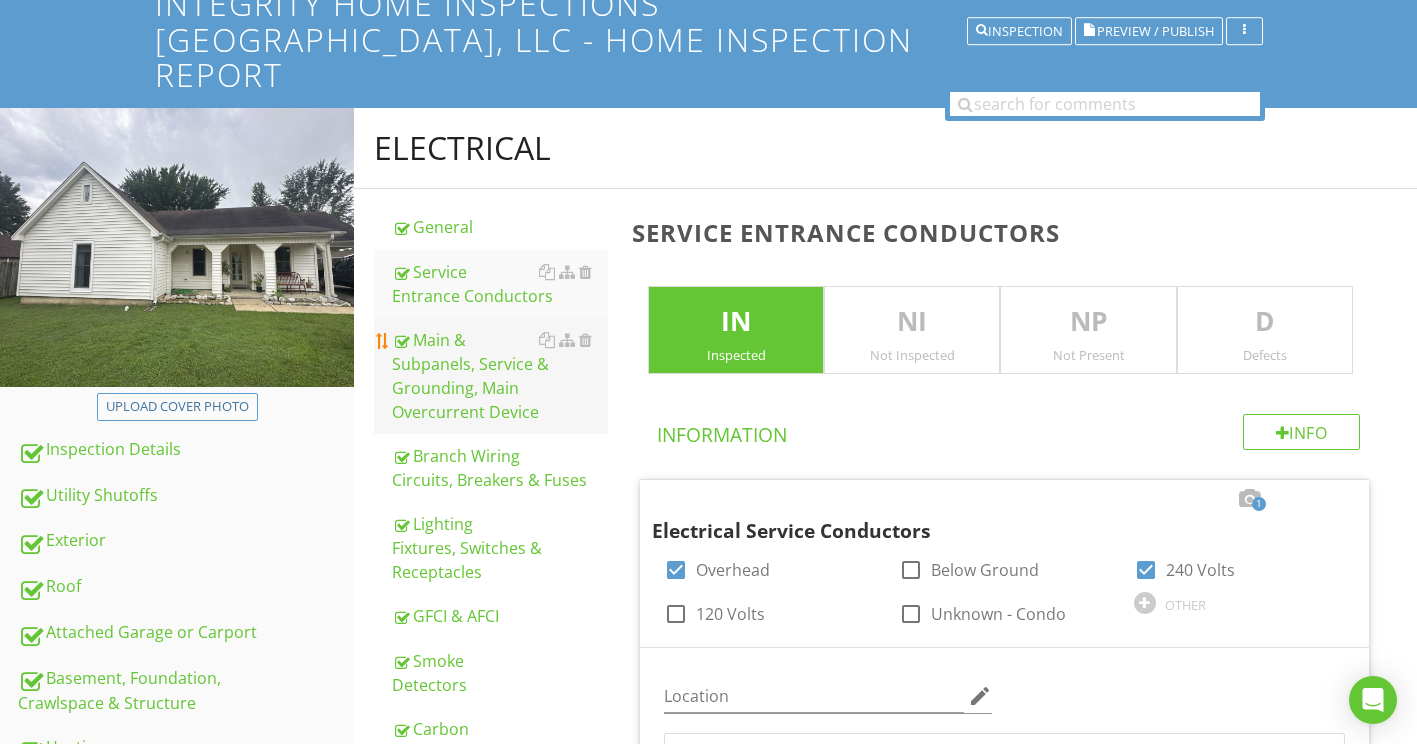click on "Main & Subpanels, Service & Grounding, Main Overcurrent Device" at bounding box center [500, 376] 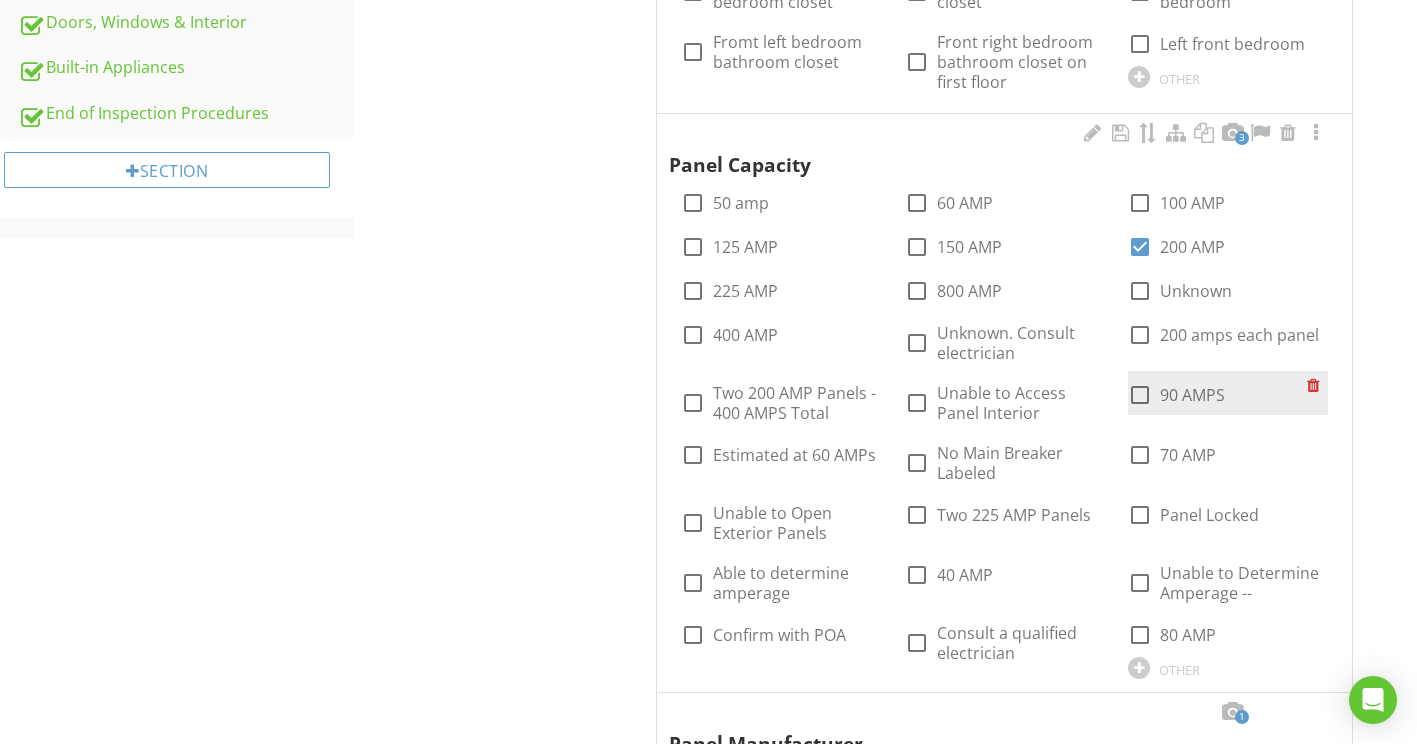 scroll, scrollTop: 1285, scrollLeft: 0, axis: vertical 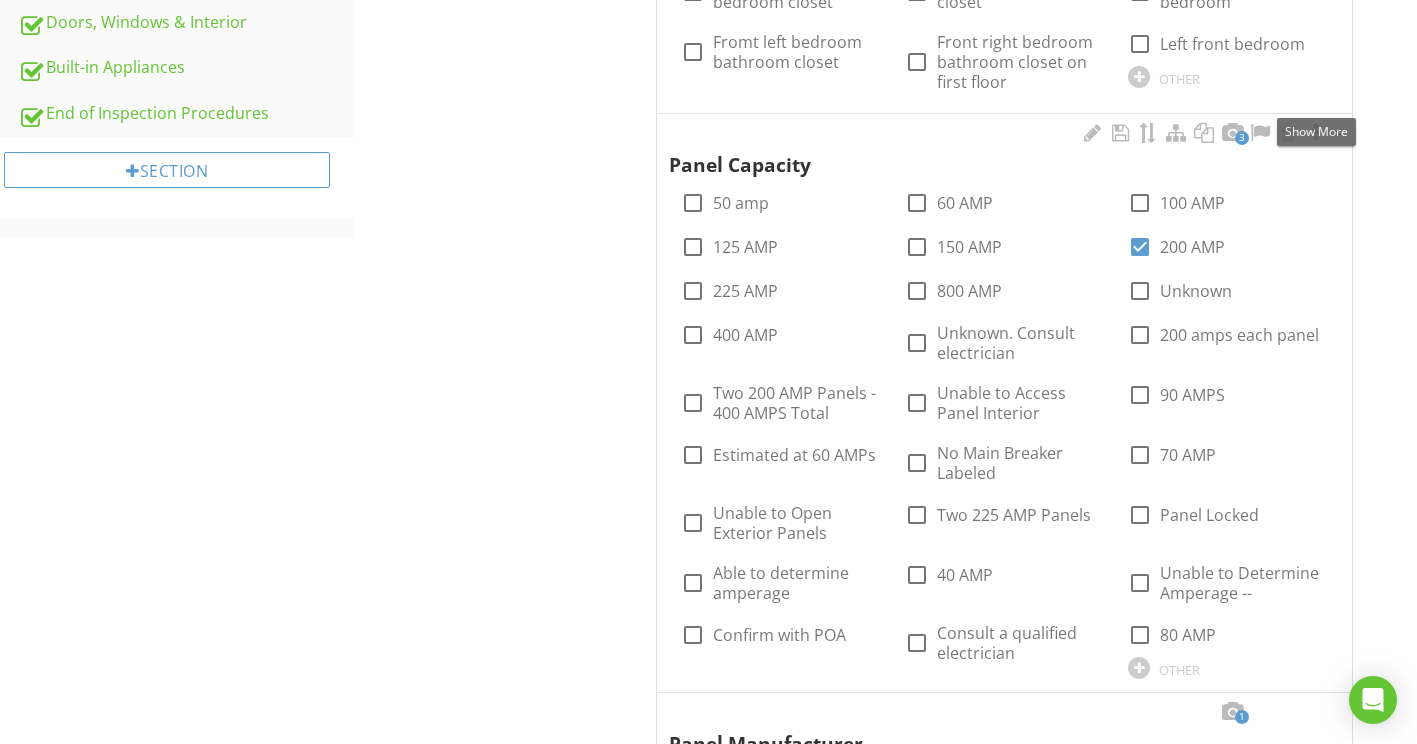 click at bounding box center (1316, 133) 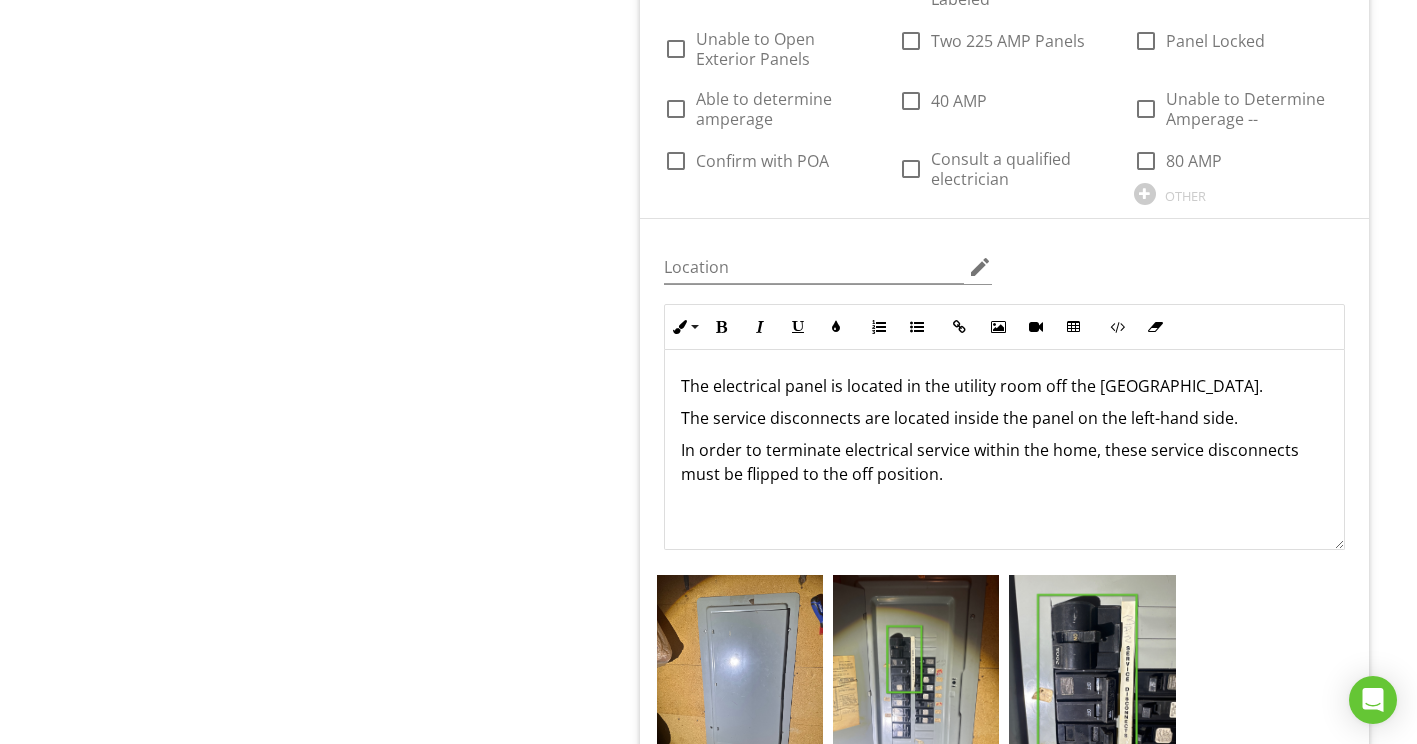 scroll, scrollTop: 1885, scrollLeft: 0, axis: vertical 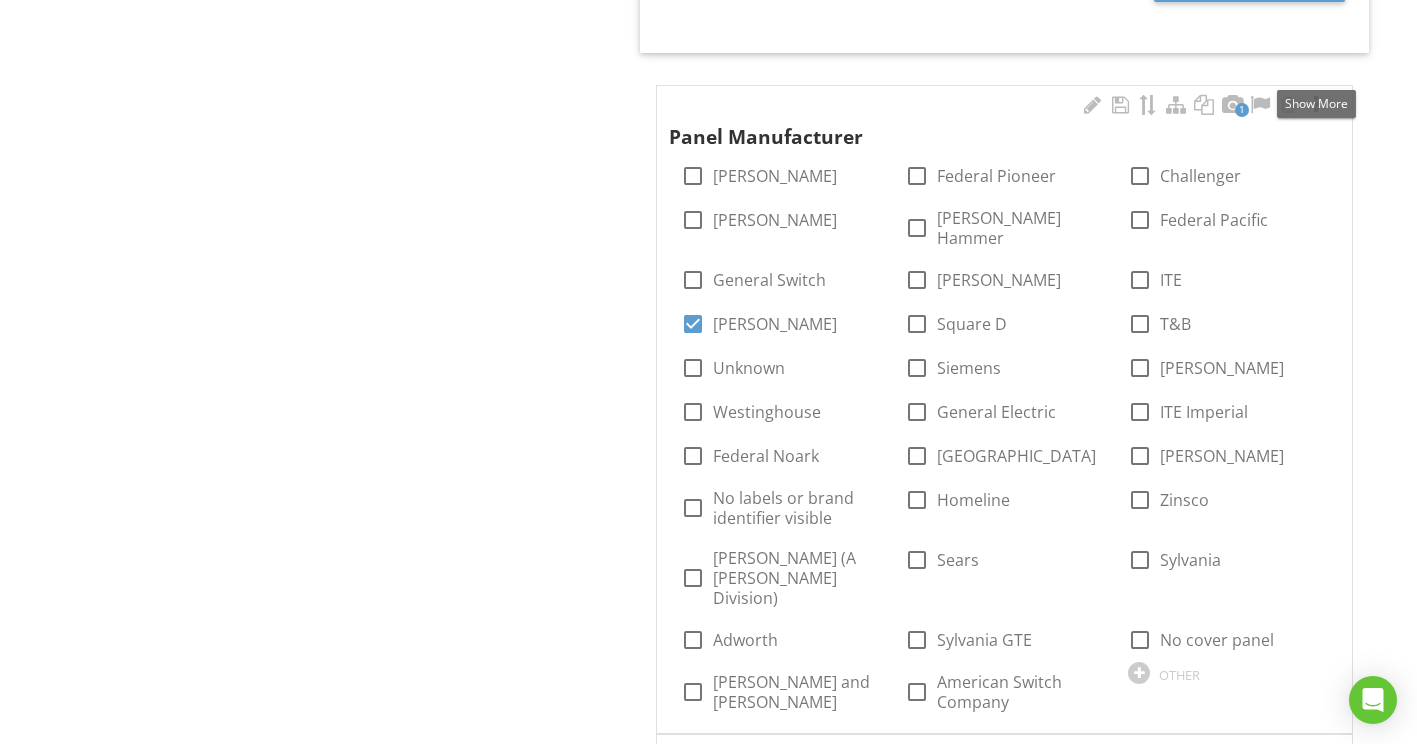 click at bounding box center (1316, 105) 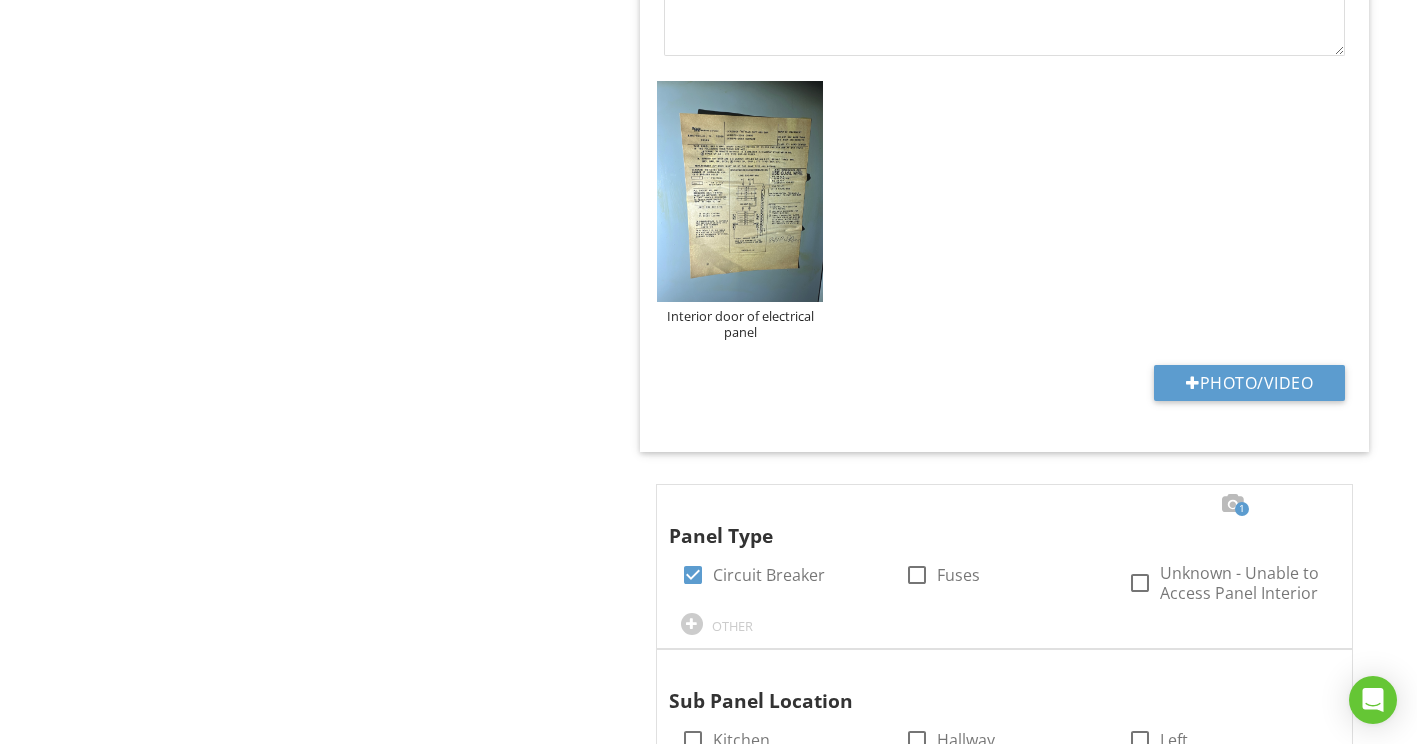 scroll, scrollTop: 3885, scrollLeft: 0, axis: vertical 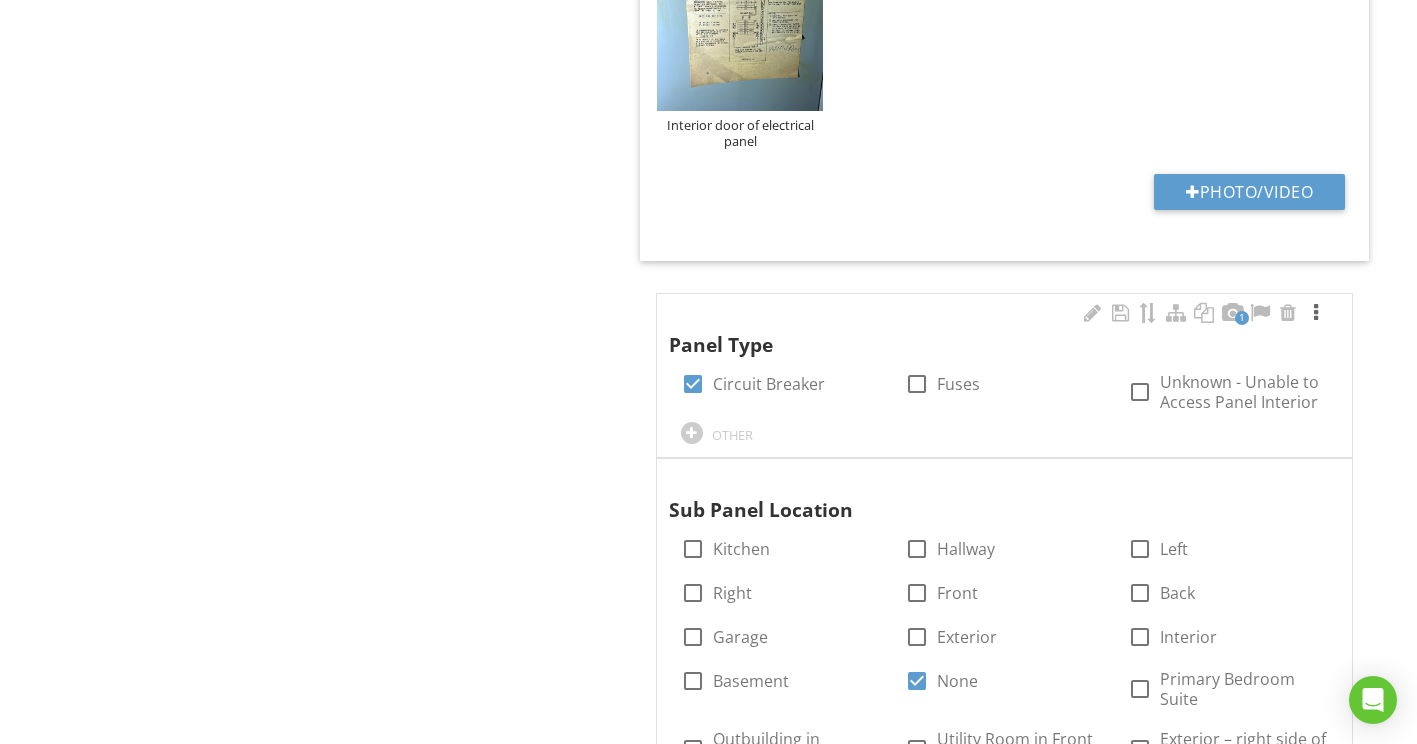 click at bounding box center (1316, 313) 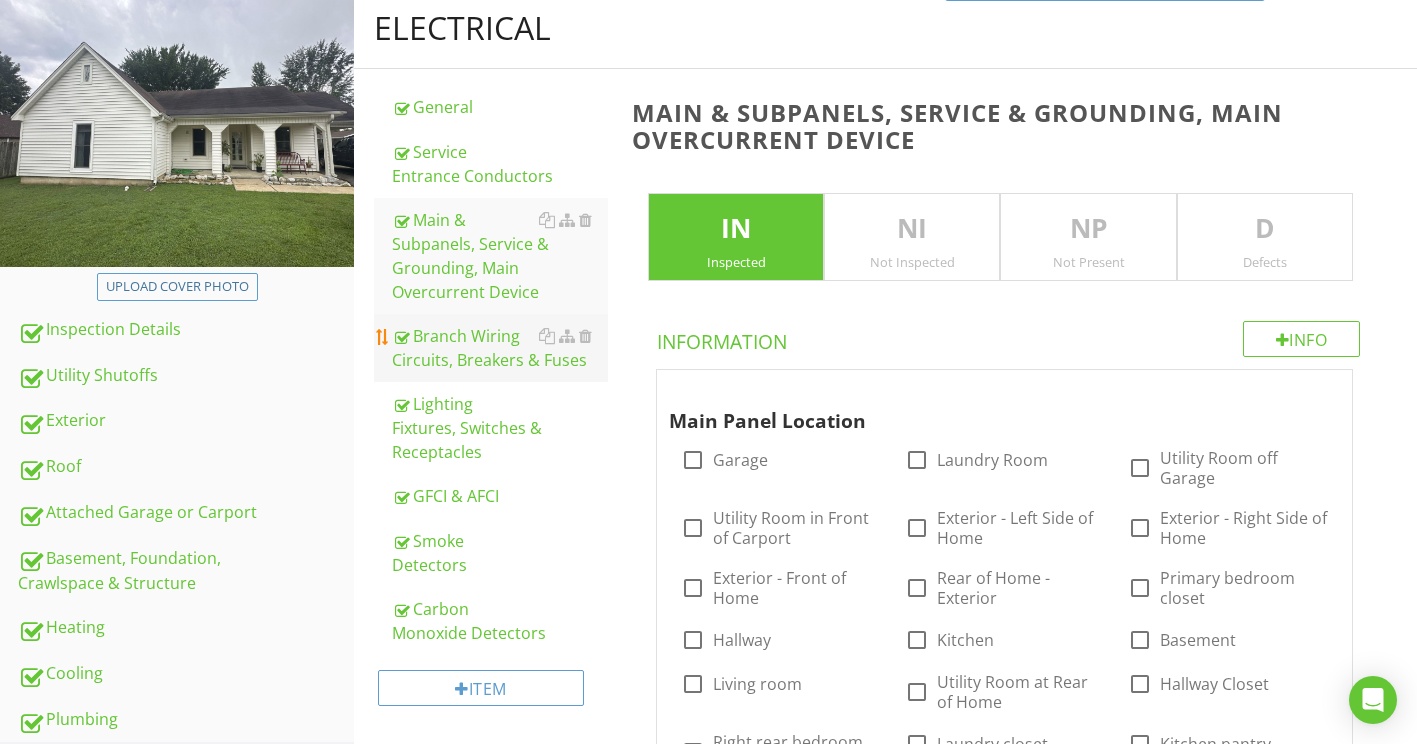 scroll, scrollTop: 385, scrollLeft: 0, axis: vertical 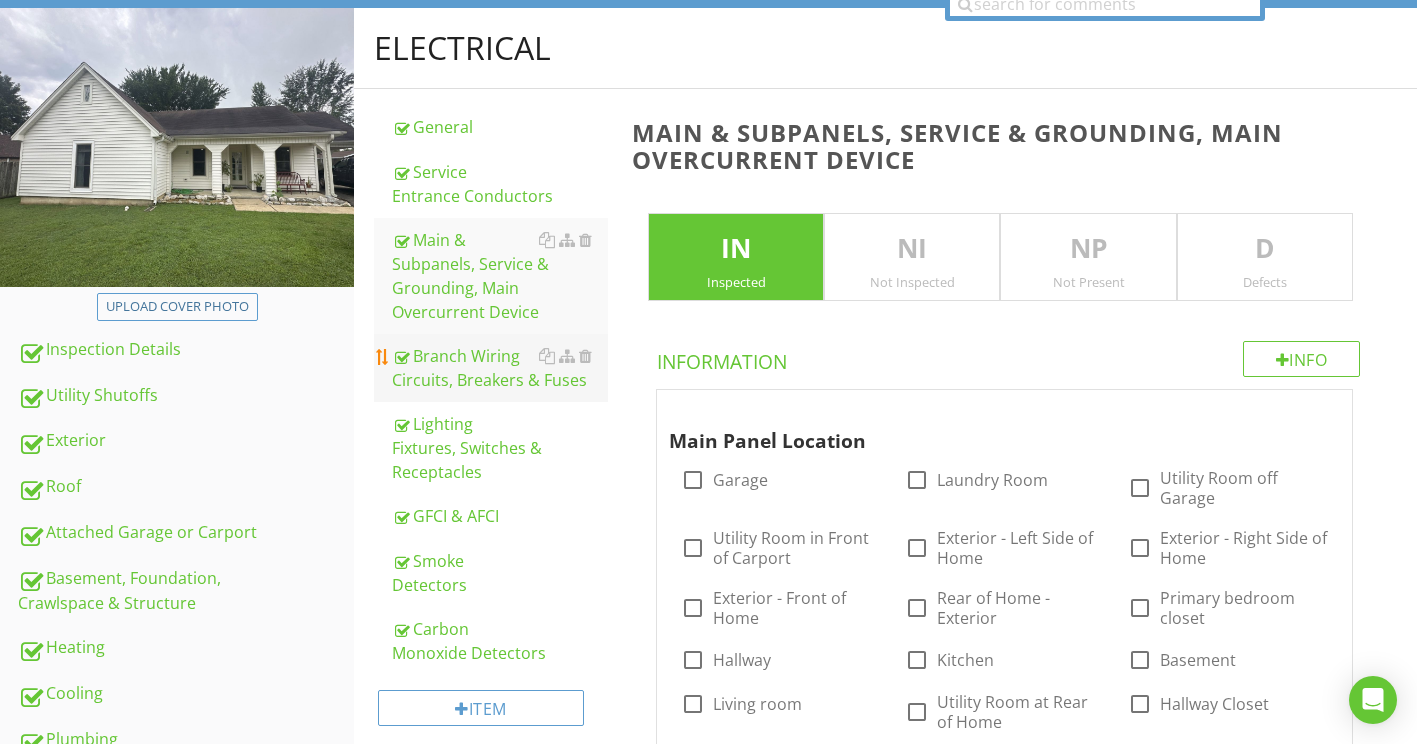 click on "Branch Wiring Circuits, Breakers & Fuses" at bounding box center [500, 368] 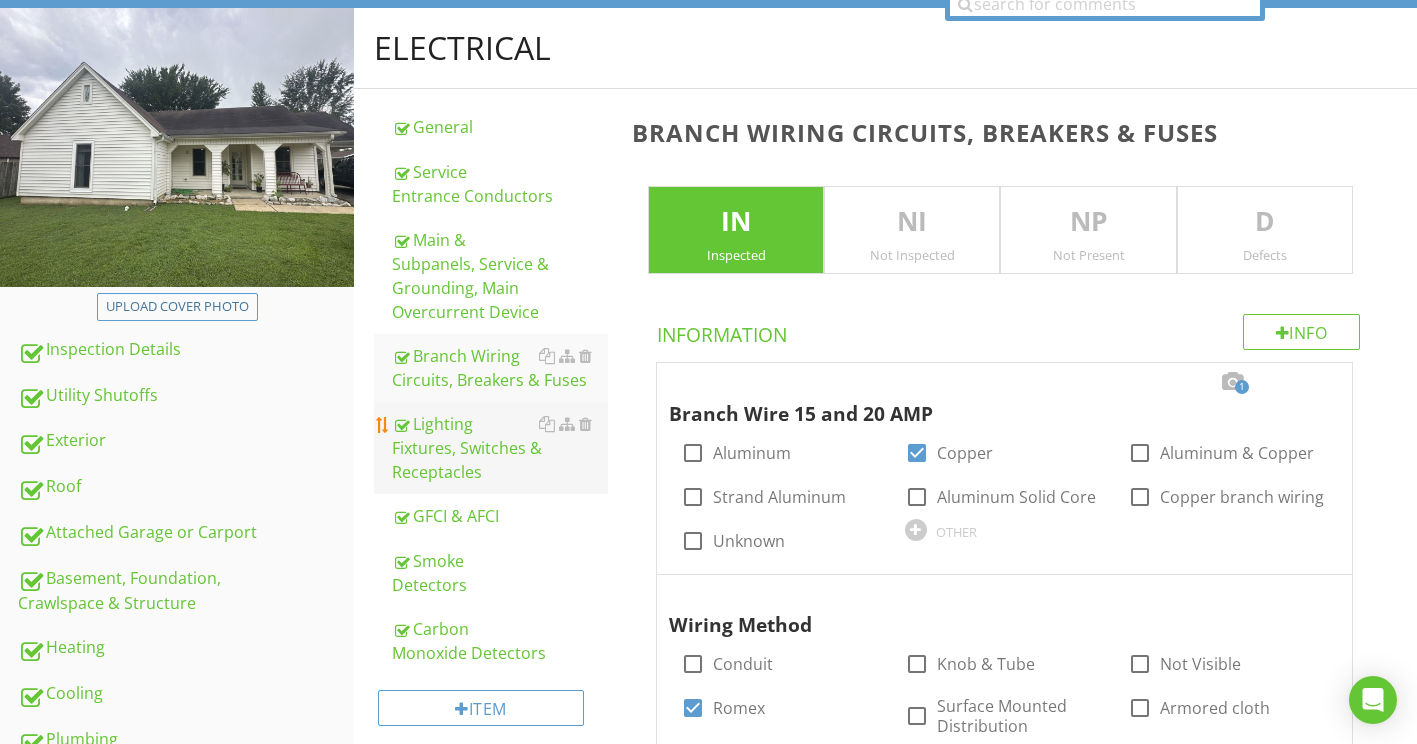 click on "Lighting Fixtures, Switches & Receptacles" at bounding box center [500, 448] 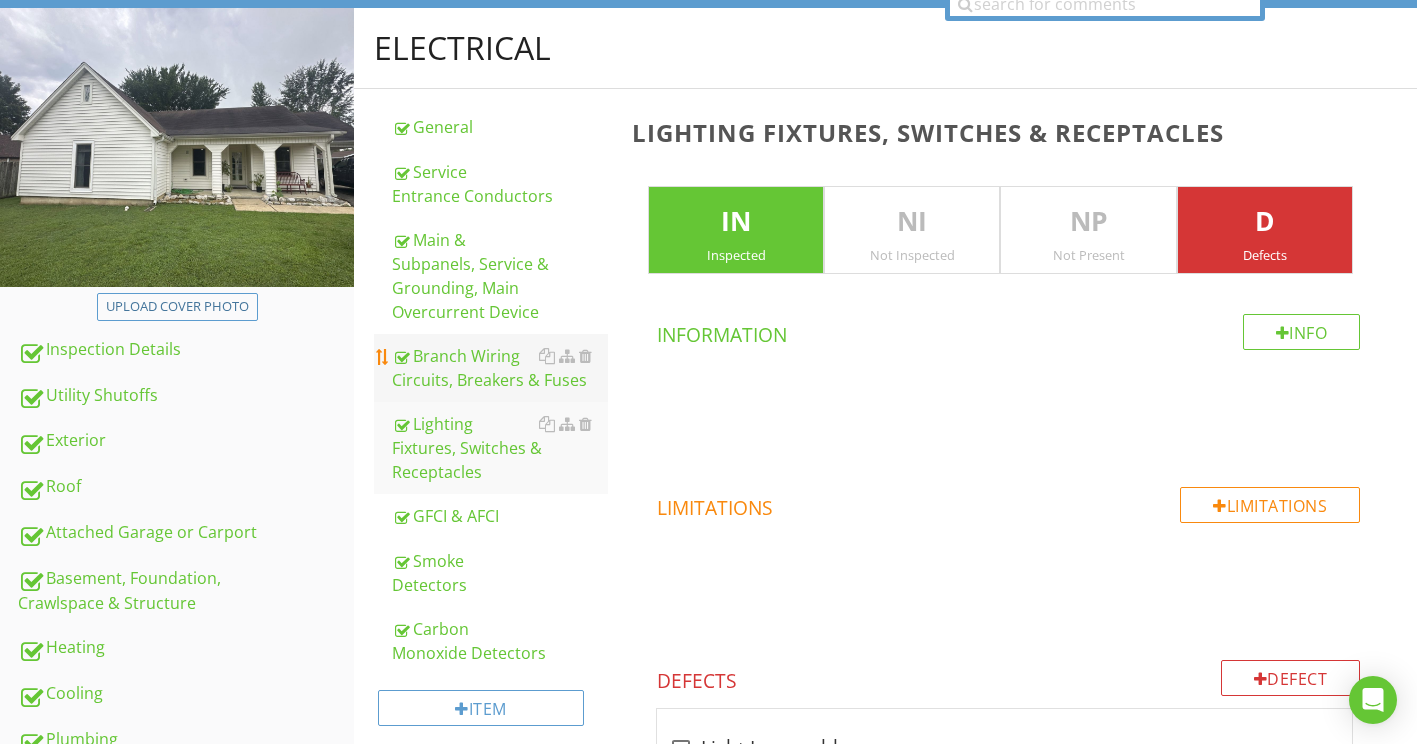 click on "Branch Wiring Circuits, Breakers & Fuses" at bounding box center [500, 368] 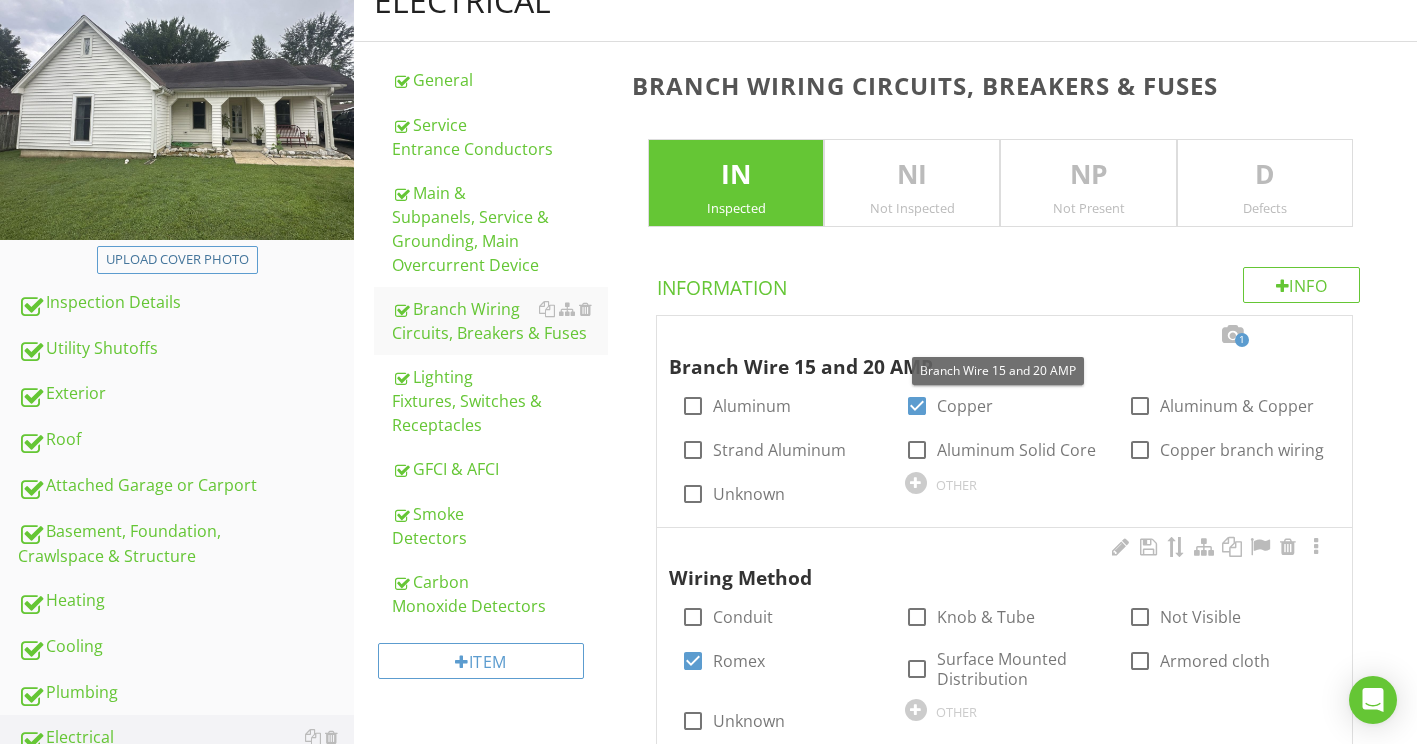 scroll, scrollTop: 585, scrollLeft: 0, axis: vertical 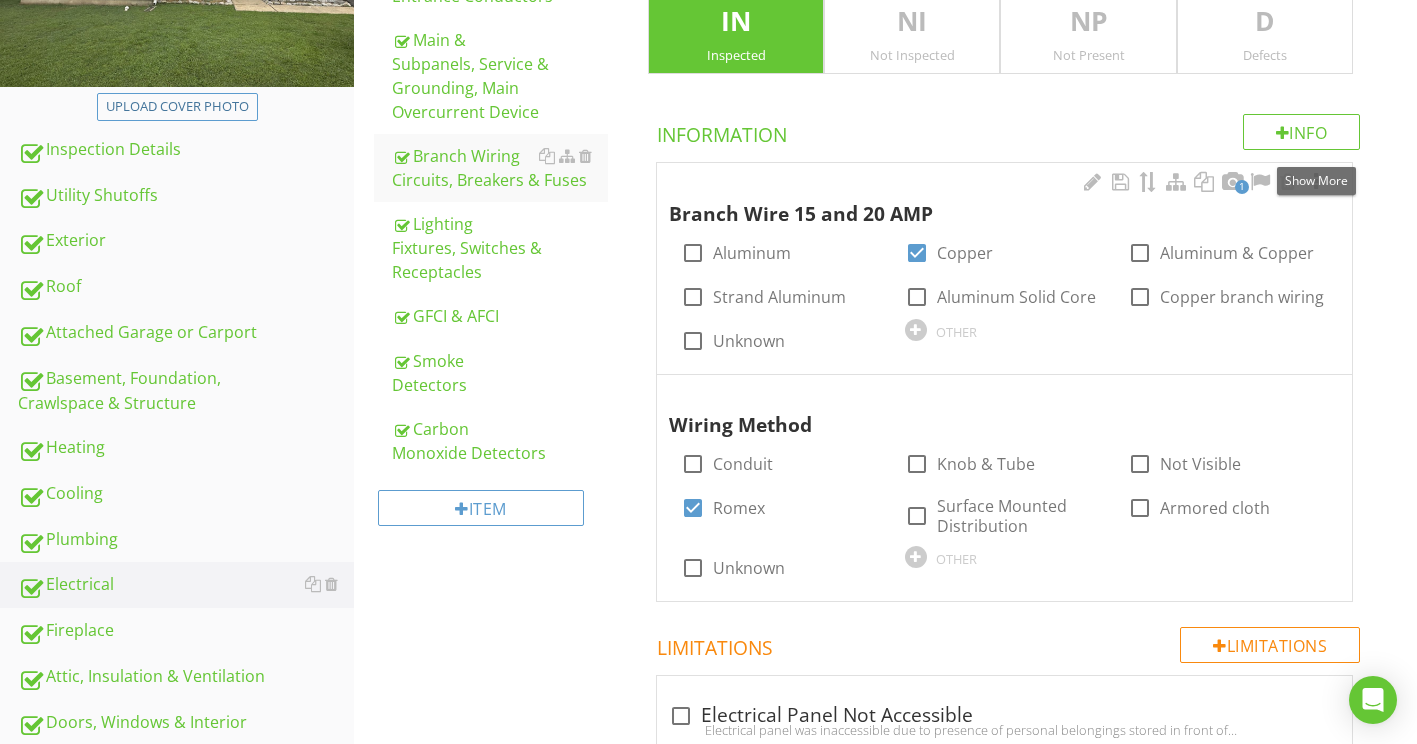 click at bounding box center (1316, 182) 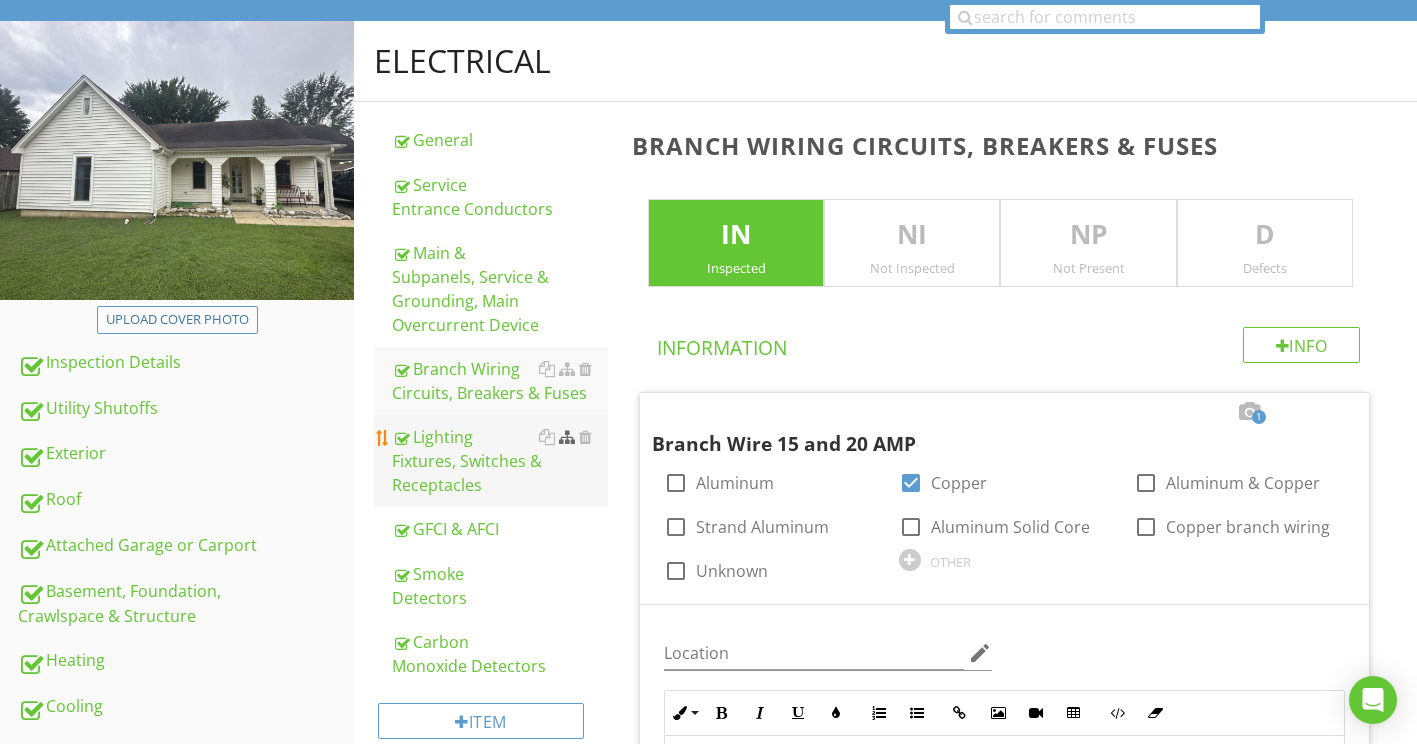 scroll, scrollTop: 400, scrollLeft: 0, axis: vertical 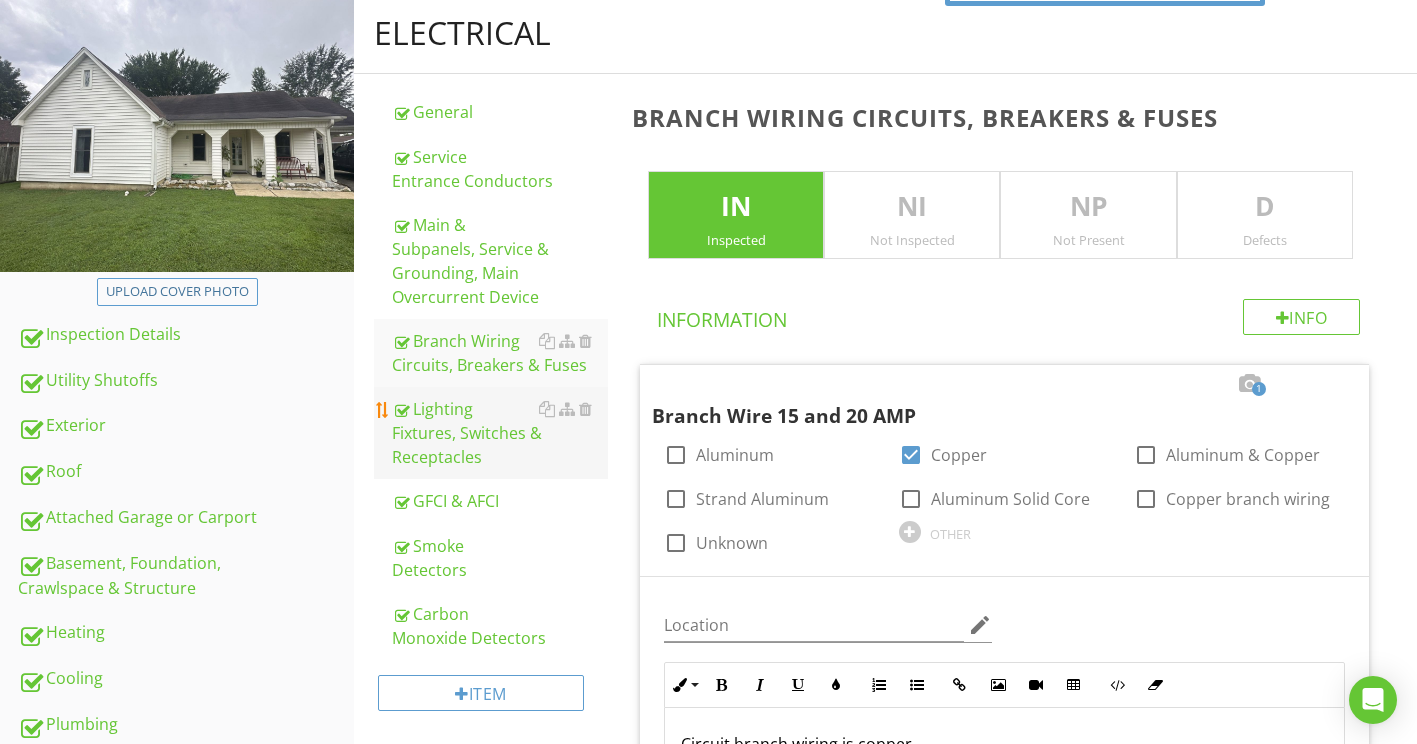 drag, startPoint x: 459, startPoint y: 412, endPoint x: 516, endPoint y: 374, distance: 68.50548 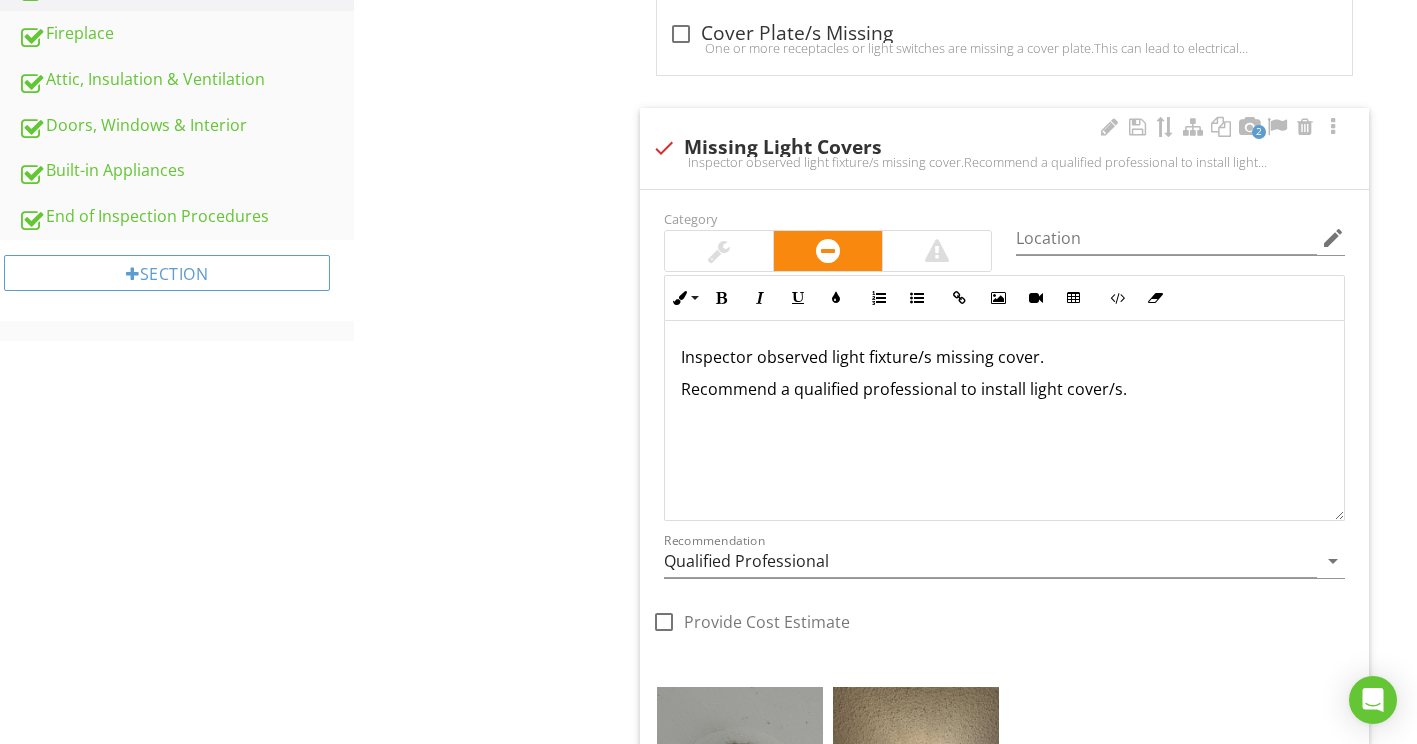 scroll, scrollTop: 1200, scrollLeft: 0, axis: vertical 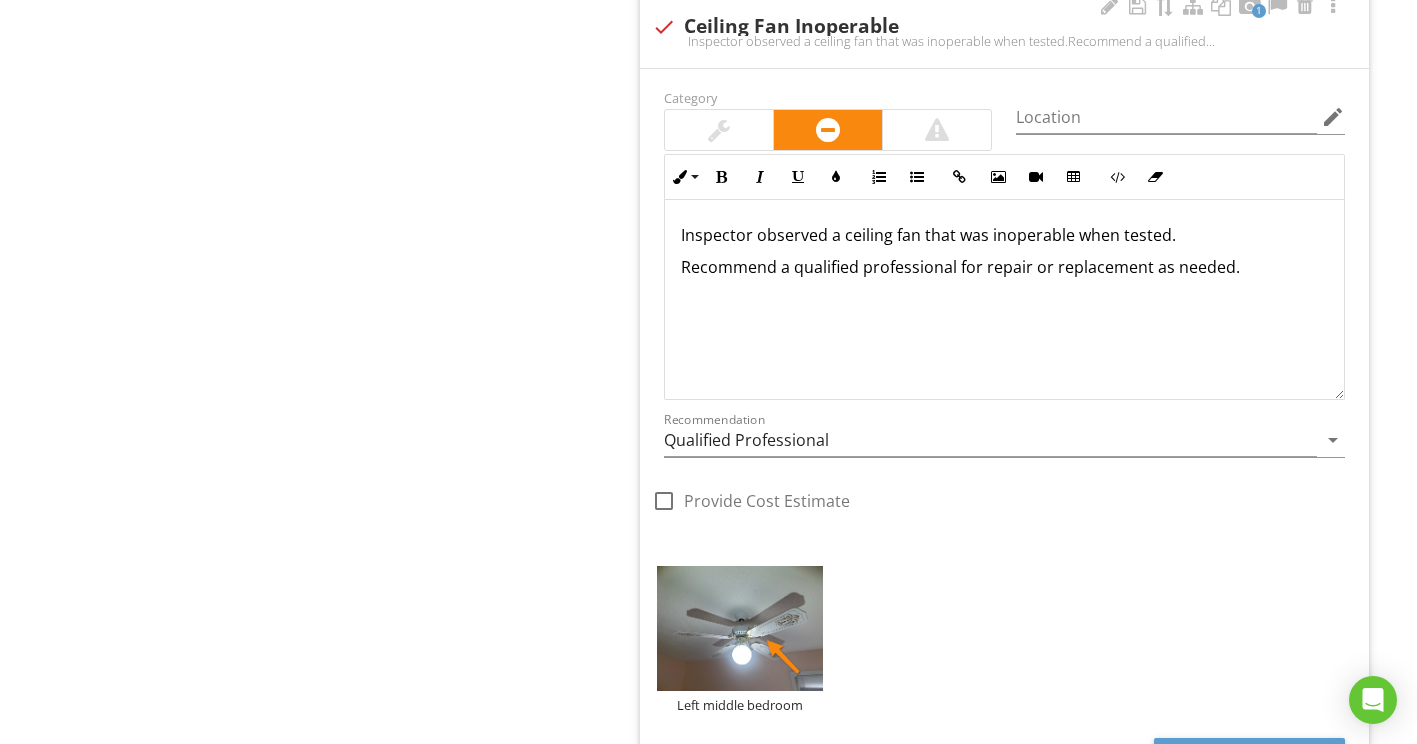 click on "Inspector observed a ceiling fan that was inoperable when tested." at bounding box center [1004, 235] 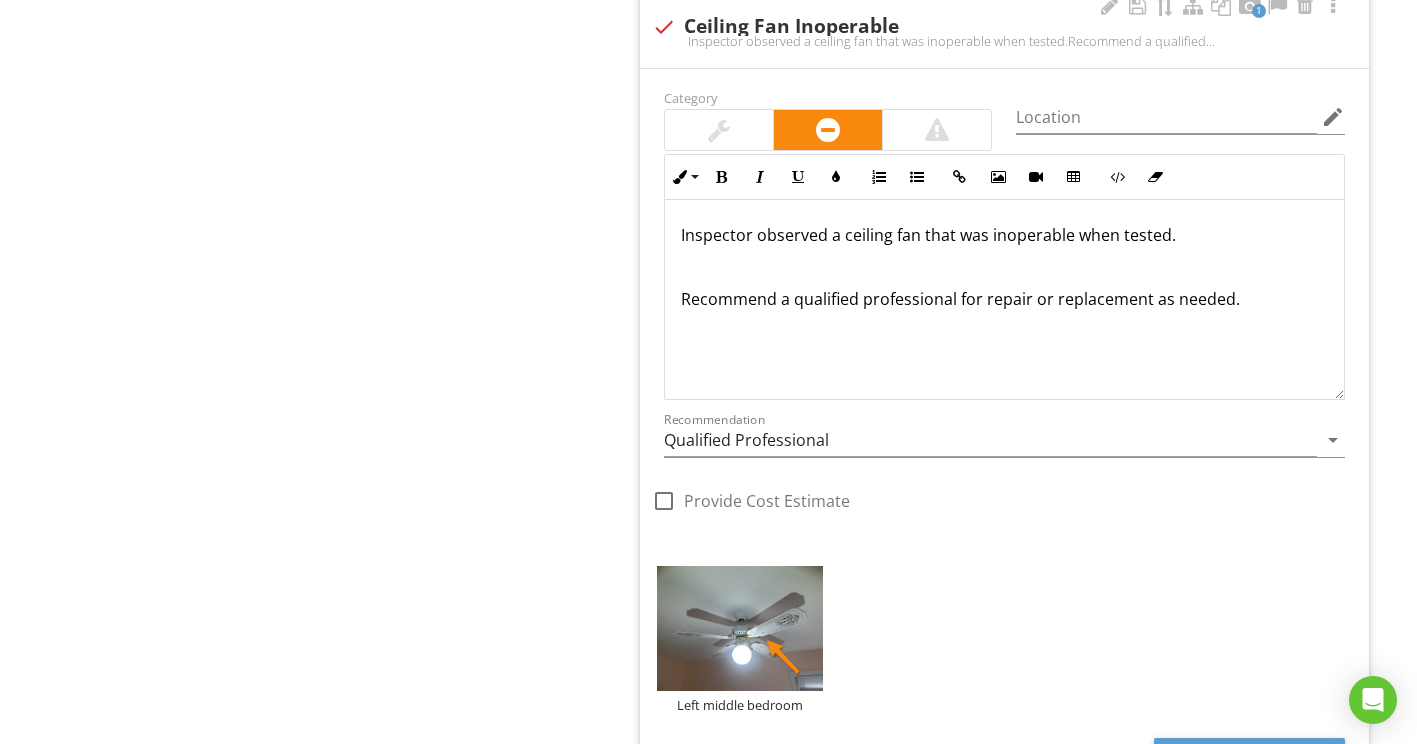 type 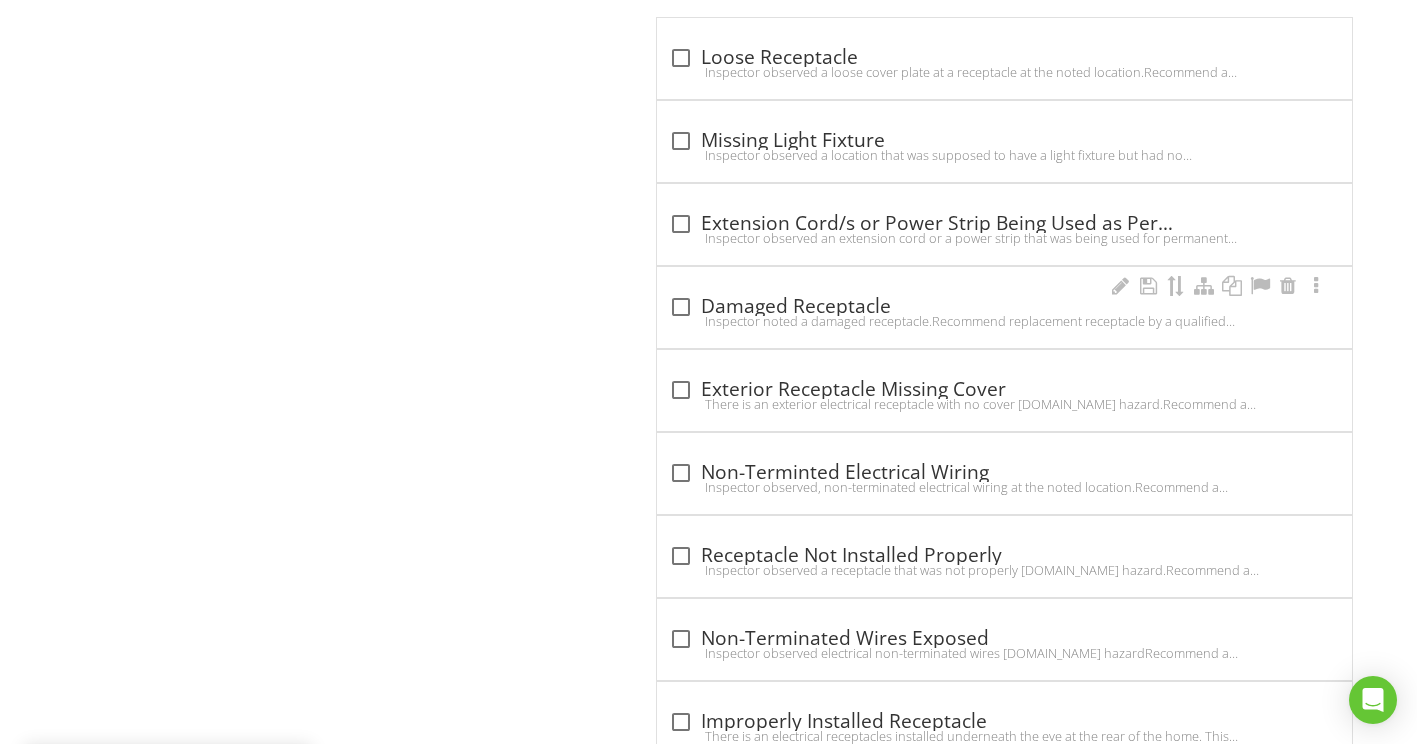 scroll, scrollTop: 3800, scrollLeft: 0, axis: vertical 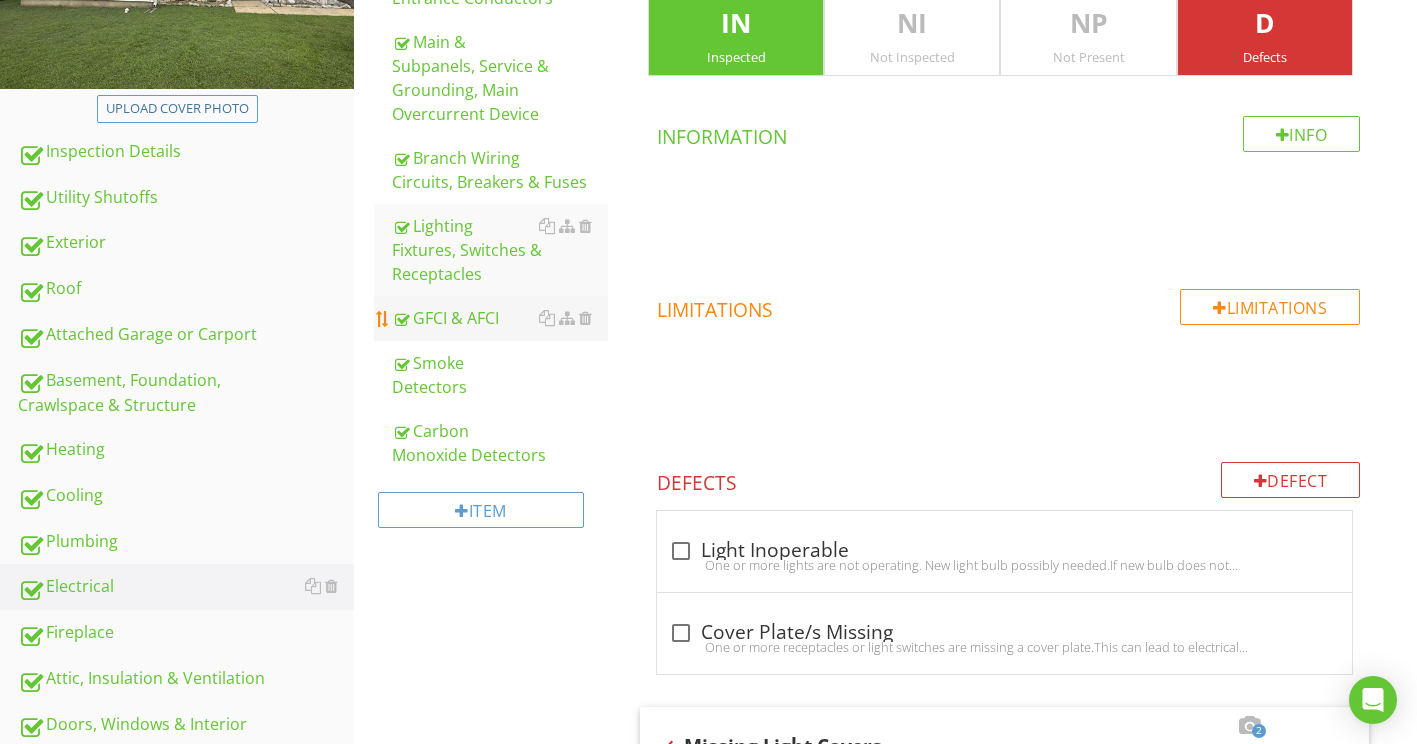click on "GFCI & AFCI" at bounding box center [500, 318] 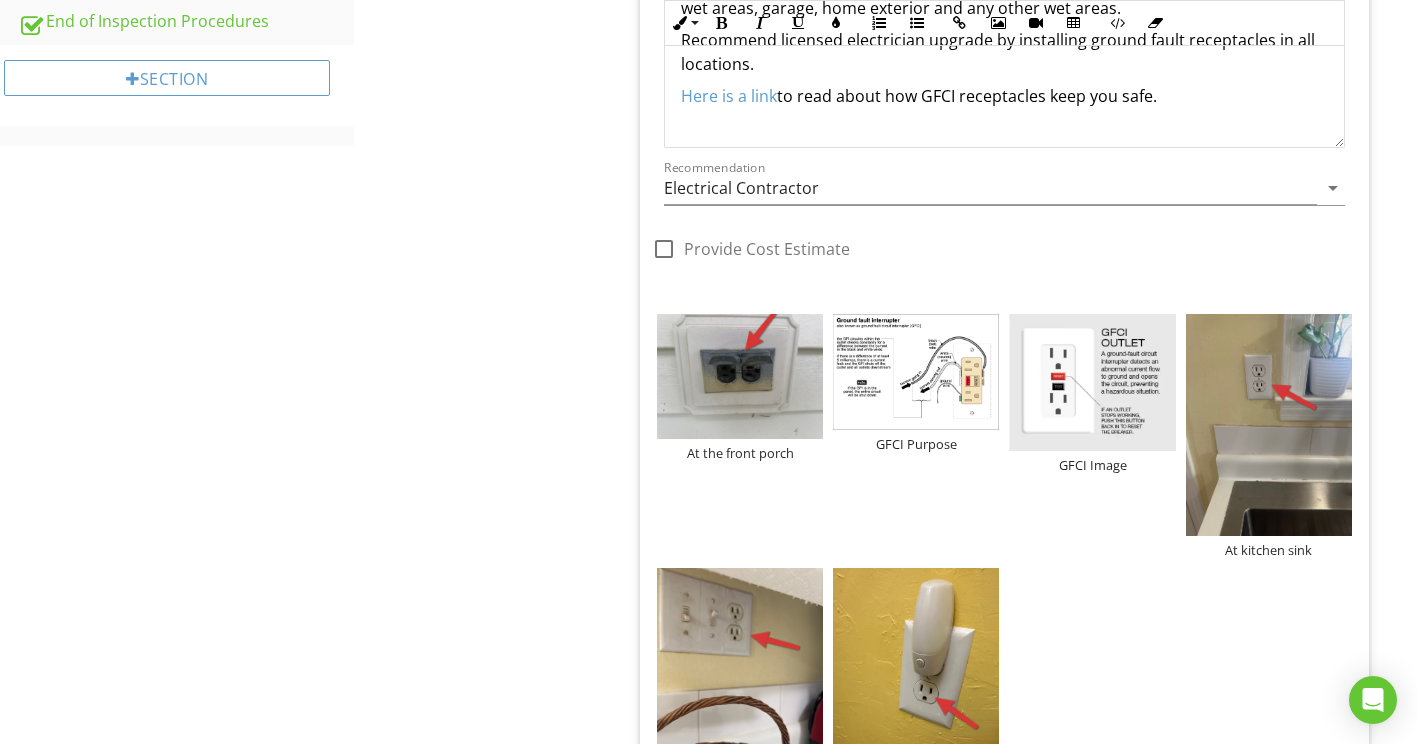 scroll, scrollTop: 1383, scrollLeft: 0, axis: vertical 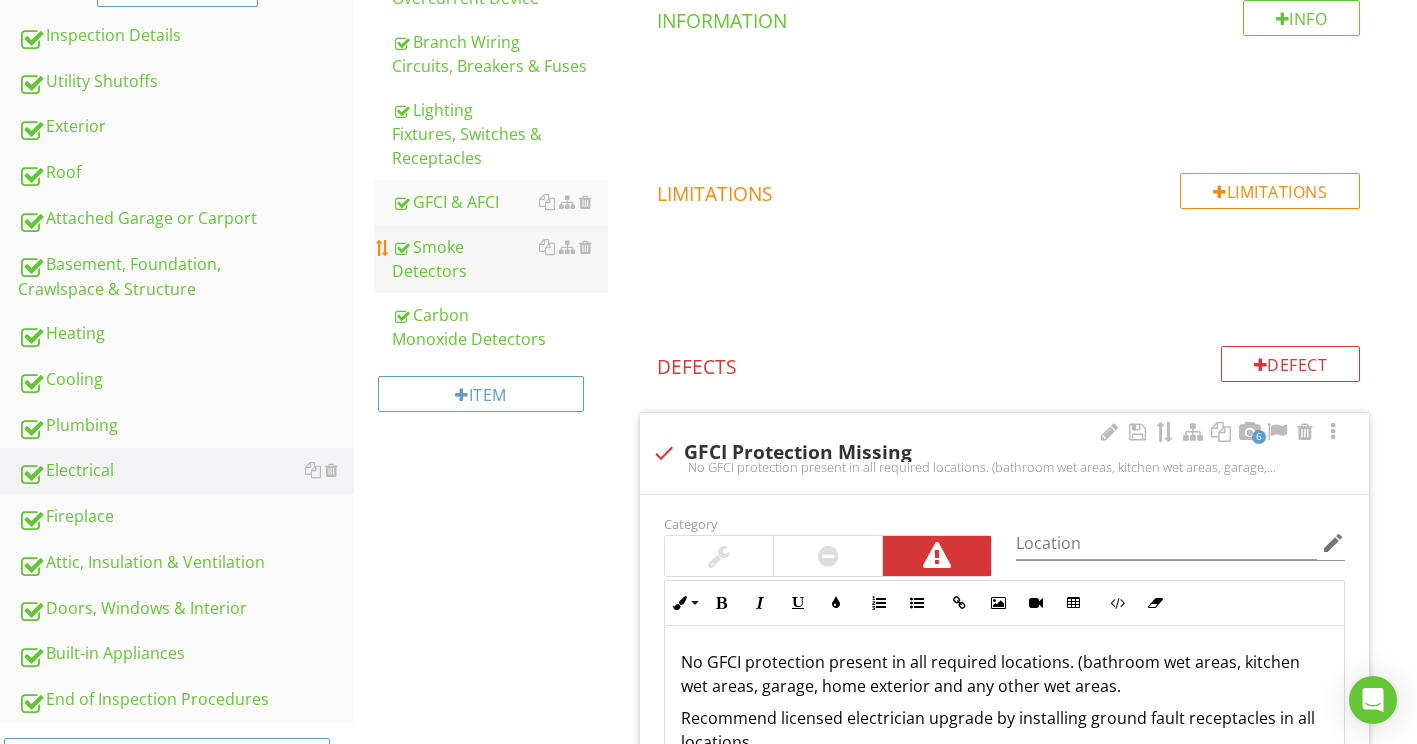 click on "Smoke Detectors" at bounding box center (500, 259) 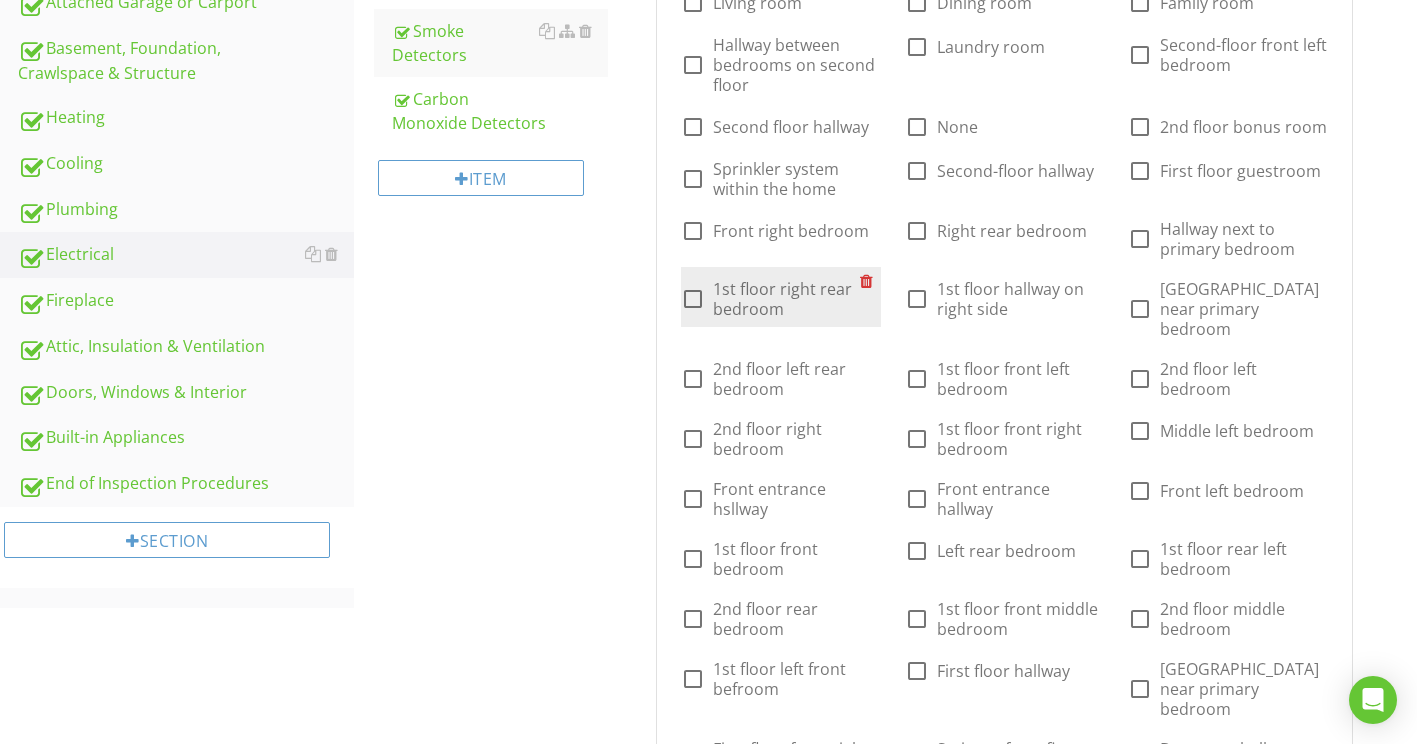 scroll, scrollTop: 899, scrollLeft: 0, axis: vertical 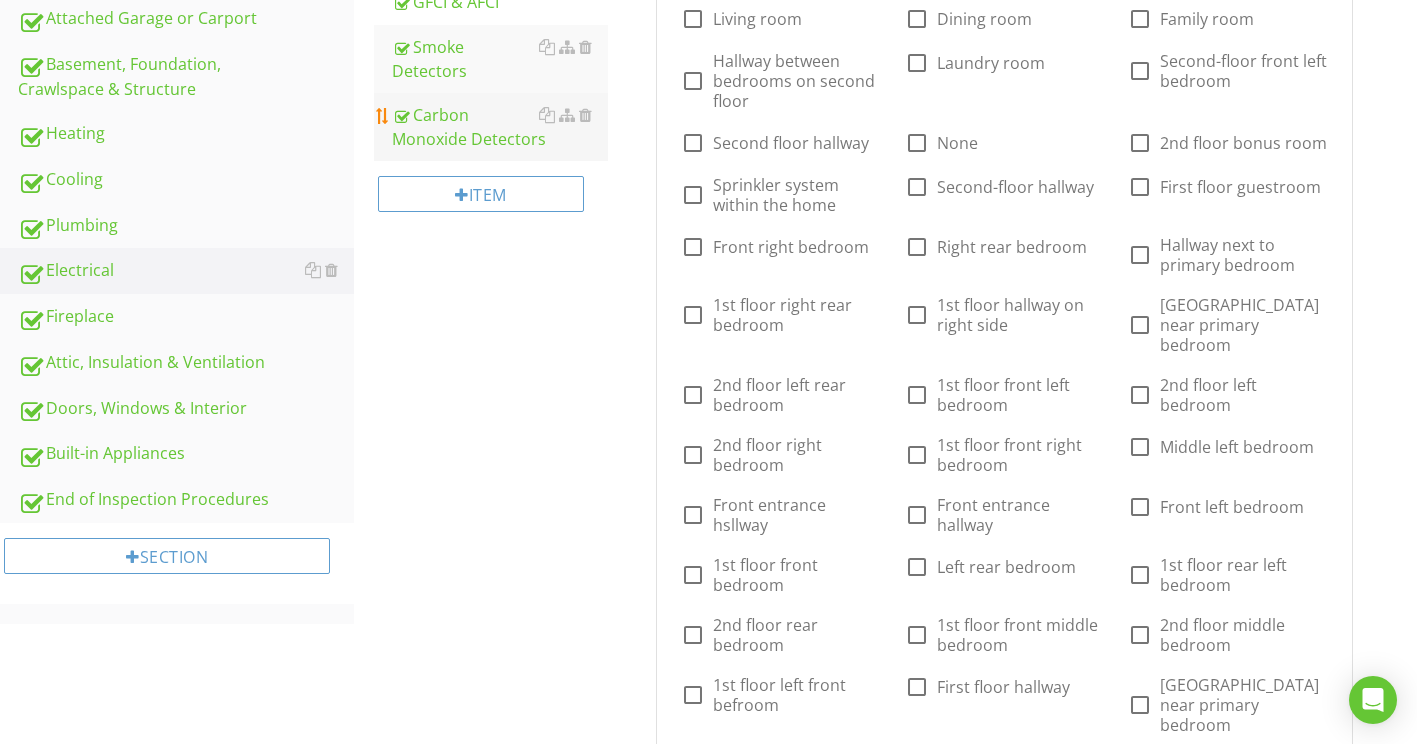 click on "Carbon Monoxide Detectors" at bounding box center (500, 127) 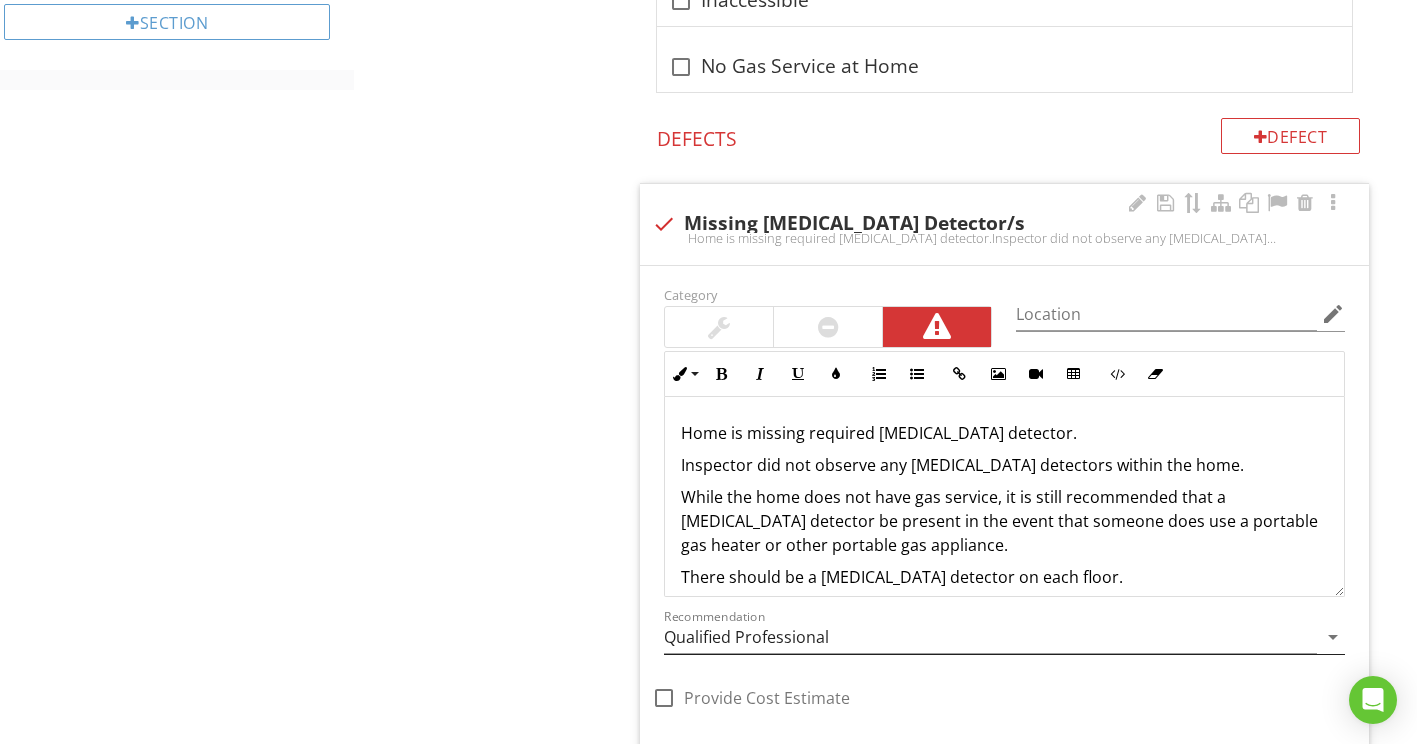 scroll, scrollTop: 1399, scrollLeft: 0, axis: vertical 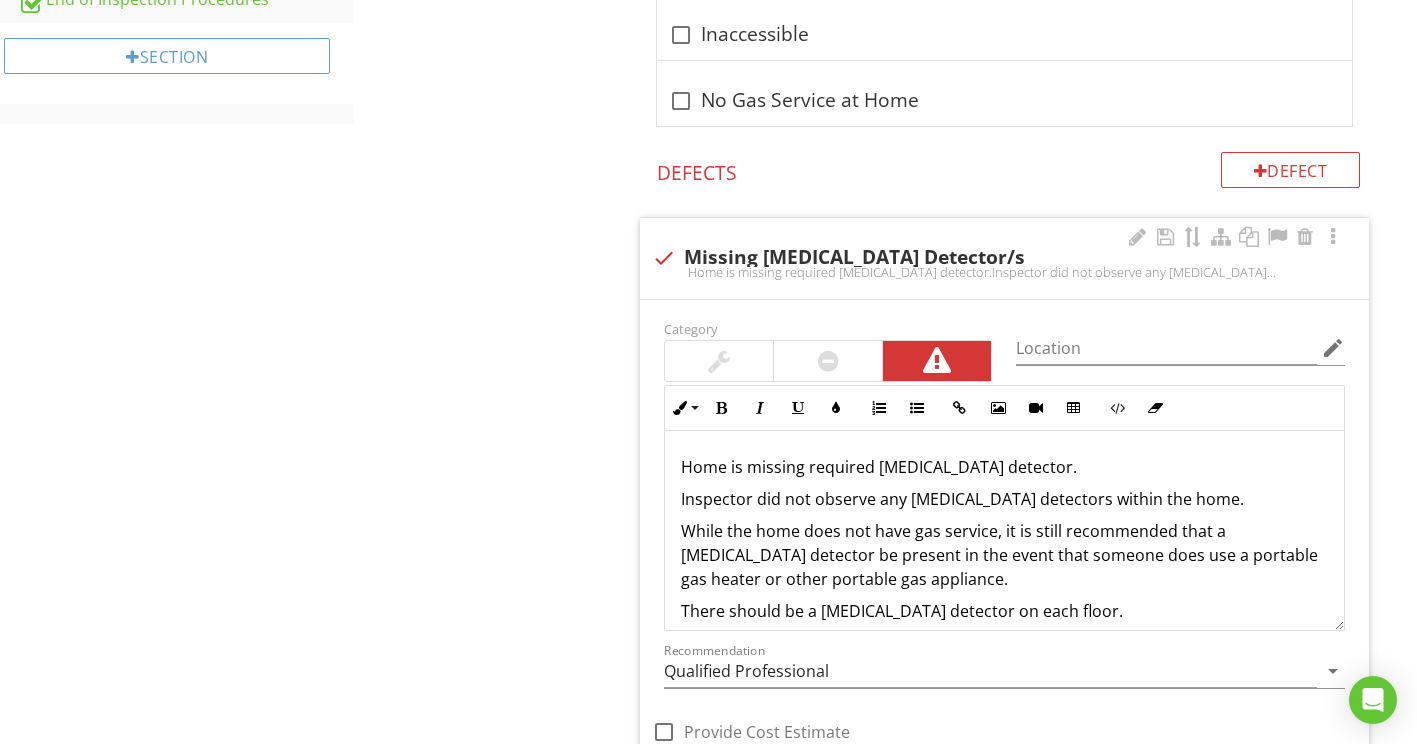 click at bounding box center (719, 361) 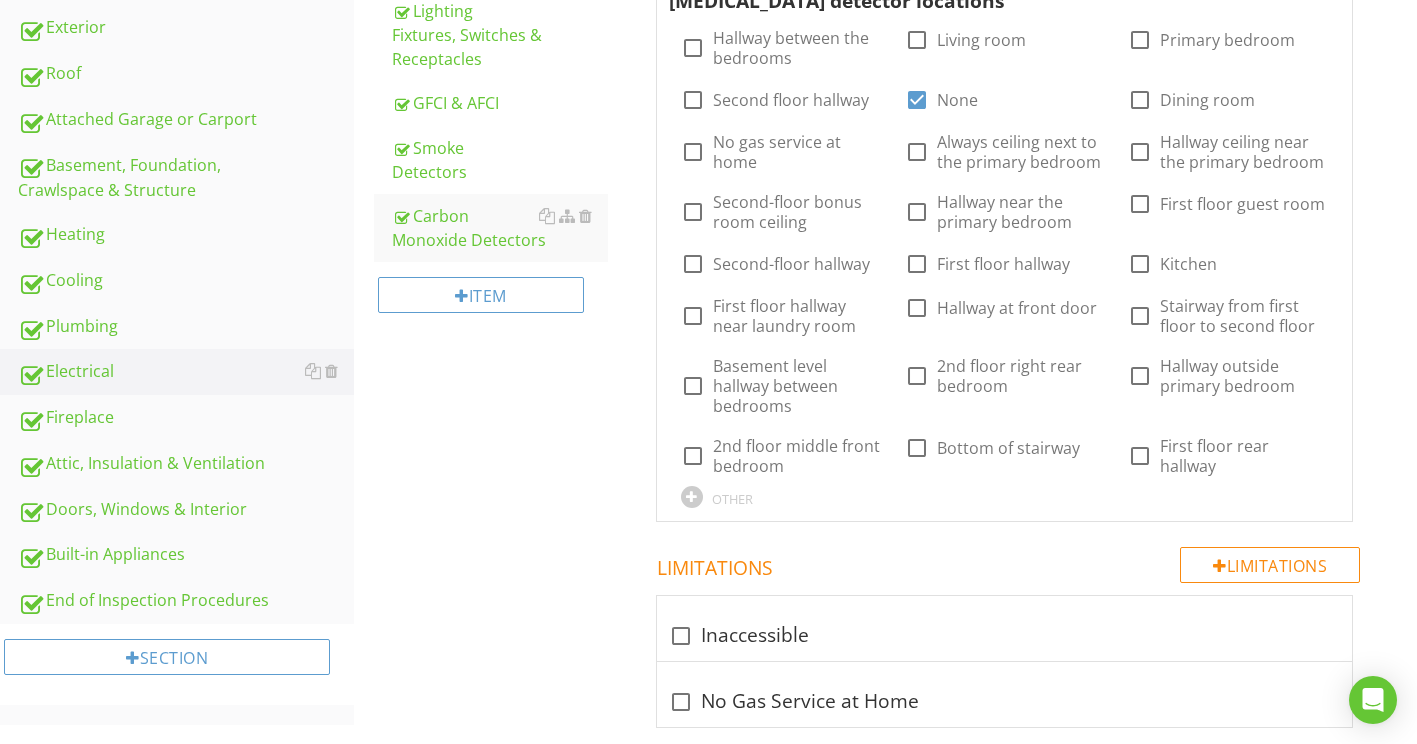 scroll, scrollTop: 799, scrollLeft: 0, axis: vertical 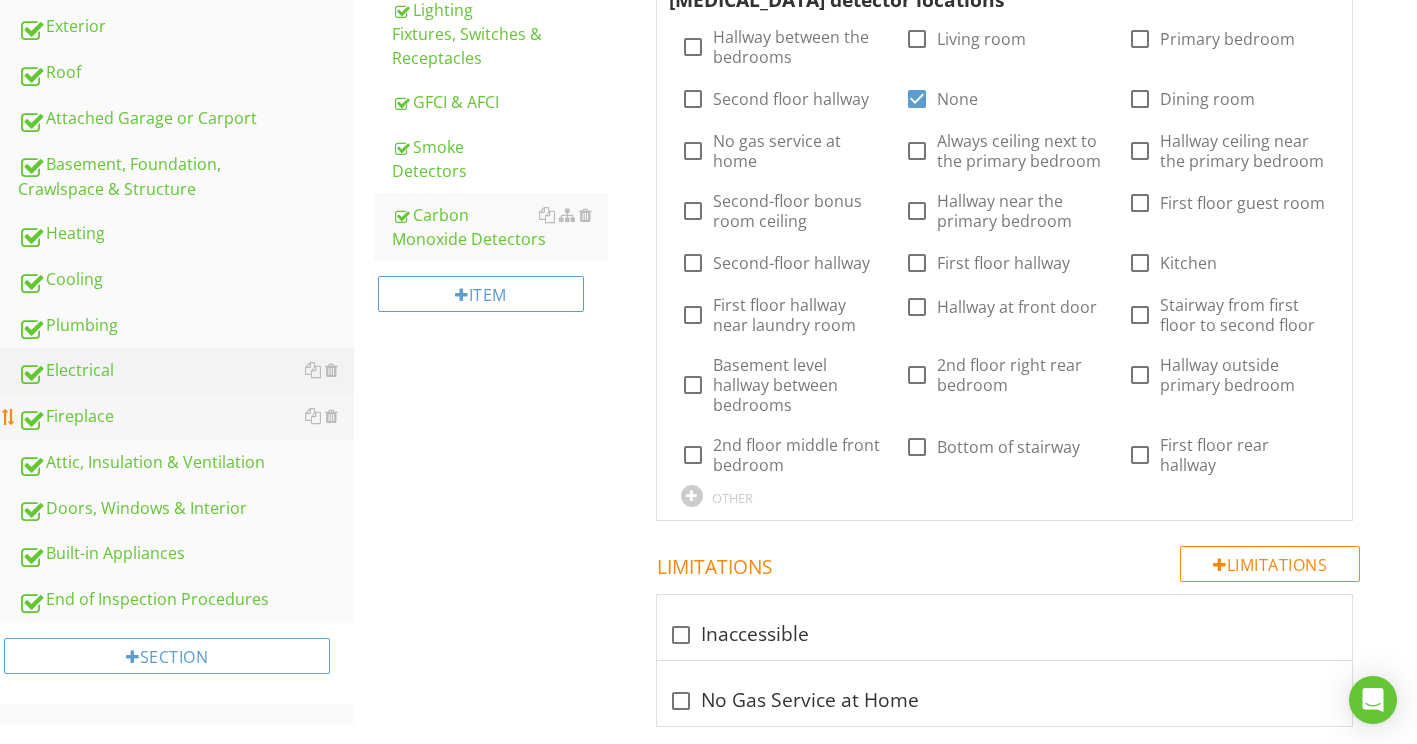 click on "Fireplace" at bounding box center (186, 417) 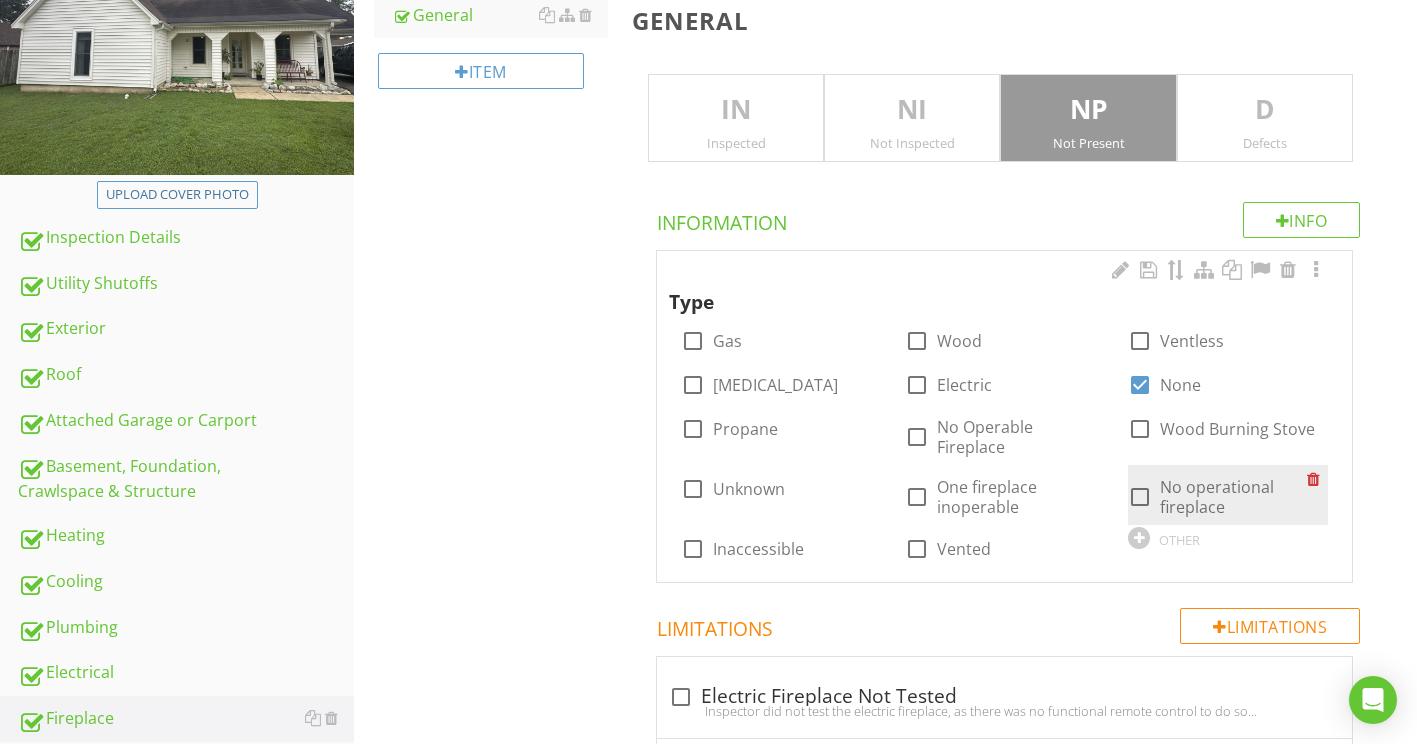 scroll, scrollTop: 499, scrollLeft: 0, axis: vertical 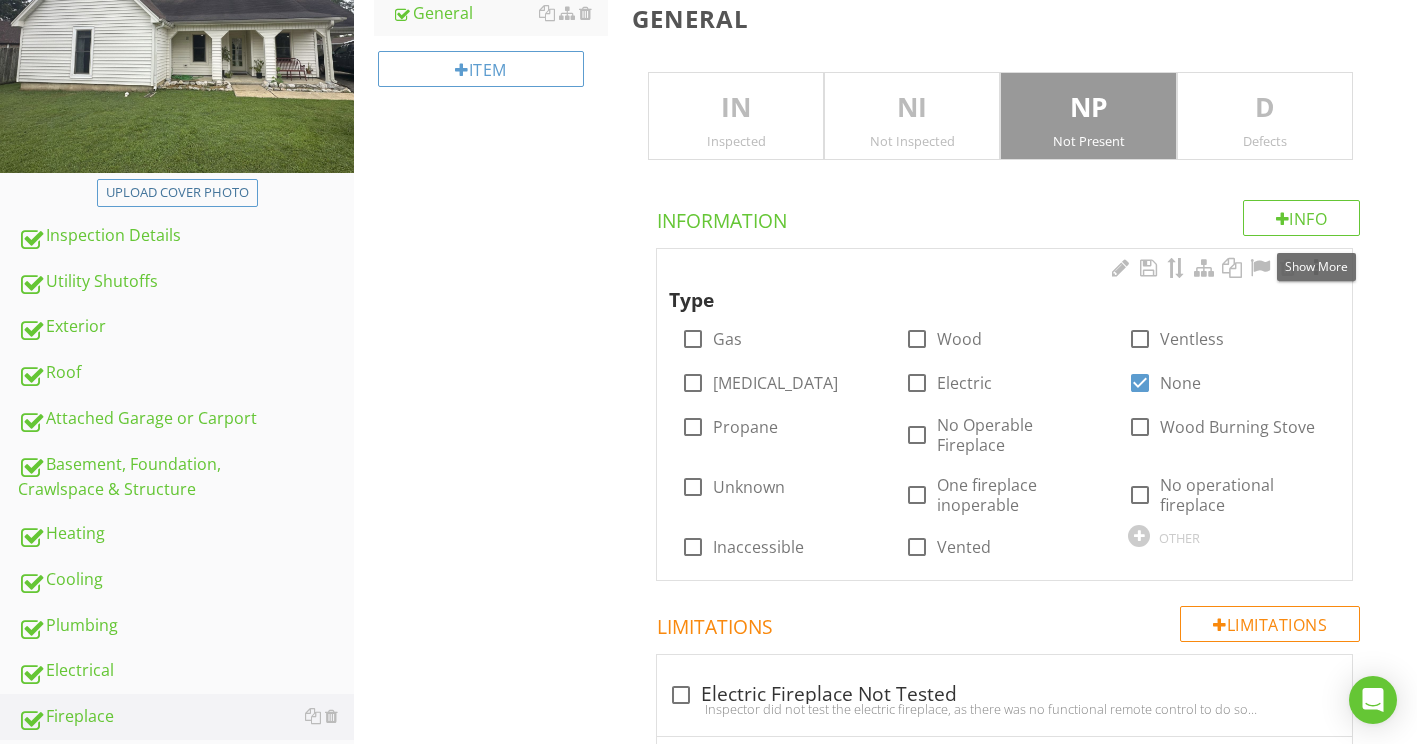 click at bounding box center (1316, 268) 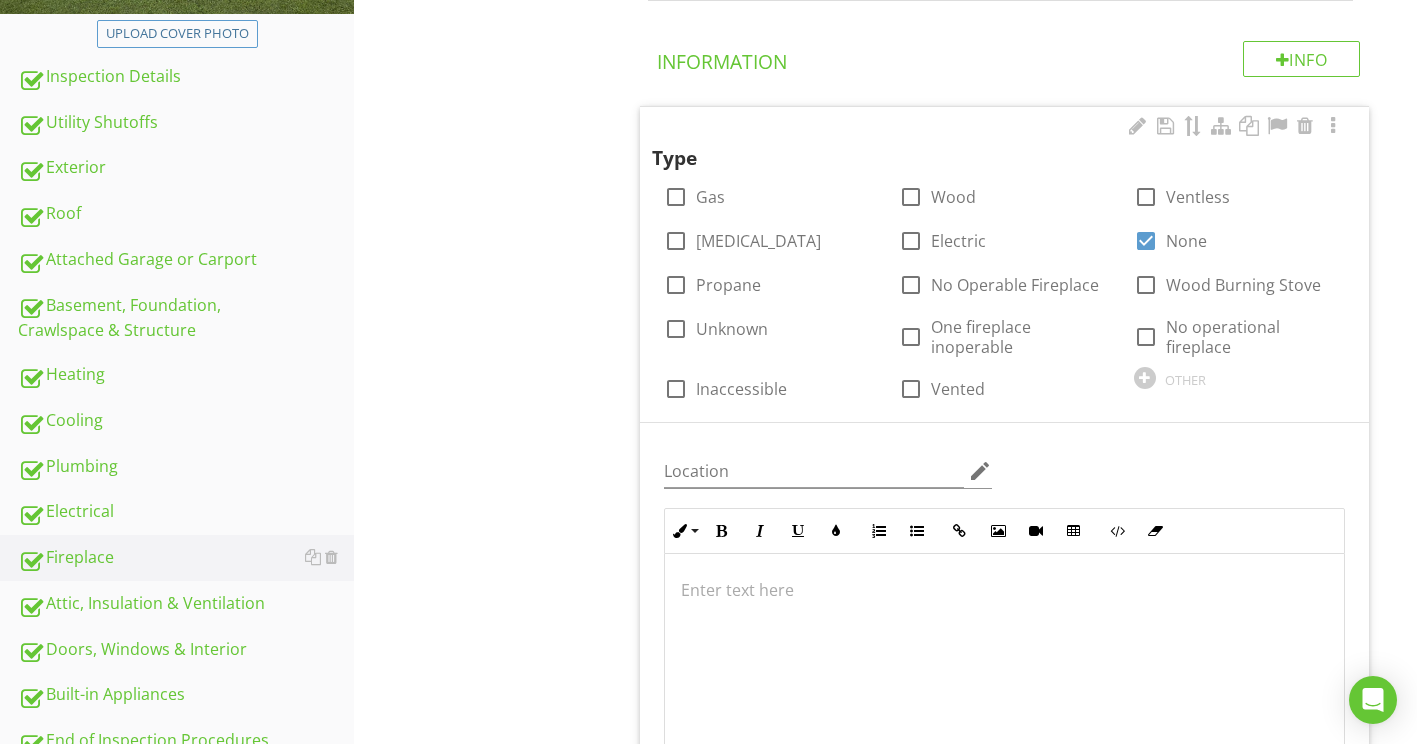 scroll, scrollTop: 699, scrollLeft: 0, axis: vertical 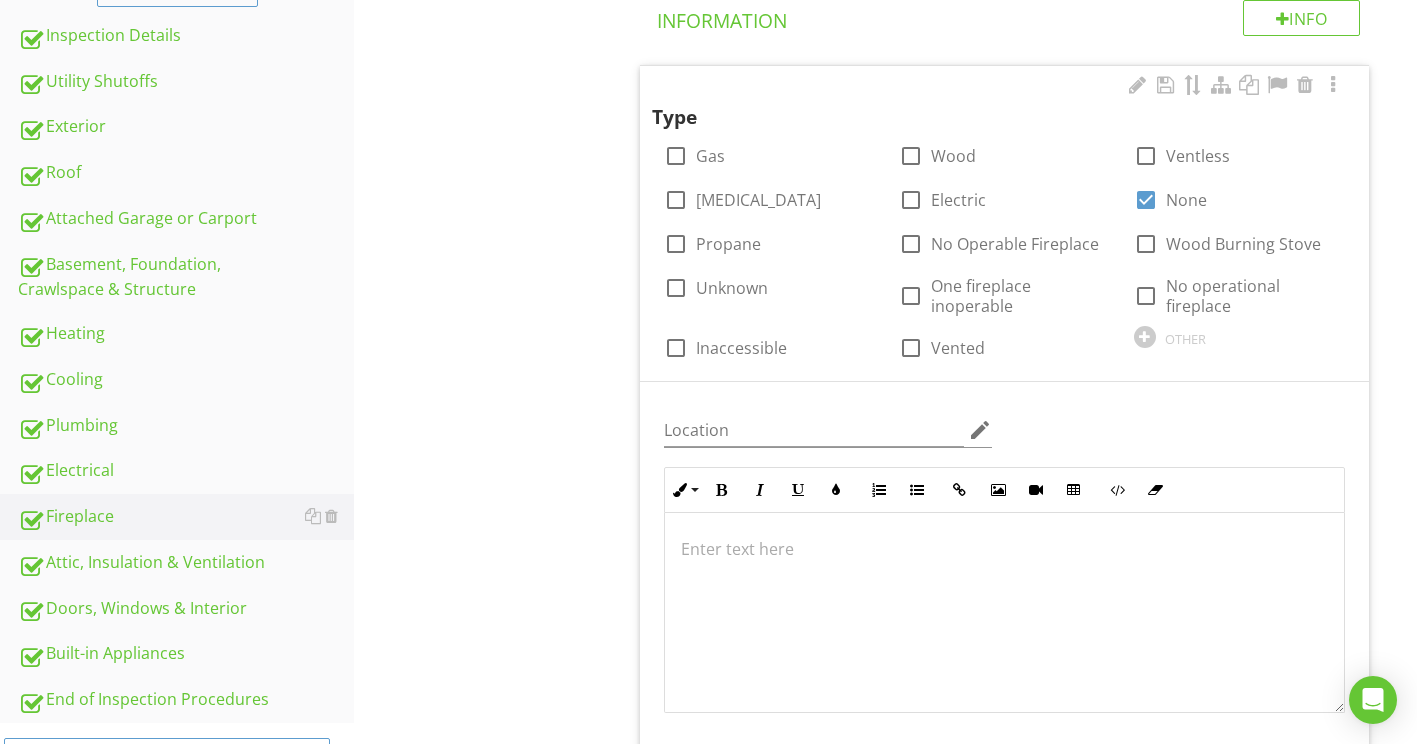 click at bounding box center [1004, 613] 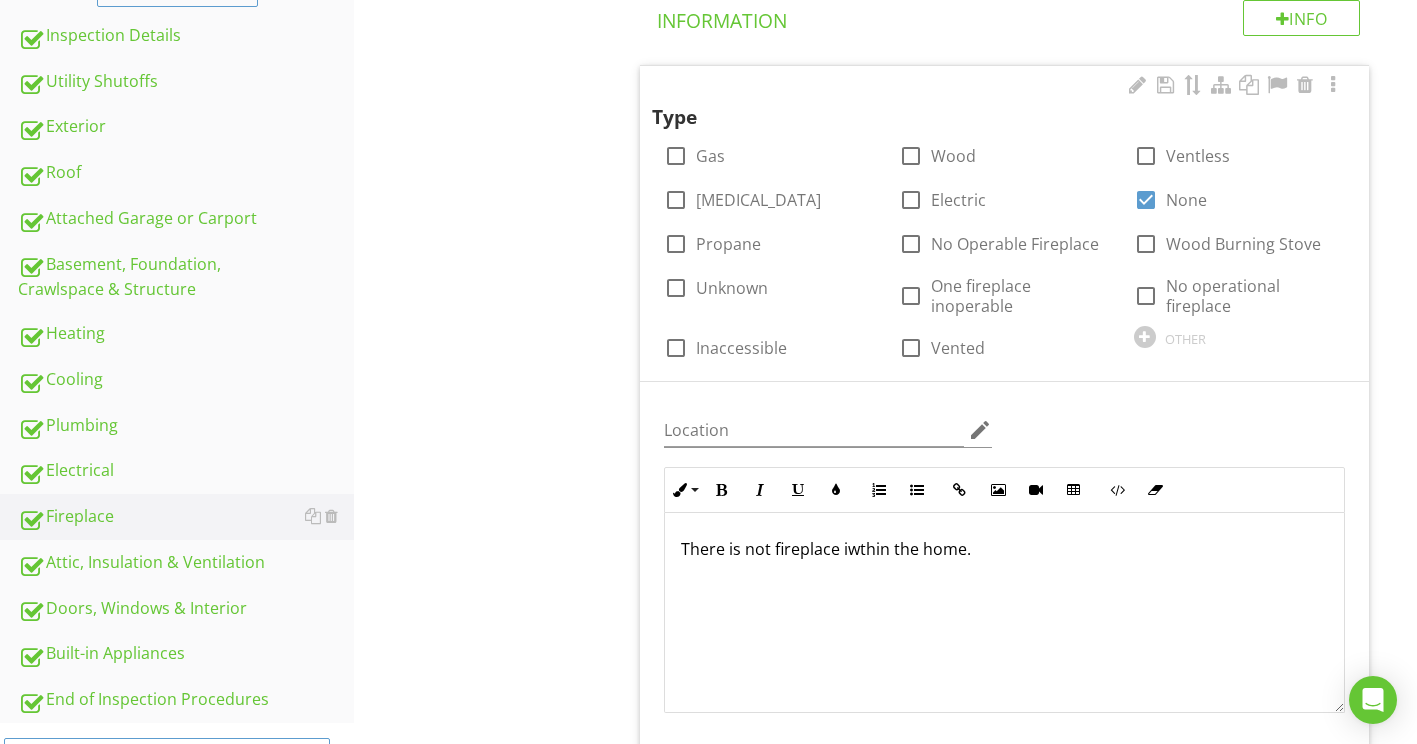 click on "There is not fireplace iwthin the home." at bounding box center [1004, 549] 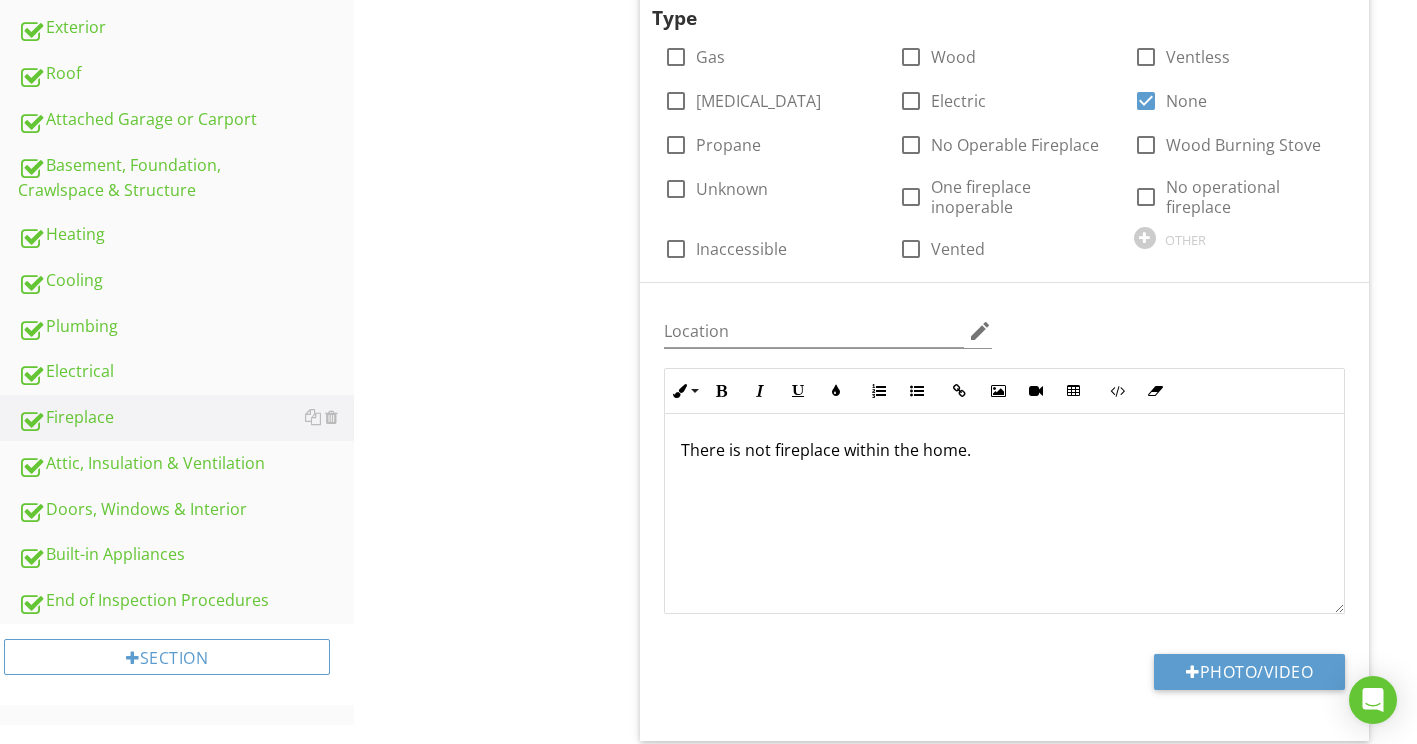 scroll, scrollTop: 799, scrollLeft: 0, axis: vertical 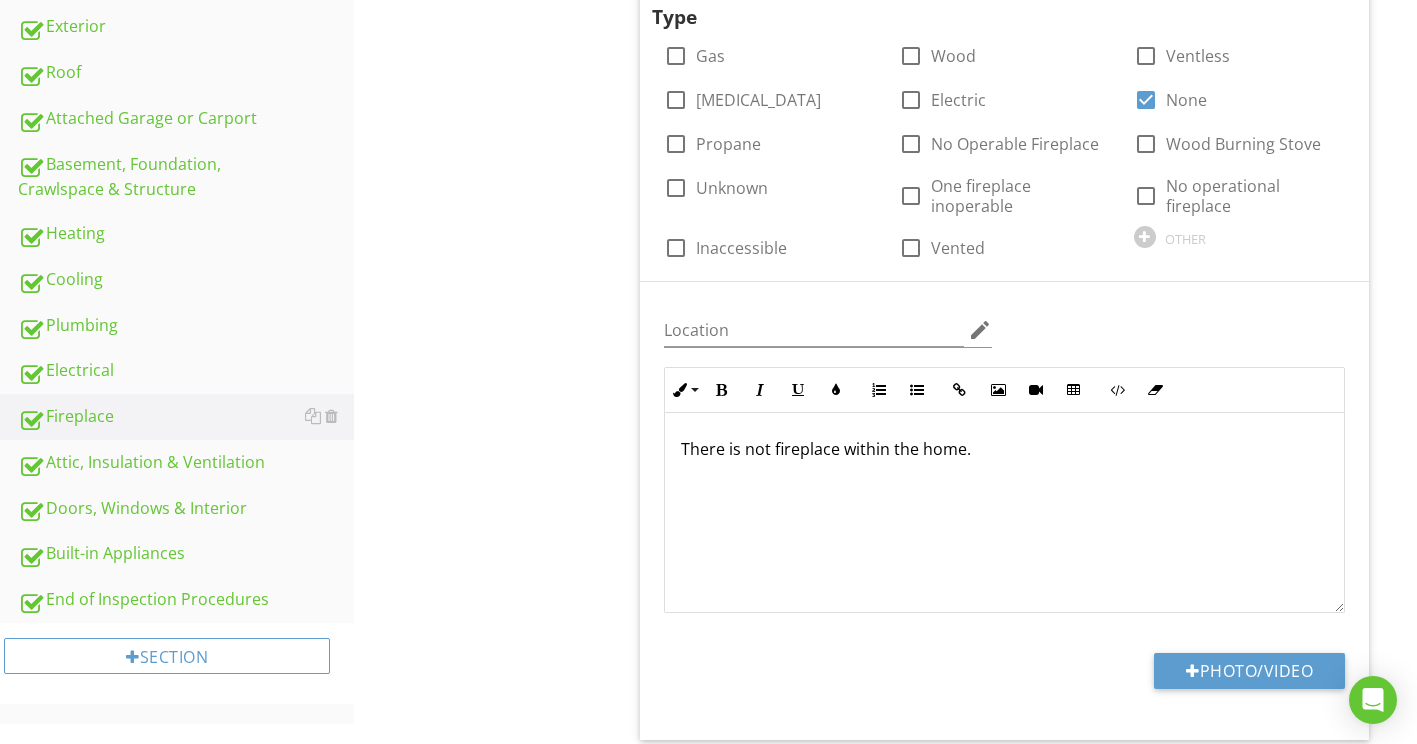 click on "There is not fireplace within the home." at bounding box center (1004, 449) 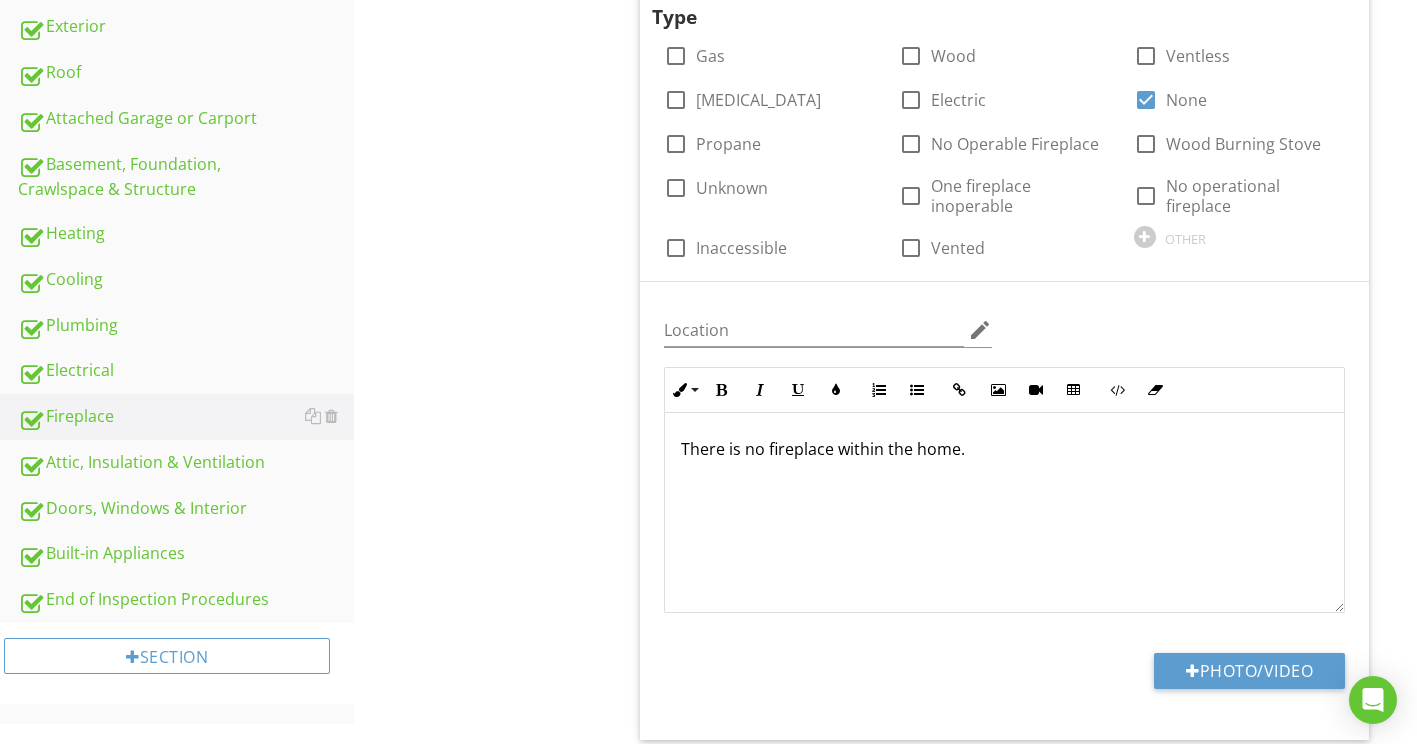 scroll, scrollTop: 1, scrollLeft: 0, axis: vertical 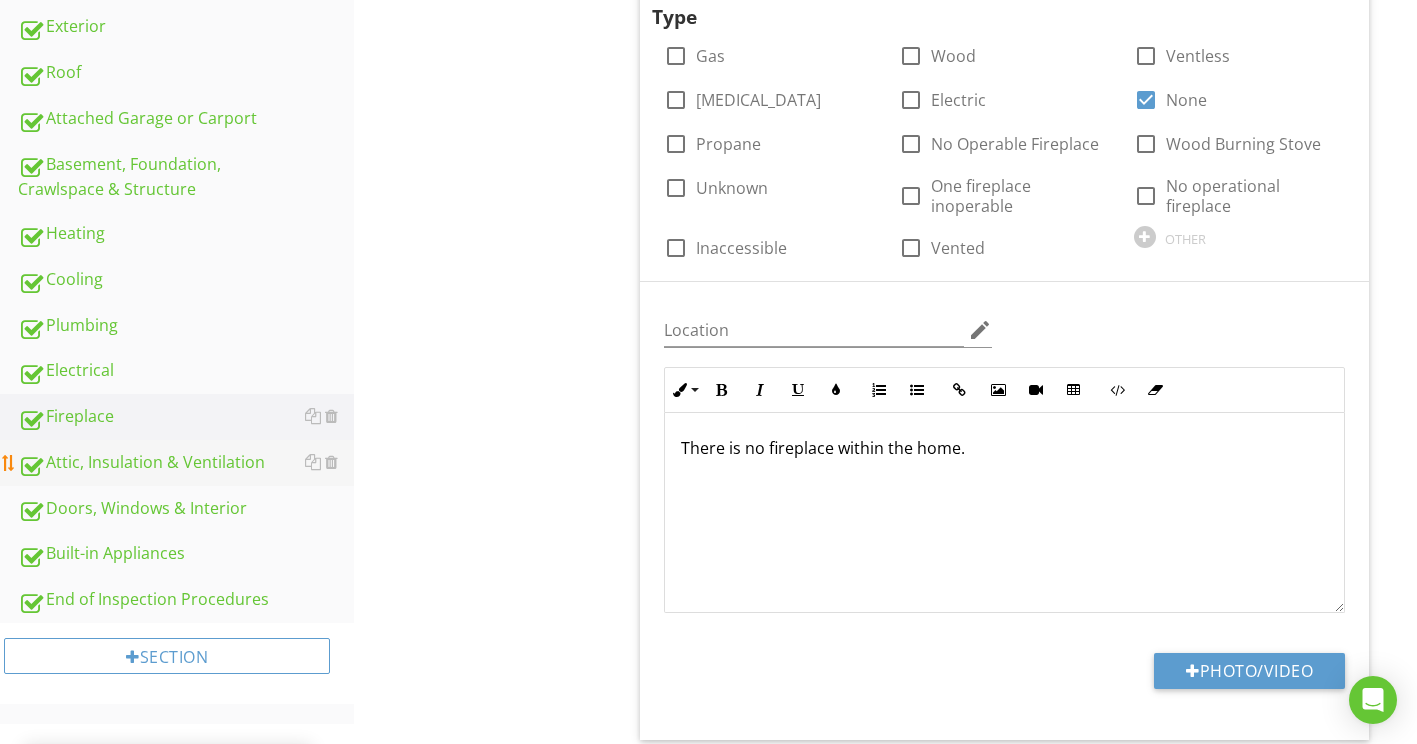 click on "Attic, Insulation & Ventilation" at bounding box center [186, 463] 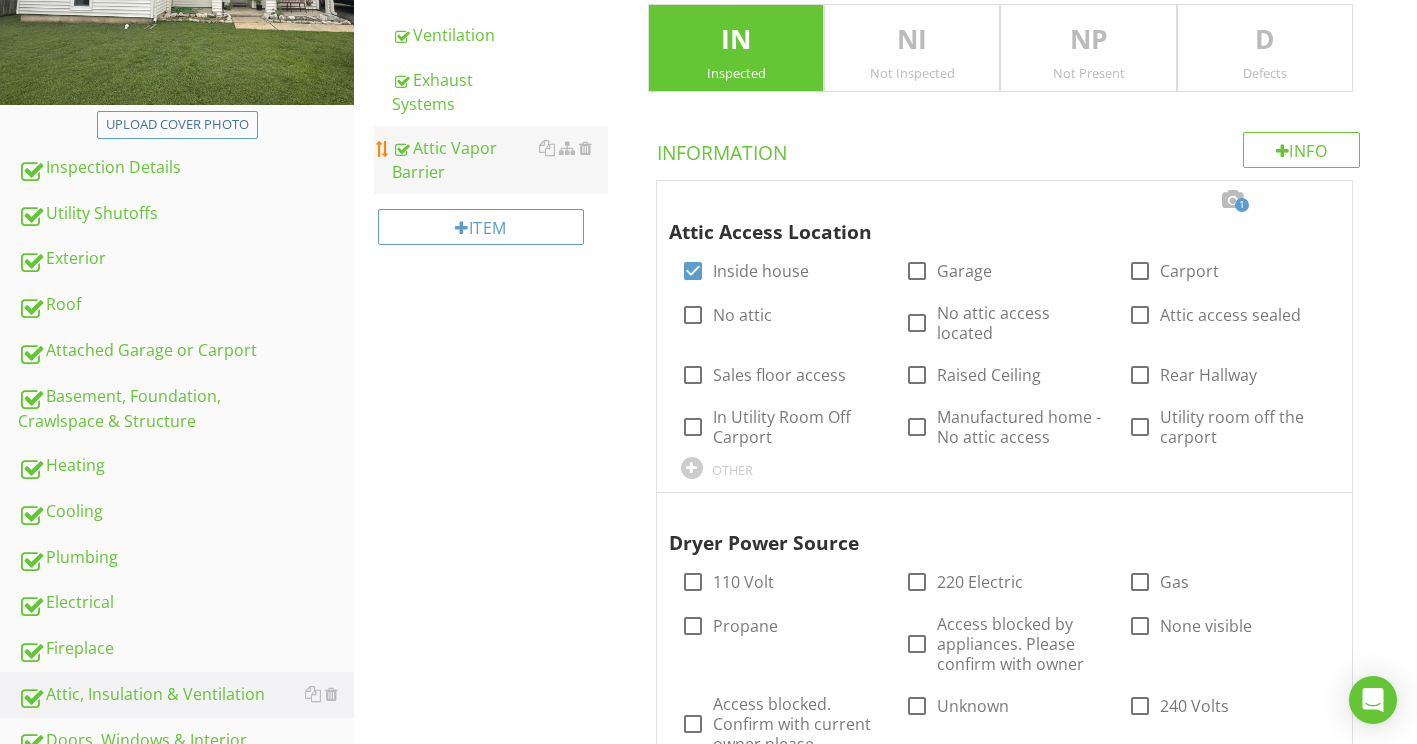 scroll, scrollTop: 299, scrollLeft: 0, axis: vertical 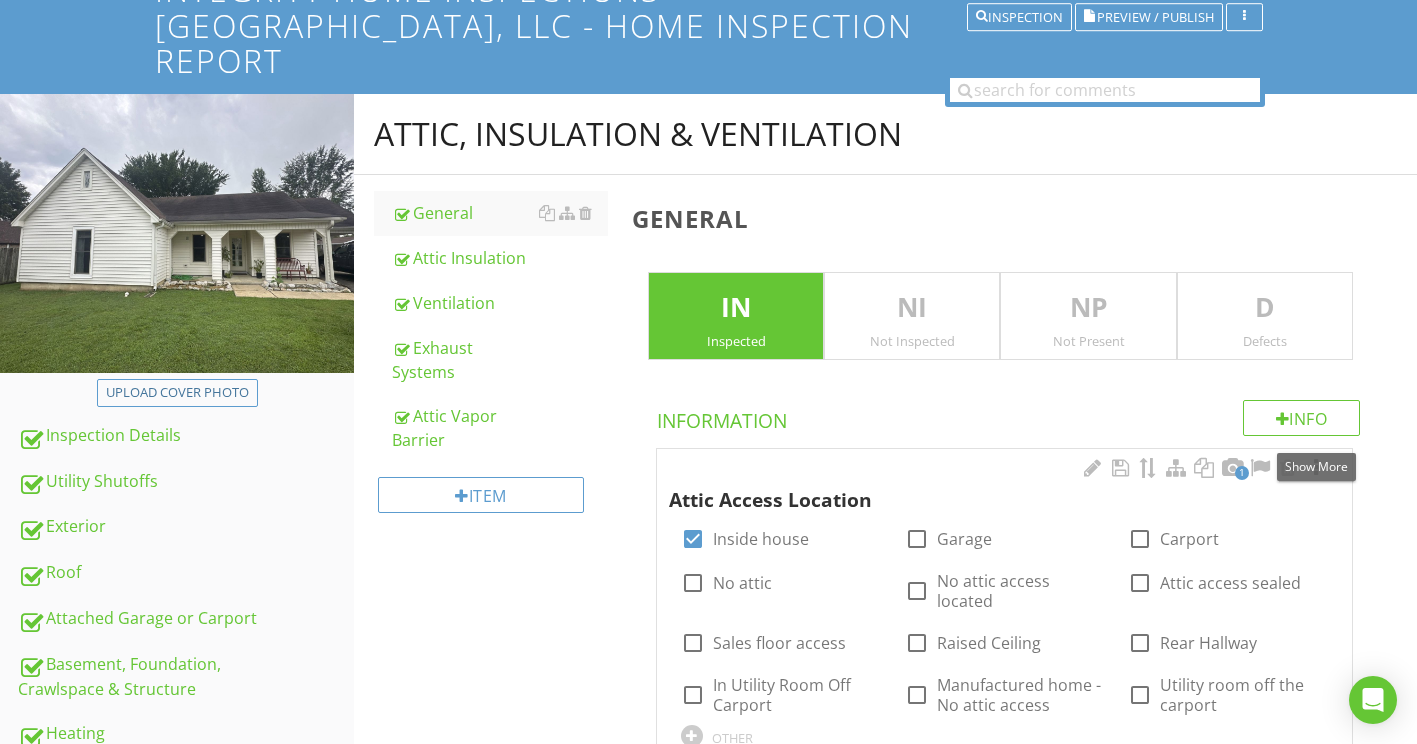 click at bounding box center [1316, 468] 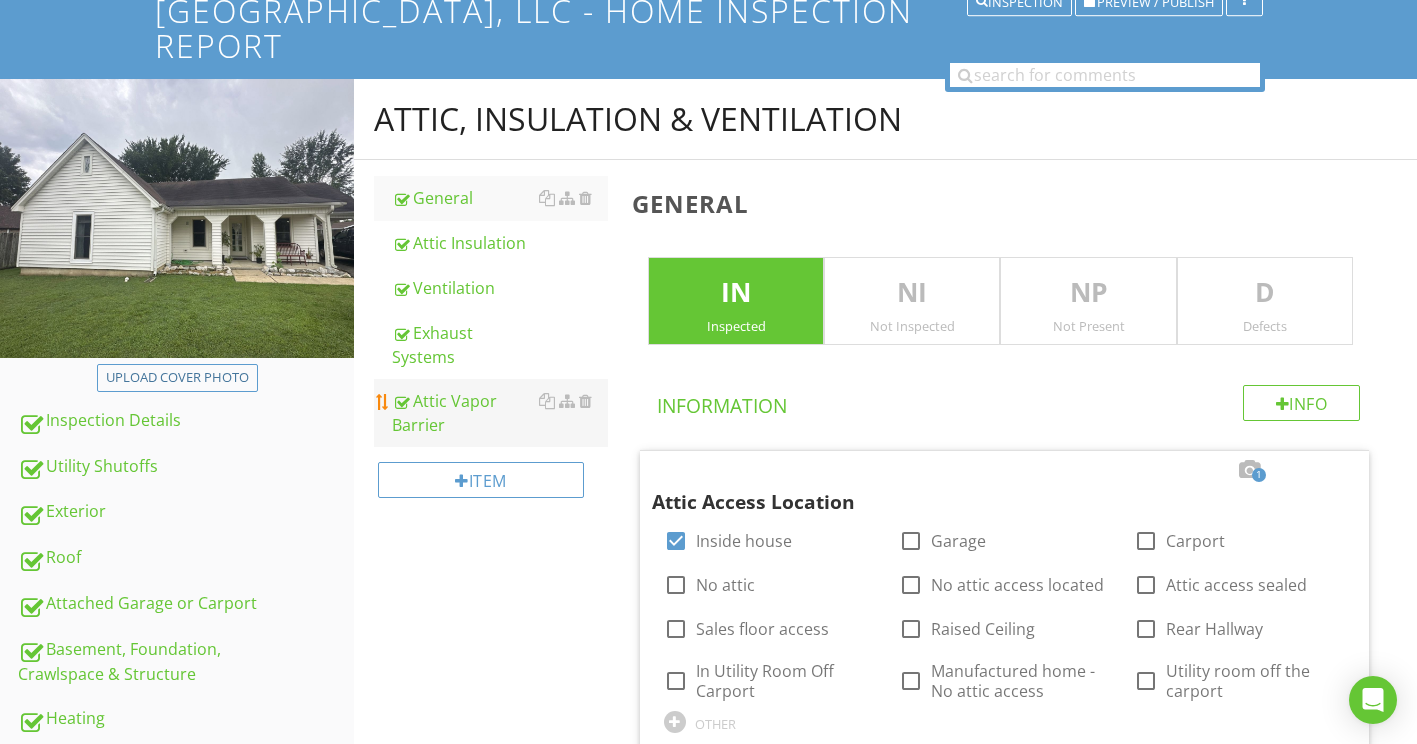 scroll, scrollTop: 299, scrollLeft: 0, axis: vertical 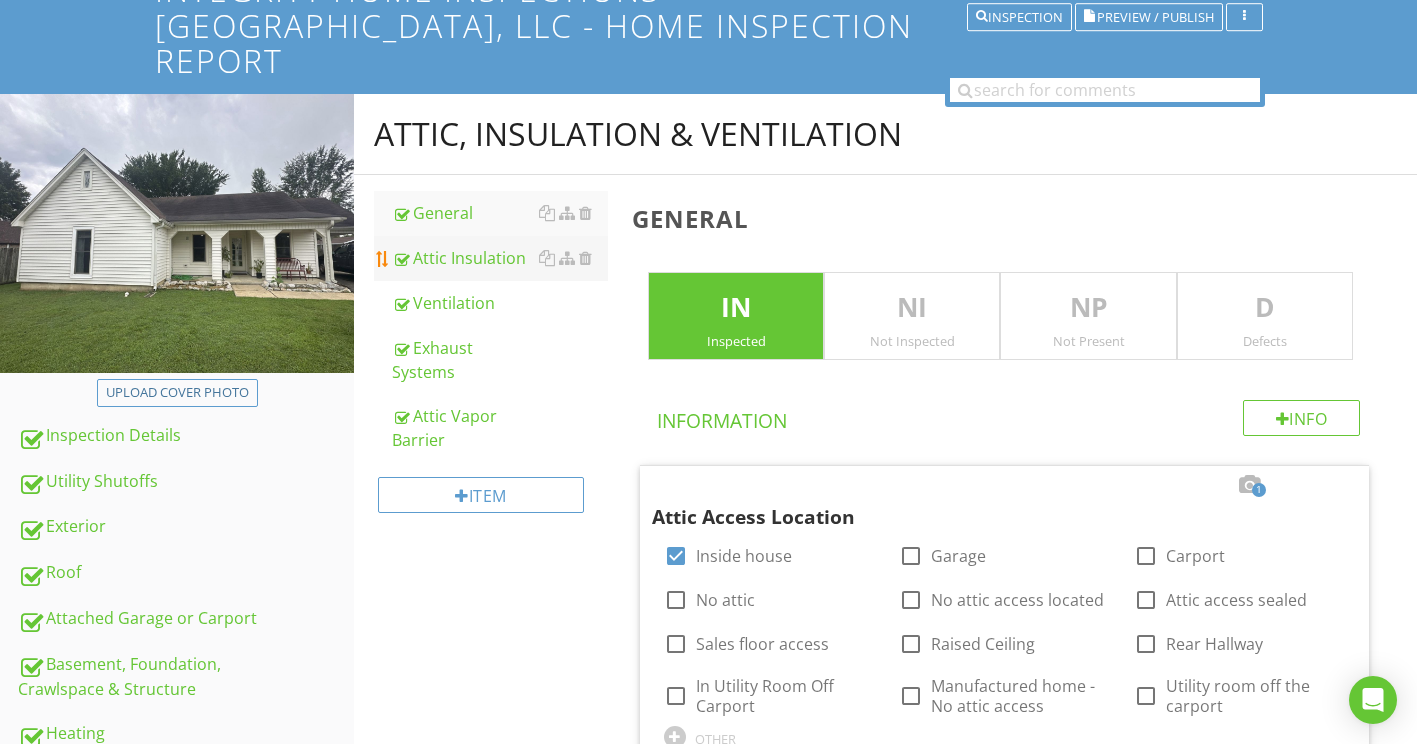 click on "Attic Insulation" at bounding box center (500, 258) 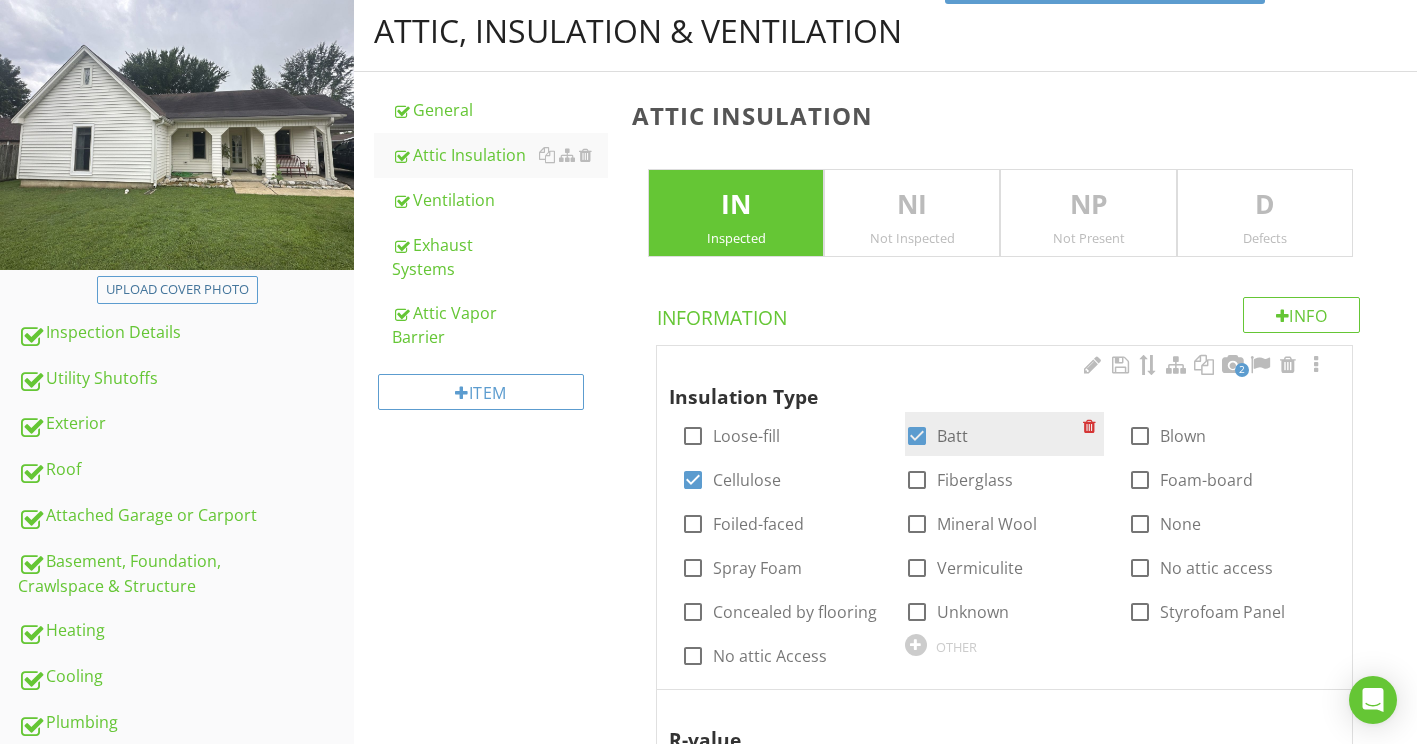 scroll, scrollTop: 499, scrollLeft: 0, axis: vertical 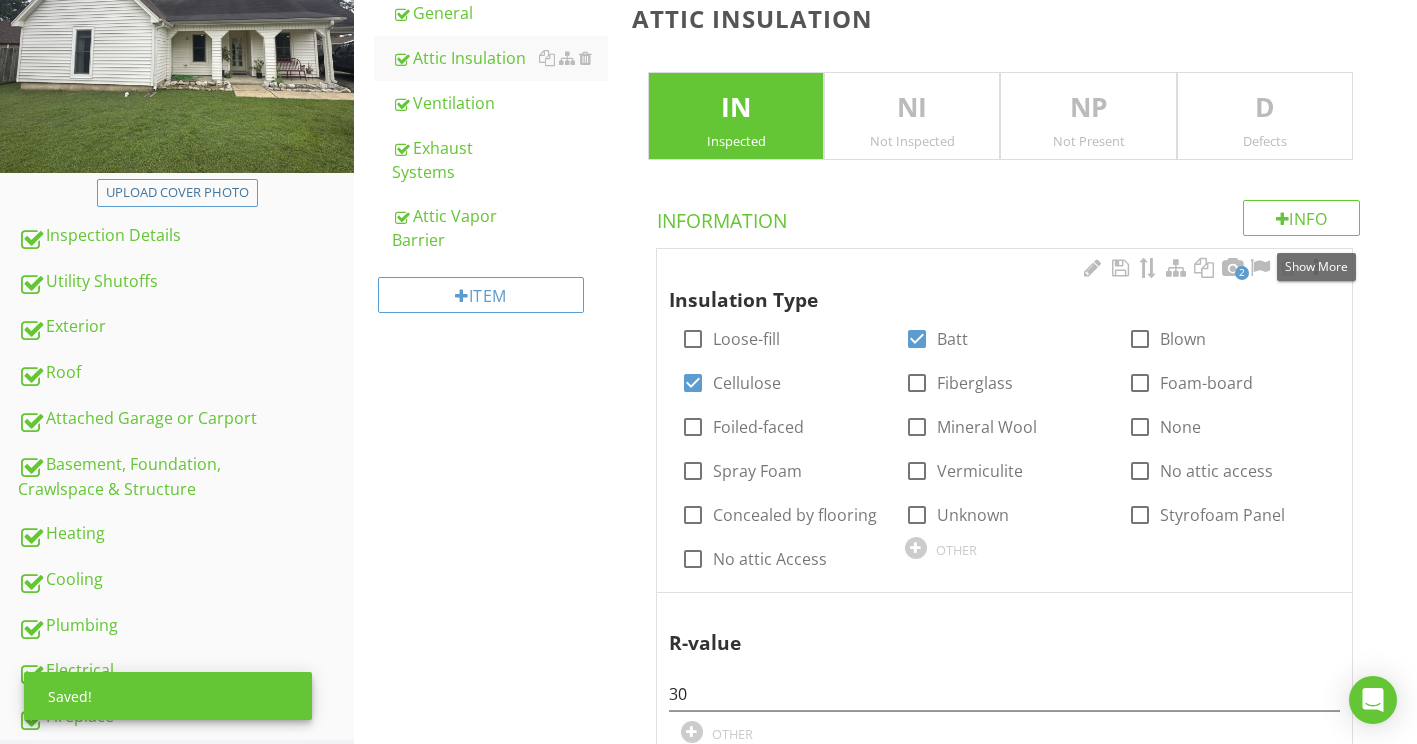 click at bounding box center [1316, 268] 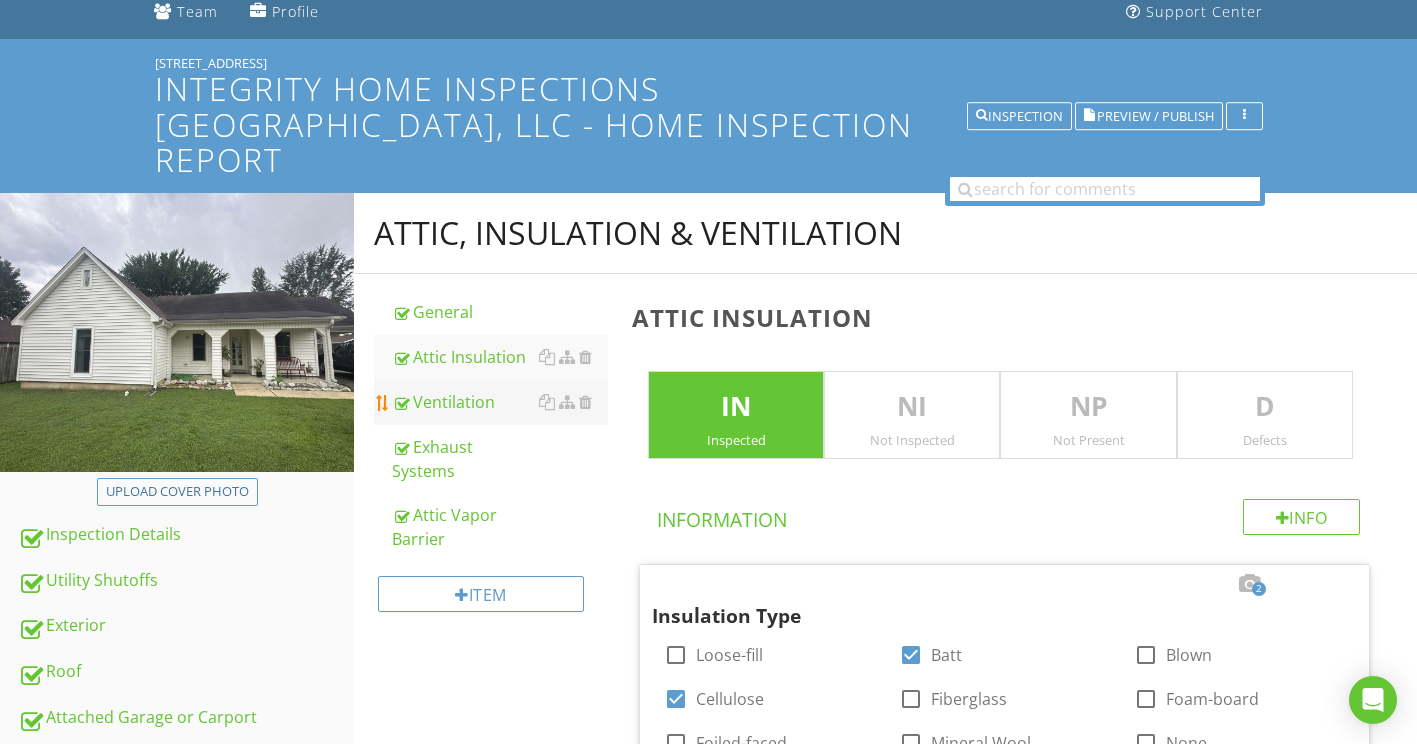 scroll, scrollTop: 199, scrollLeft: 0, axis: vertical 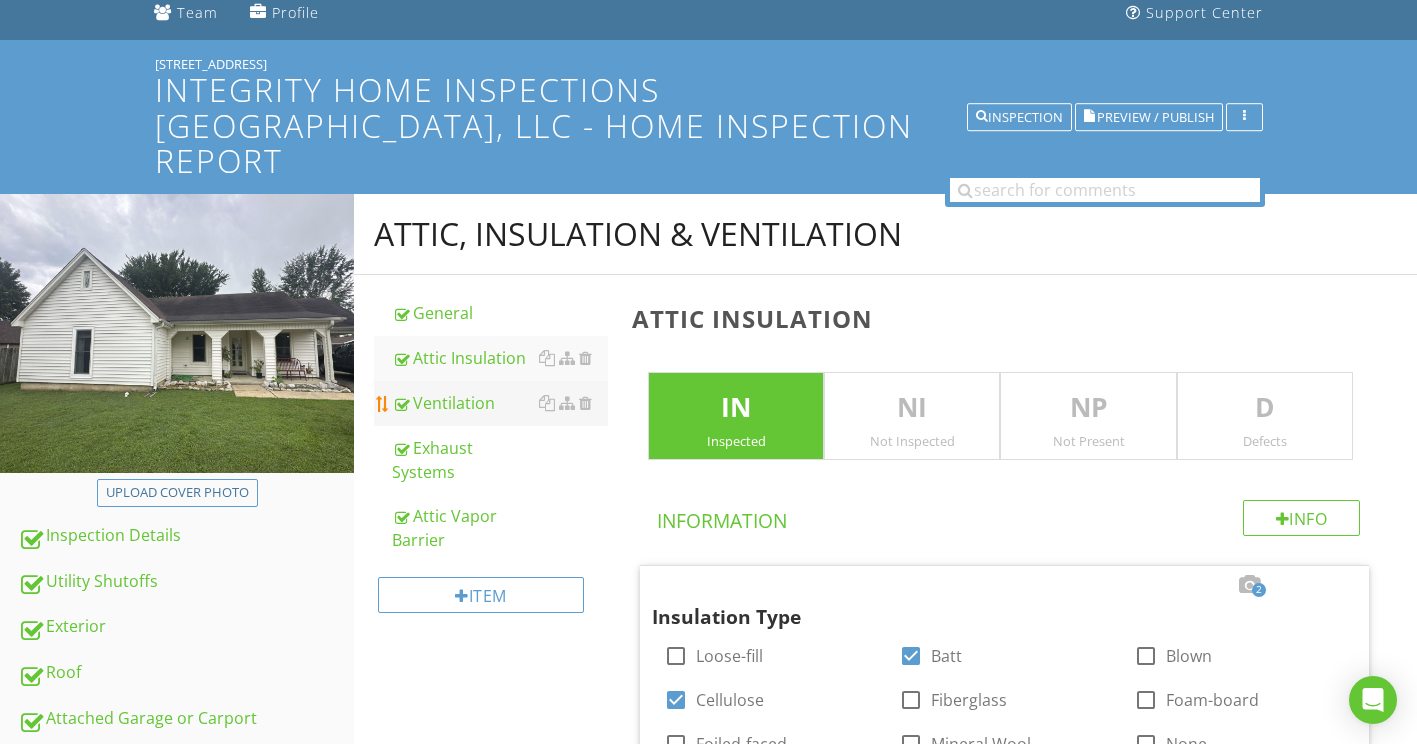 click on "Ventilation" at bounding box center [500, 403] 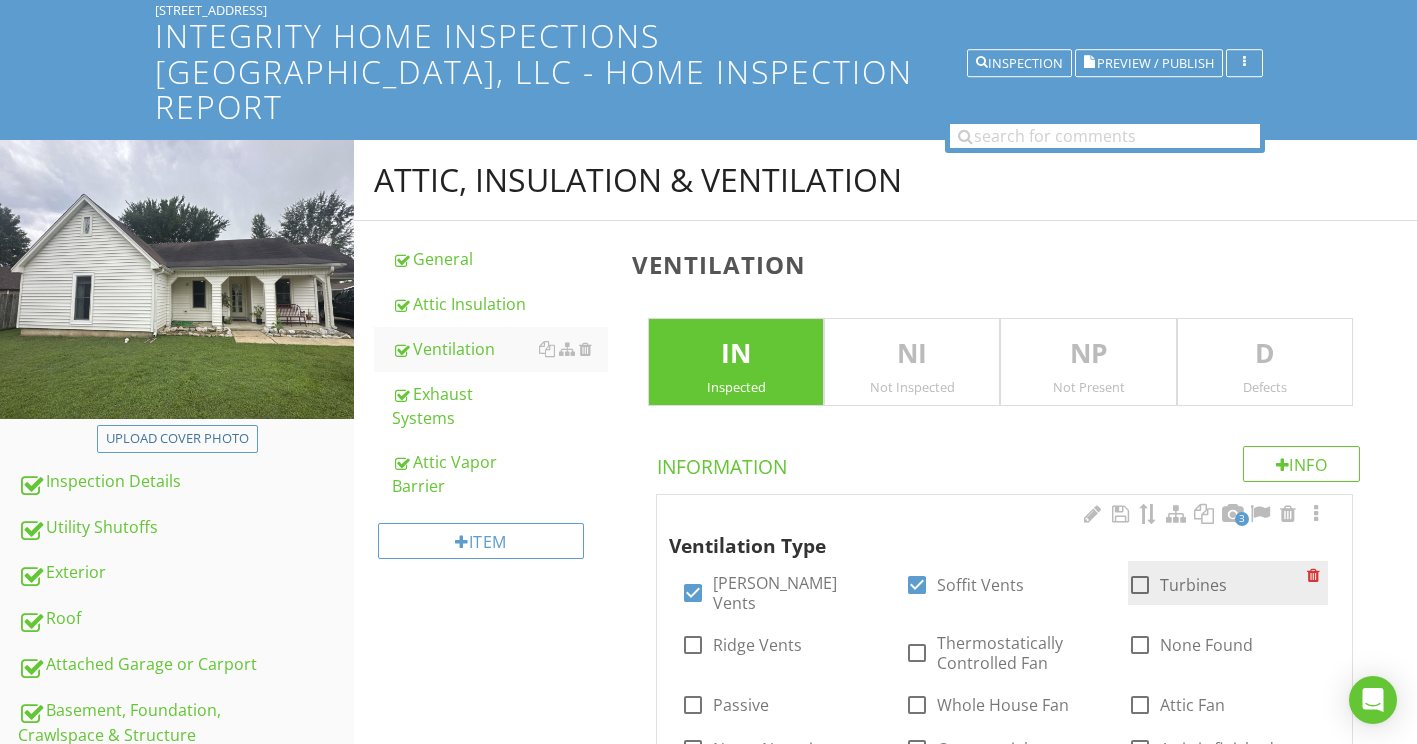 scroll, scrollTop: 399, scrollLeft: 0, axis: vertical 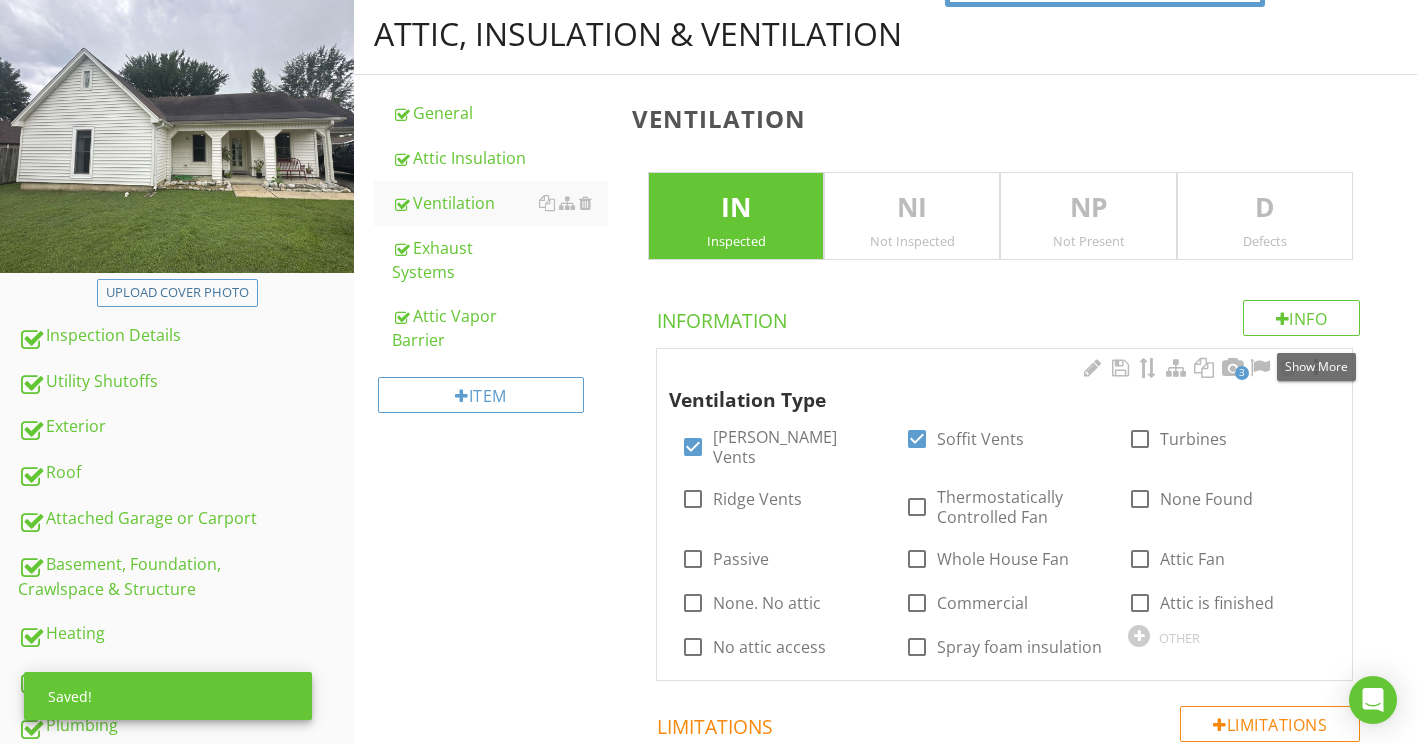 click at bounding box center (1316, 368) 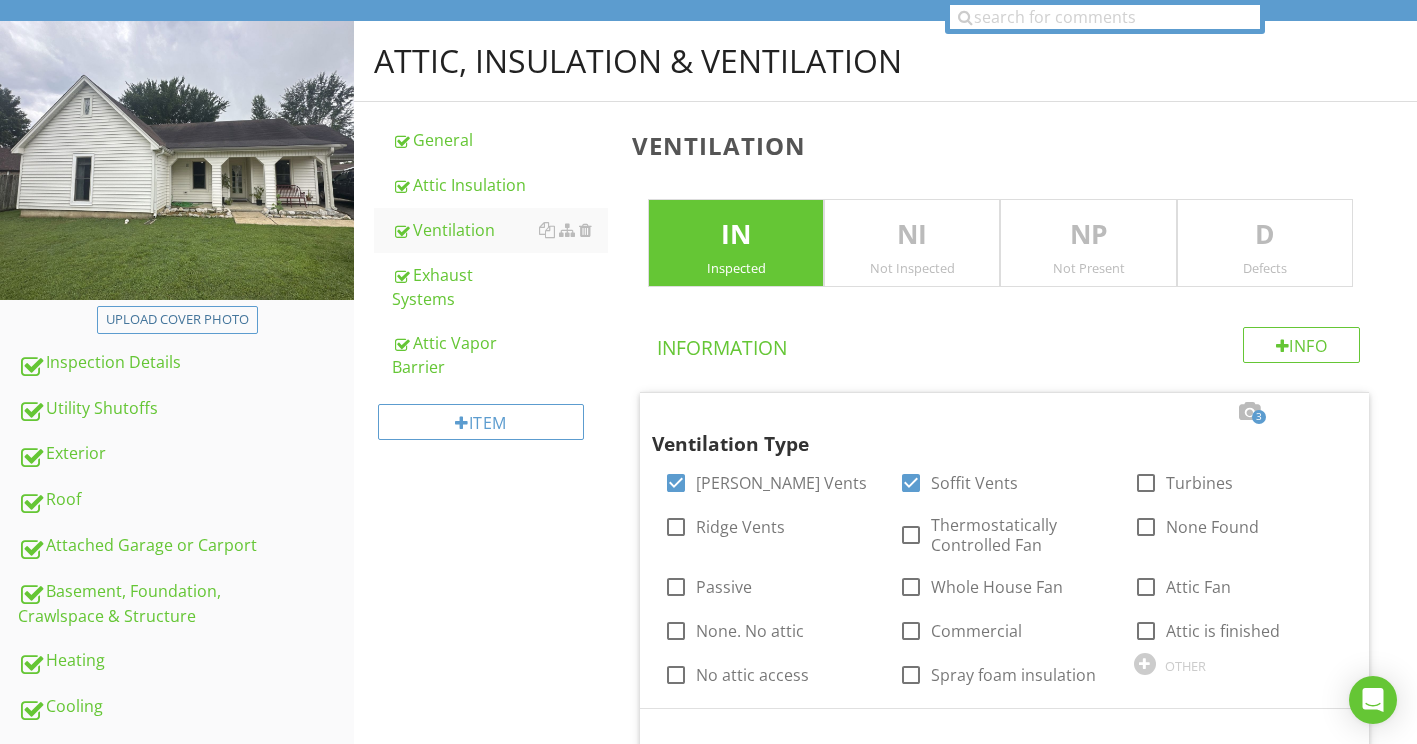 scroll, scrollTop: 299, scrollLeft: 0, axis: vertical 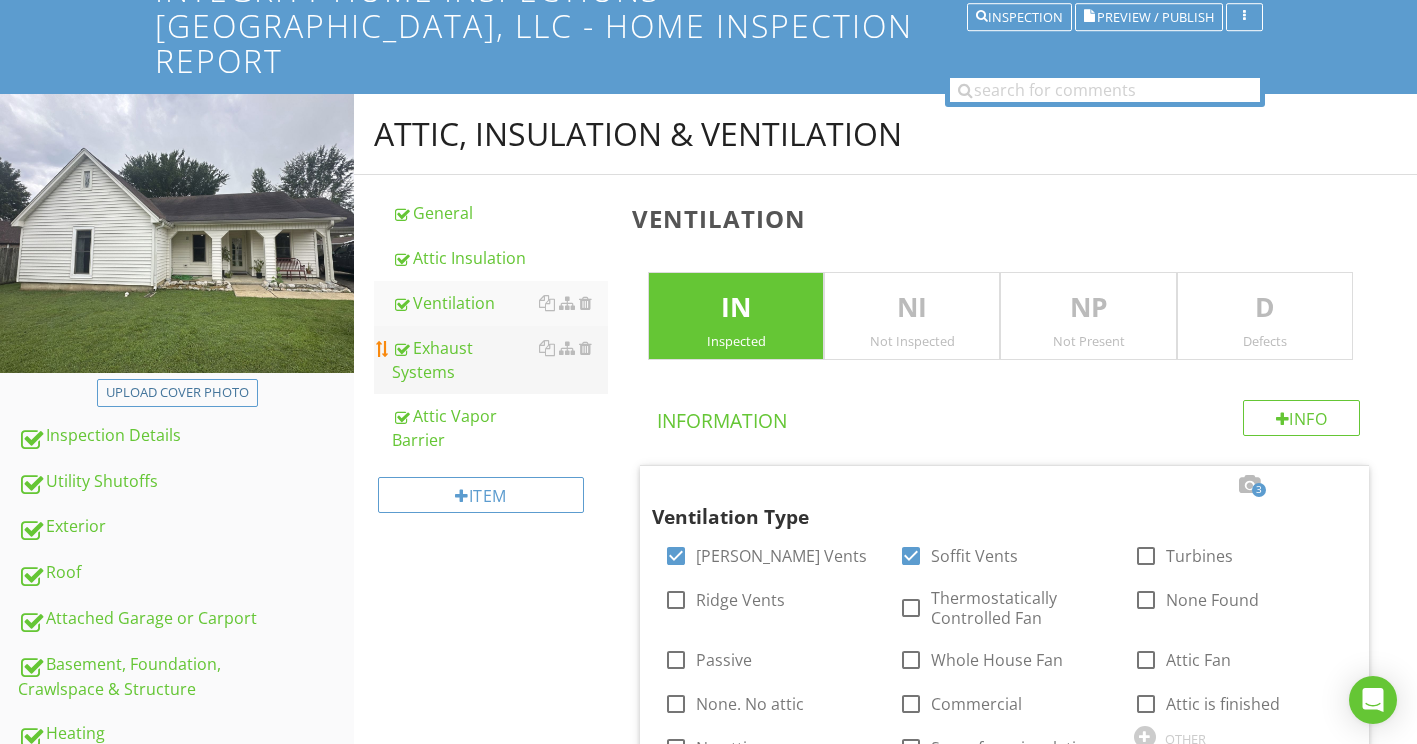 click on "Exhaust Systems" at bounding box center [500, 360] 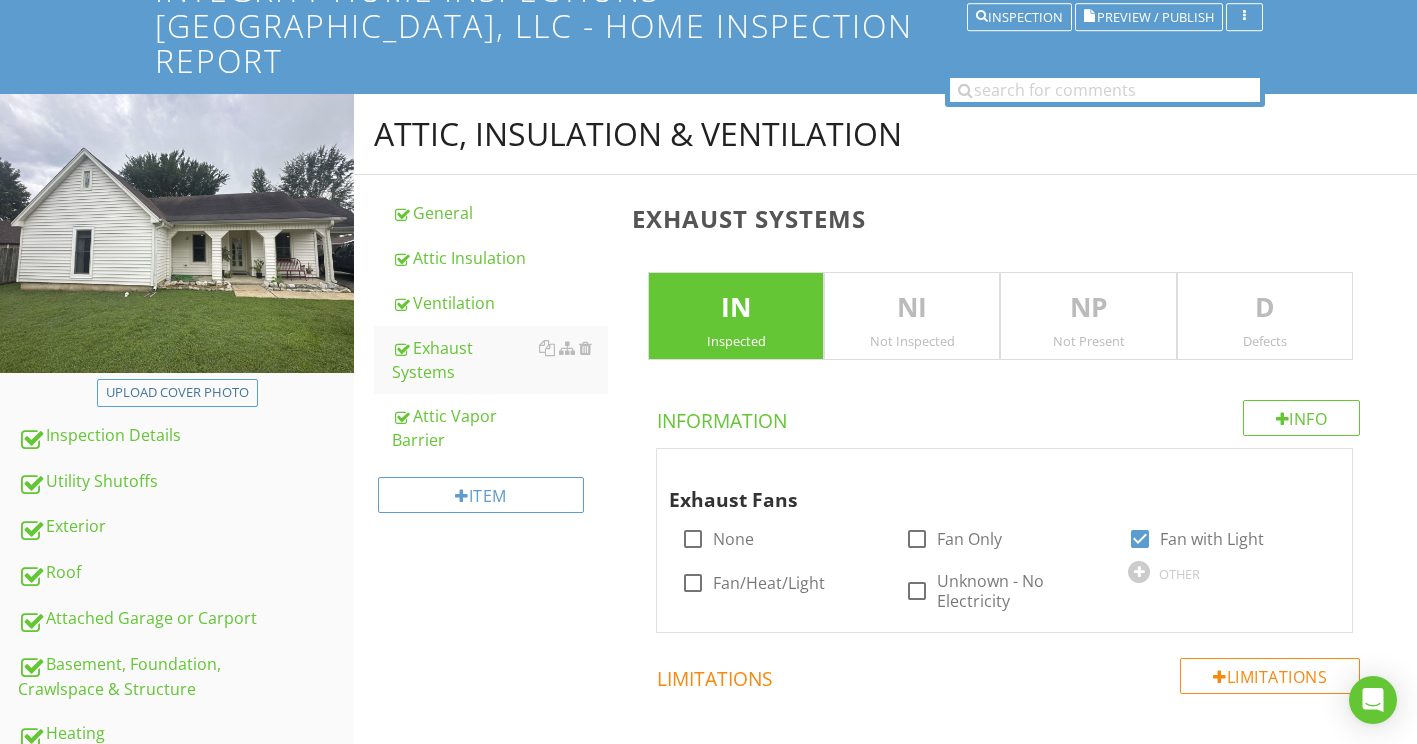 scroll, scrollTop: 499, scrollLeft: 0, axis: vertical 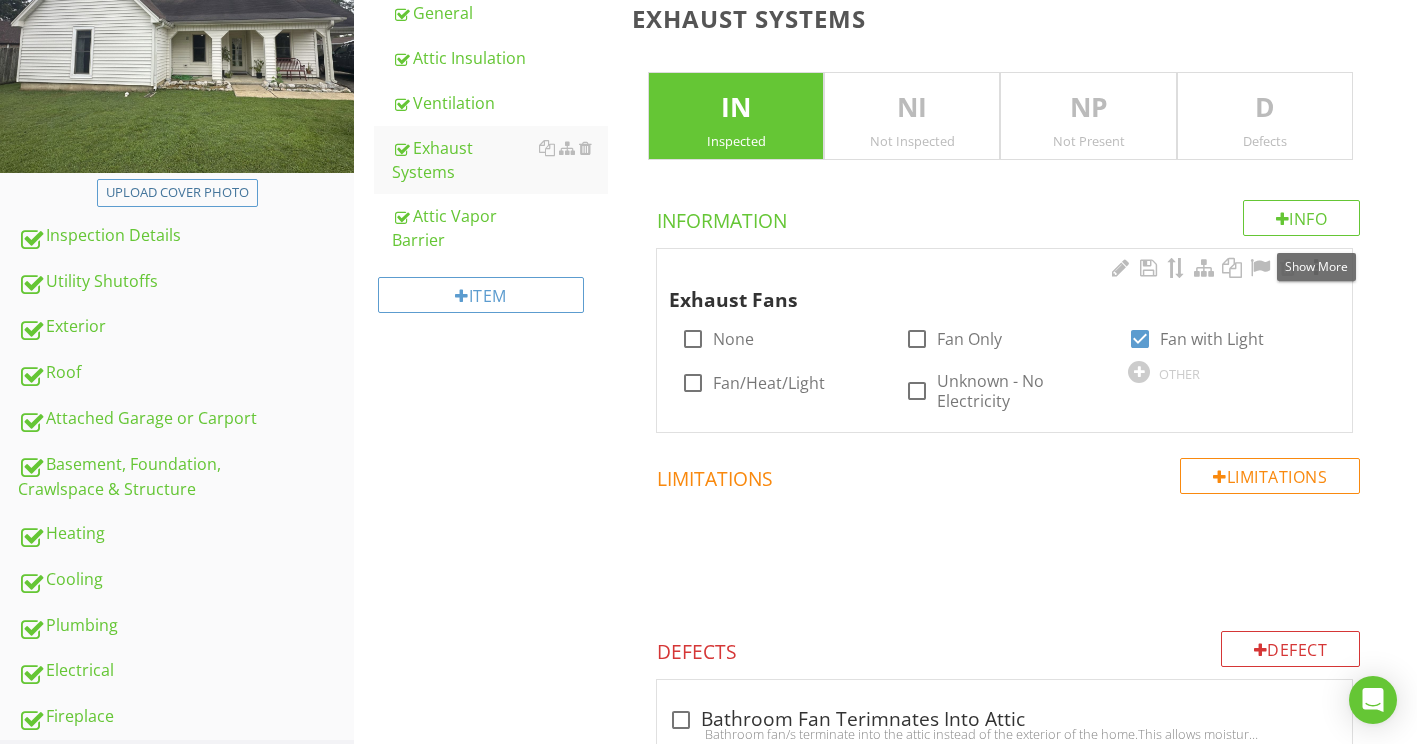 click at bounding box center [1316, 268] 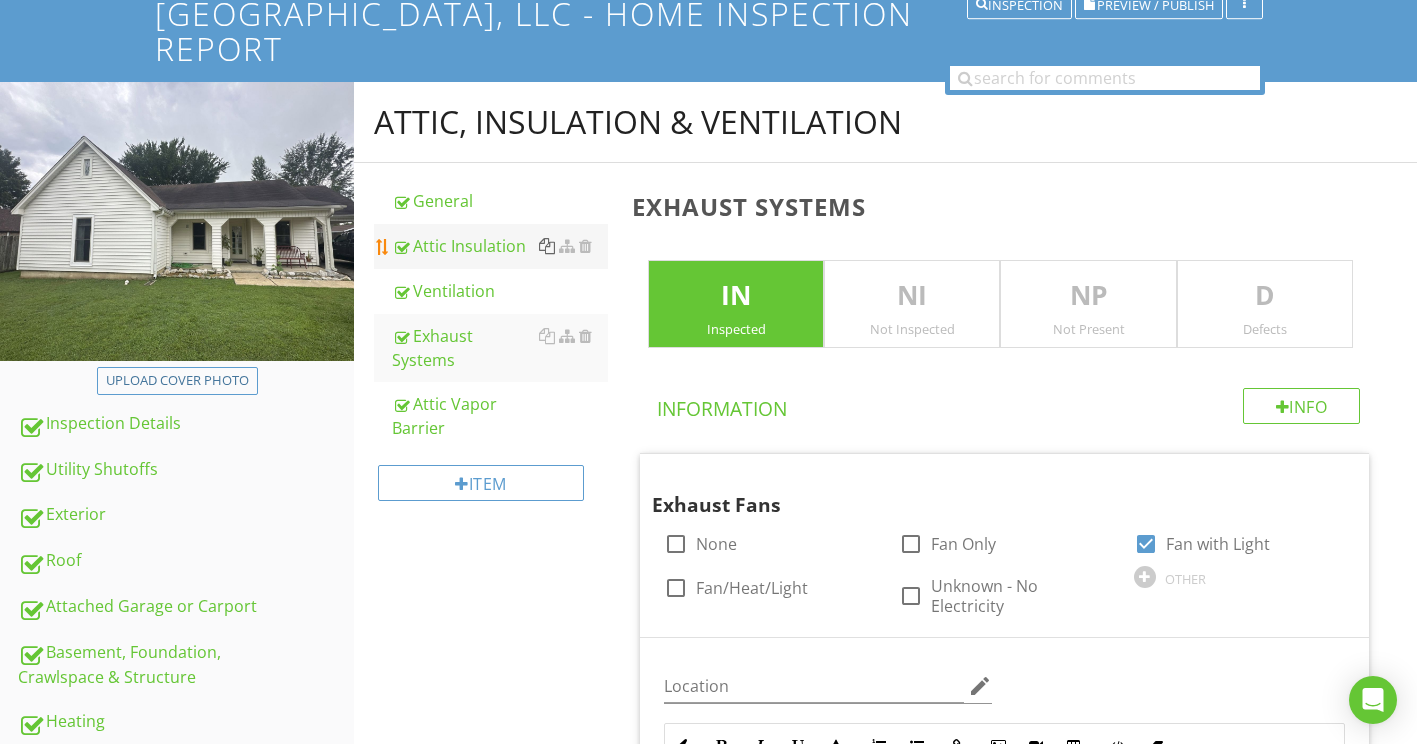 scroll, scrollTop: 299, scrollLeft: 0, axis: vertical 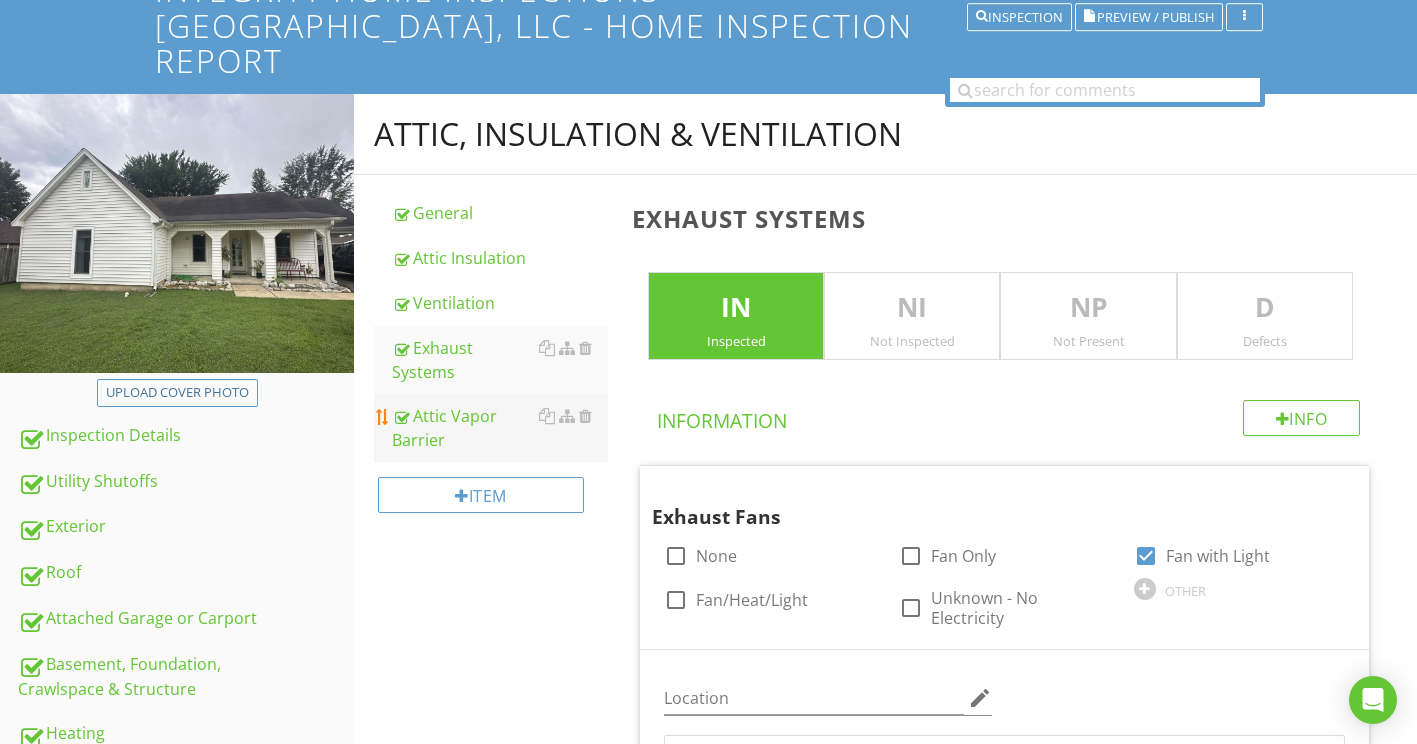 click on "Attic Vapor Barrier" at bounding box center [500, 428] 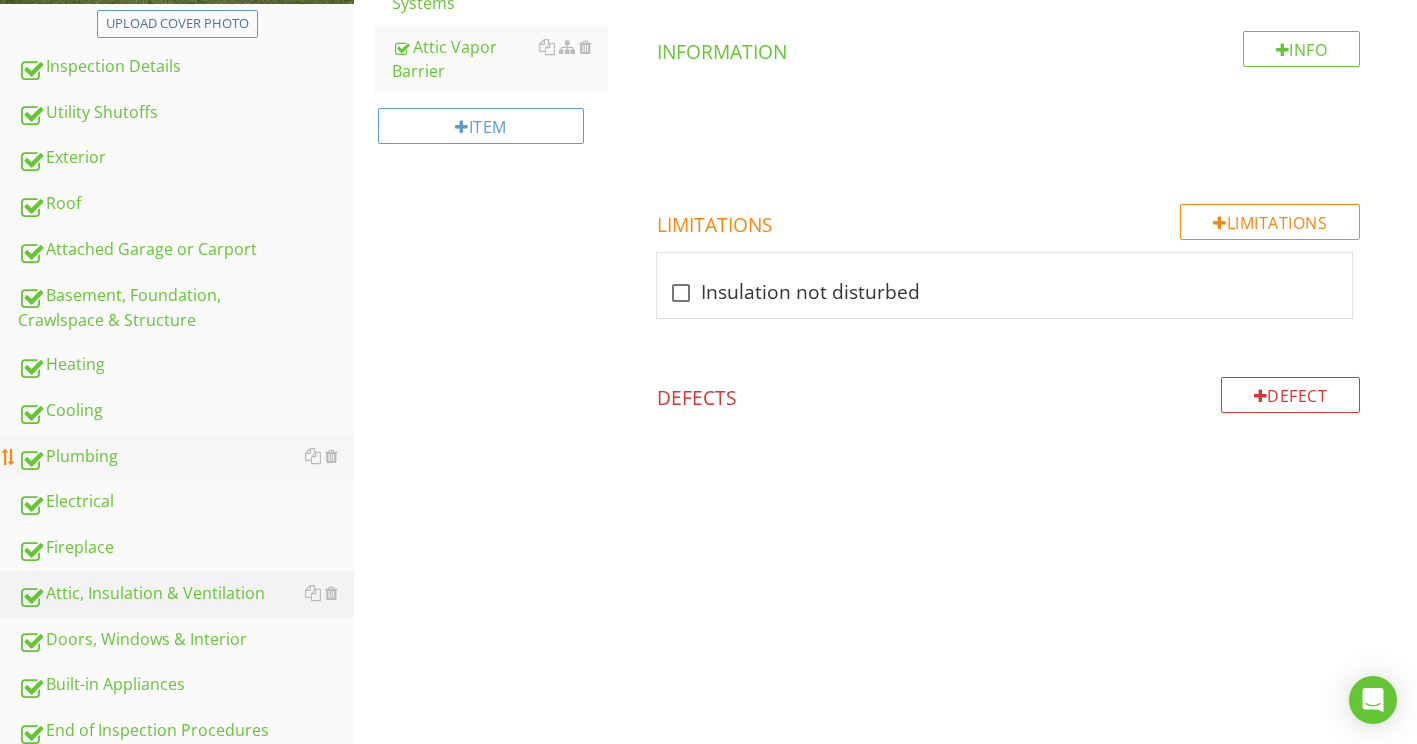 scroll, scrollTop: 699, scrollLeft: 0, axis: vertical 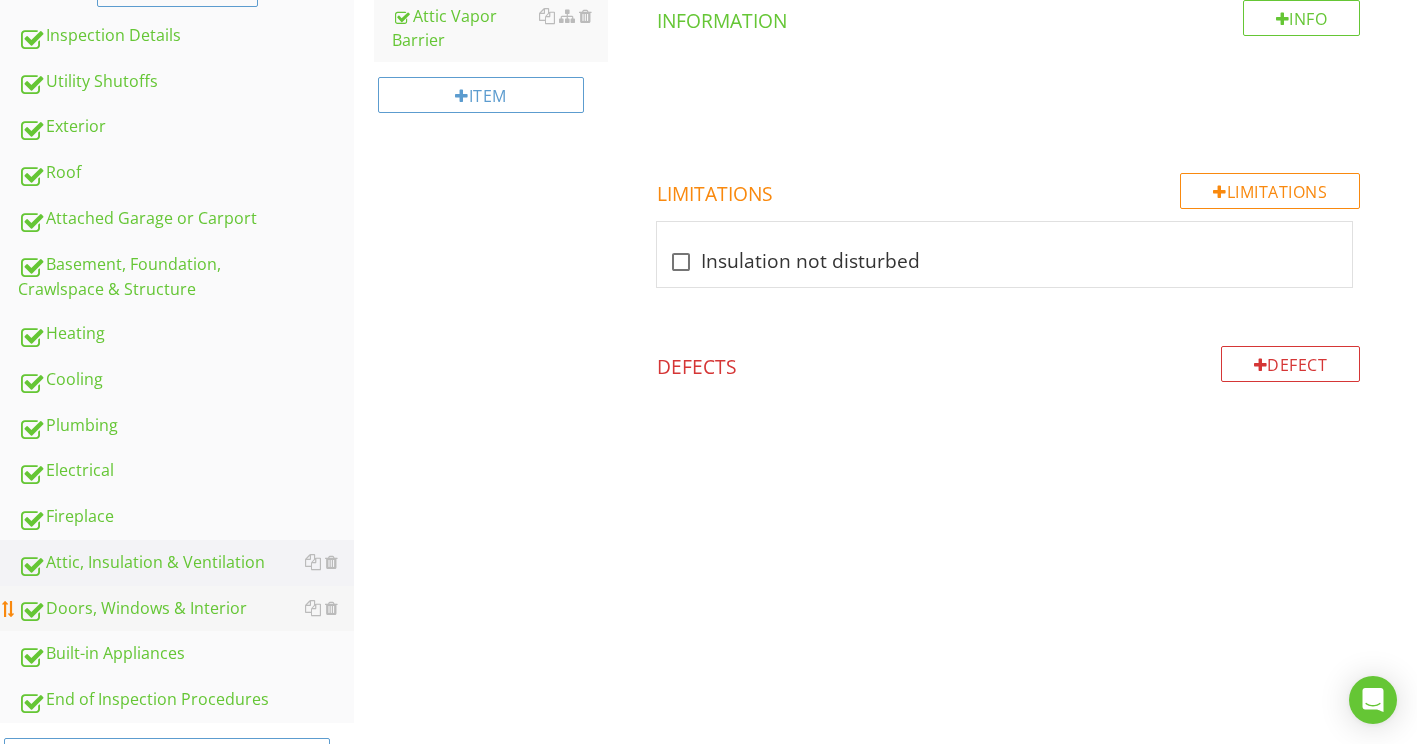 click on "Doors, Windows & Interior" at bounding box center (186, 609) 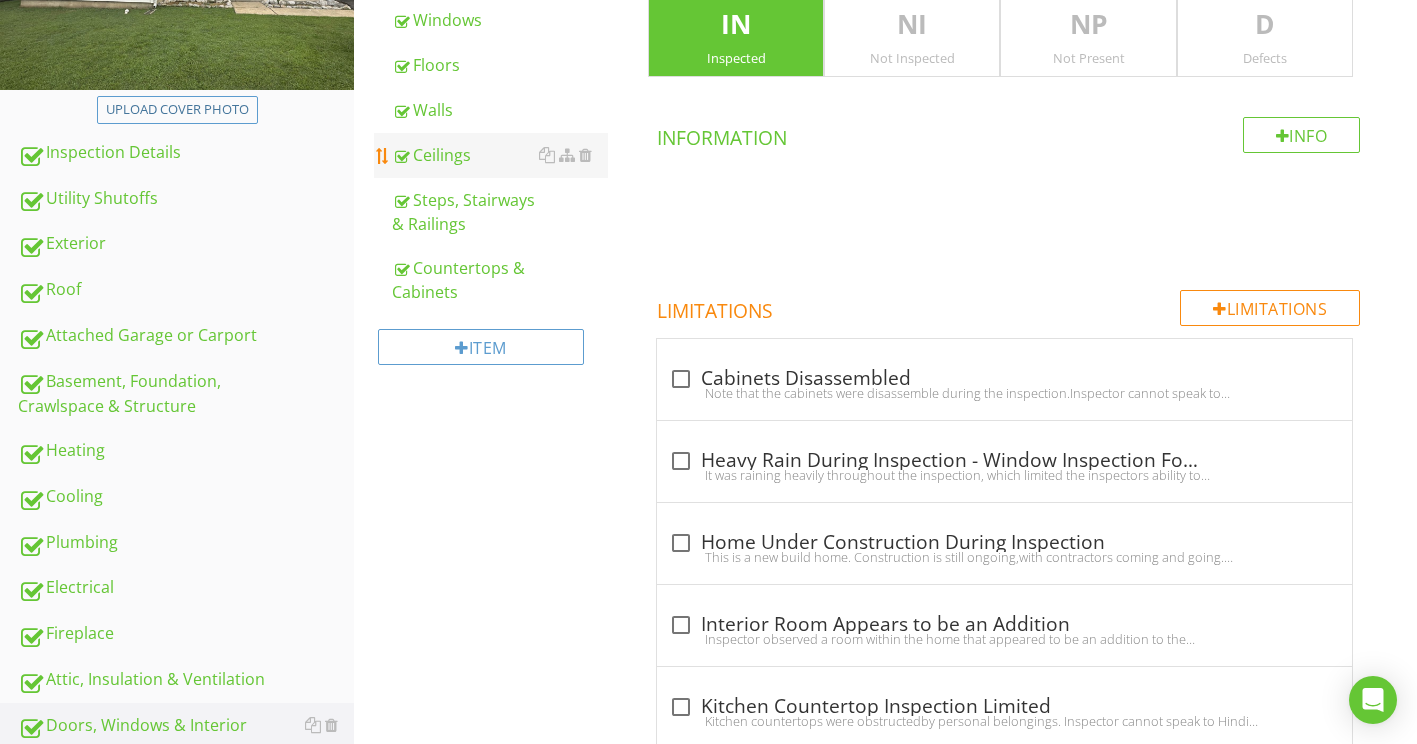 scroll, scrollTop: 299, scrollLeft: 0, axis: vertical 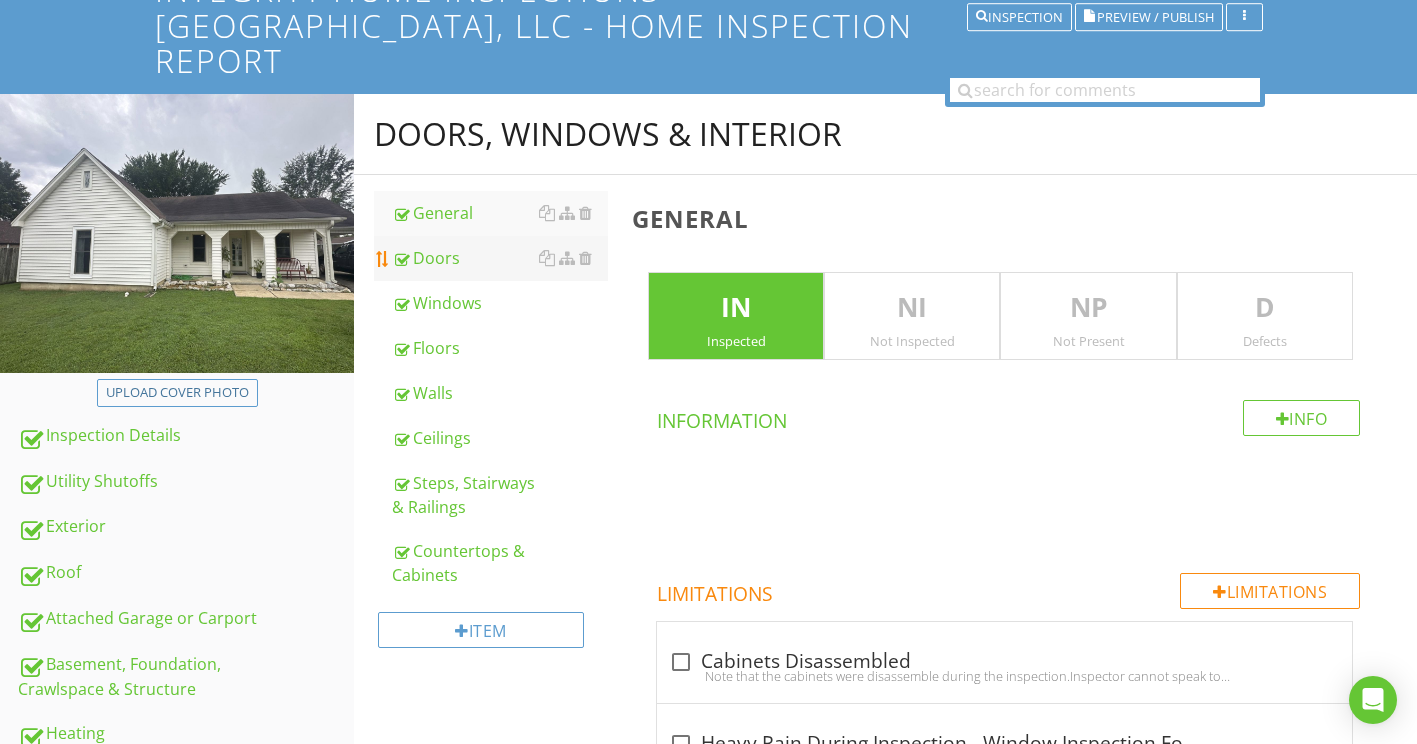 click on "Doors" at bounding box center [500, 258] 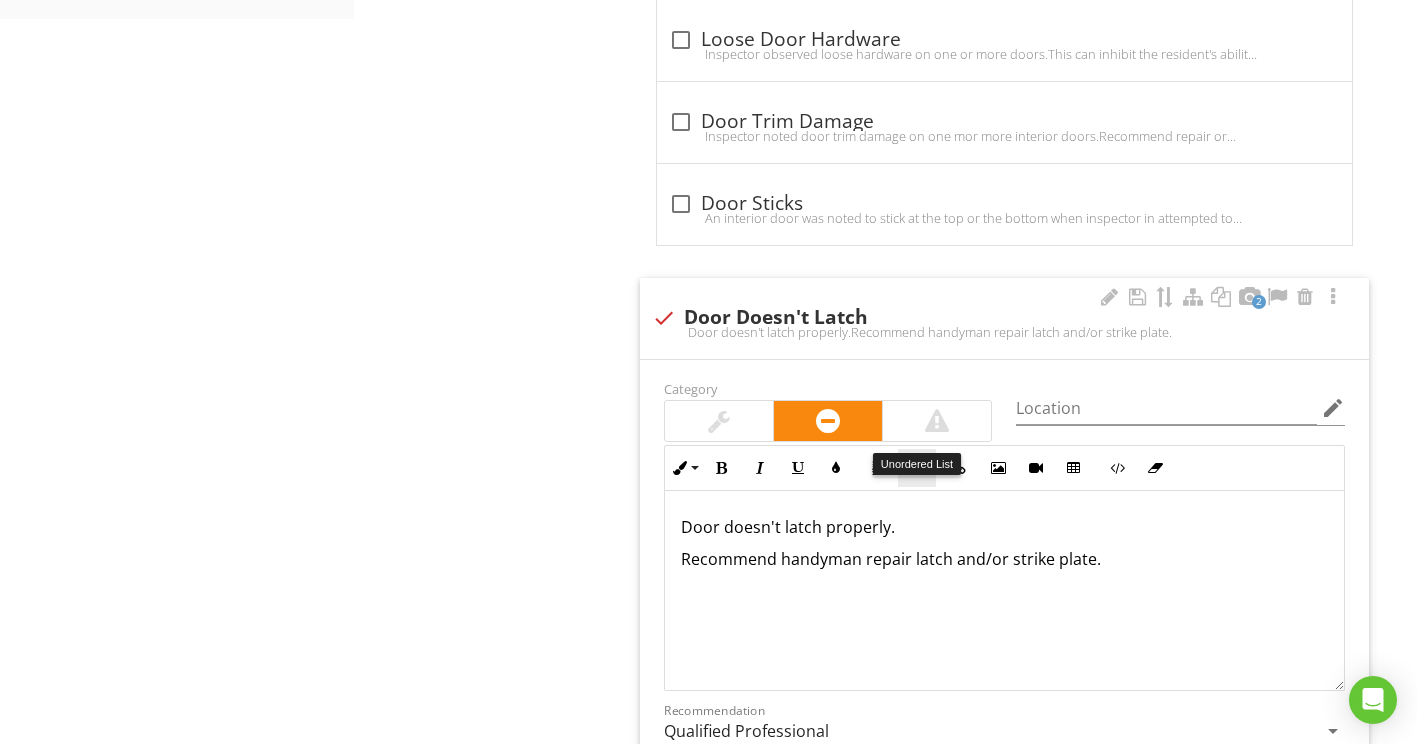 scroll, scrollTop: 1599, scrollLeft: 0, axis: vertical 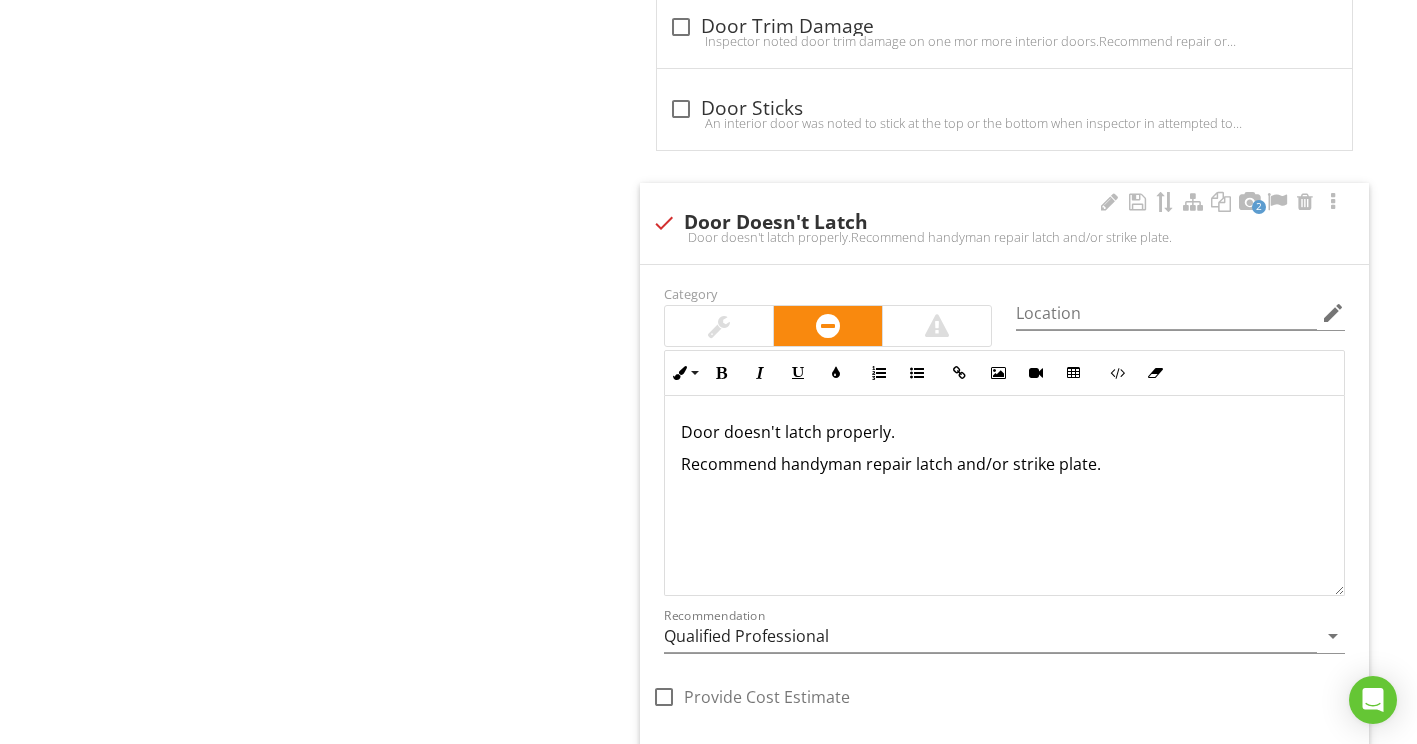 click on "Door doesn't latch properly." at bounding box center [1004, 432] 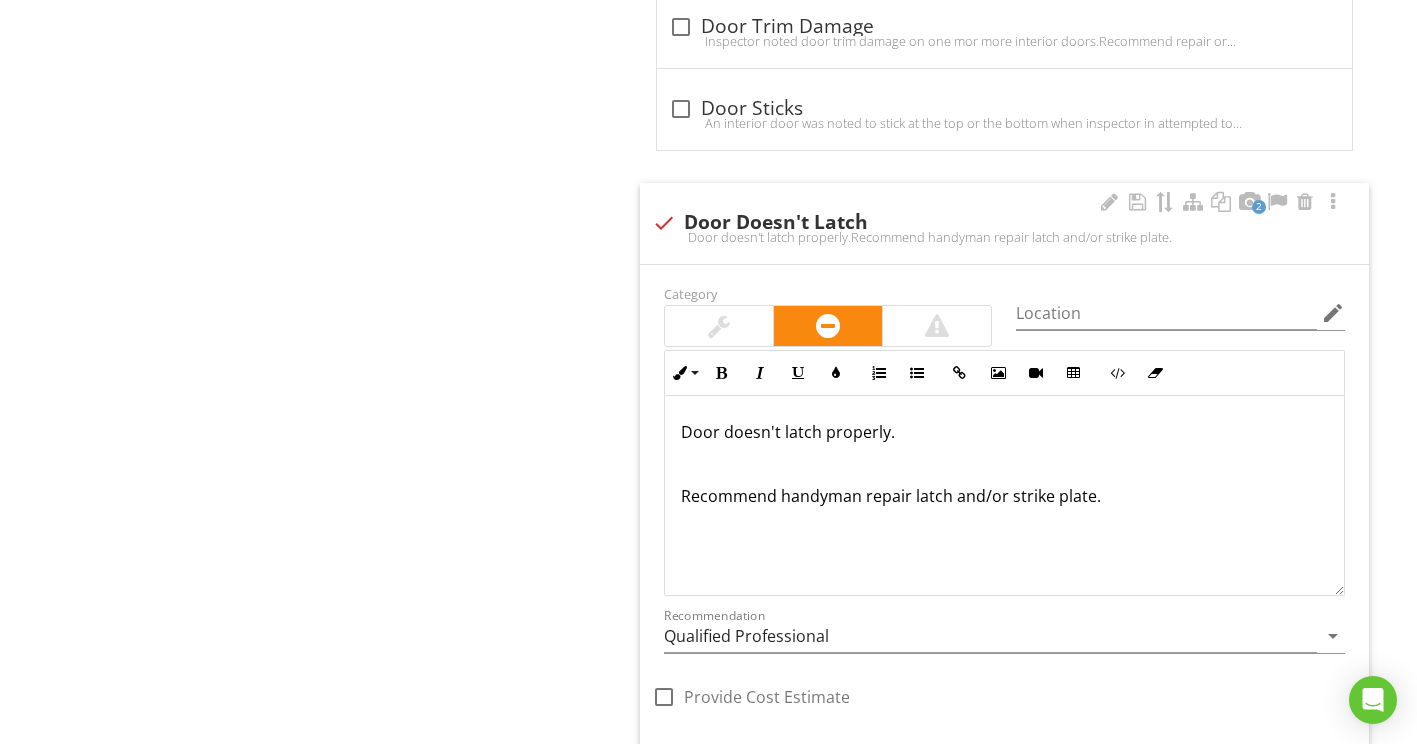 type 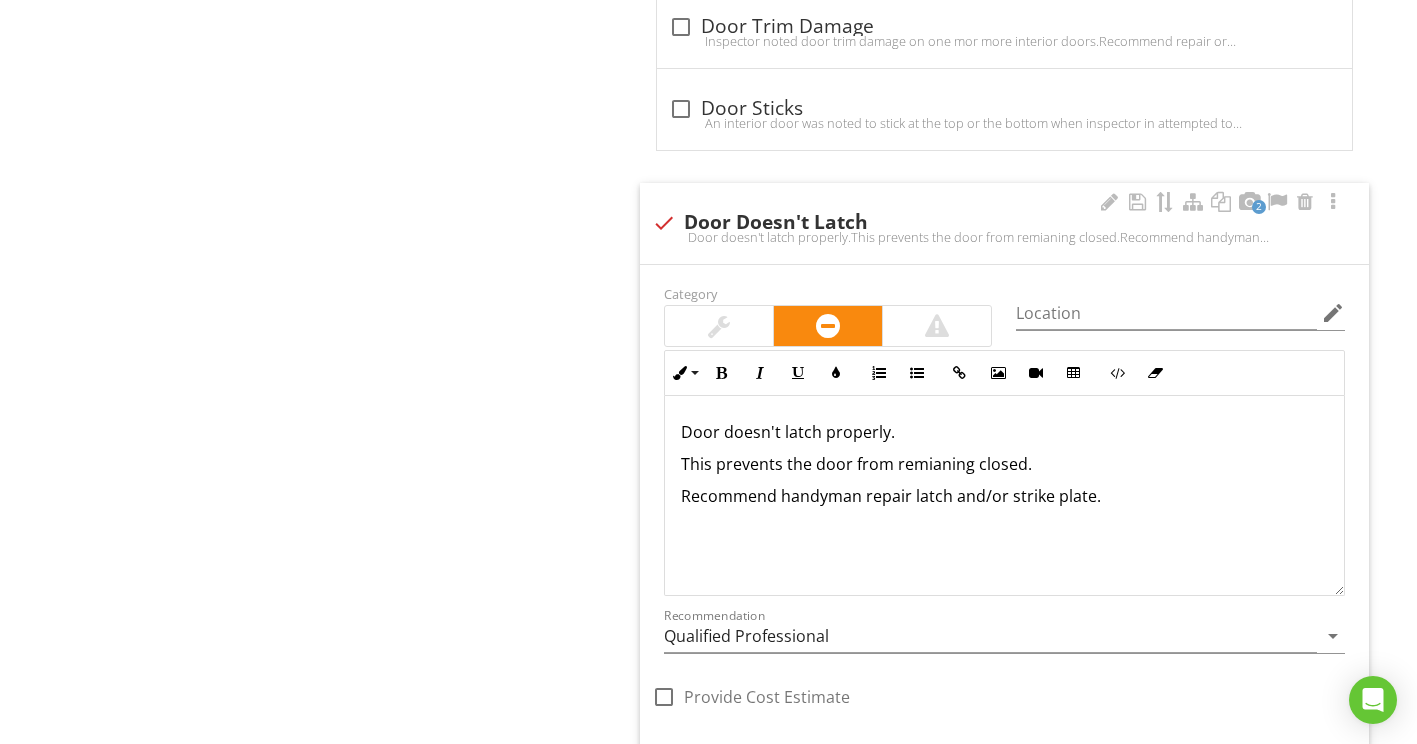 click on "This prevents the door from remianing closed." at bounding box center (1004, 464) 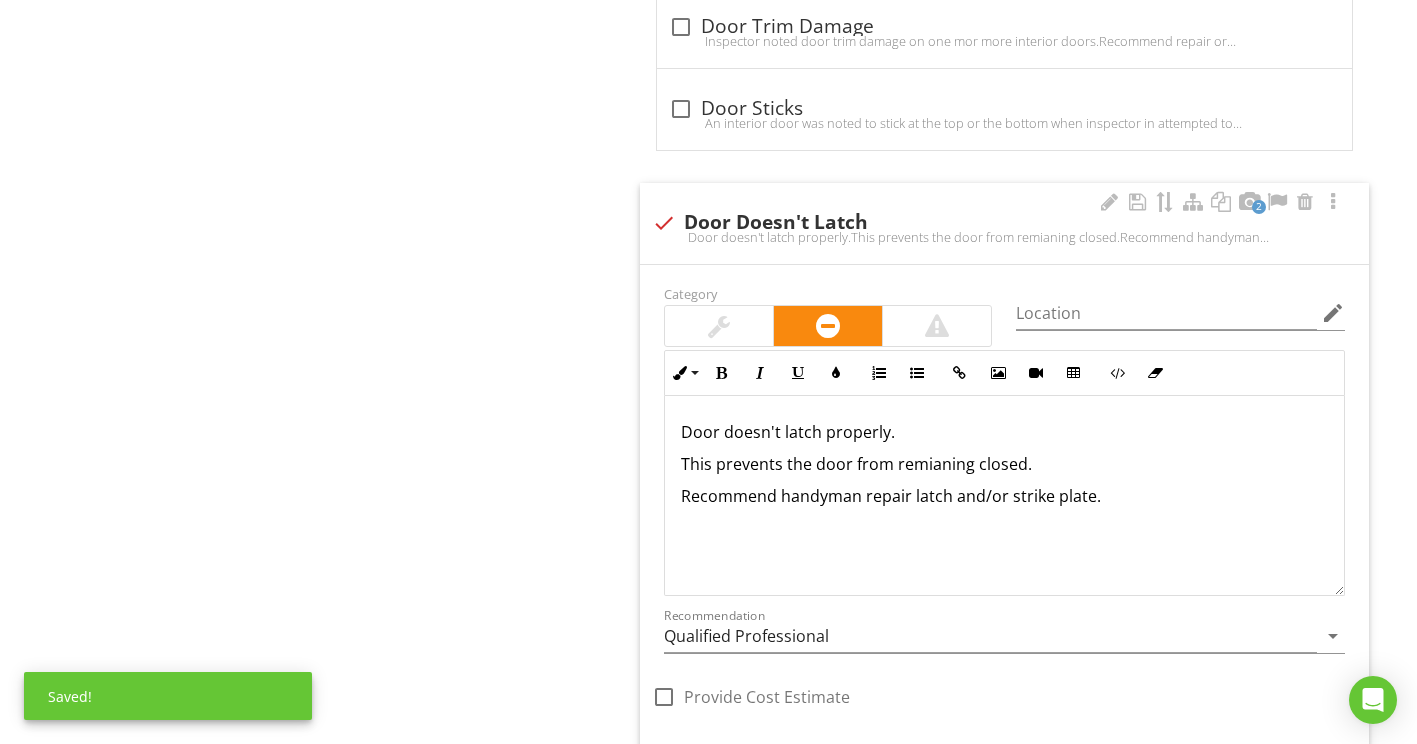 click on "This prevents the door from remianing closed." at bounding box center (1004, 464) 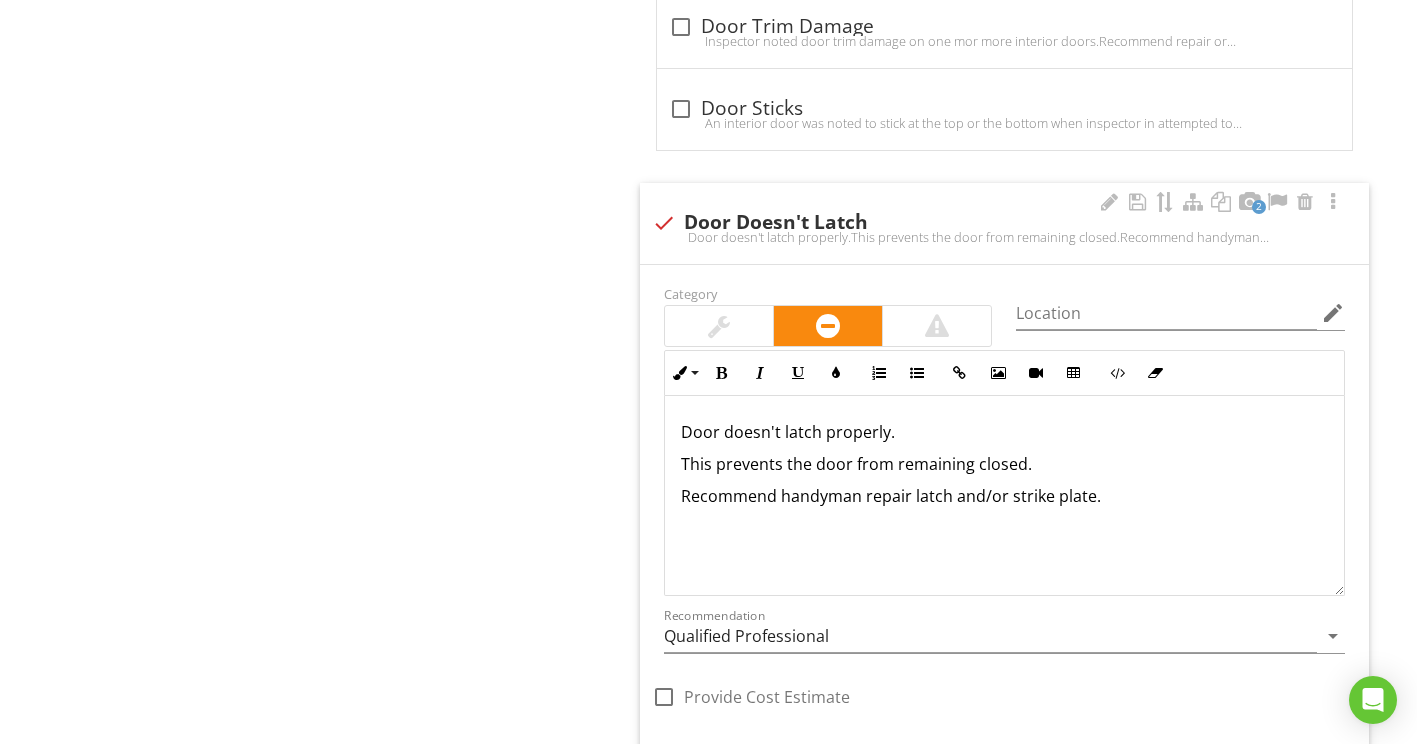 scroll, scrollTop: 1, scrollLeft: 0, axis: vertical 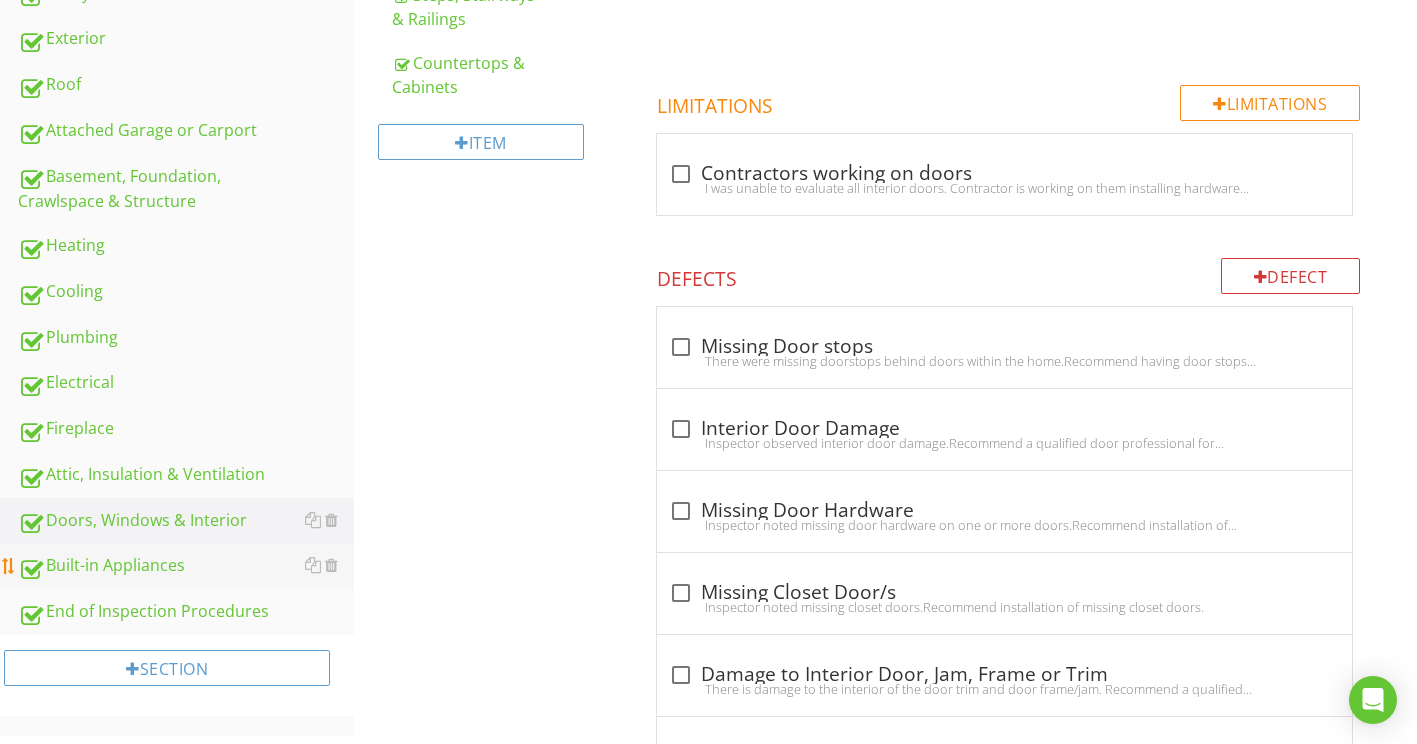 click on "Built-in Appliances" at bounding box center (186, 566) 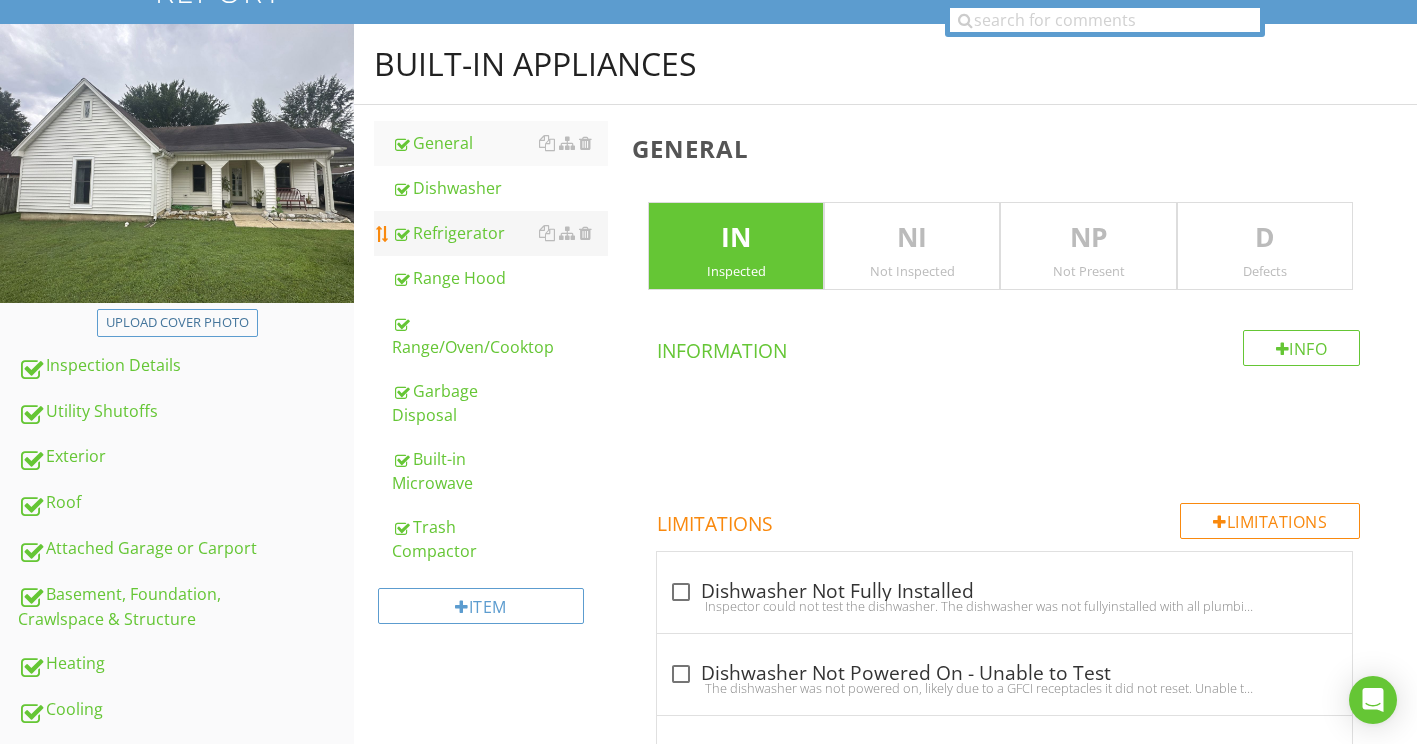 scroll, scrollTop: 187, scrollLeft: 0, axis: vertical 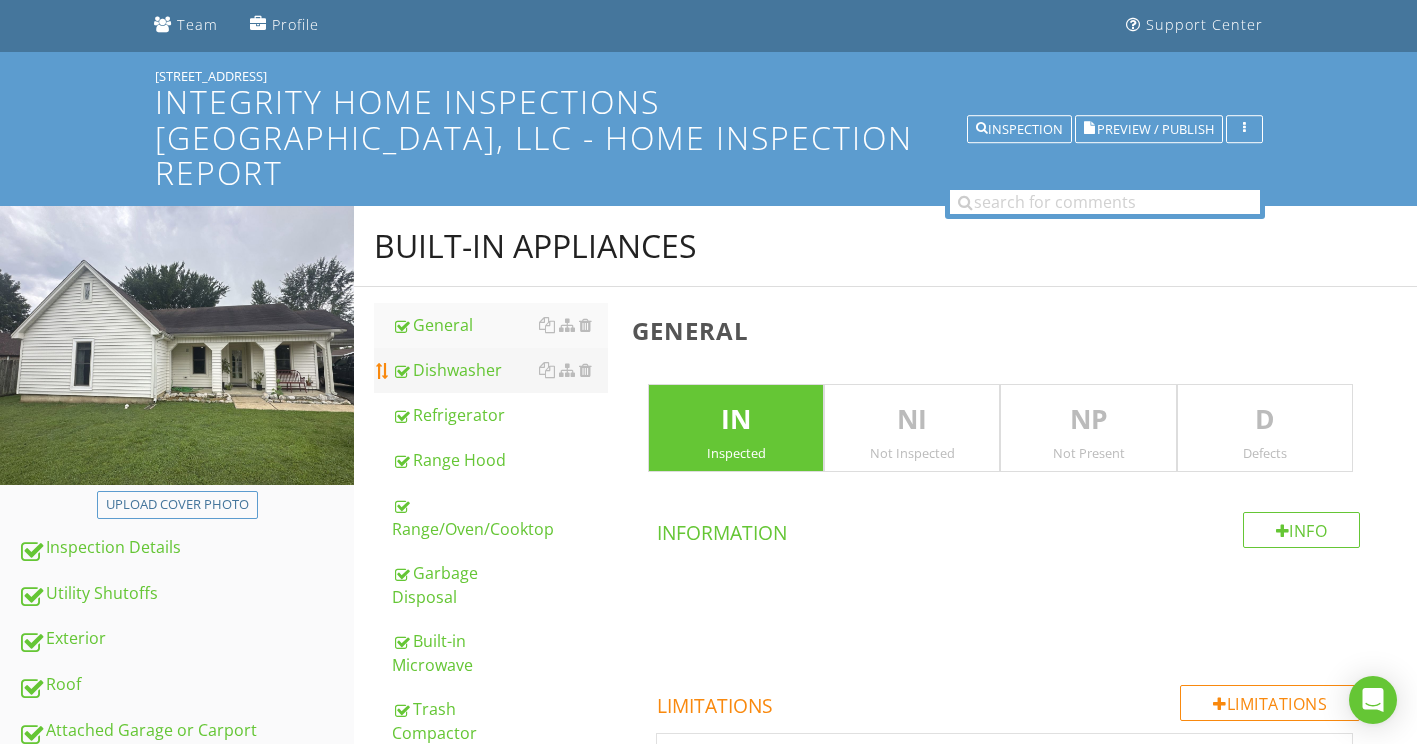 click on "Dishwasher" at bounding box center (500, 370) 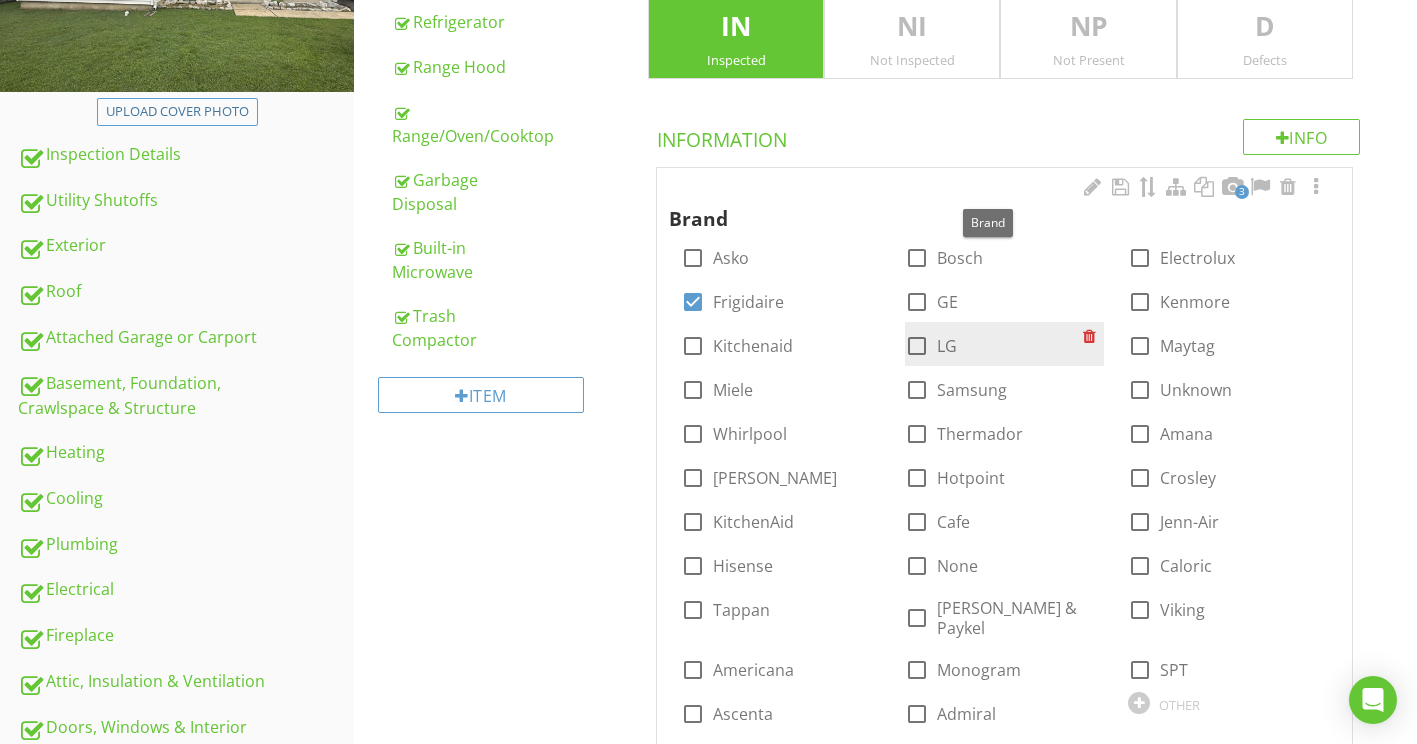 scroll, scrollTop: 587, scrollLeft: 0, axis: vertical 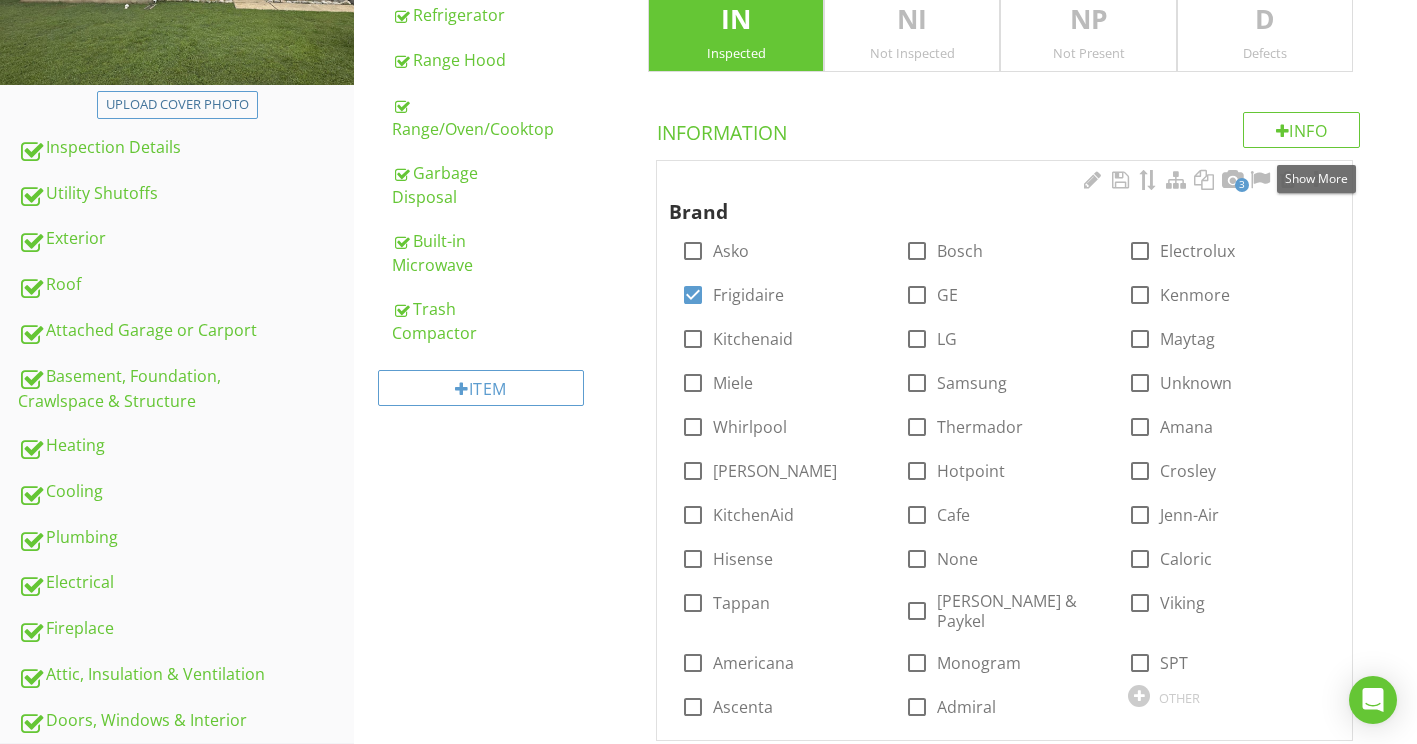 click at bounding box center (1316, 180) 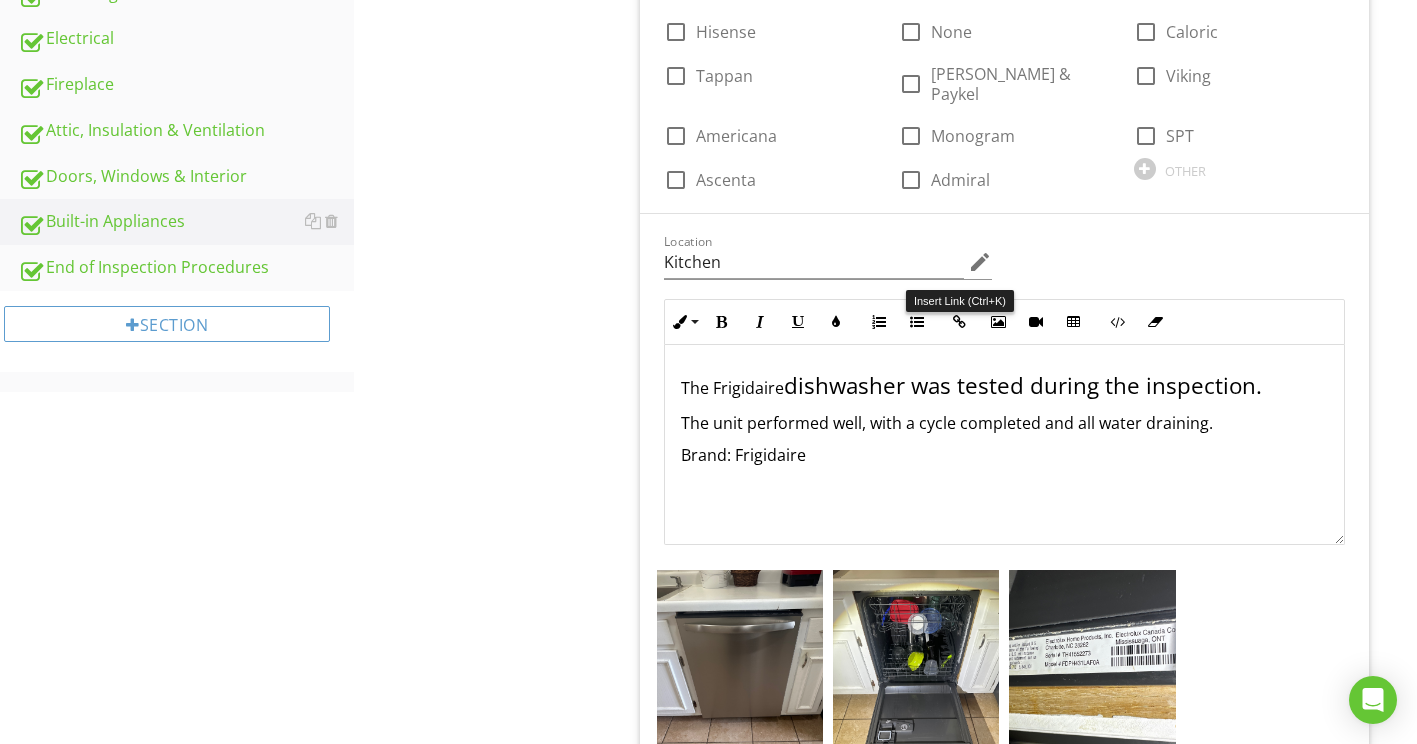 scroll, scrollTop: 1187, scrollLeft: 0, axis: vertical 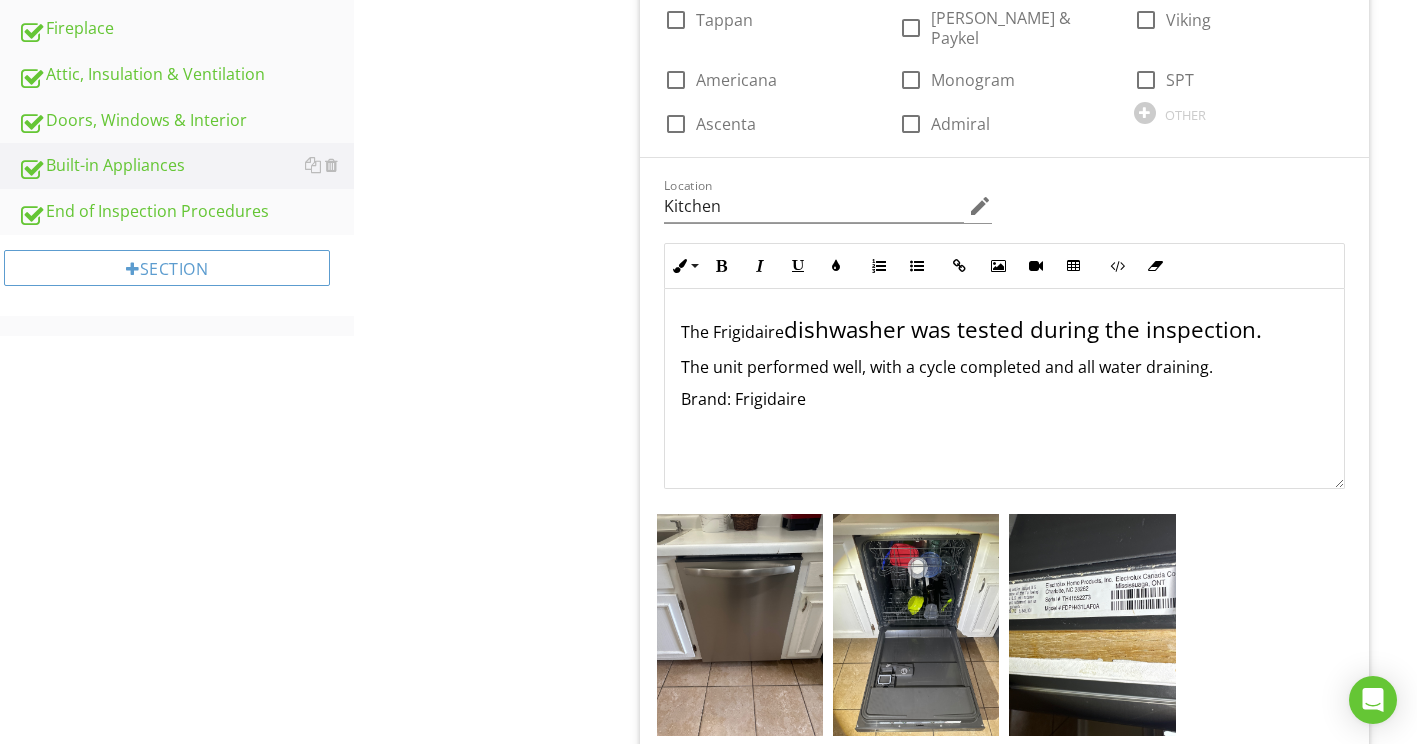 drag, startPoint x: 679, startPoint y: 279, endPoint x: 1284, endPoint y: 289, distance: 605.08264 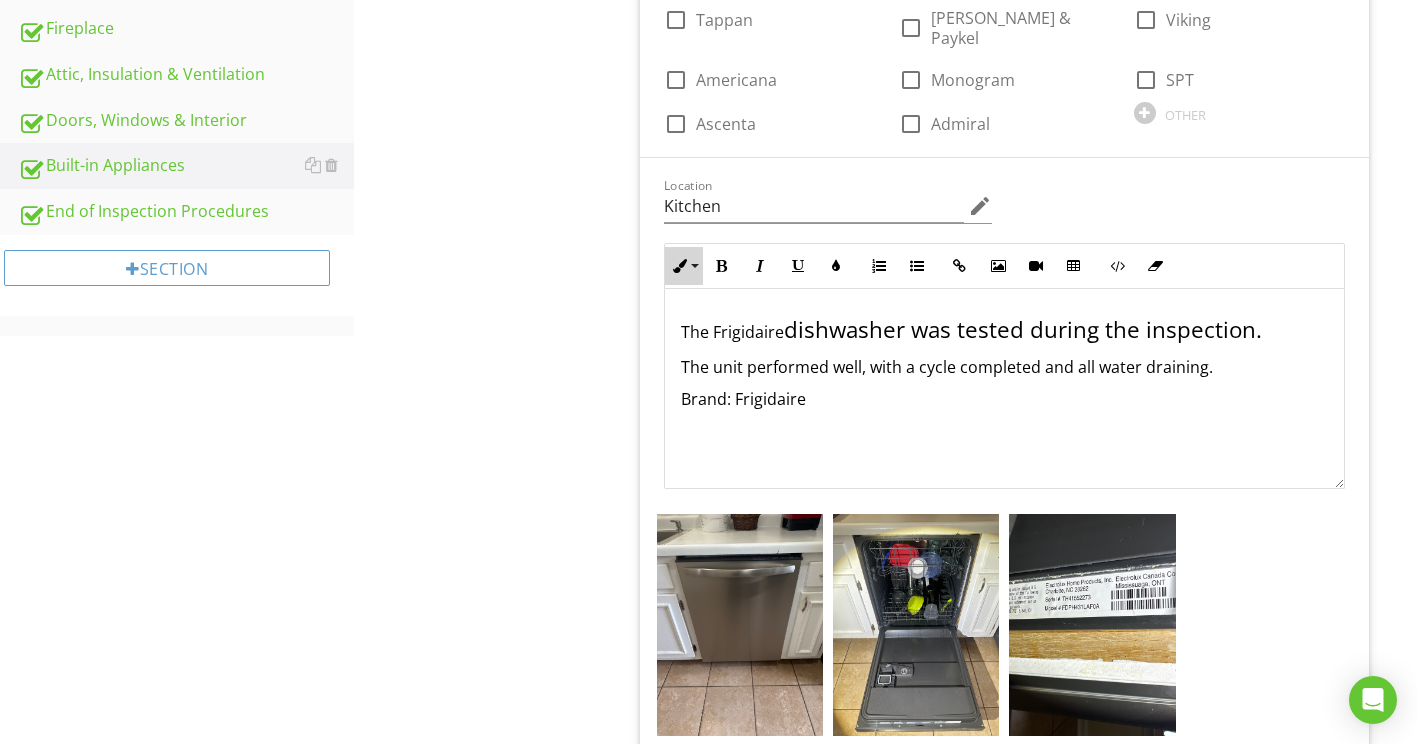 click on "Inline Style" at bounding box center (684, 266) 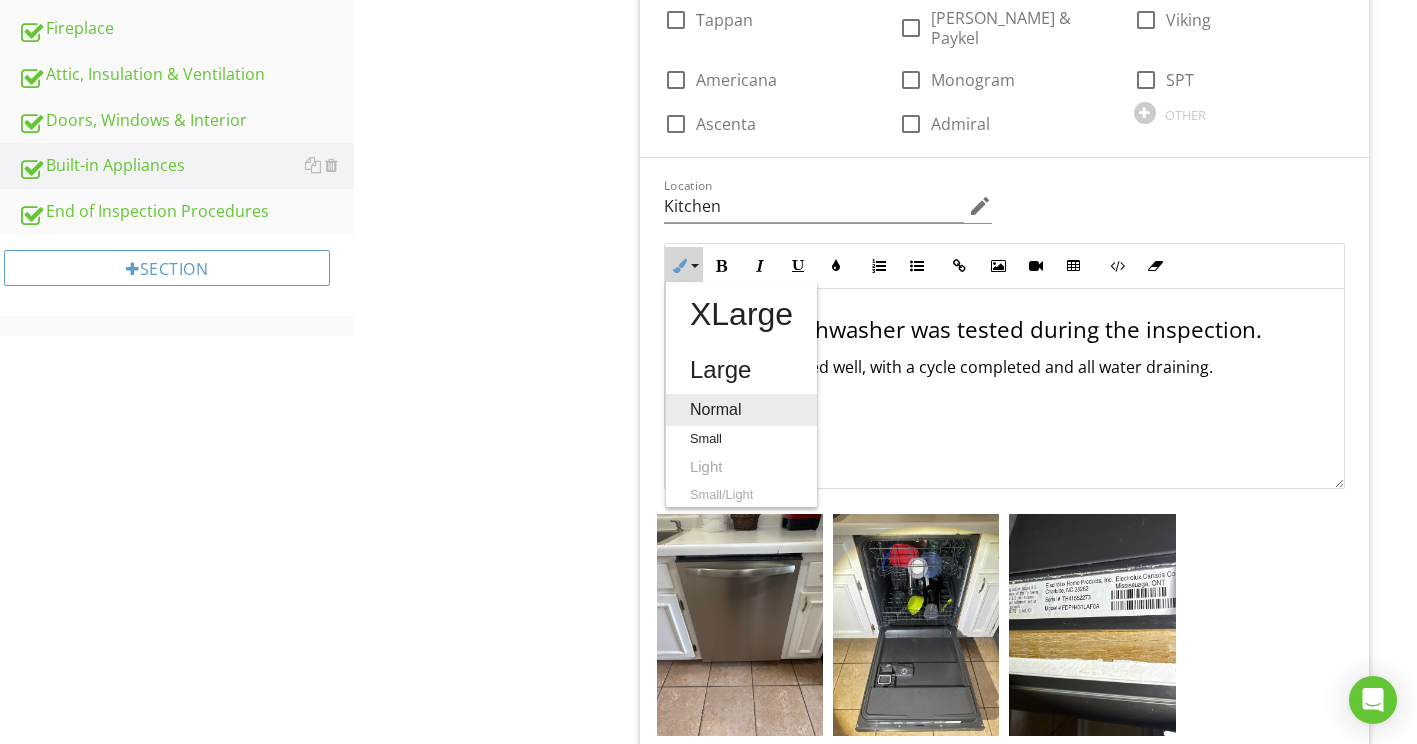click on "Normal" at bounding box center (741, 410) 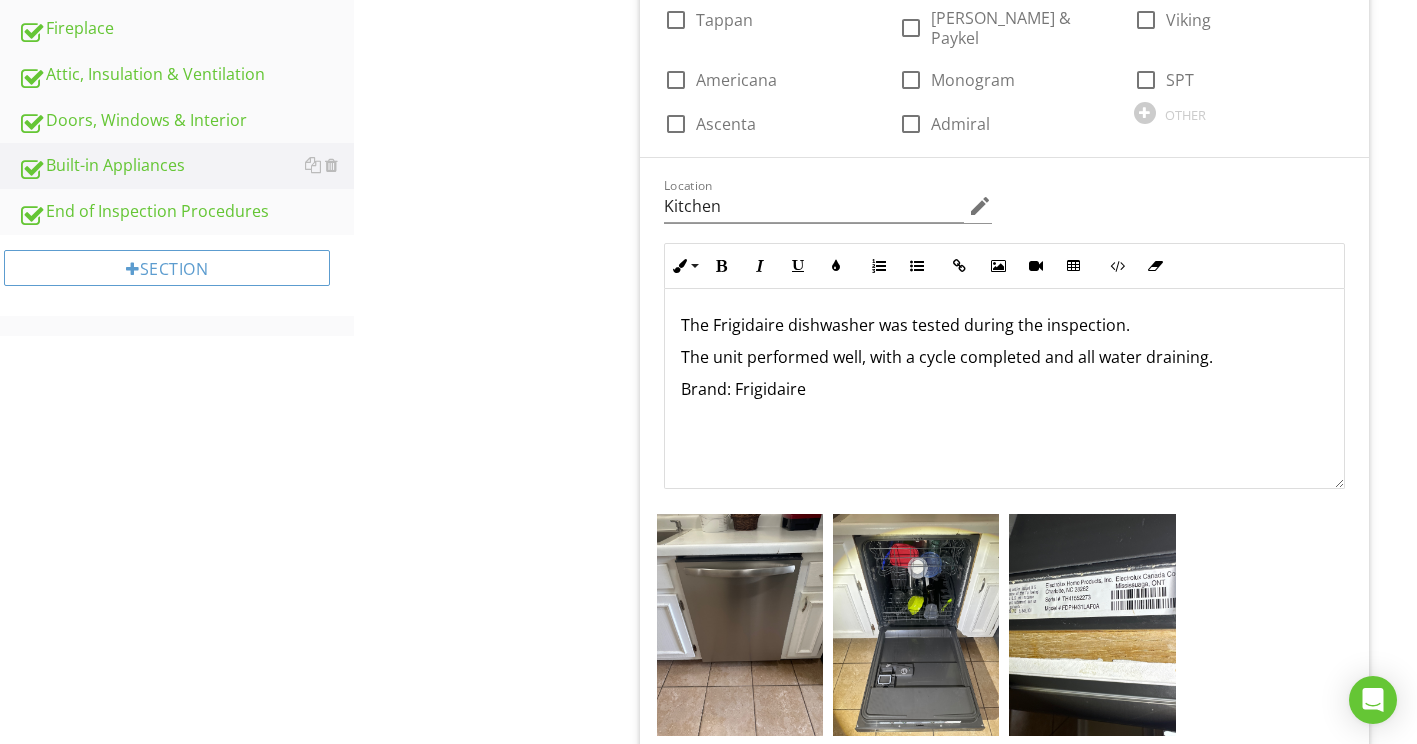 click on "Brand: Frigidaire" at bounding box center [1004, 389] 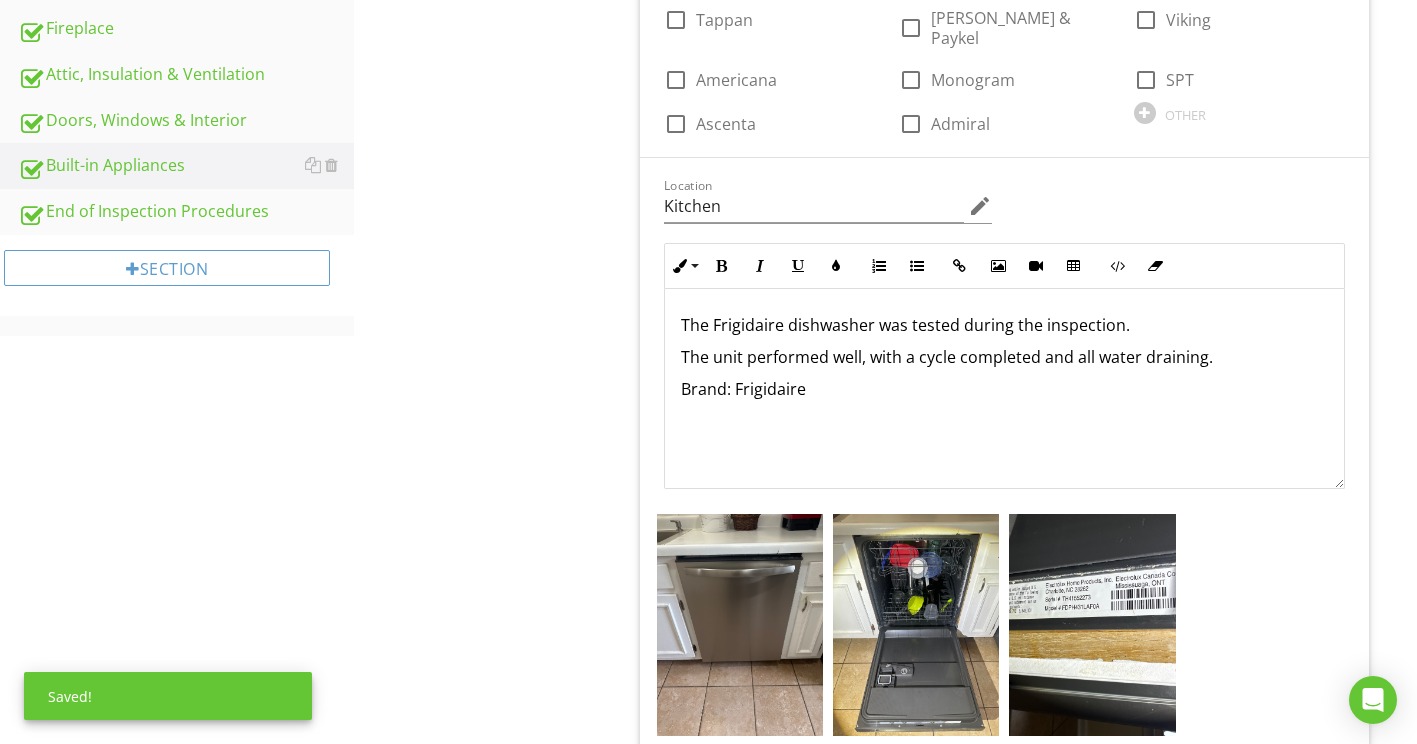 scroll, scrollTop: 1, scrollLeft: 0, axis: vertical 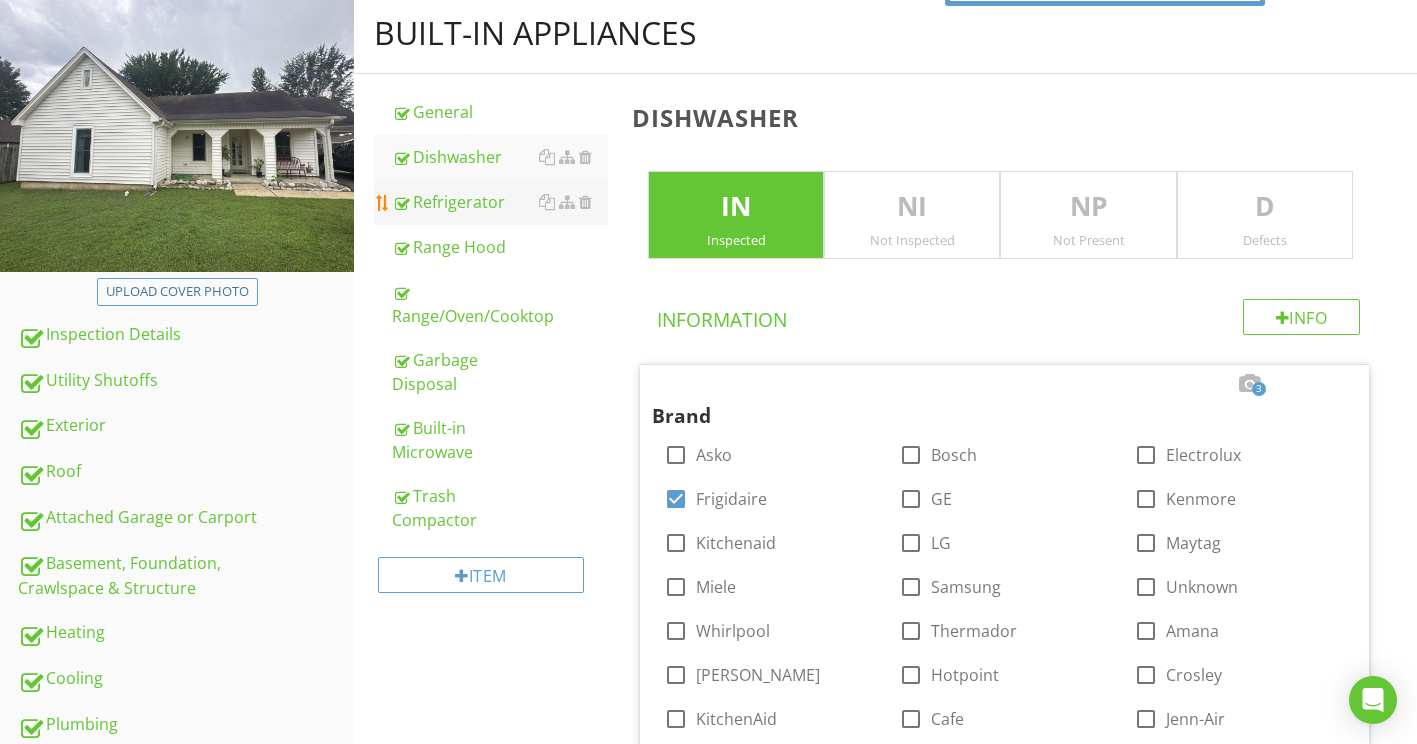 click on "Refrigerator" at bounding box center [500, 202] 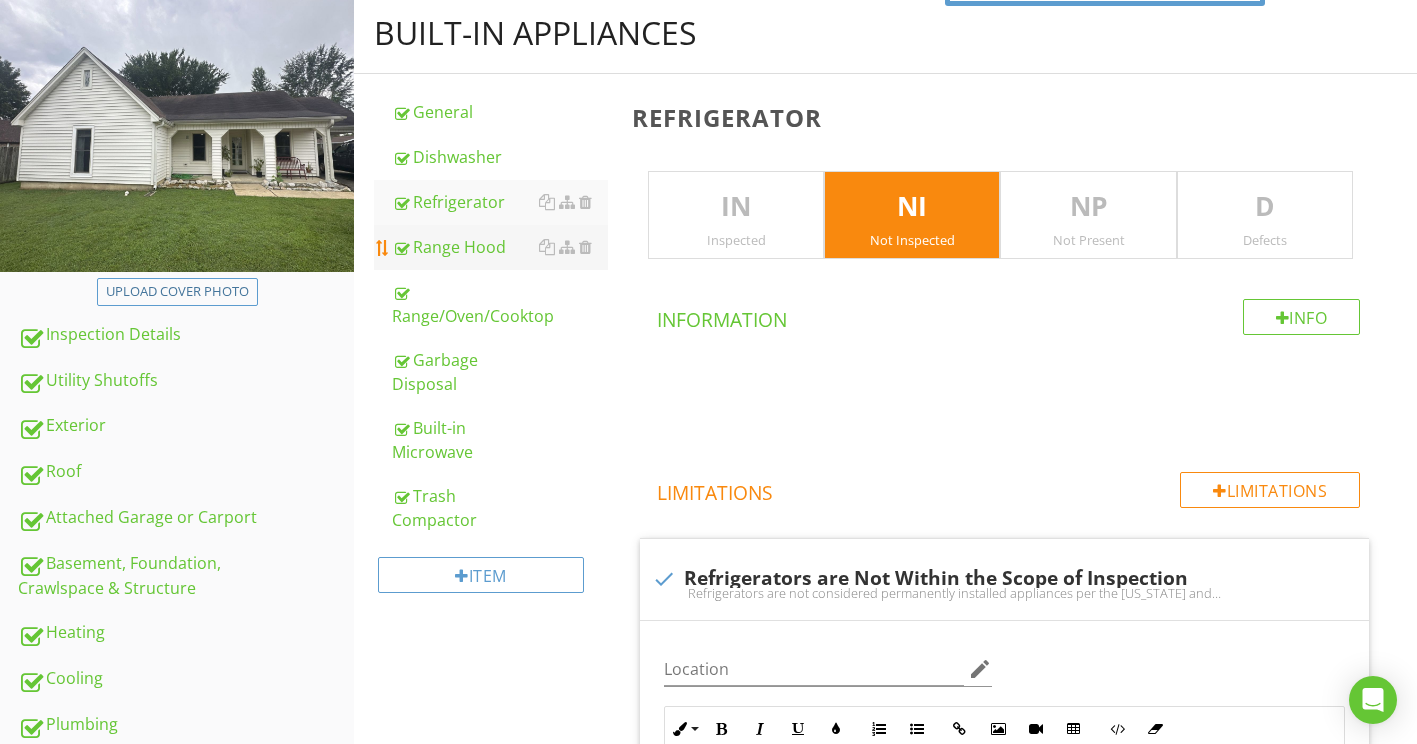 click on "Range Hood" at bounding box center [500, 247] 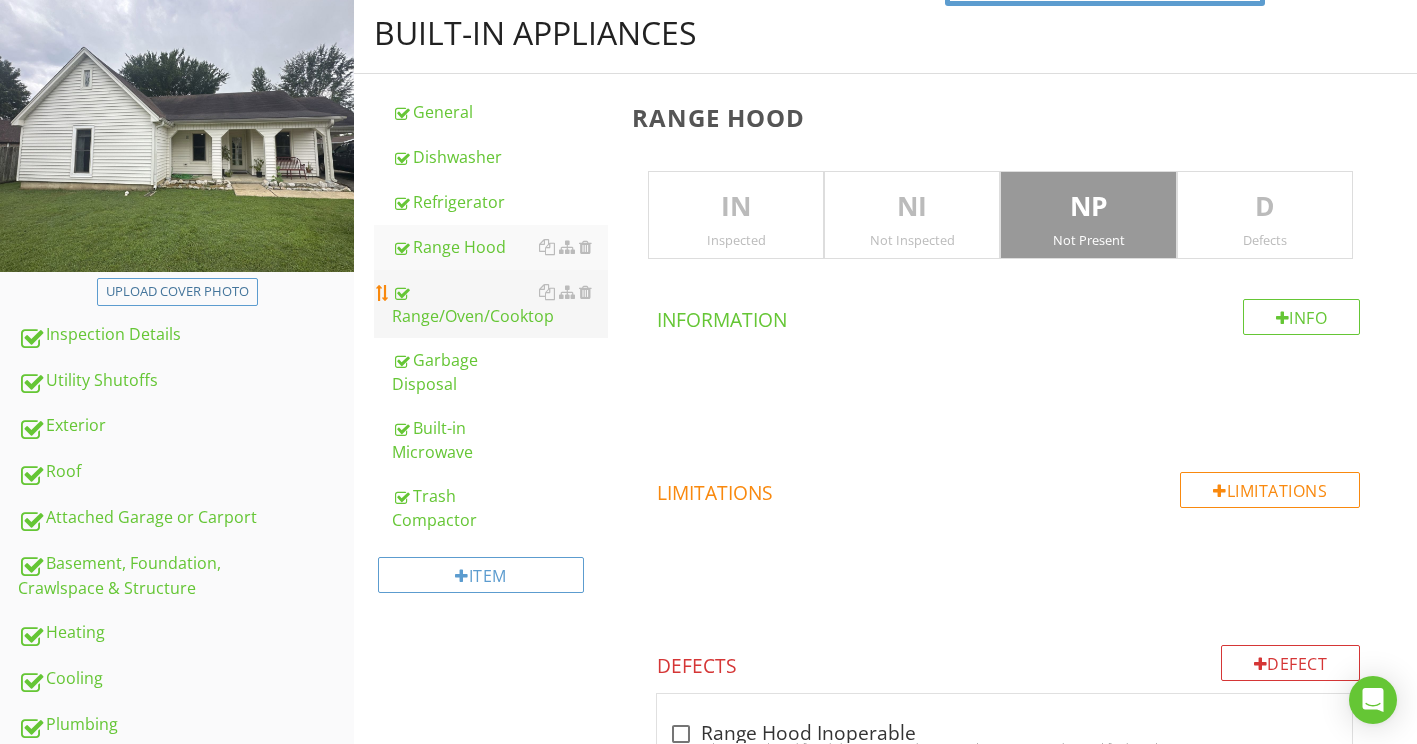click on "Range/Oven/Cooktop" at bounding box center (500, 304) 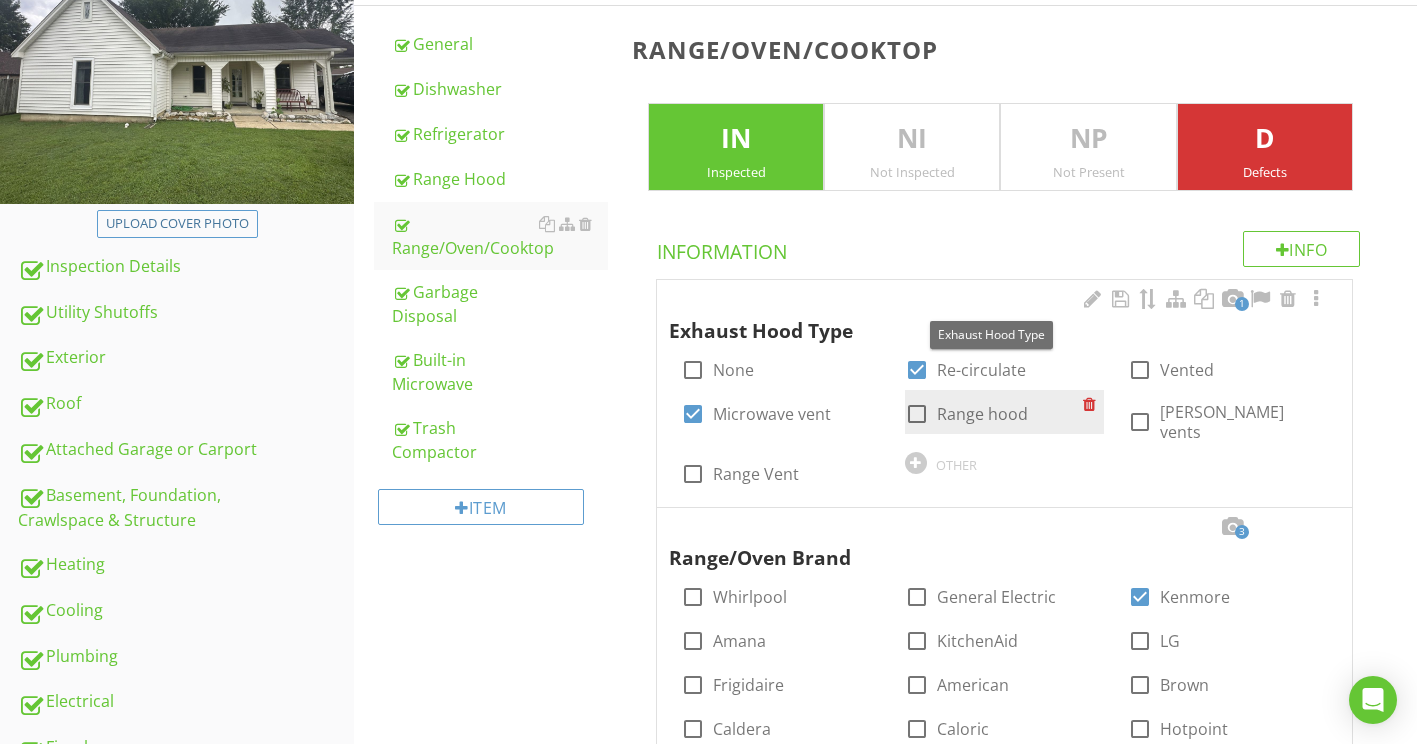 scroll, scrollTop: 500, scrollLeft: 0, axis: vertical 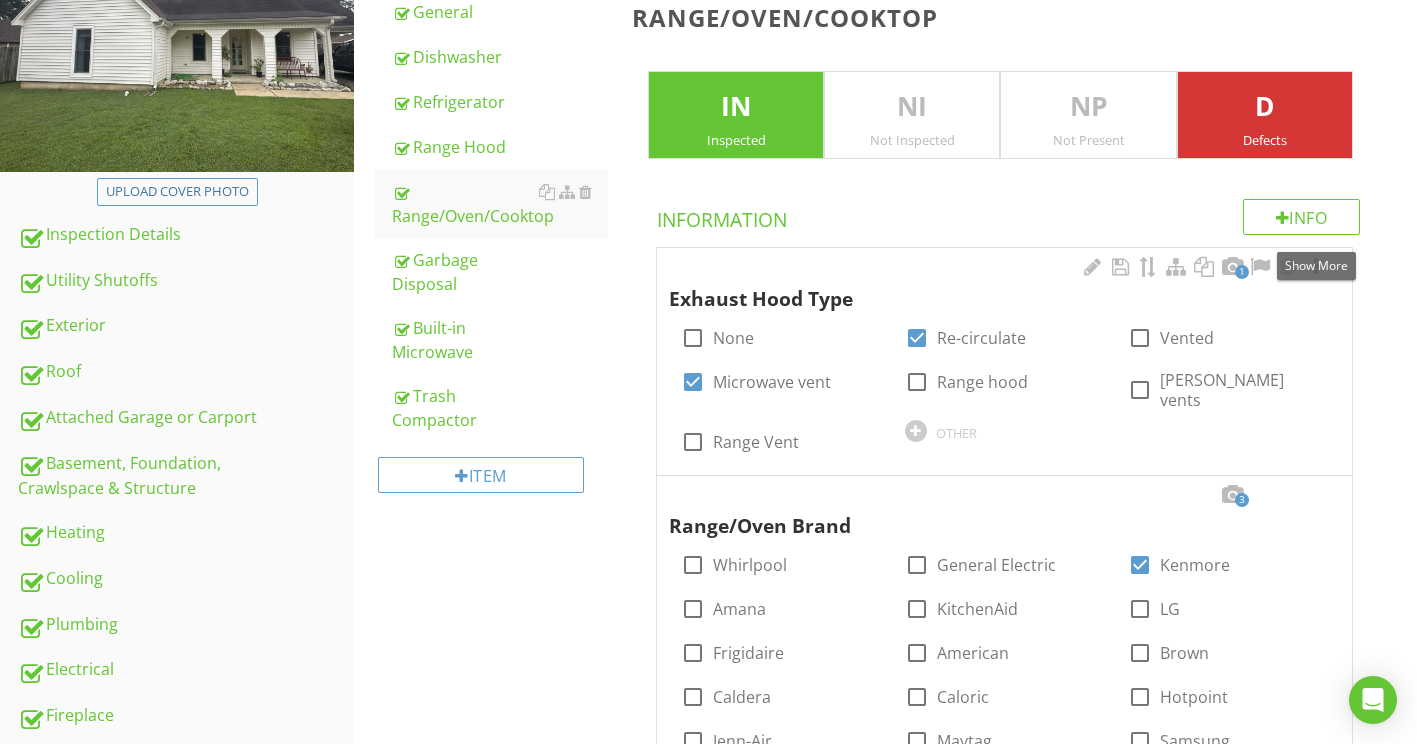 click at bounding box center [1316, 267] 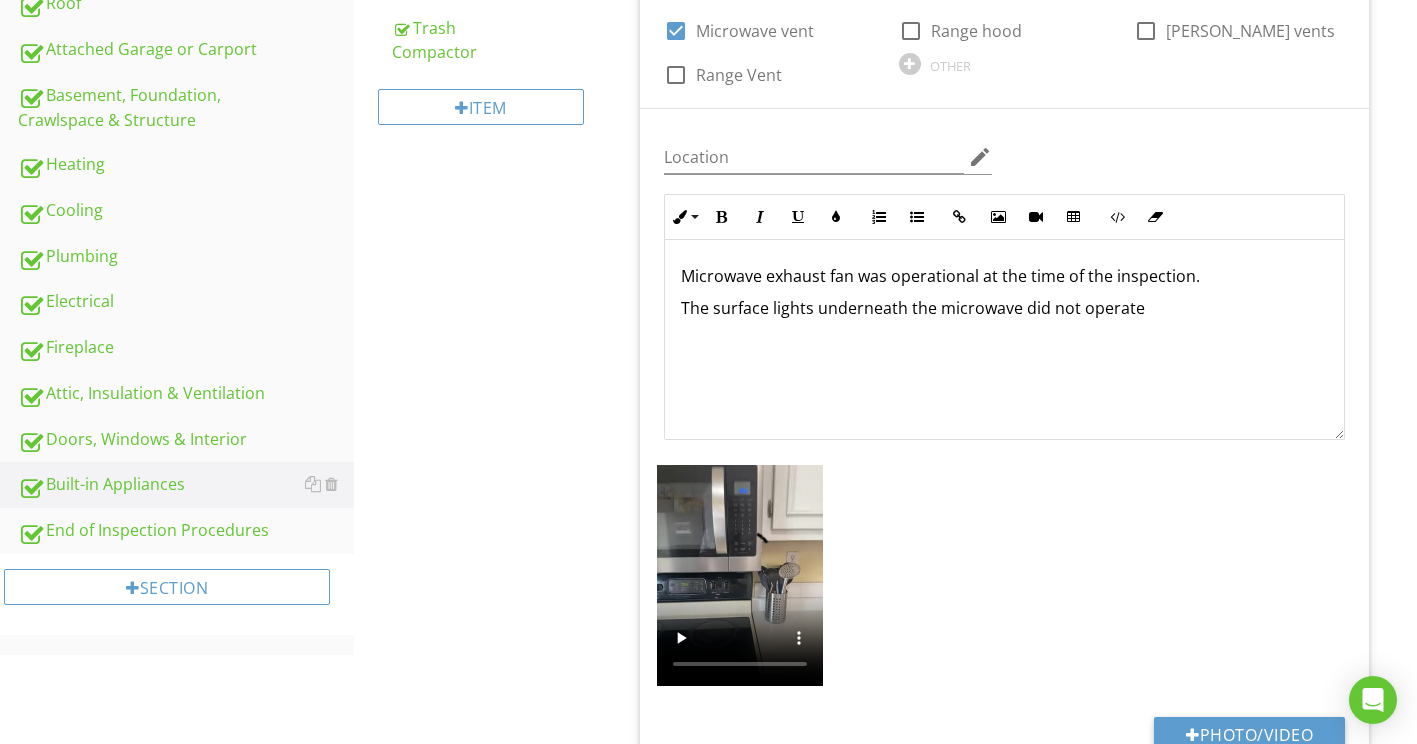 scroll, scrollTop: 900, scrollLeft: 0, axis: vertical 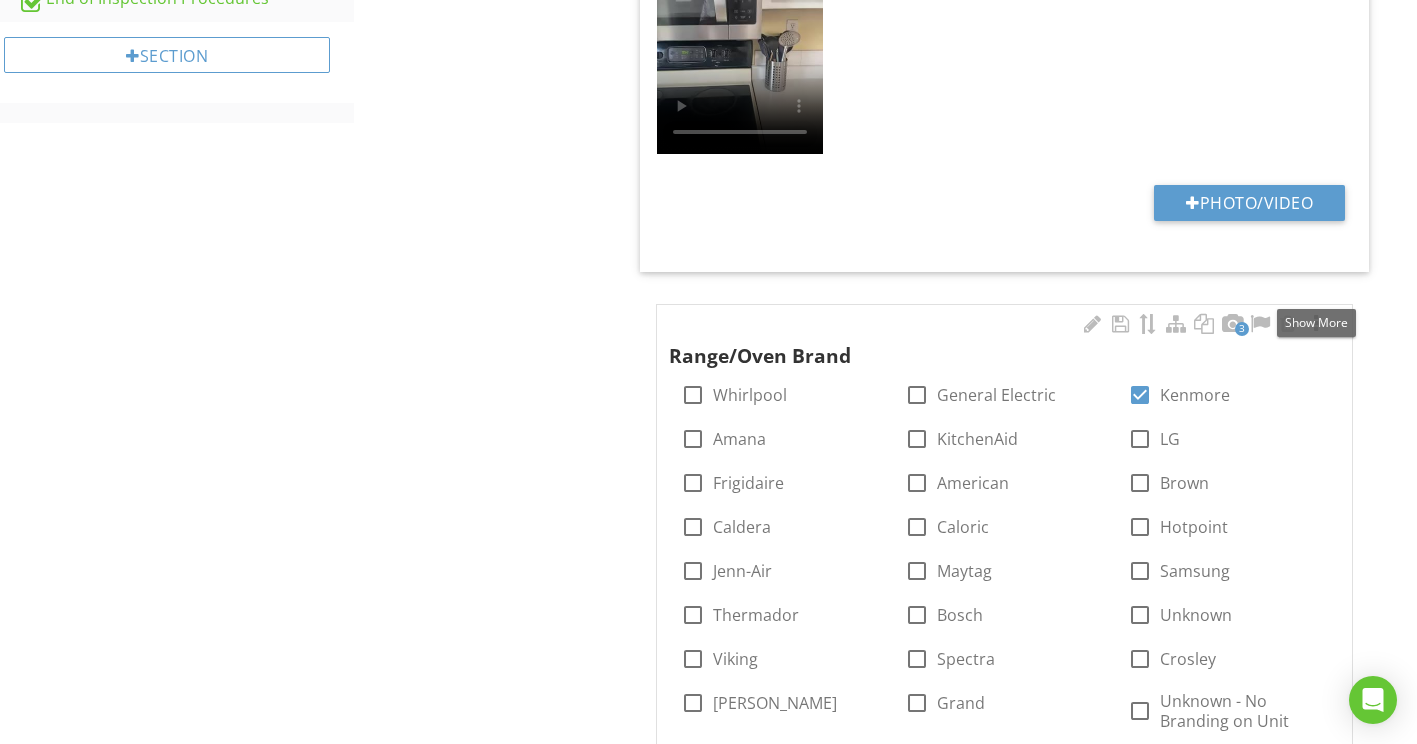 click at bounding box center (1316, 324) 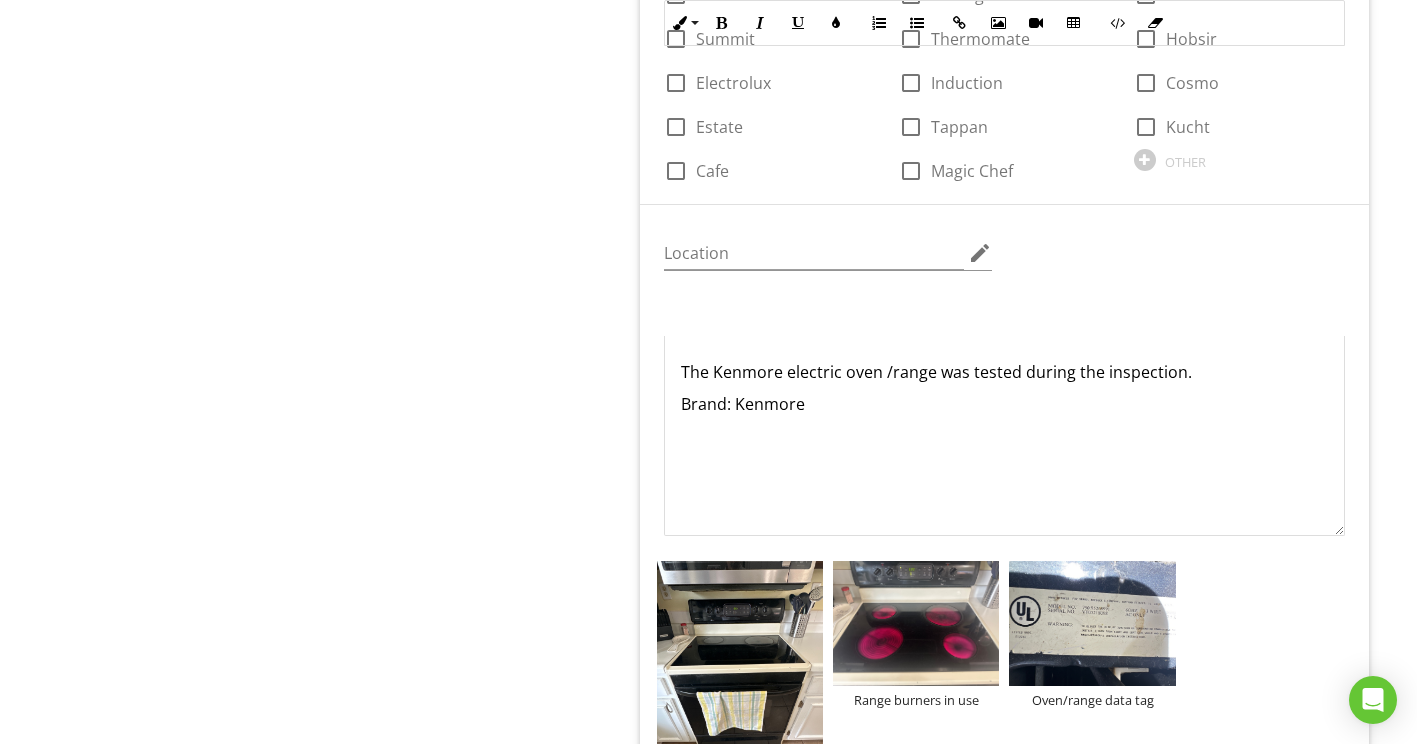 scroll, scrollTop: 2200, scrollLeft: 0, axis: vertical 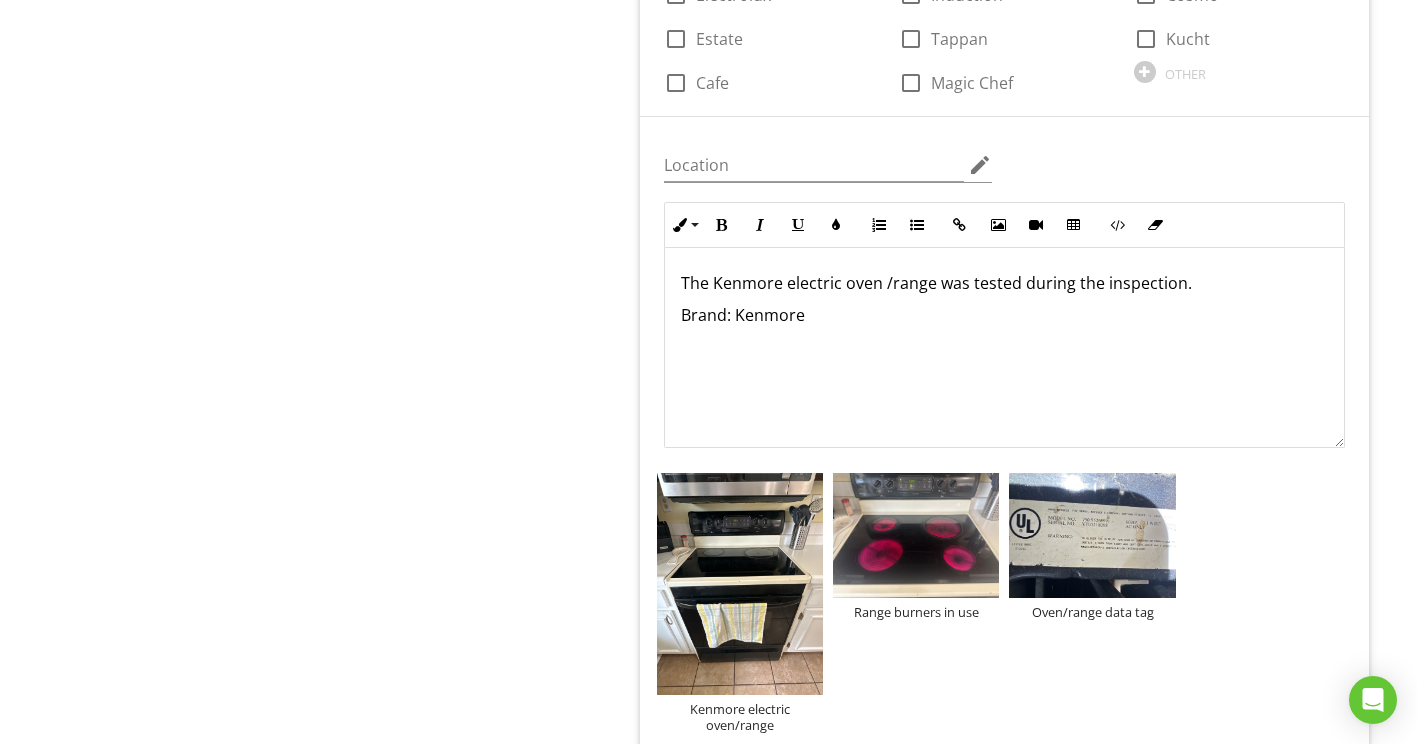 click on "The Kenmore electric oven /range was tested during the inspection." at bounding box center [1004, 283] 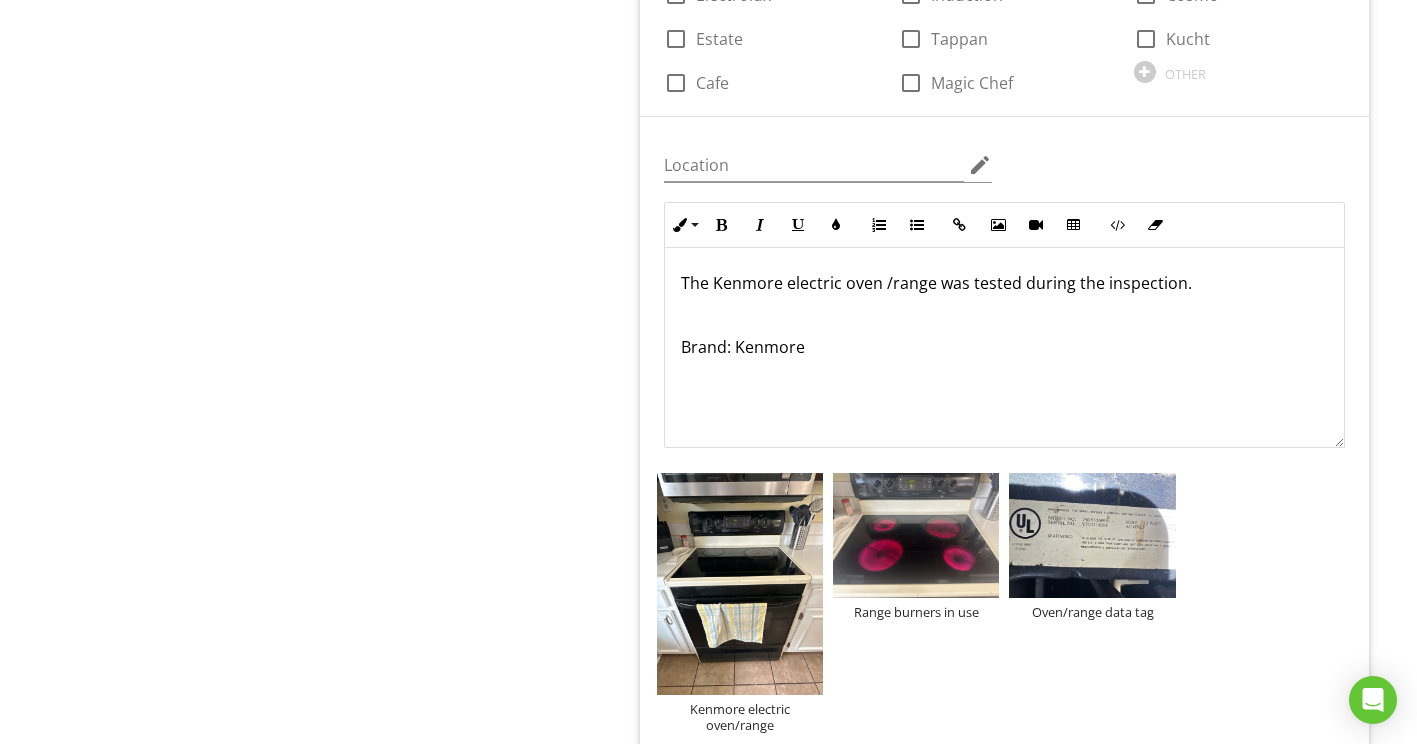 type 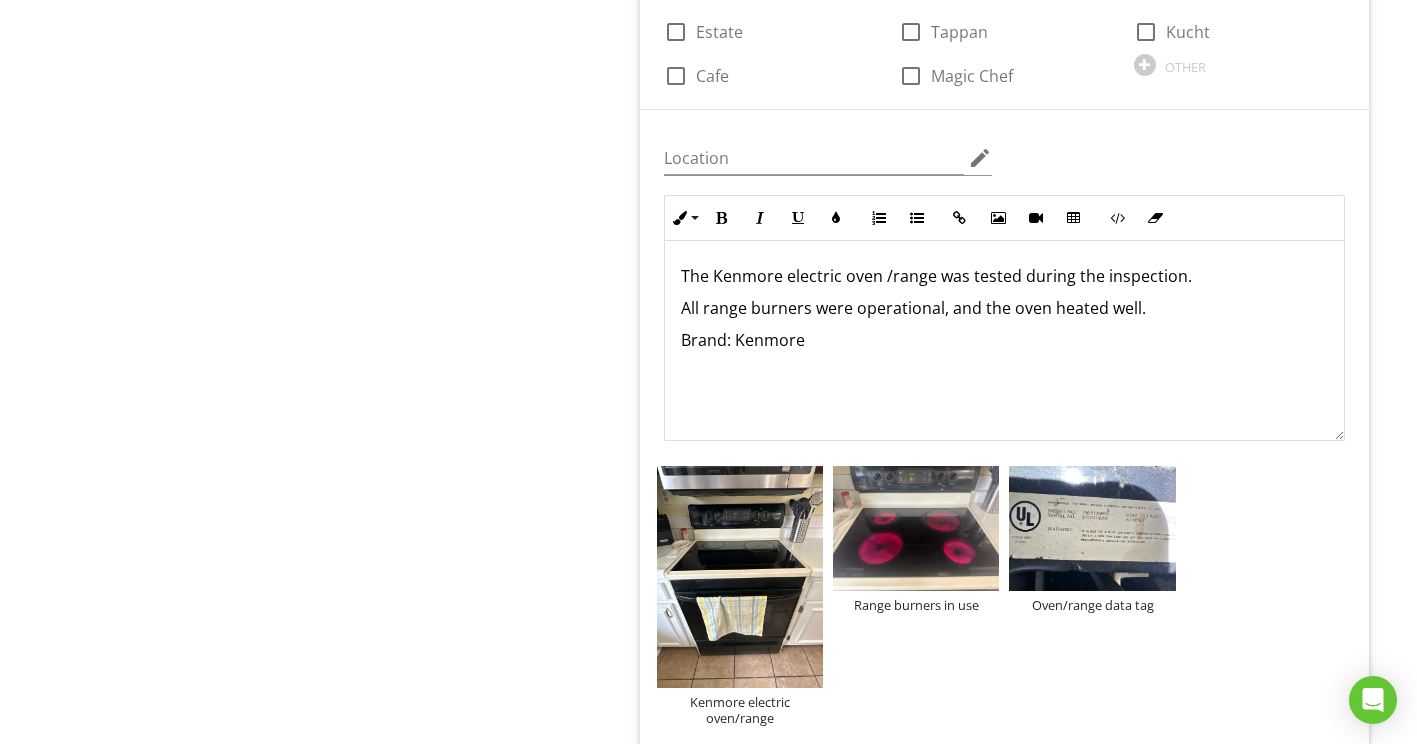 scroll, scrollTop: 2500, scrollLeft: 0, axis: vertical 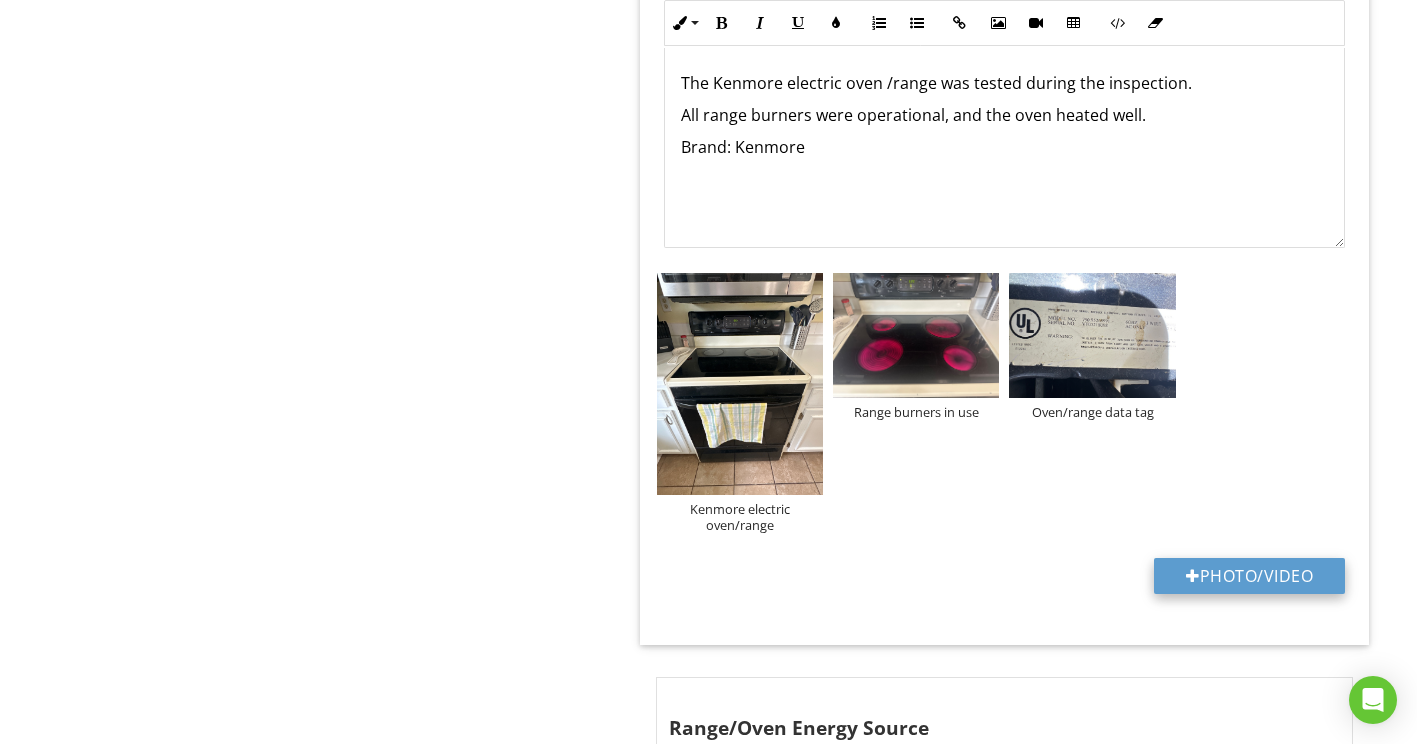 click on "Photo/Video" at bounding box center [1249, 576] 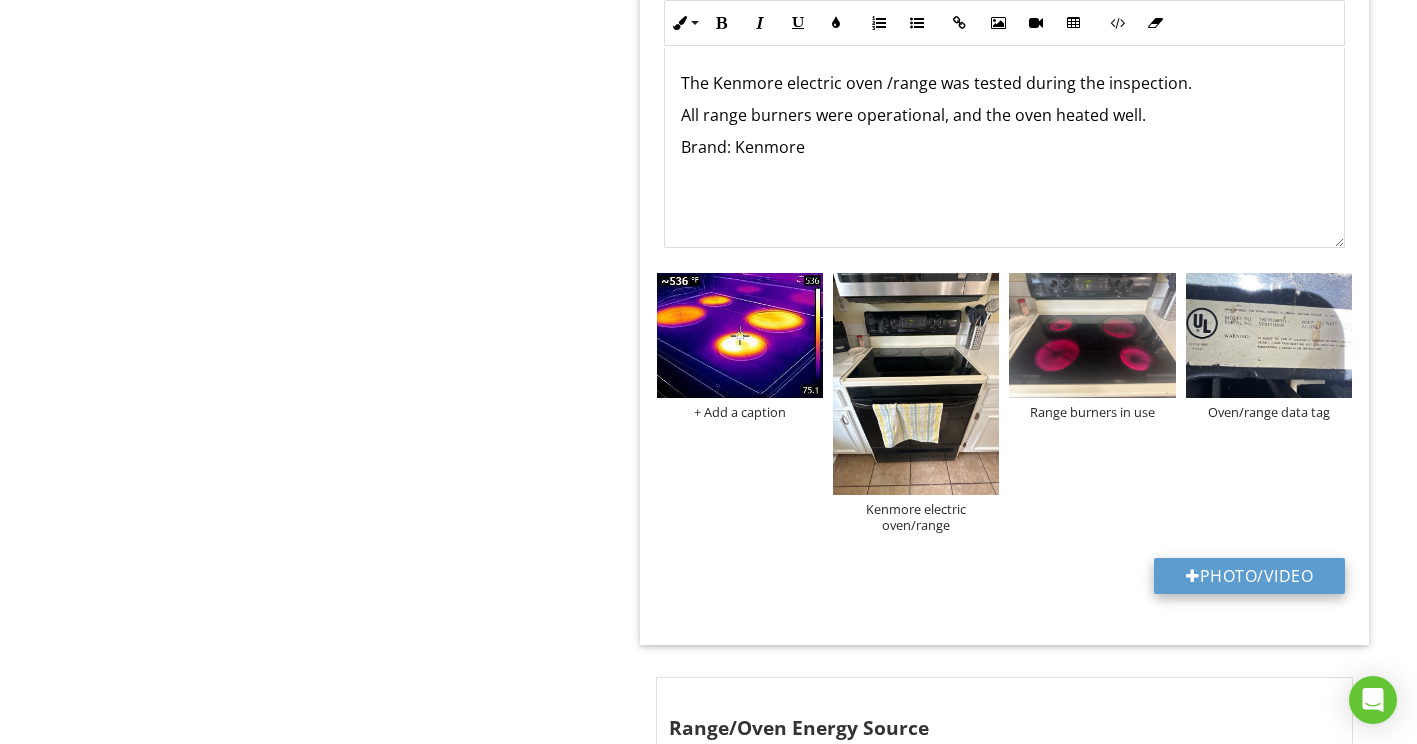 click on "Photo/Video" at bounding box center (1249, 576) 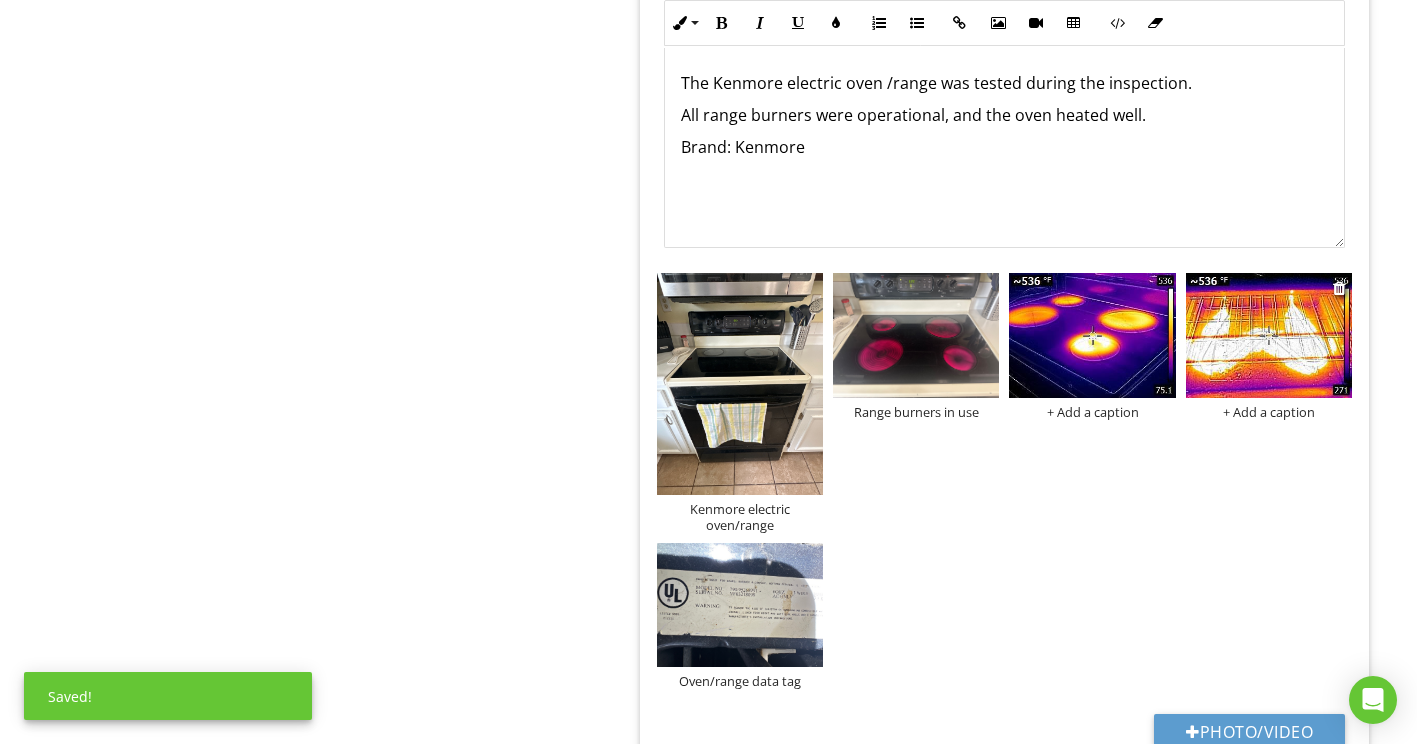 click at bounding box center [1269, 335] 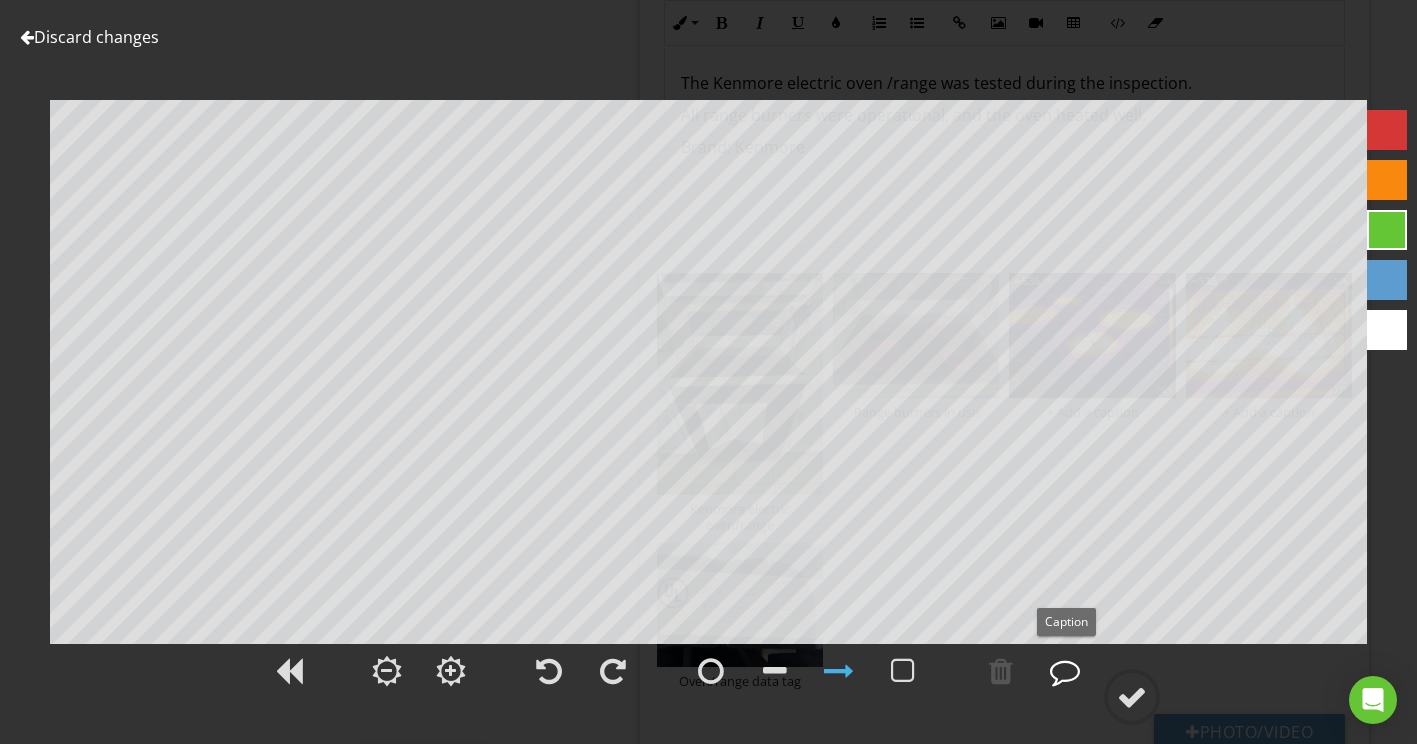 click at bounding box center (1065, 671) 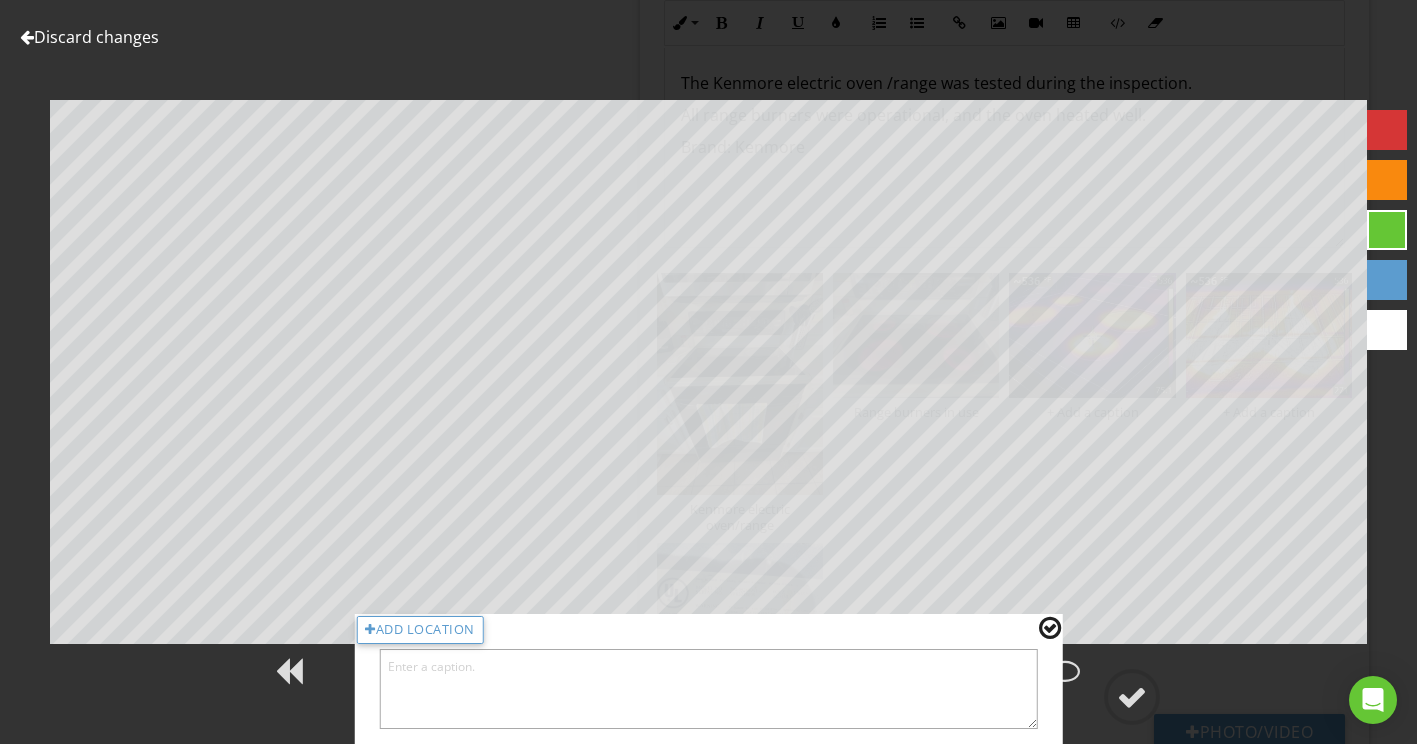 click at bounding box center [708, 689] 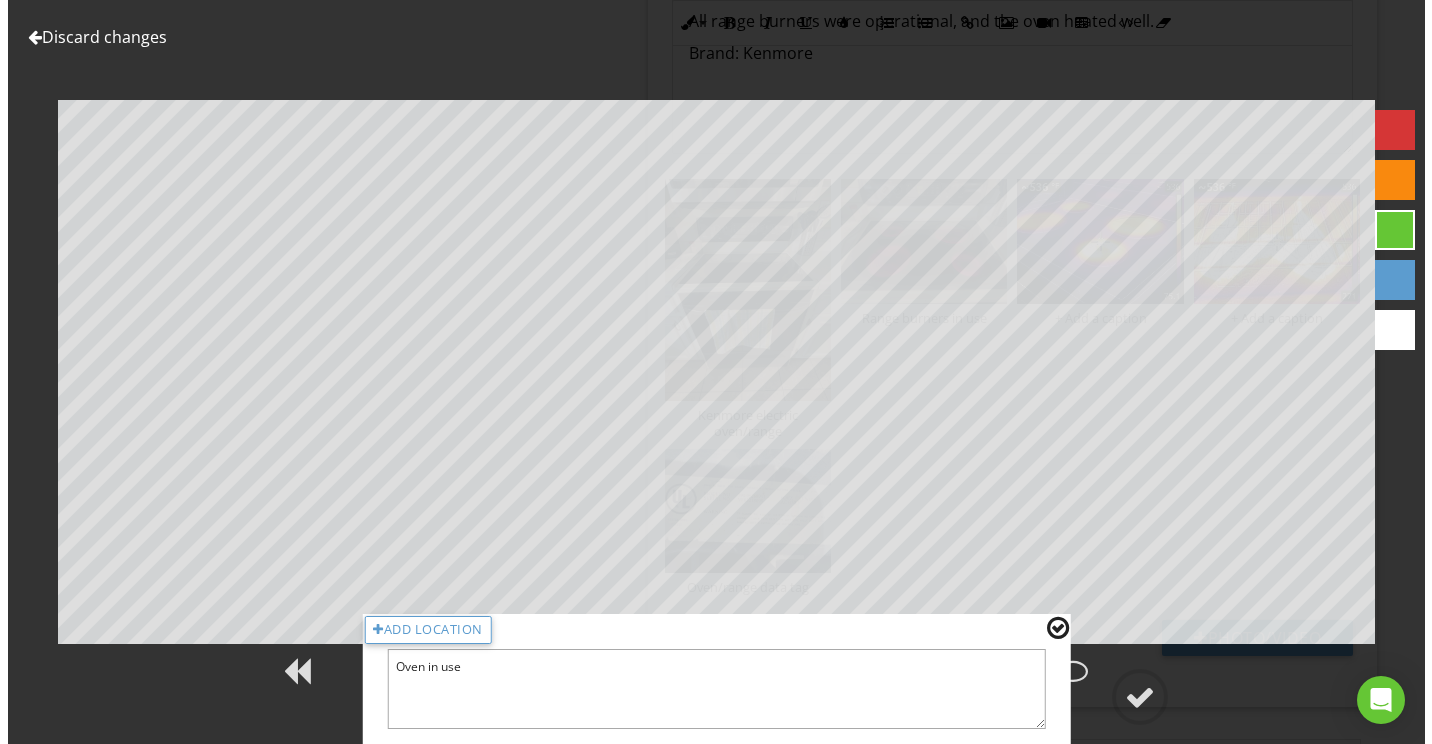 scroll, scrollTop: 2600, scrollLeft: 0, axis: vertical 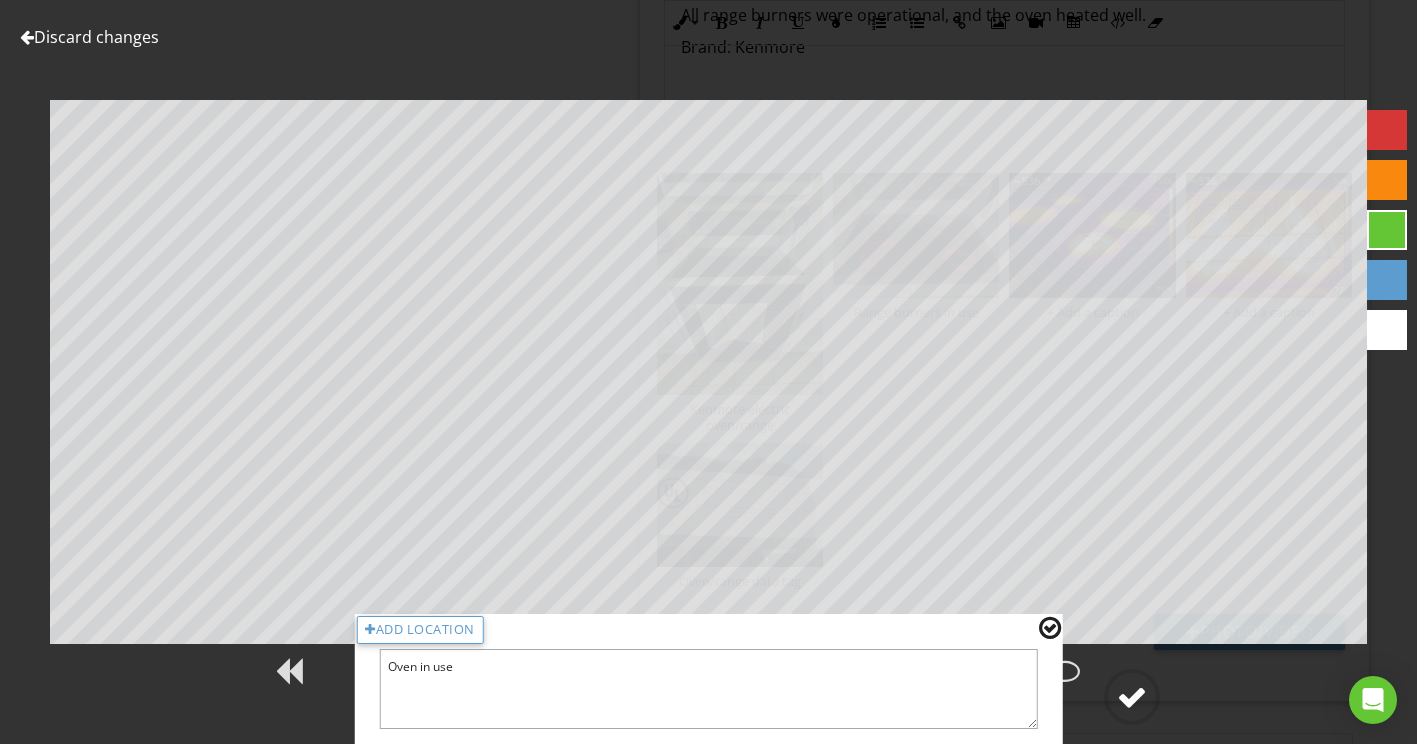 type on "Oven in use" 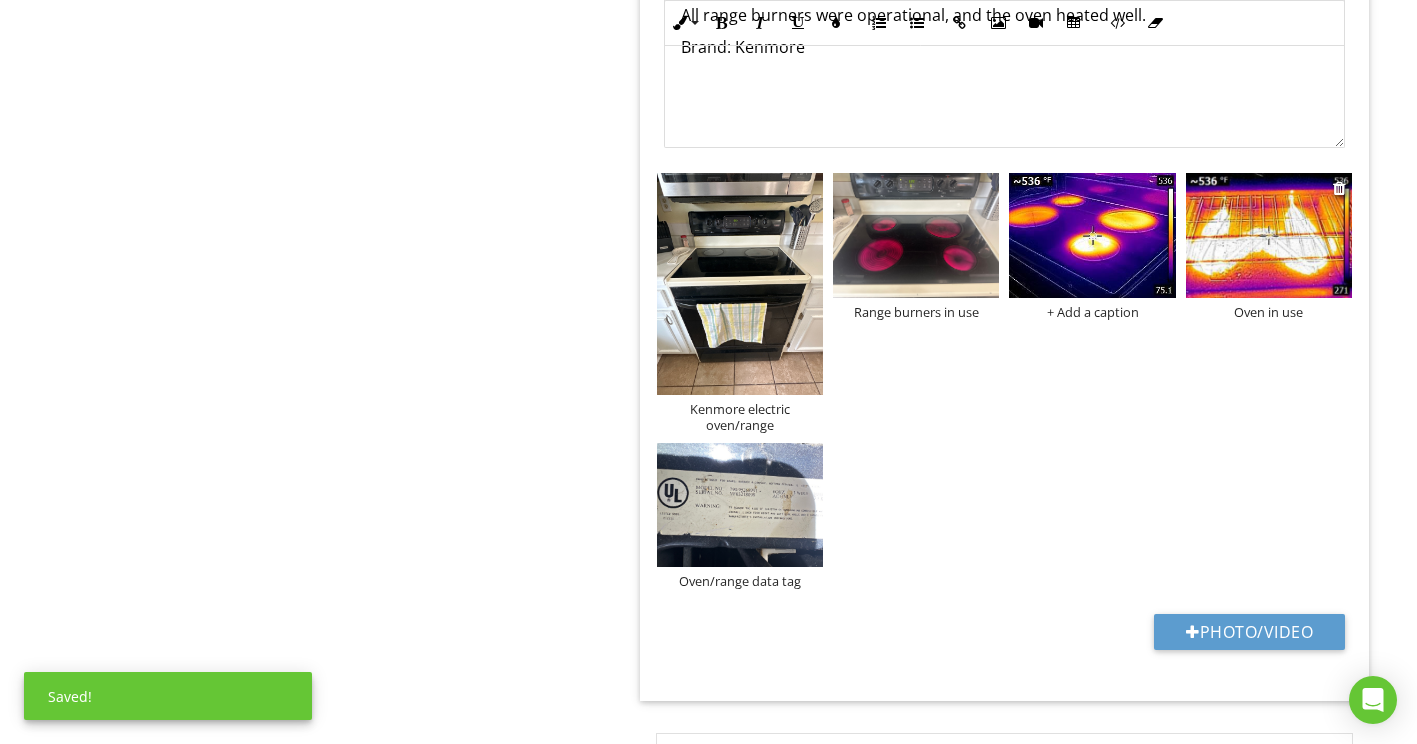 click at bounding box center (1269, 235) 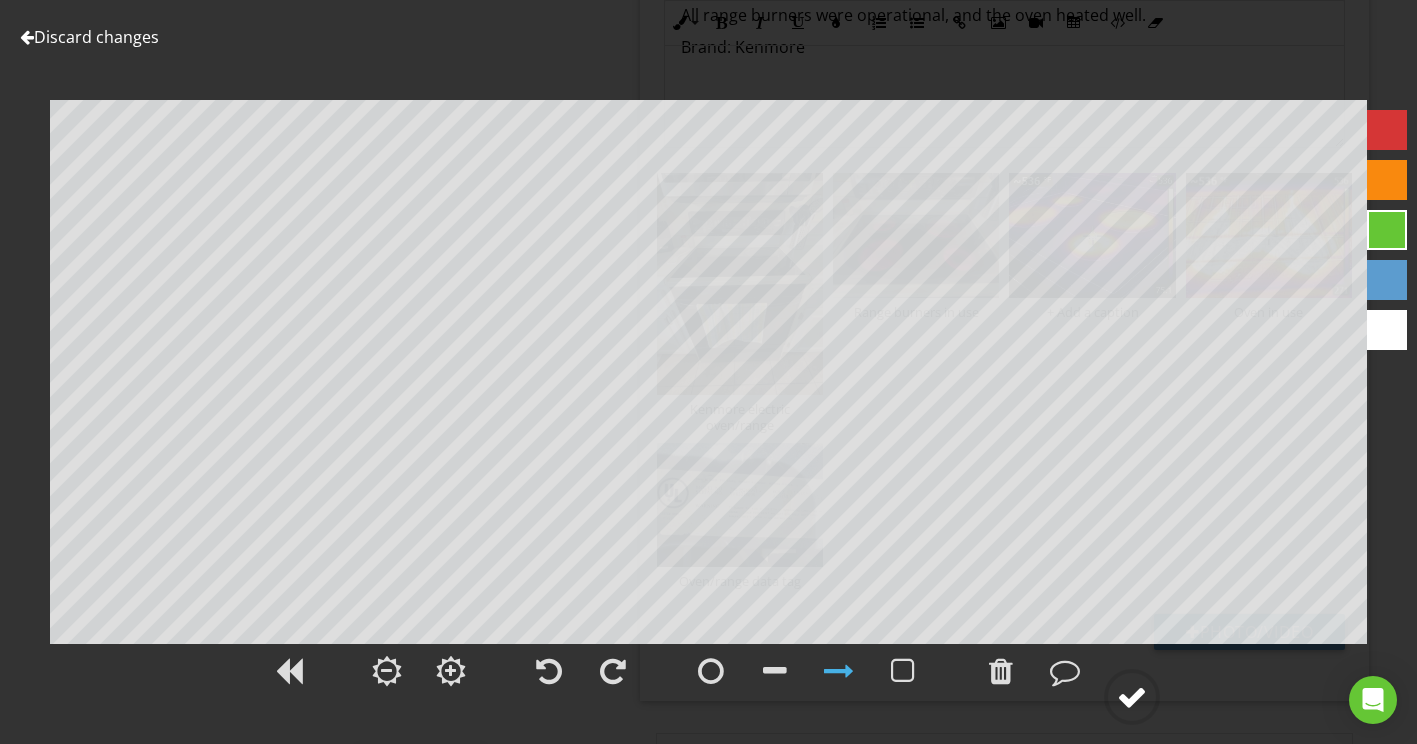 click 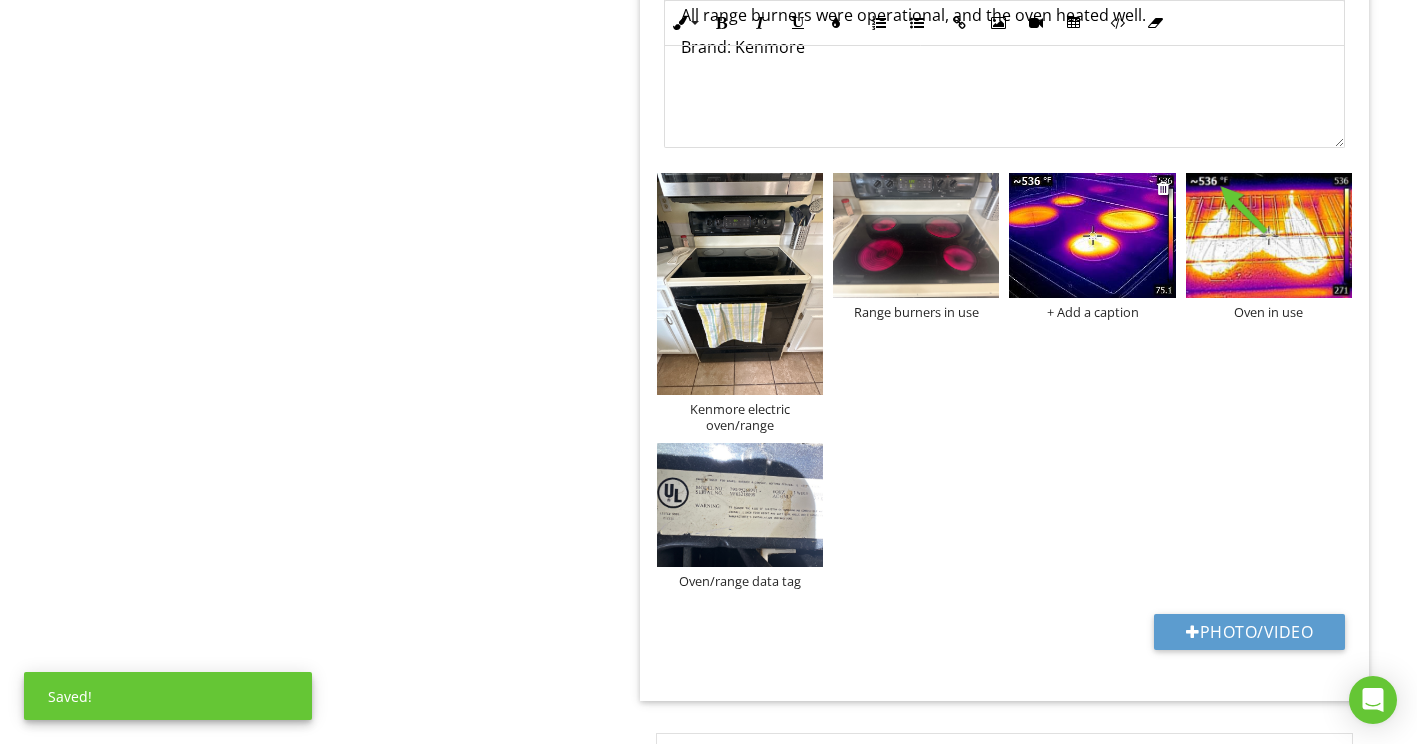 click on "+ Add a caption" at bounding box center (1092, 312) 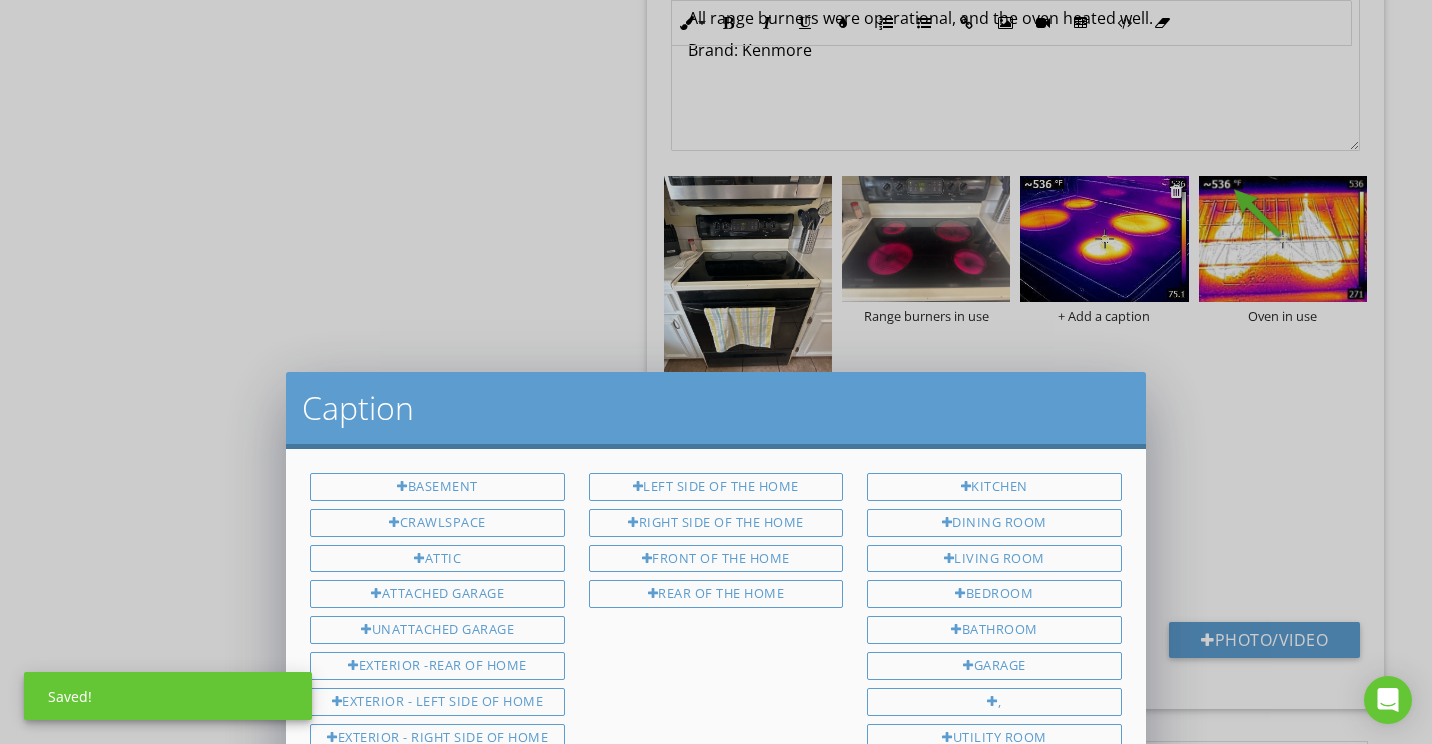 scroll, scrollTop: 0, scrollLeft: 0, axis: both 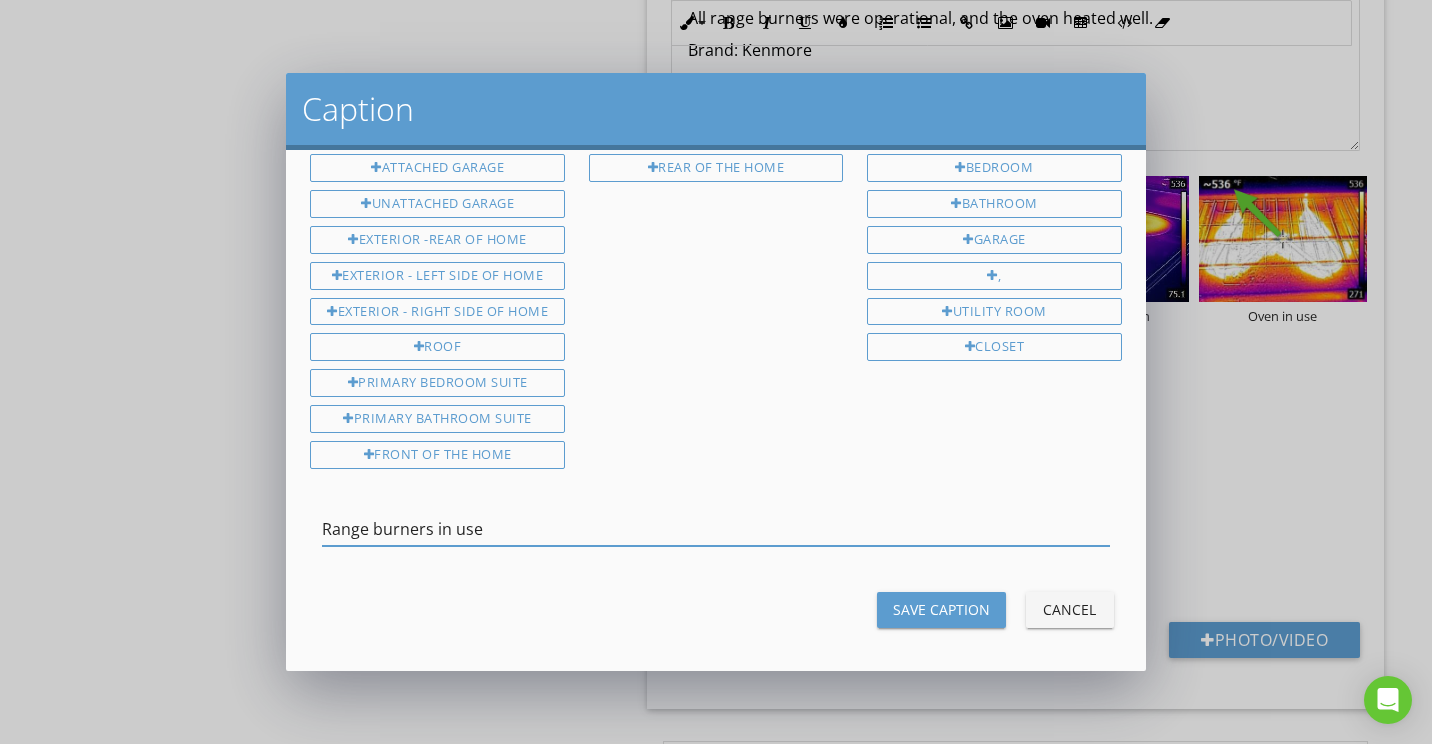 type on "Range burners in use" 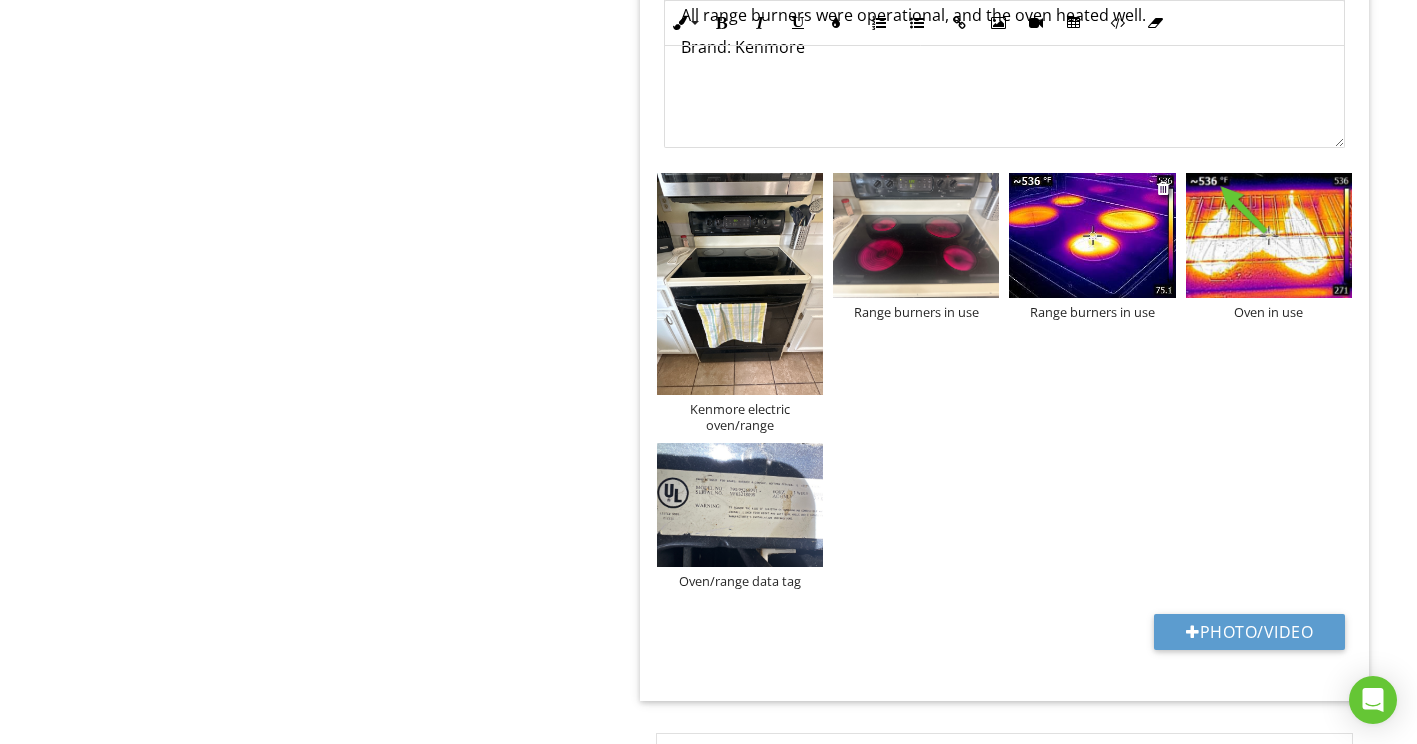 click at bounding box center [1092, 235] 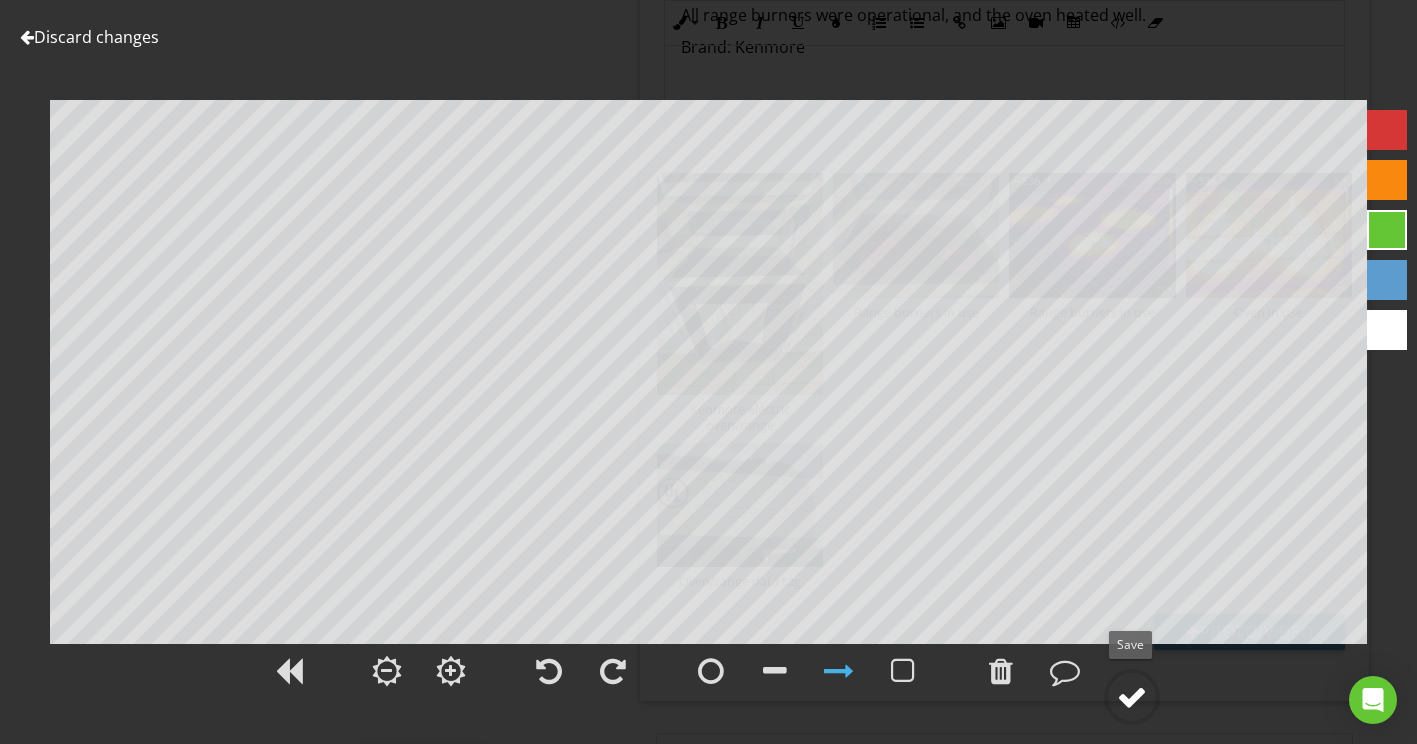 click at bounding box center (1132, 697) 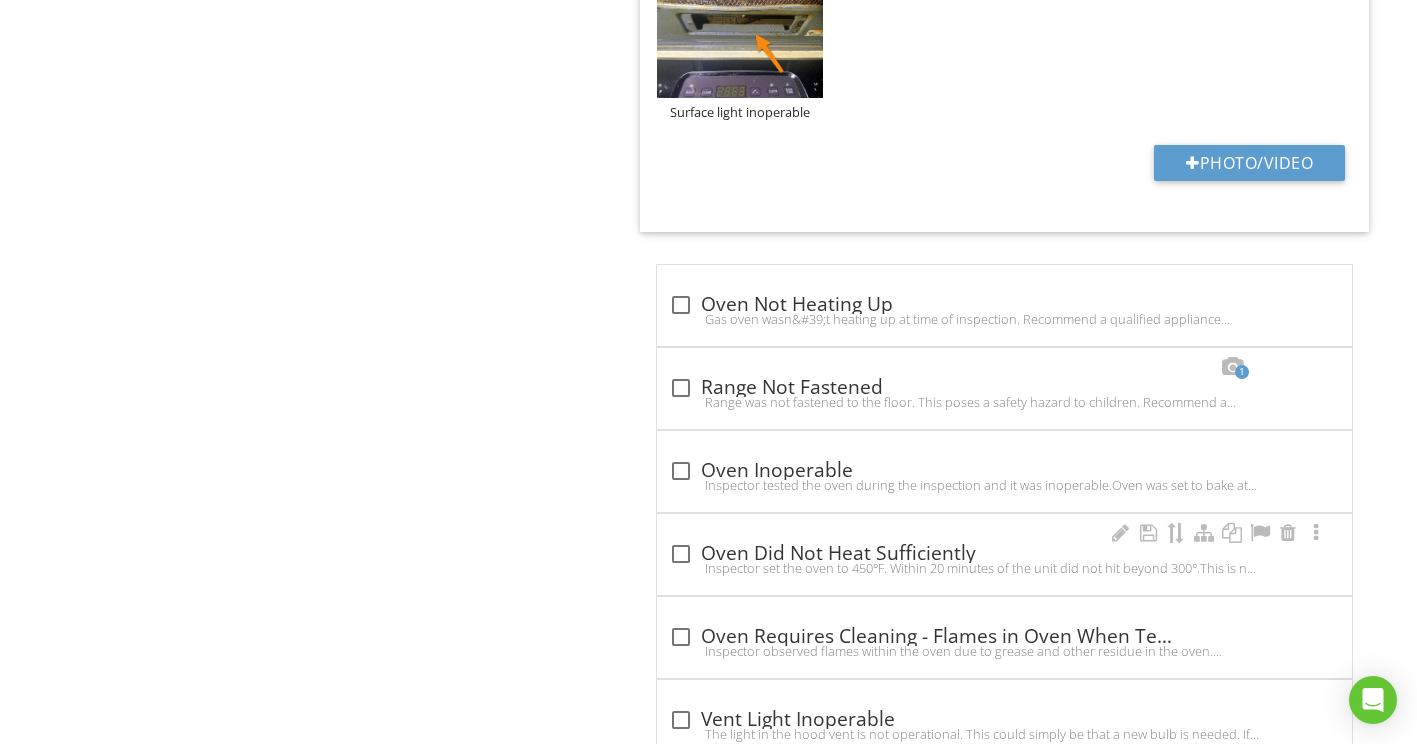 scroll, scrollTop: 5200, scrollLeft: 0, axis: vertical 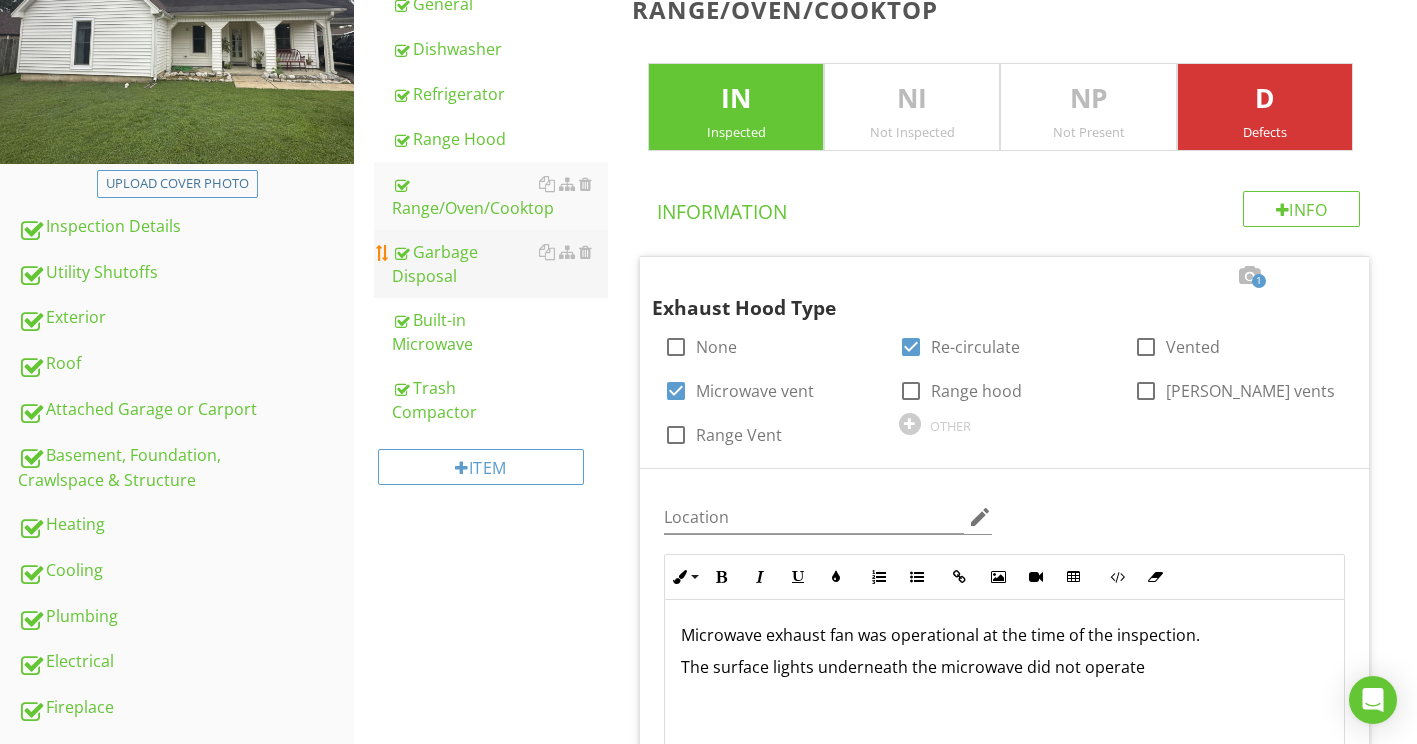 click on "Garbage Disposal" at bounding box center (500, 264) 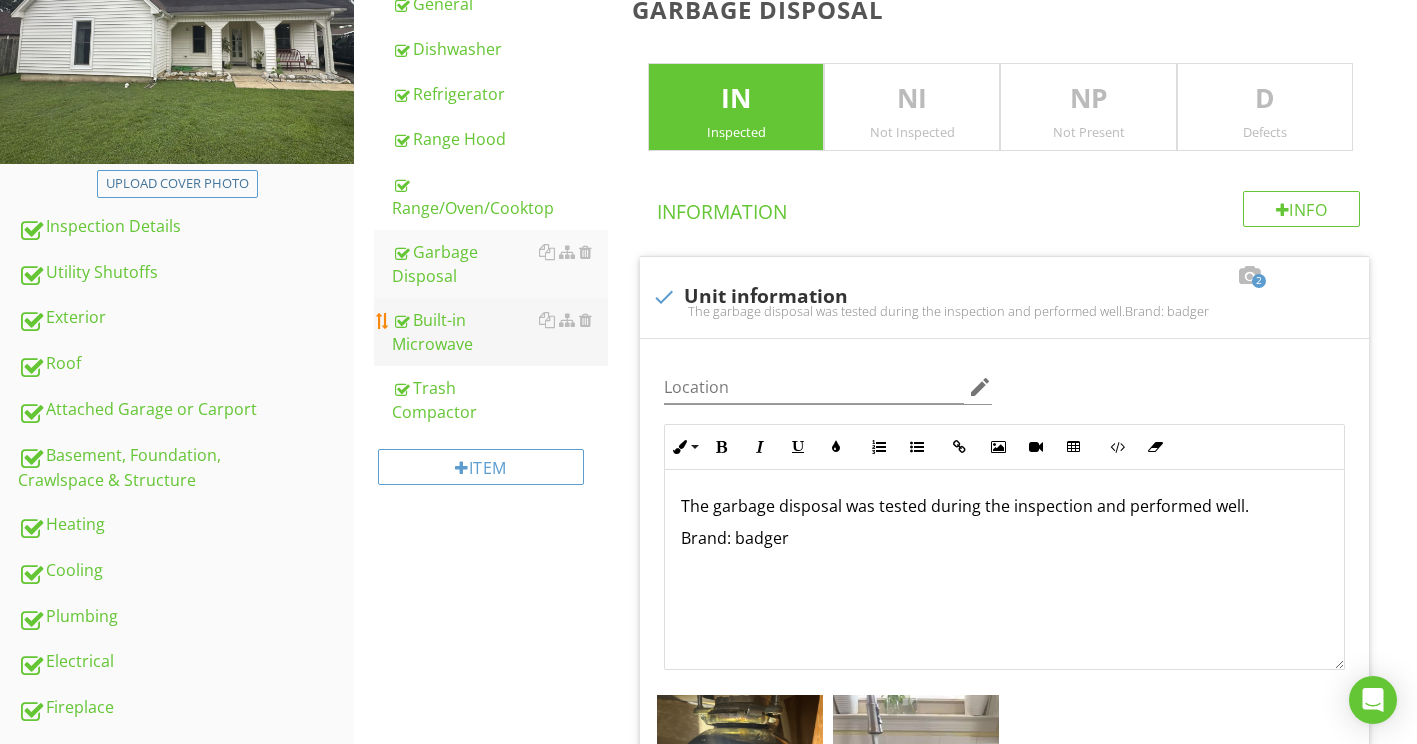 click on "Built-in Microwave" at bounding box center (500, 332) 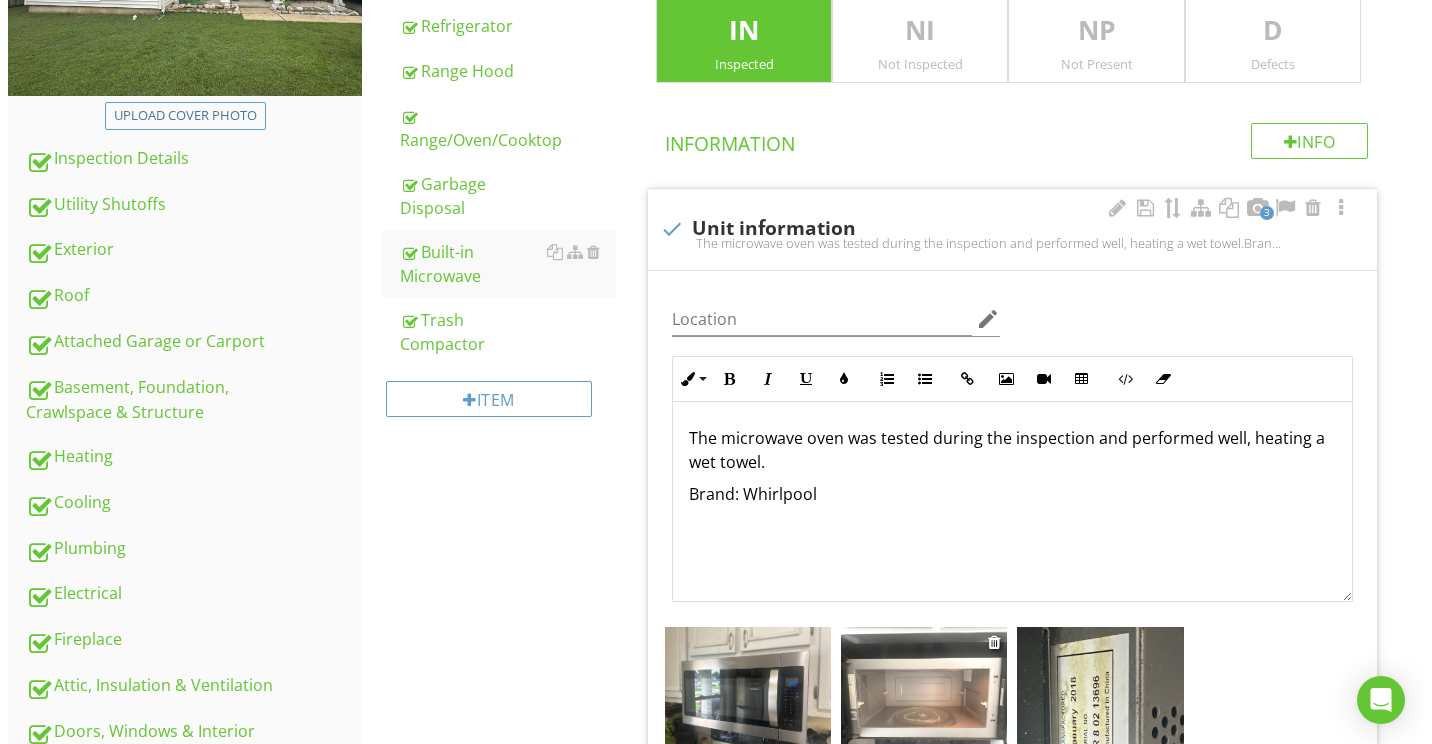 scroll, scrollTop: 808, scrollLeft: 0, axis: vertical 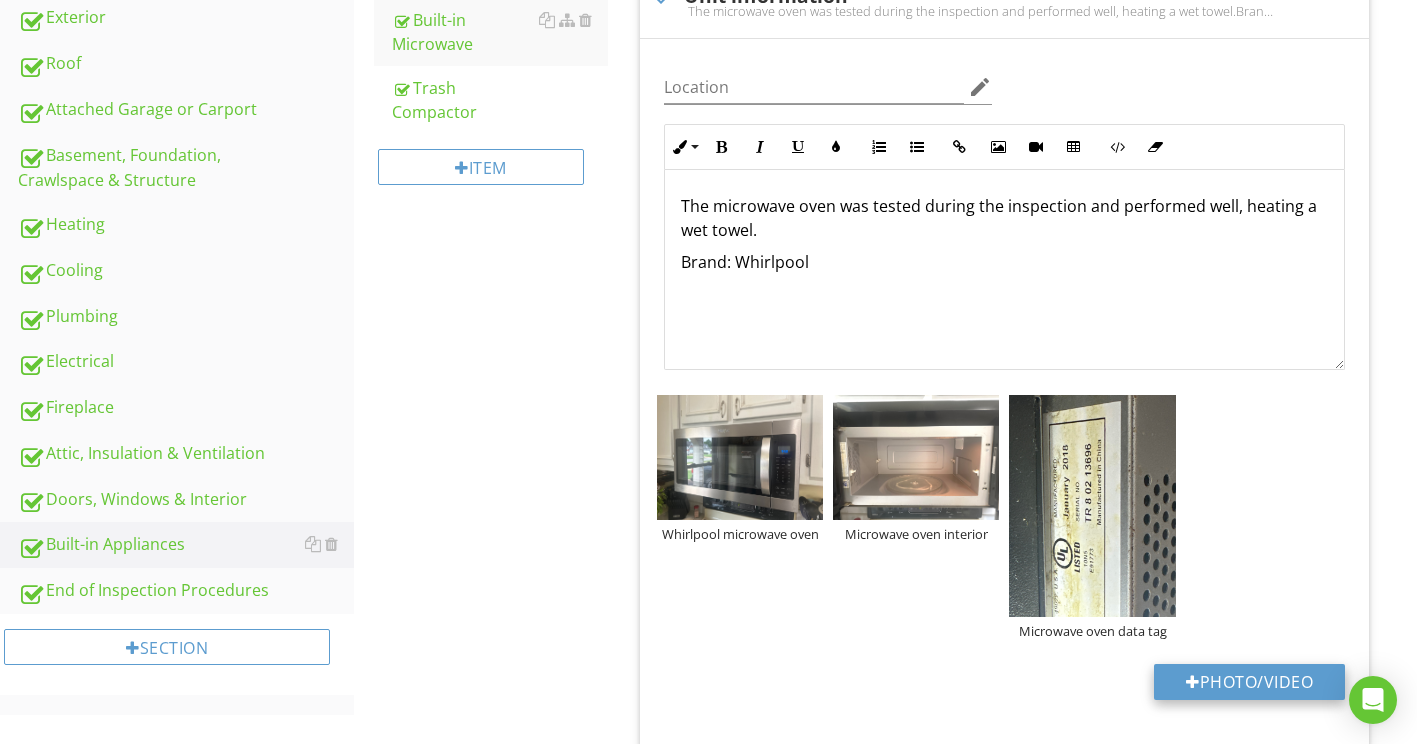 click on "Photo/Video" at bounding box center (1249, 682) 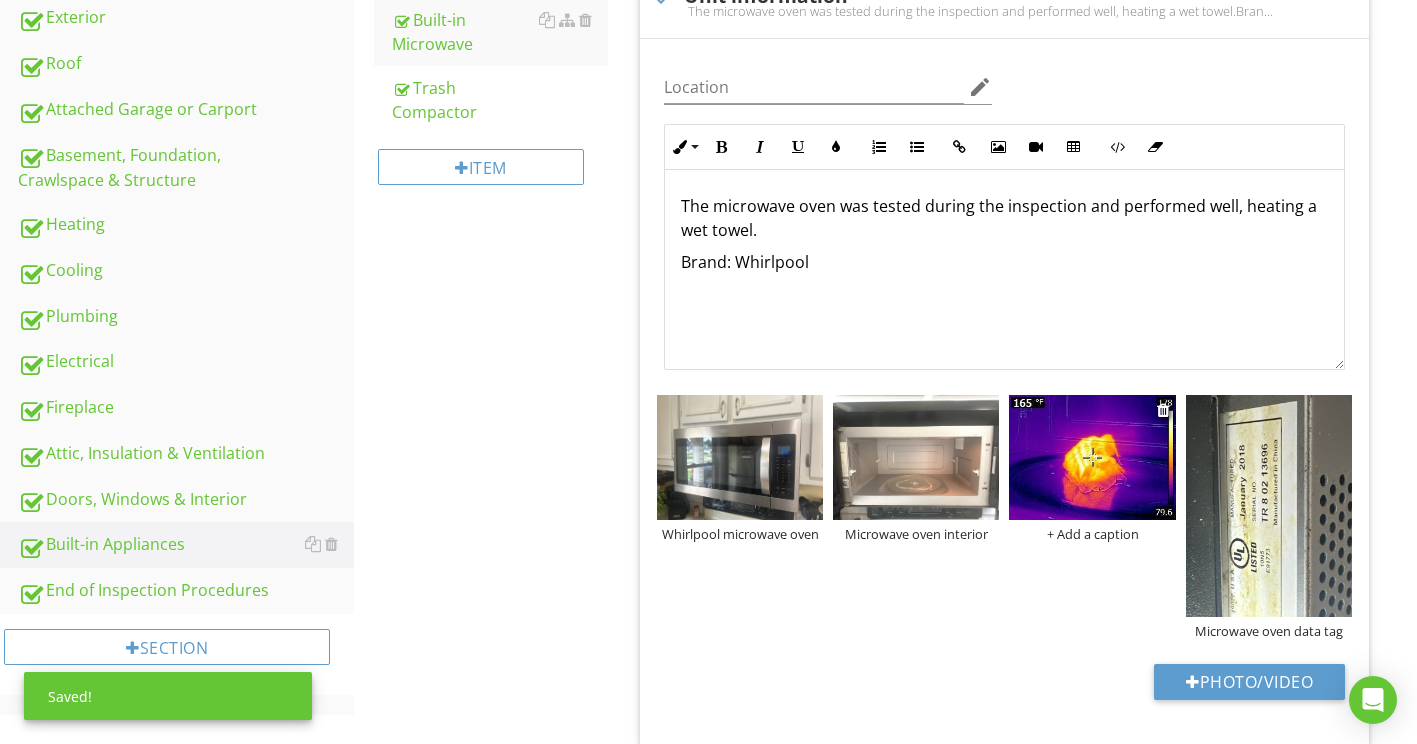 click on "+ Add a caption" at bounding box center (1092, 534) 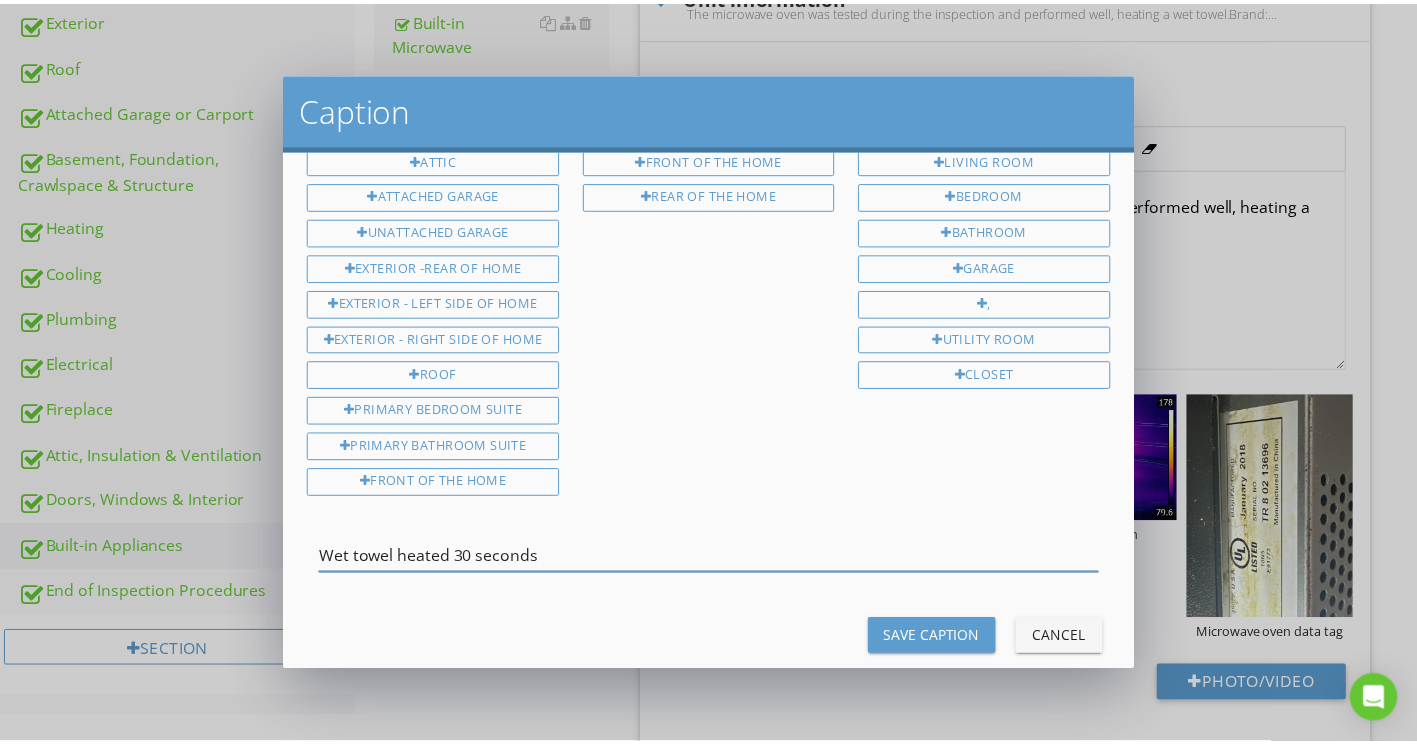 scroll, scrollTop: 100, scrollLeft: 0, axis: vertical 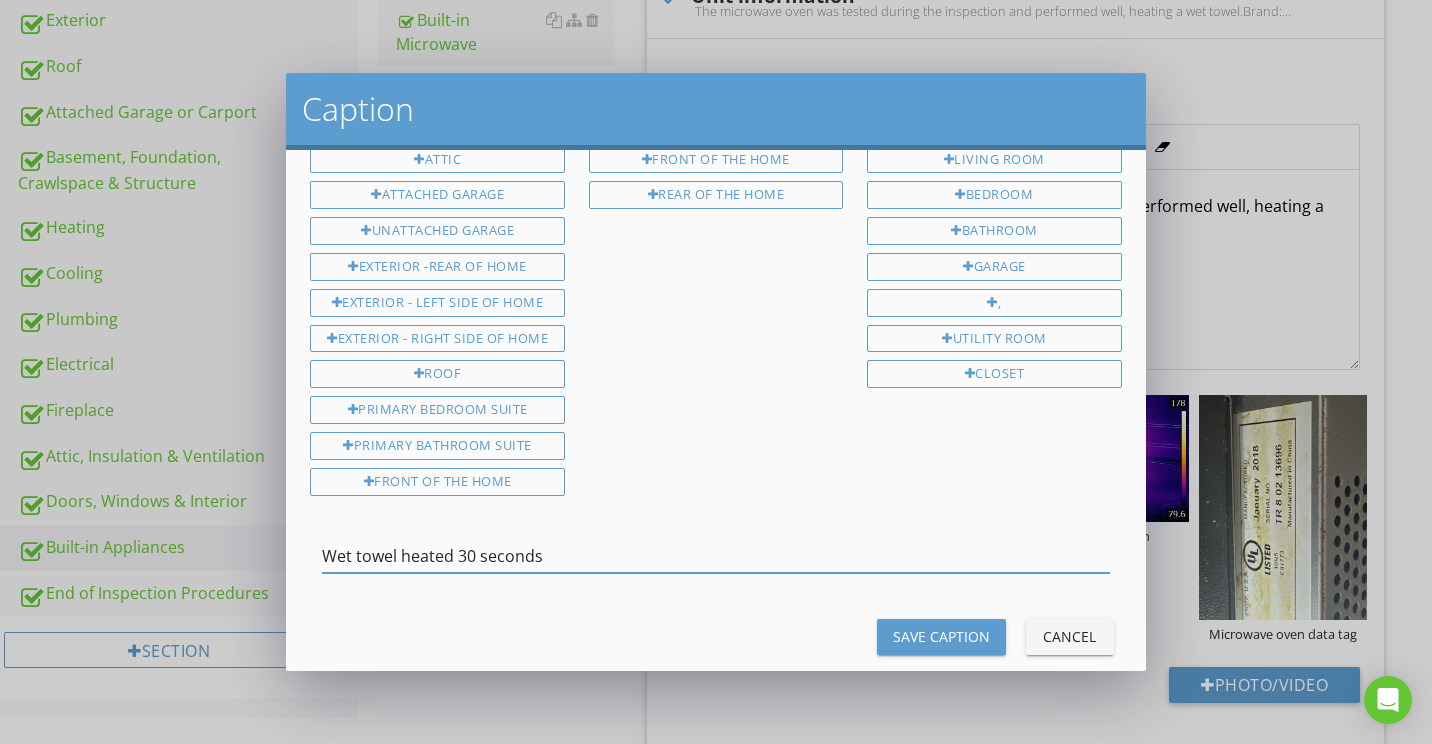 type on "Wet towel heated 30 seconds" 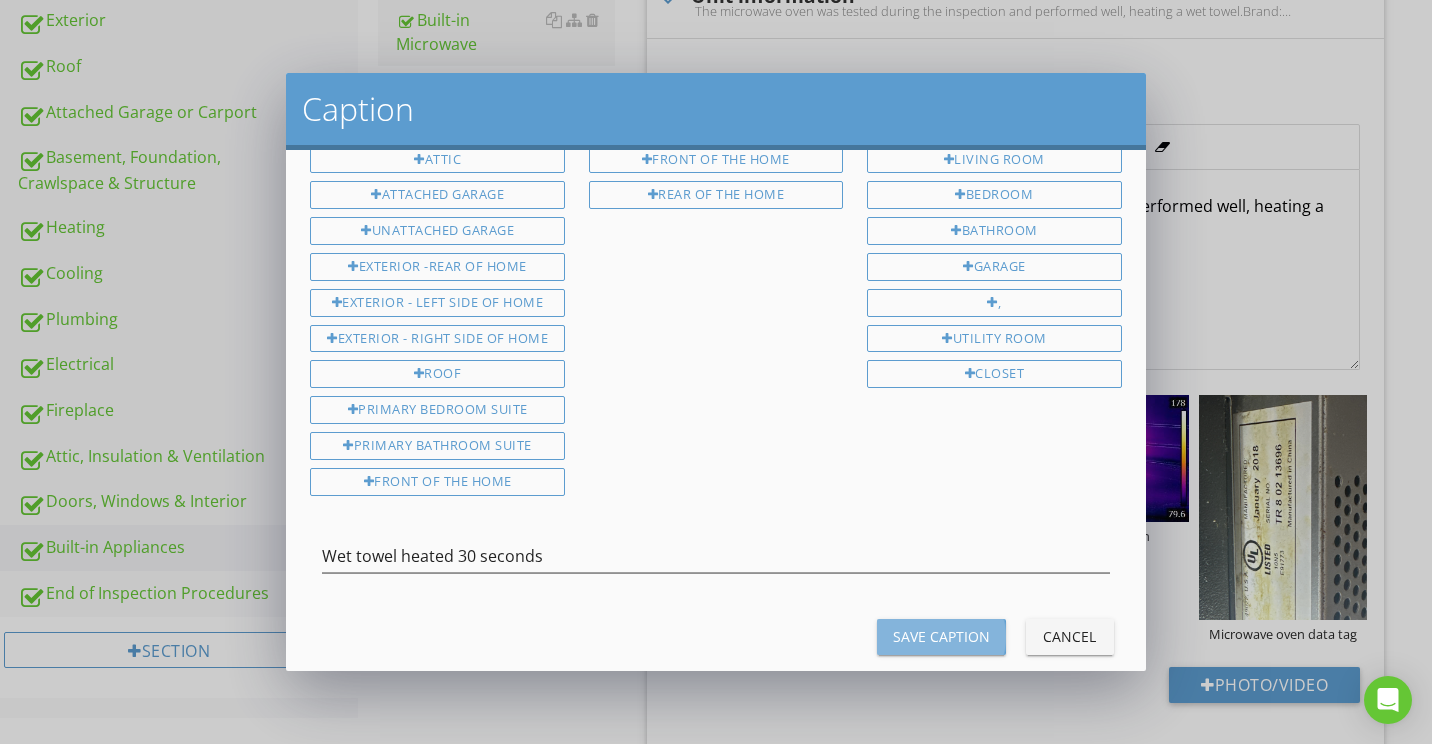 click on "Save Caption" at bounding box center [941, 636] 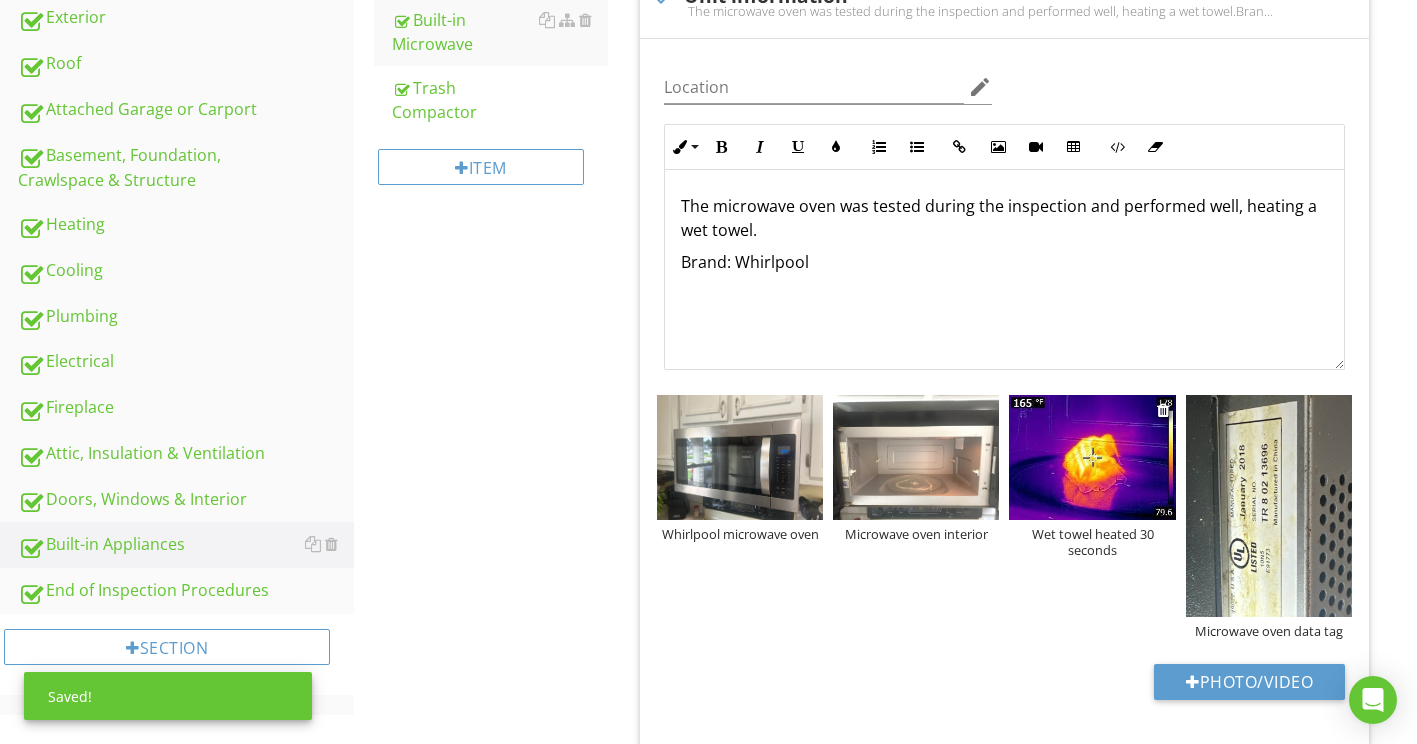 click at bounding box center [1092, 457] 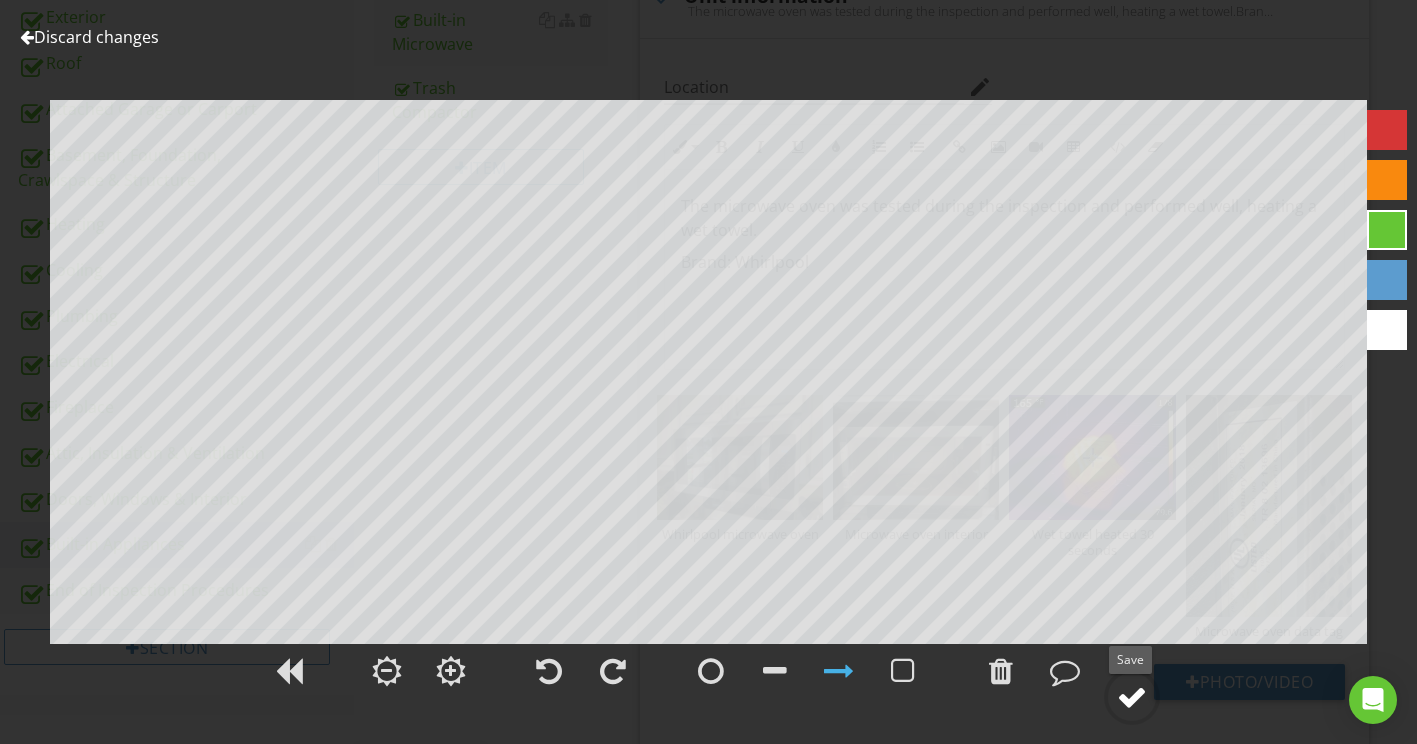 click at bounding box center [1132, 697] 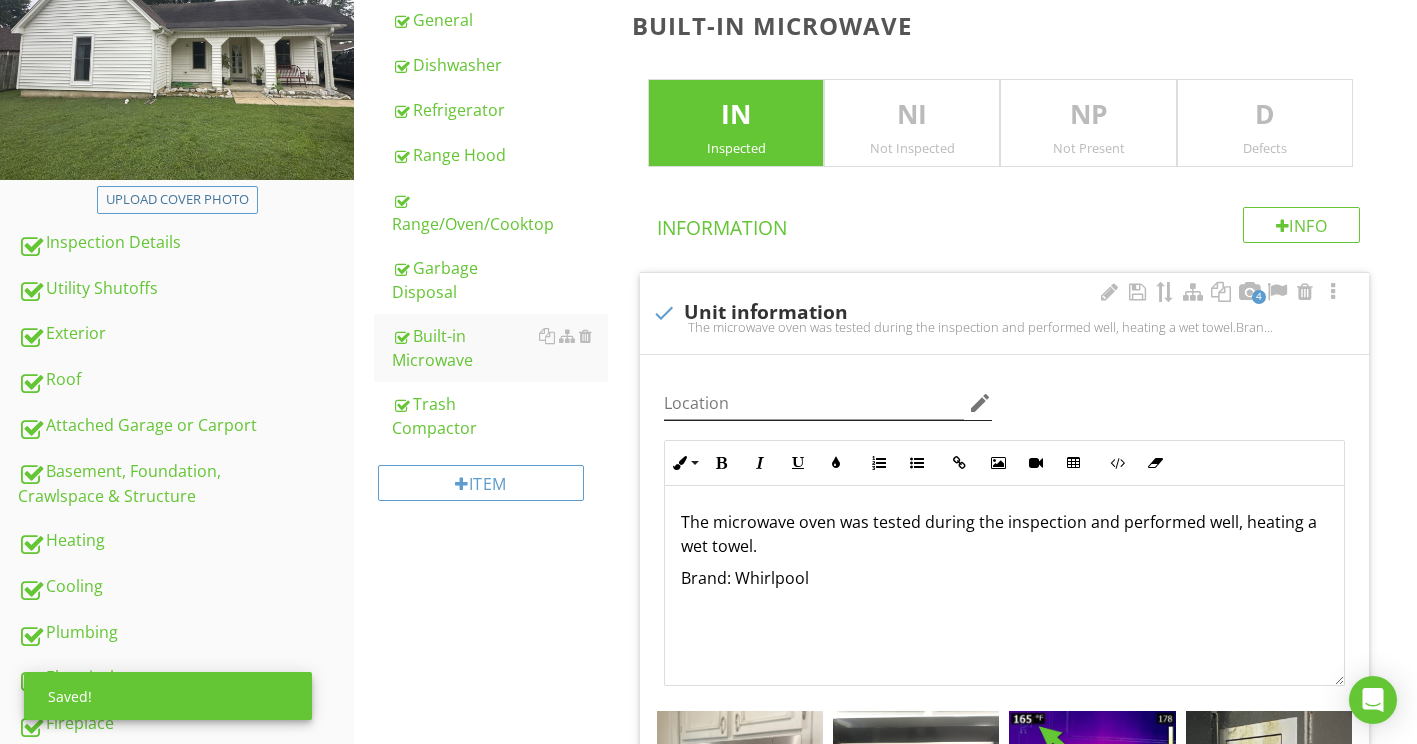 scroll, scrollTop: 508, scrollLeft: 0, axis: vertical 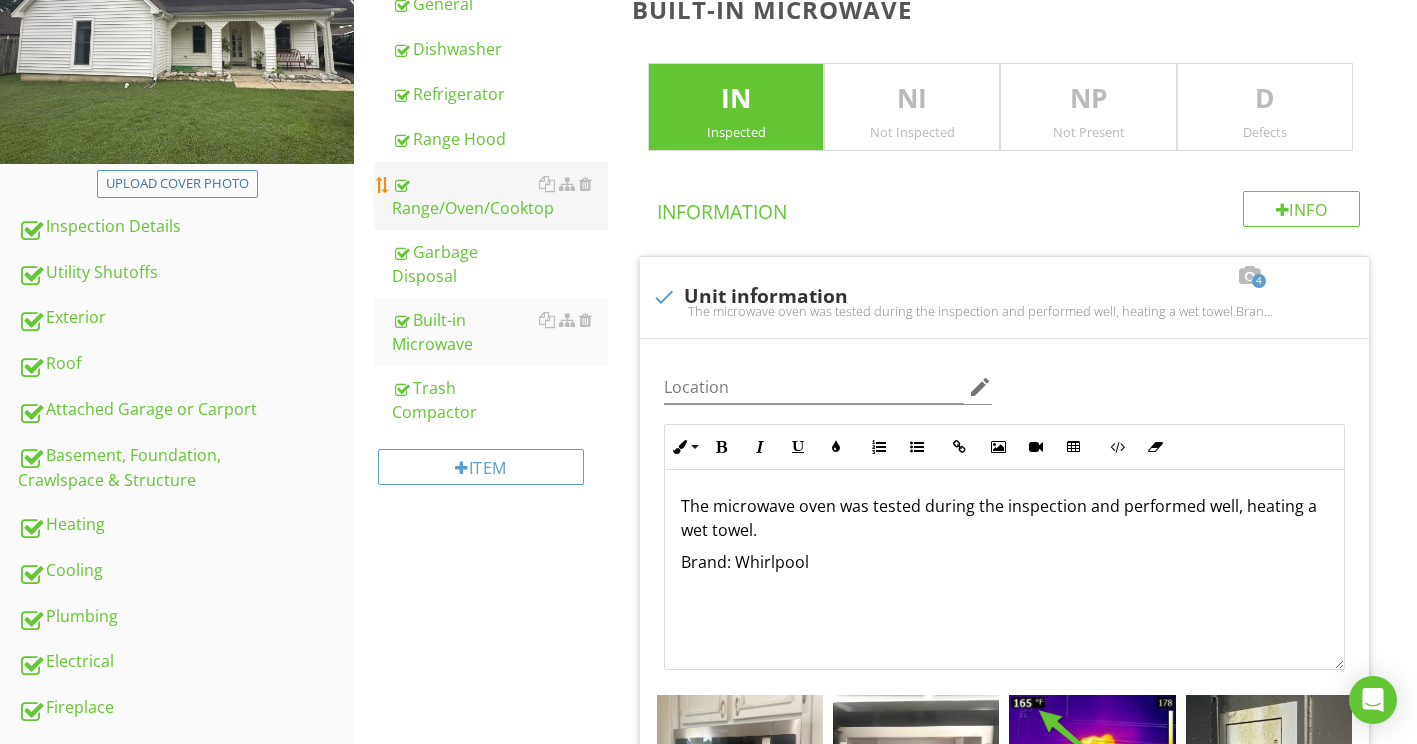 click on "Range/Oven/Cooktop" at bounding box center (500, 196) 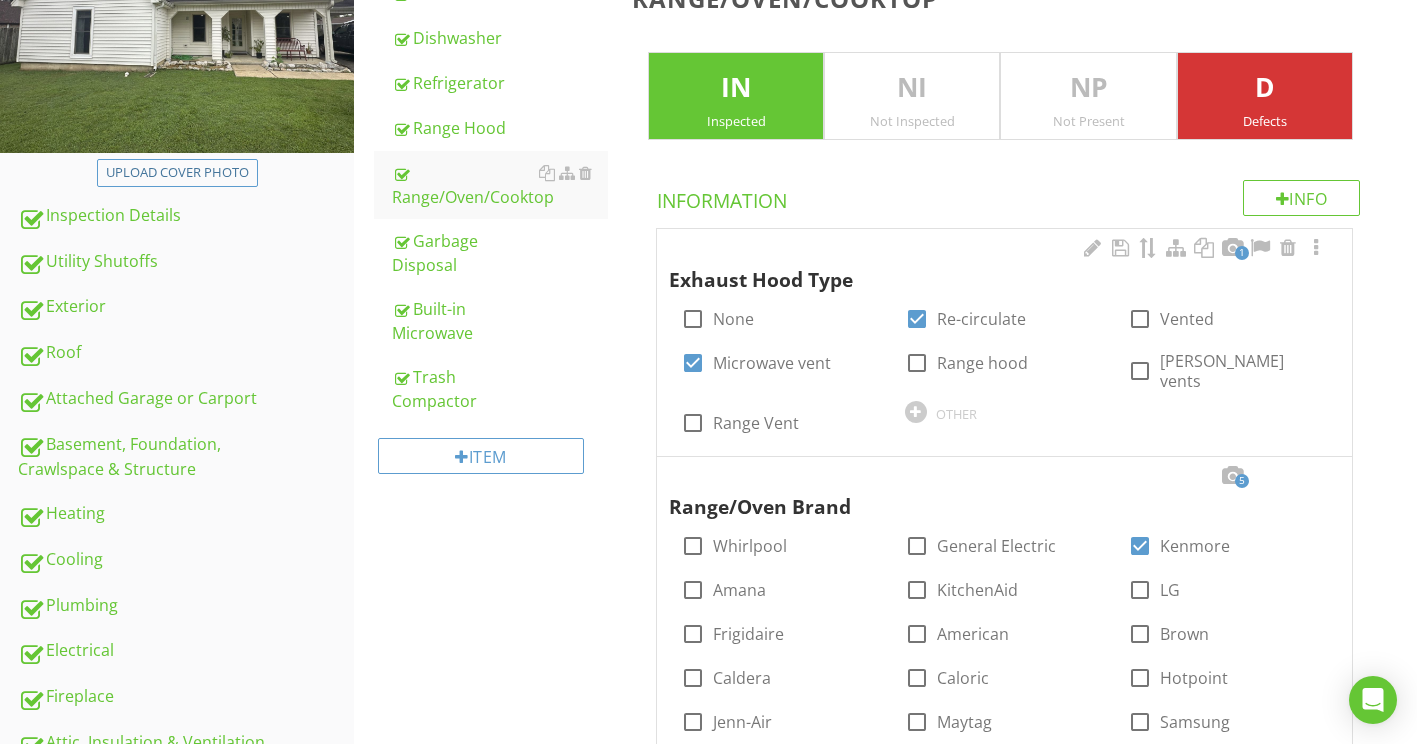scroll, scrollTop: 508, scrollLeft: 0, axis: vertical 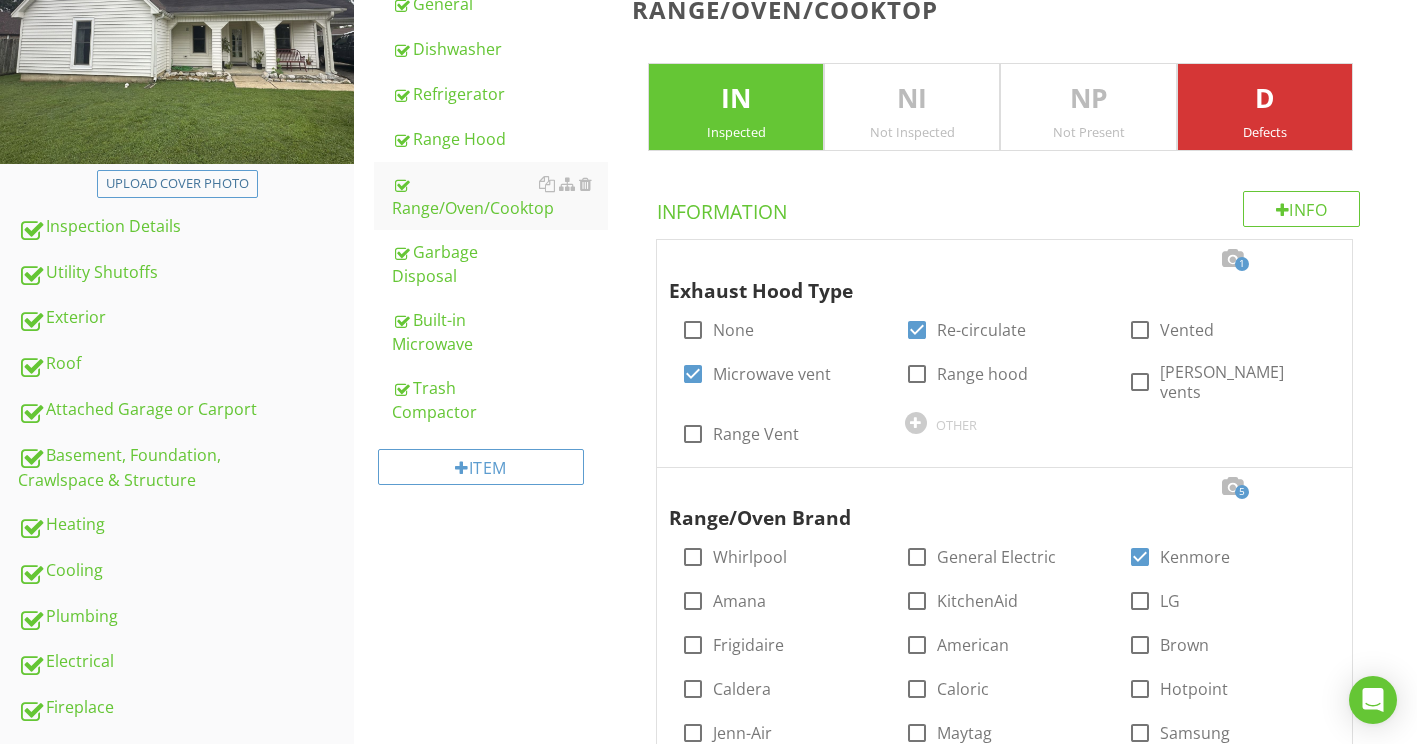 click at bounding box center (1316, 487) 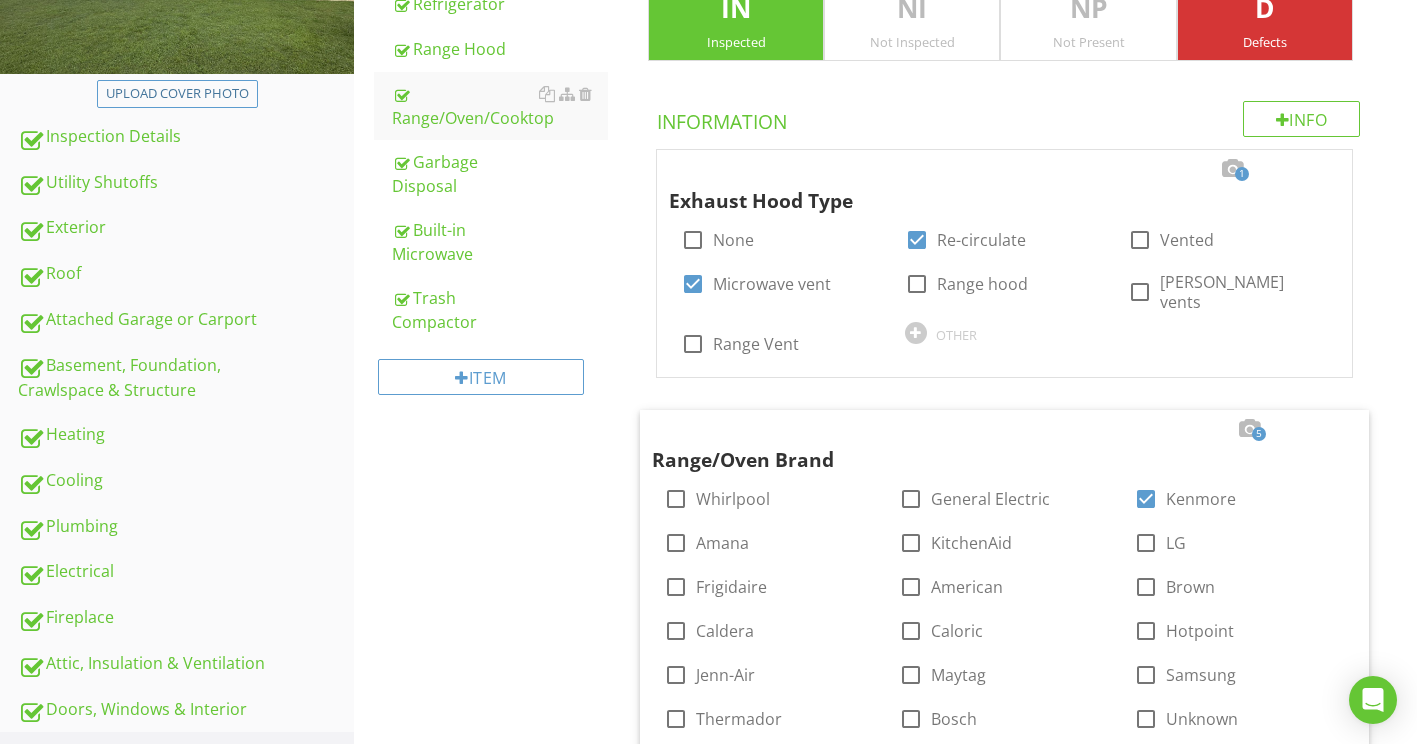 scroll, scrollTop: 1008, scrollLeft: 0, axis: vertical 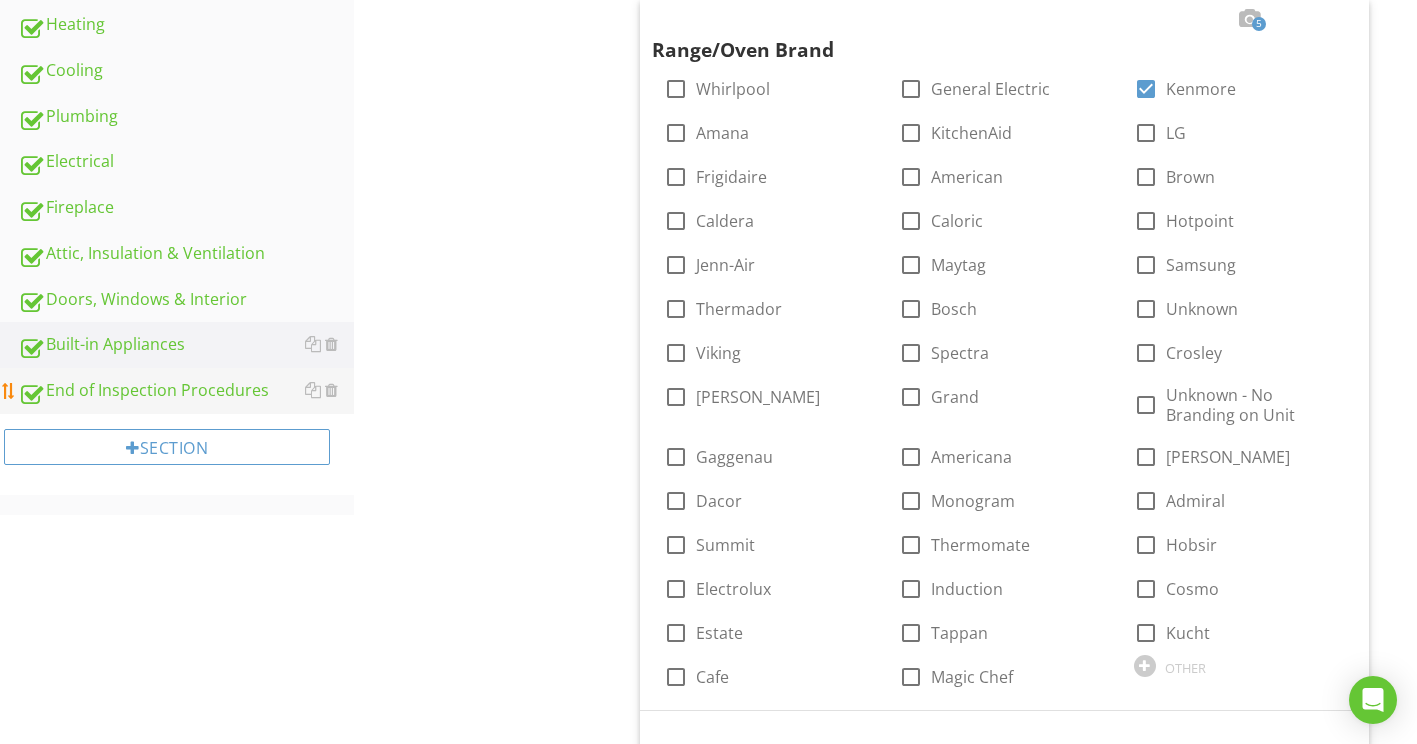 click on "End of Inspection Procedures" at bounding box center [186, 391] 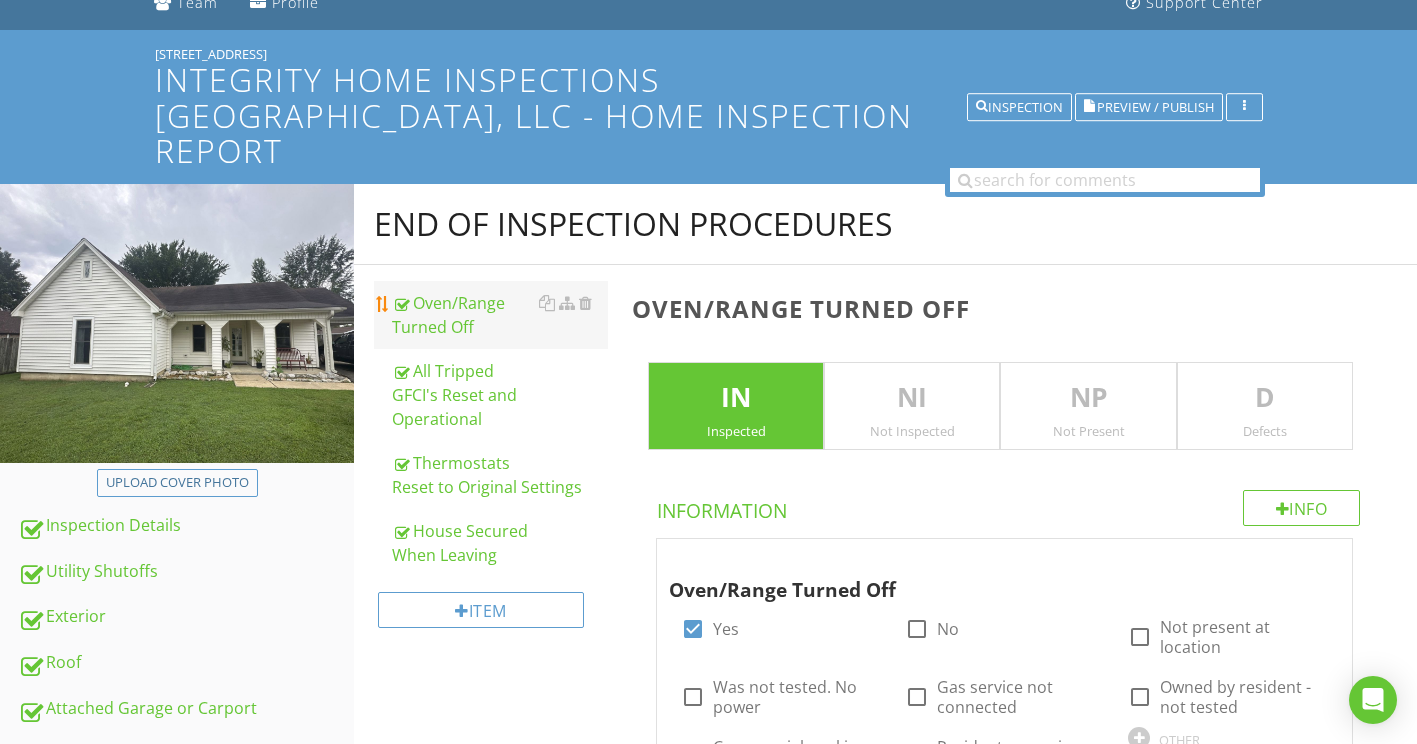 scroll, scrollTop: 143, scrollLeft: 0, axis: vertical 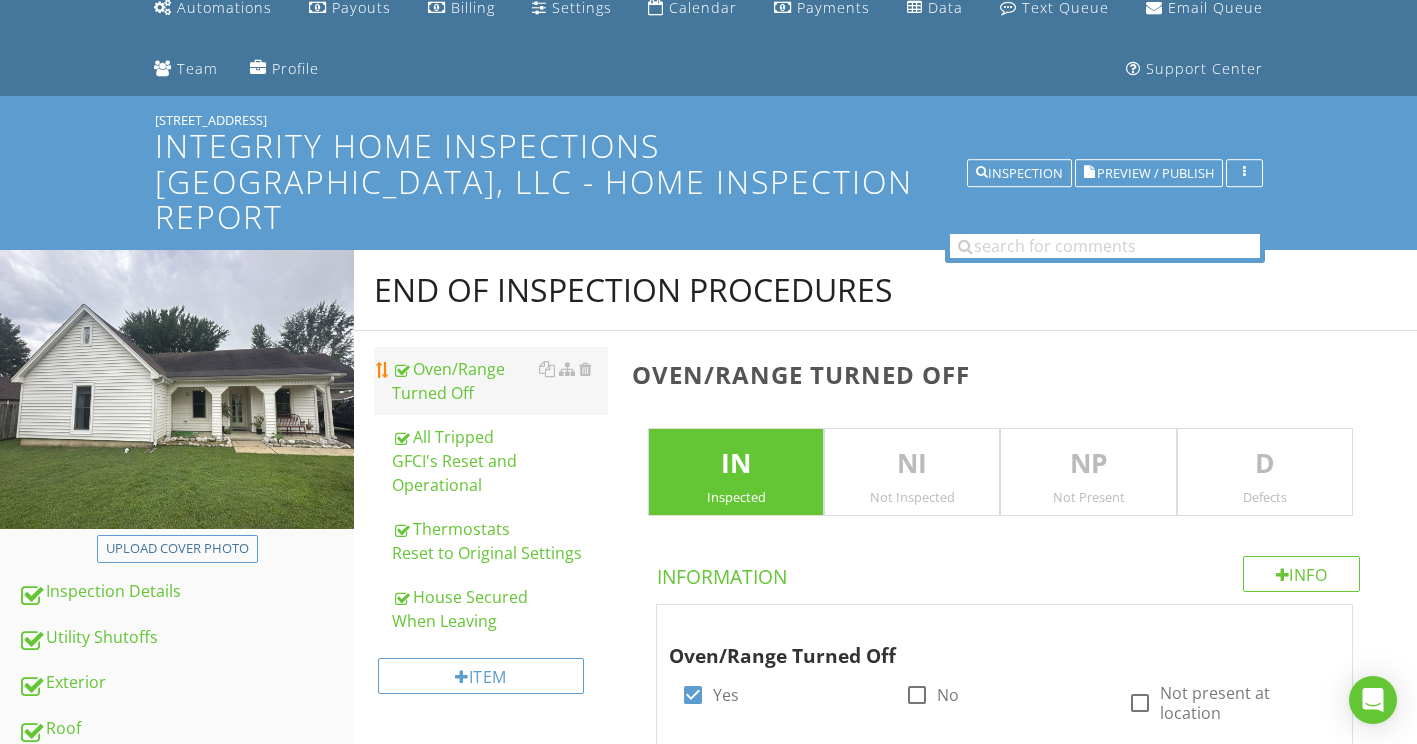 click on "Oven/Range Turned Off" at bounding box center [500, 381] 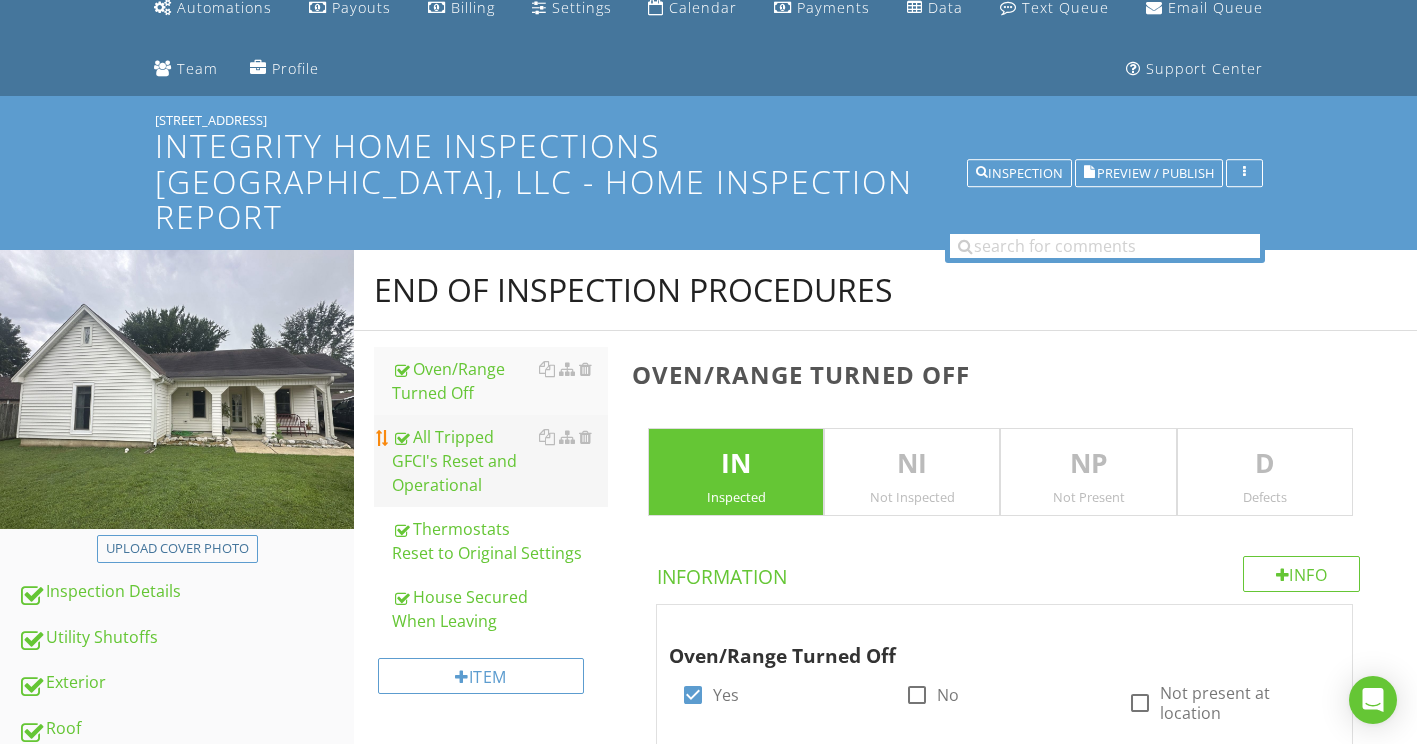click on "All Tripped GFCI's Reset and Operational" at bounding box center [500, 461] 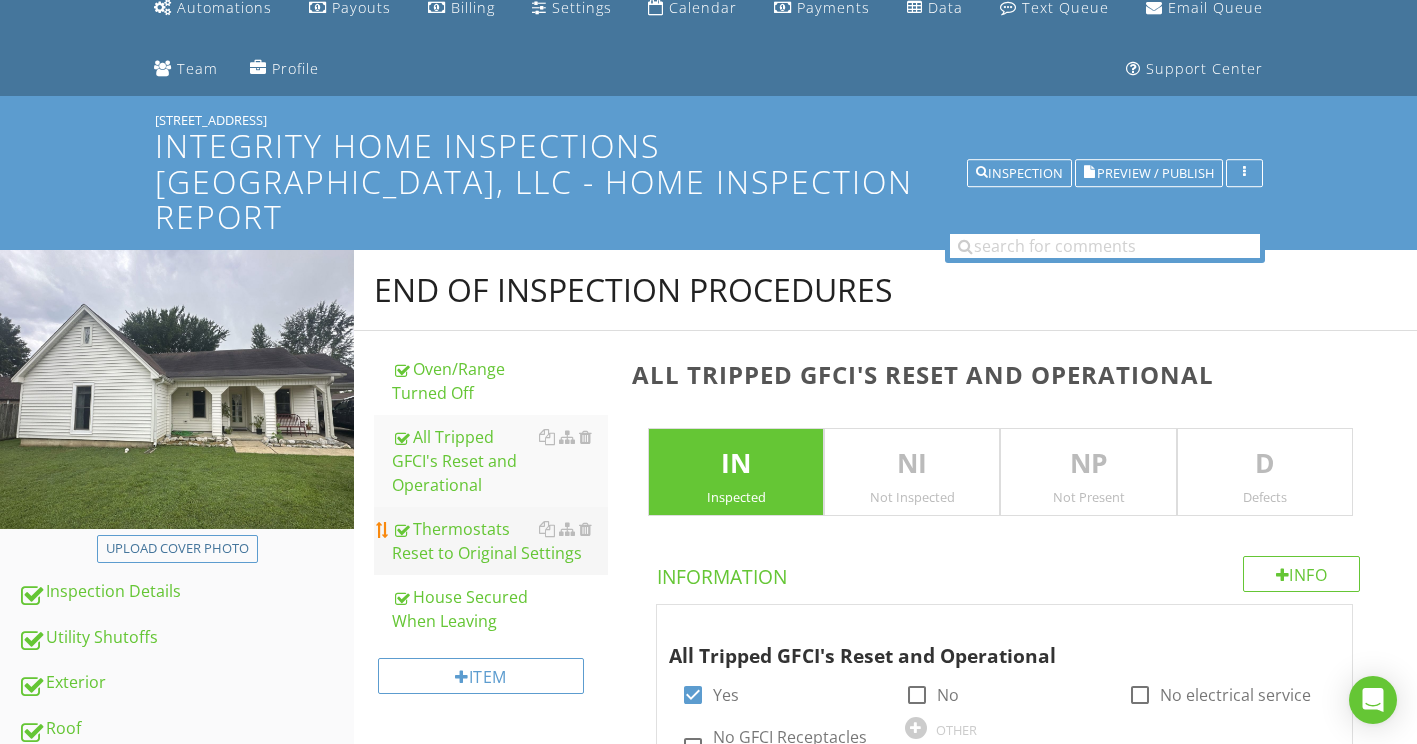 click on "Thermostats Reset to Original Settings" at bounding box center [500, 541] 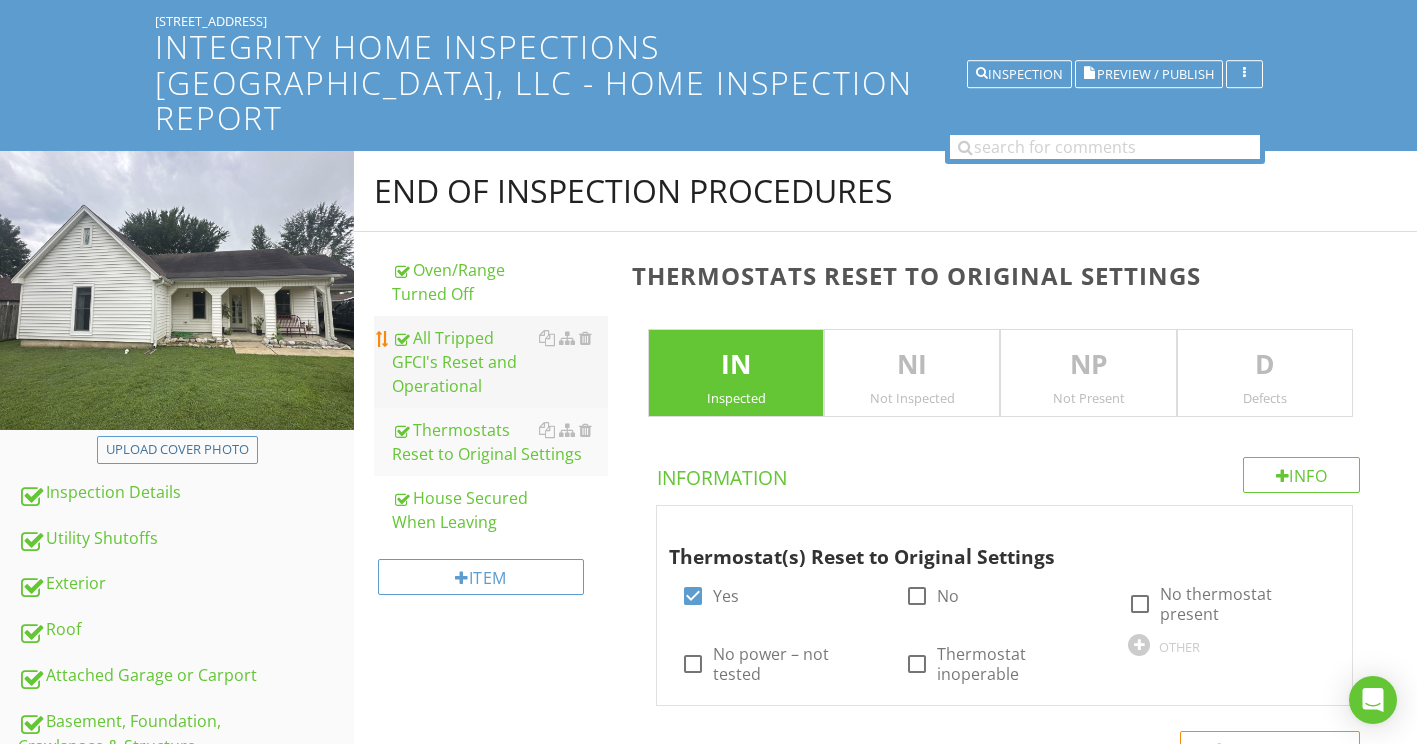 scroll, scrollTop: 243, scrollLeft: 0, axis: vertical 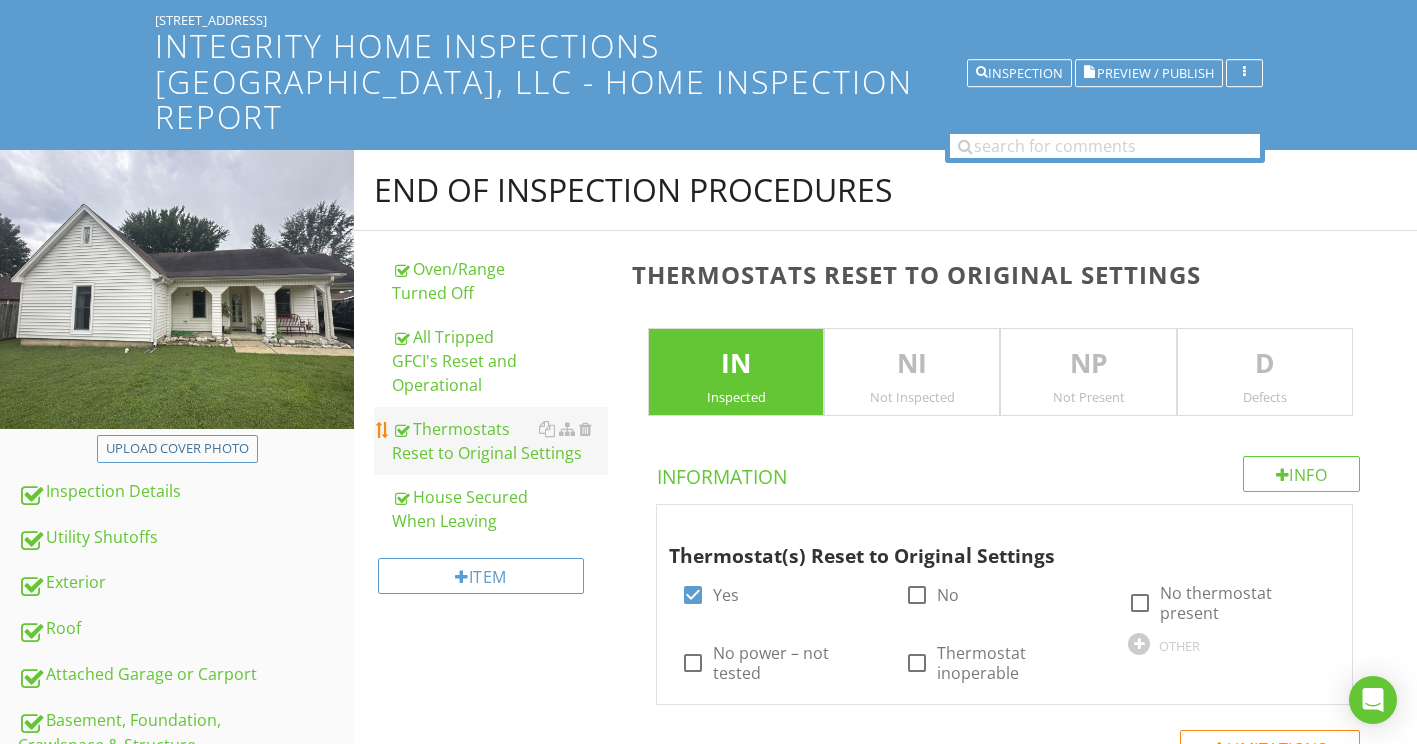 click on "Thermostats Reset to Original Settings" at bounding box center [500, 441] 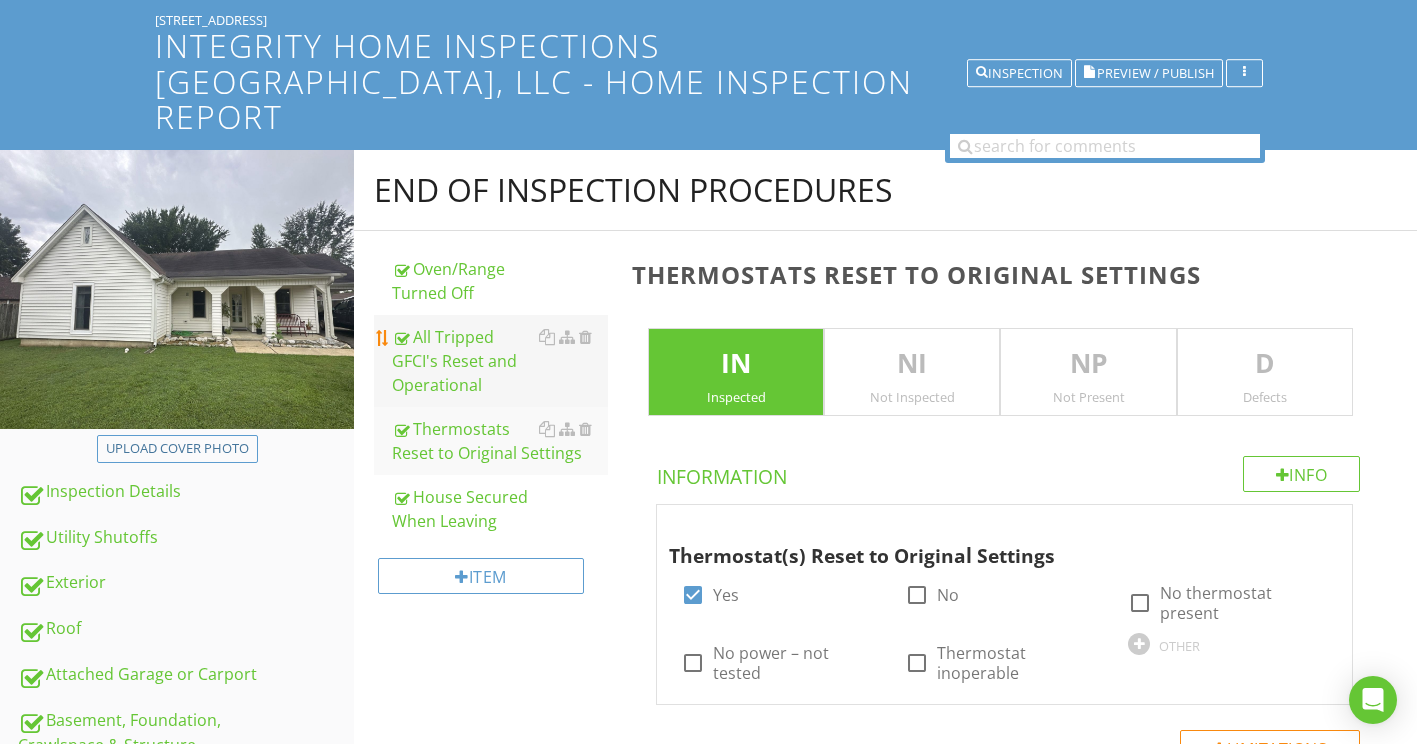 click on "All Tripped GFCI's Reset and Operational" at bounding box center [500, 361] 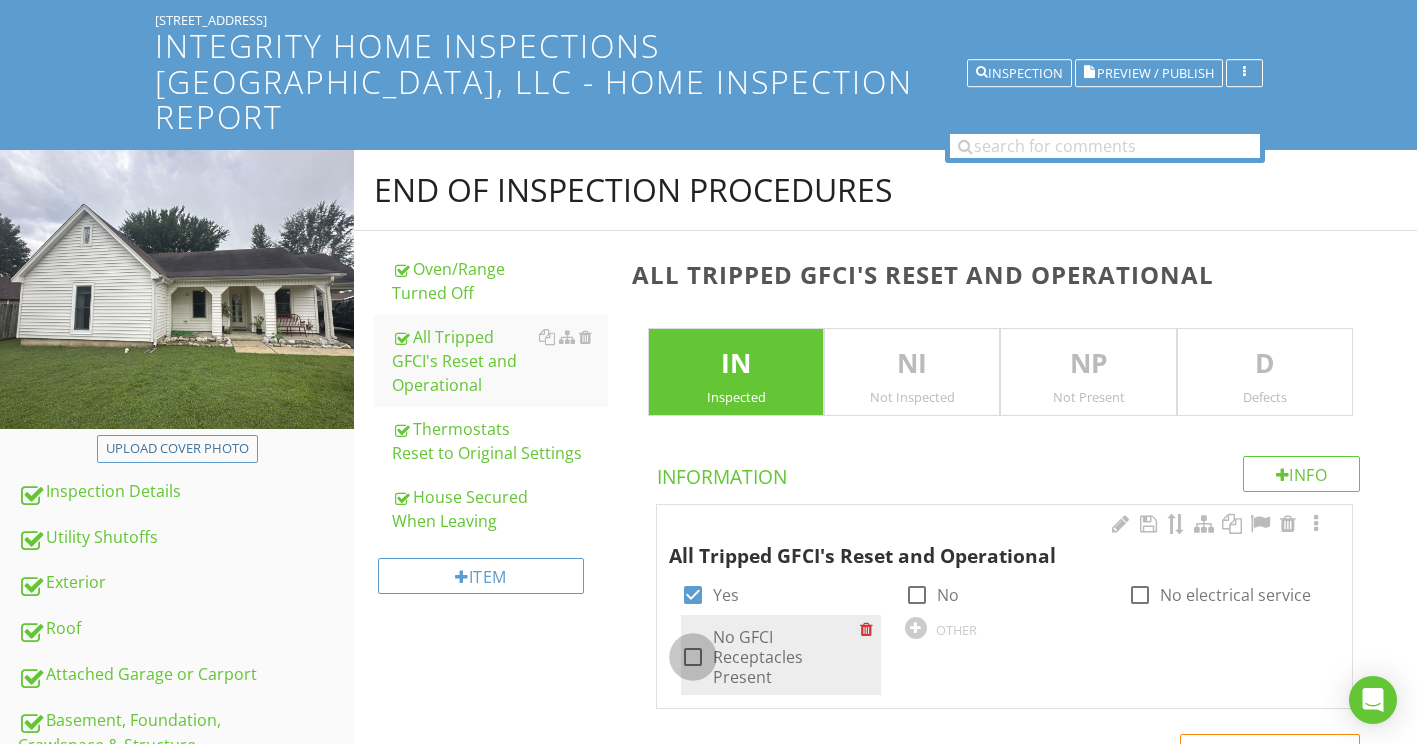 click at bounding box center [693, 657] 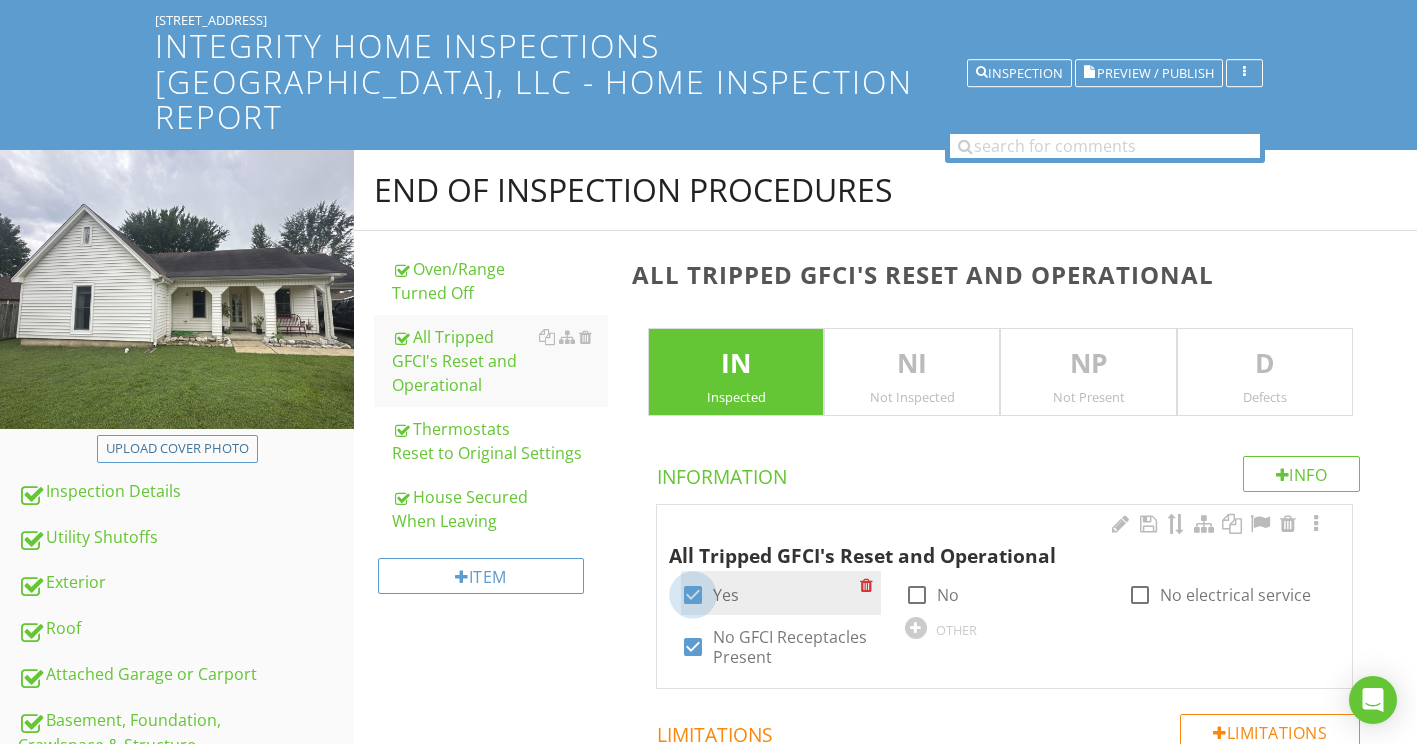 click at bounding box center [693, 595] 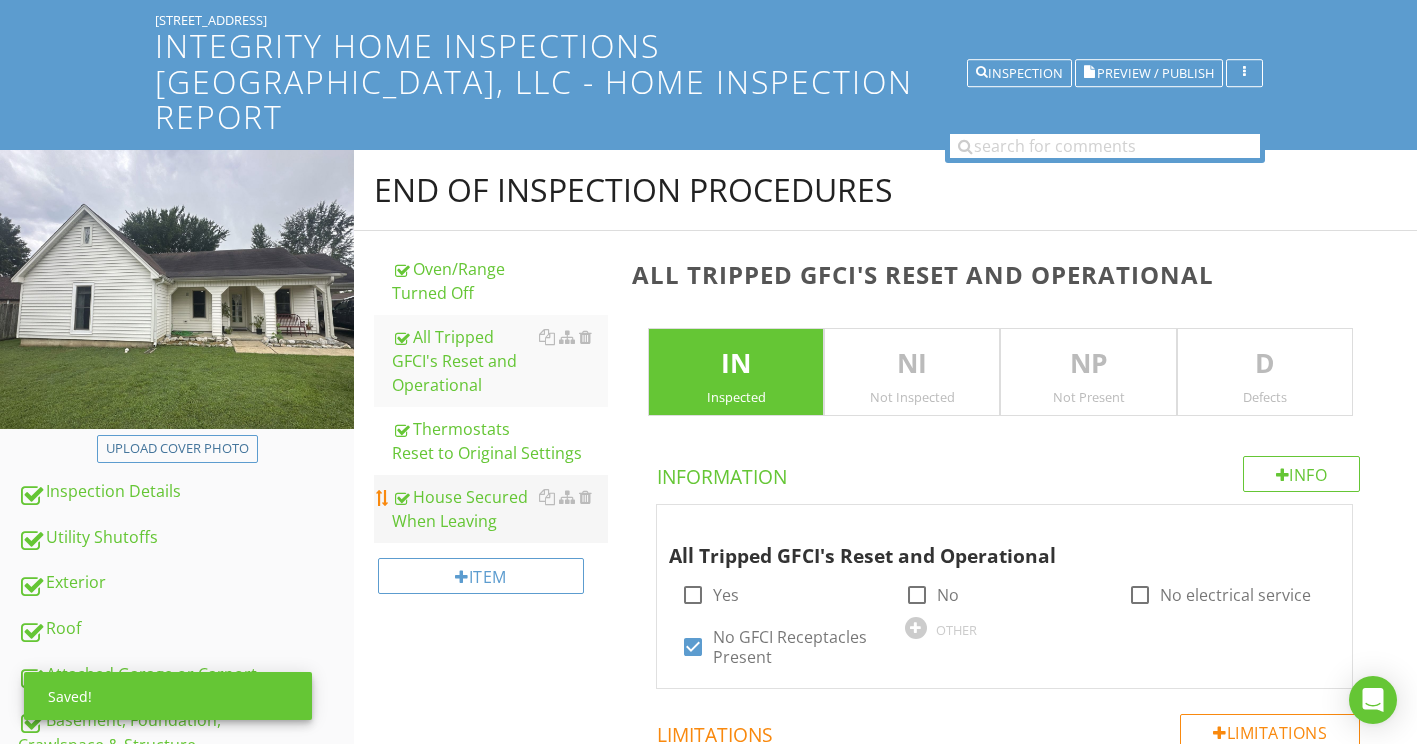 click on "House Secured When Leaving" at bounding box center [500, 509] 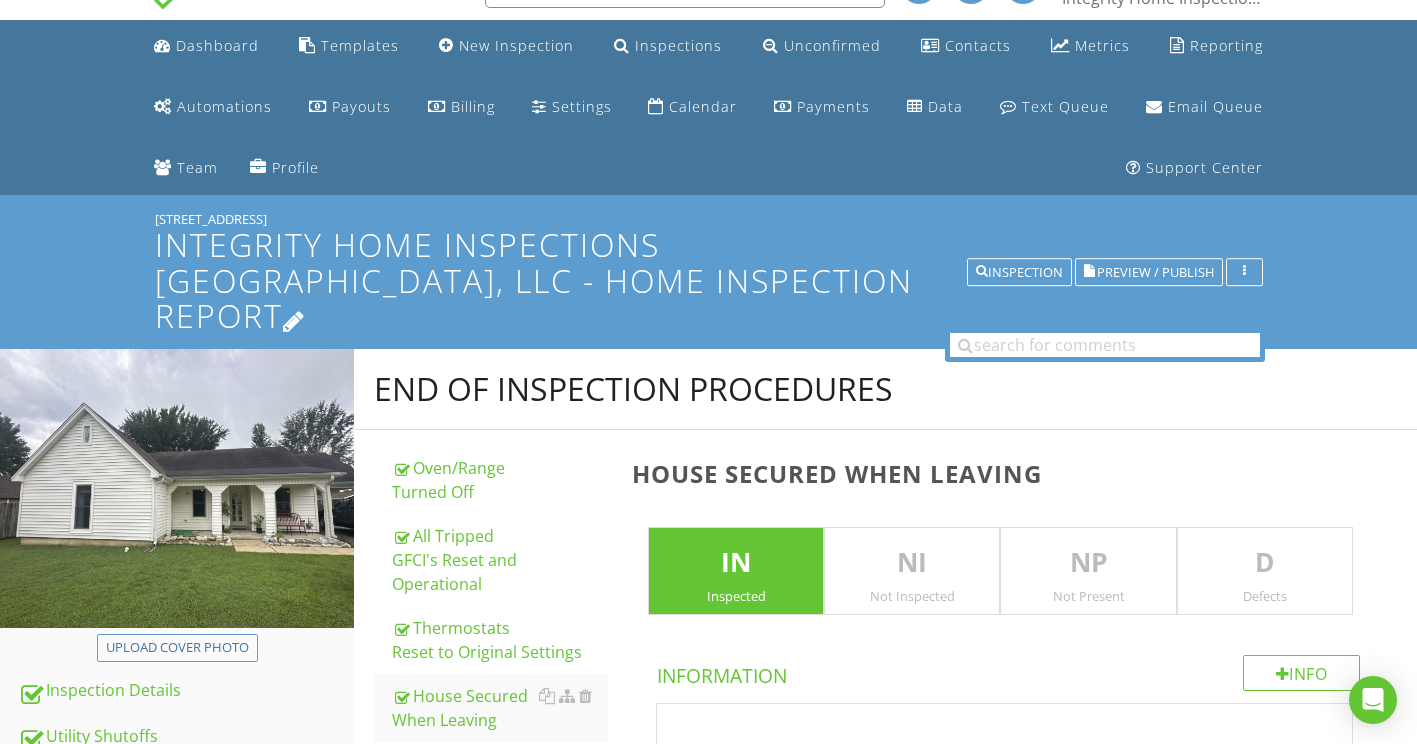 scroll, scrollTop: 0, scrollLeft: 0, axis: both 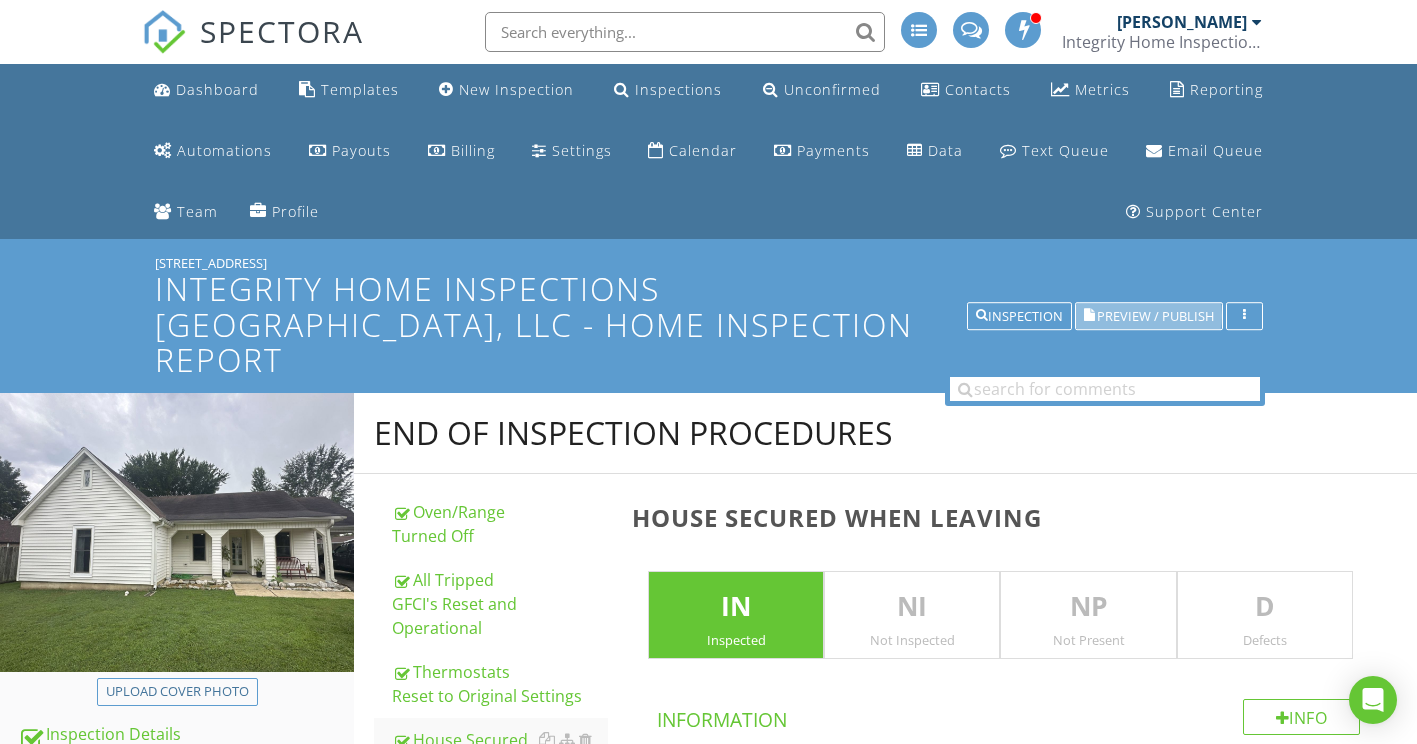 click on "Preview / Publish" at bounding box center (1155, 316) 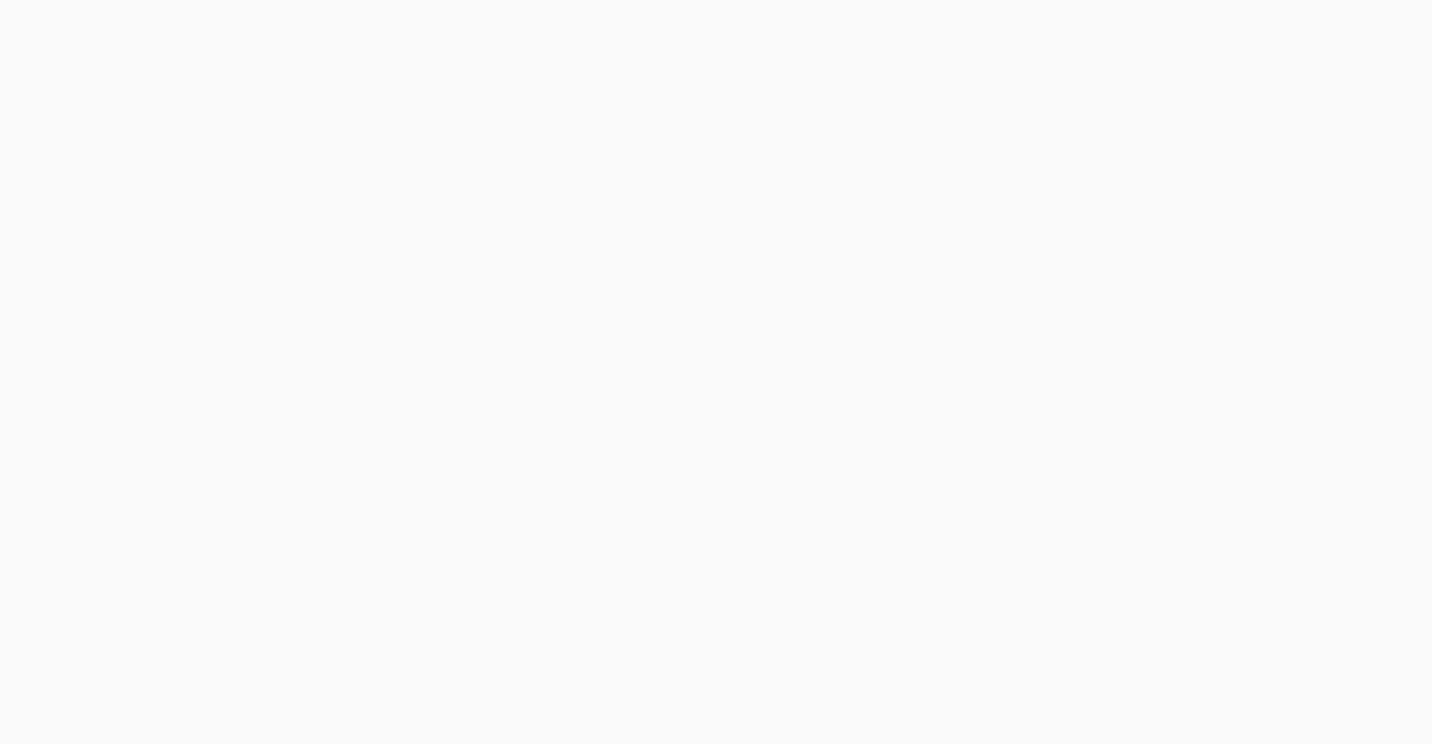 scroll, scrollTop: 0, scrollLeft: 0, axis: both 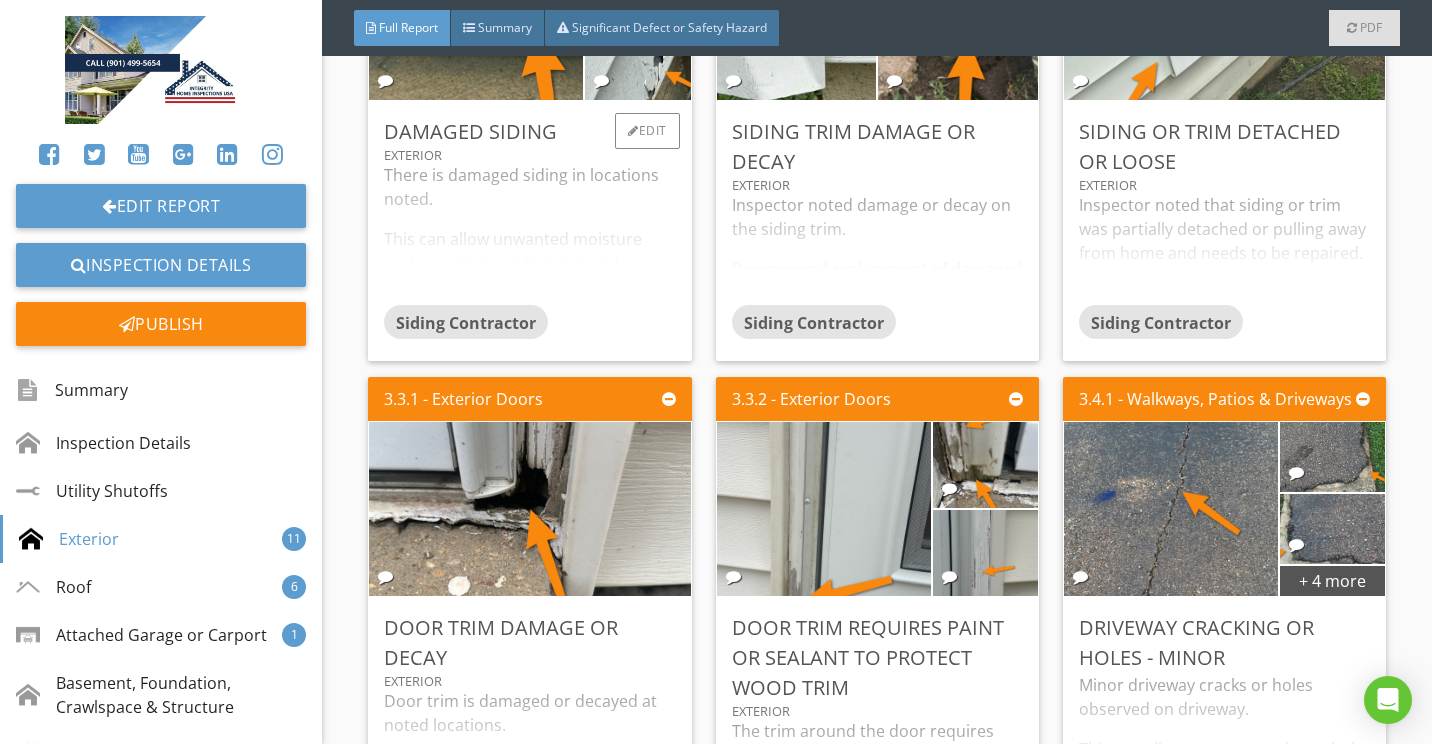 click on "There is damaged siding in locations noted.  This can allow unwanted moisture underneath the siding materials. Recommend a qualified siding professional for correction." at bounding box center [529, 234] 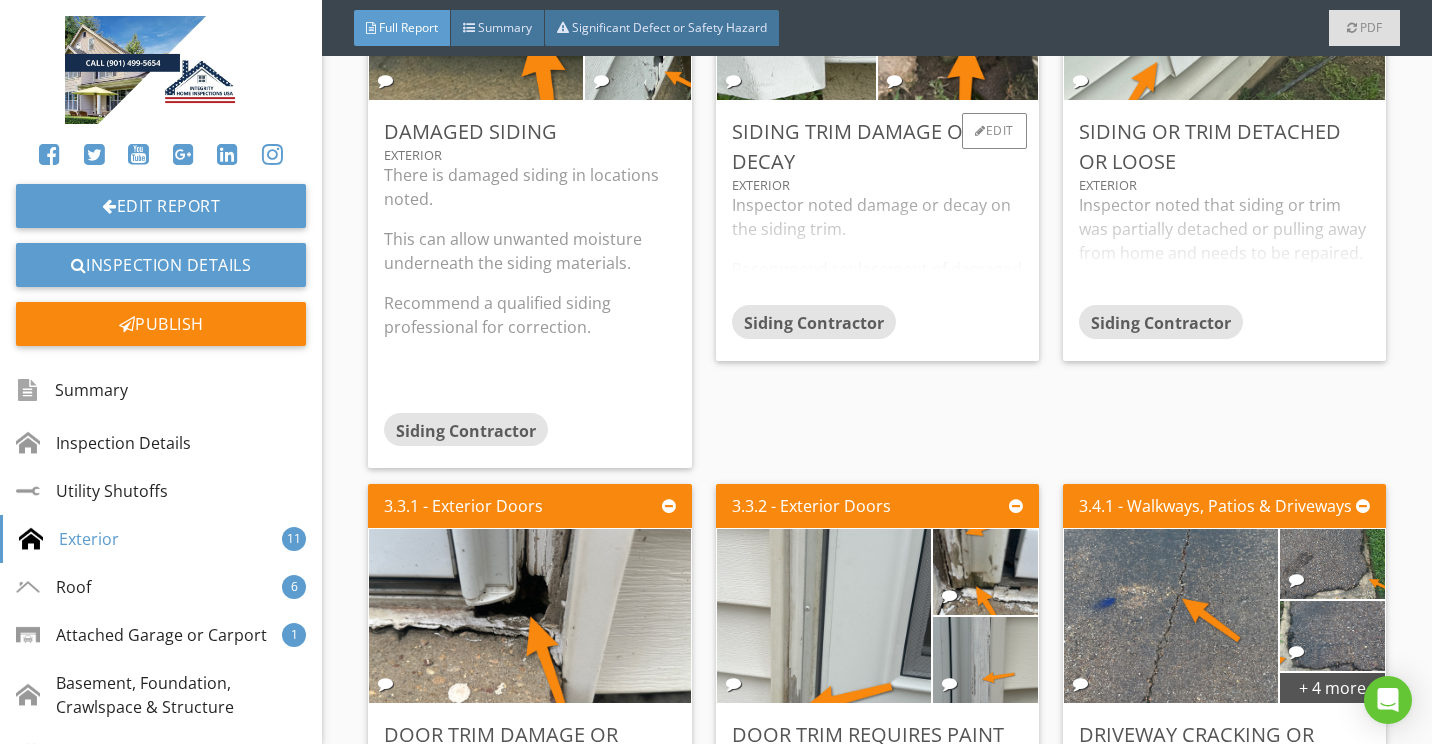 click on "Inspector noted damage or decay on the siding trim.   Recommend replacement of damaged or decayed trim." at bounding box center (877, 249) 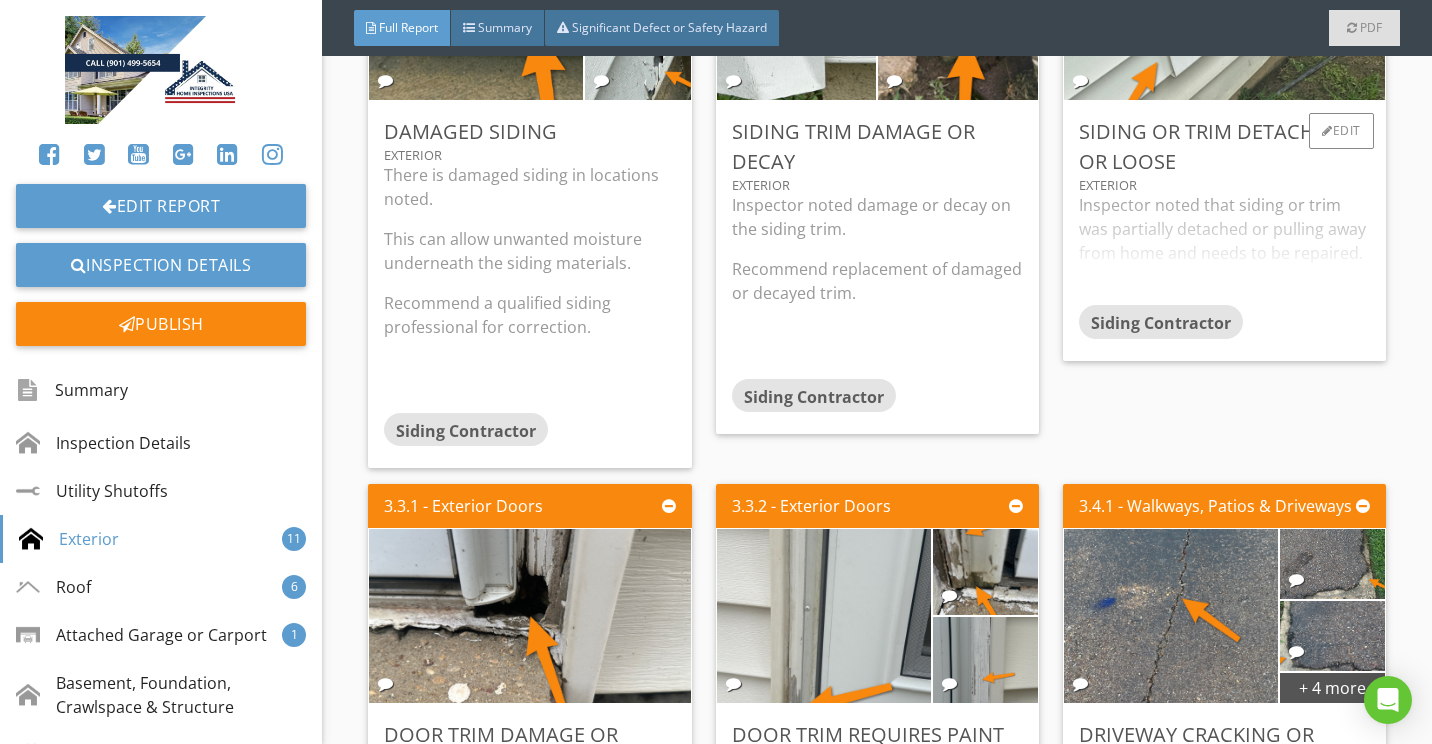 click on "Inspector noted that siding or trim was partially detached or pulling away from home and needs to be repaired.   Recommend a qualified siding professional for remedy." at bounding box center [1224, 249] 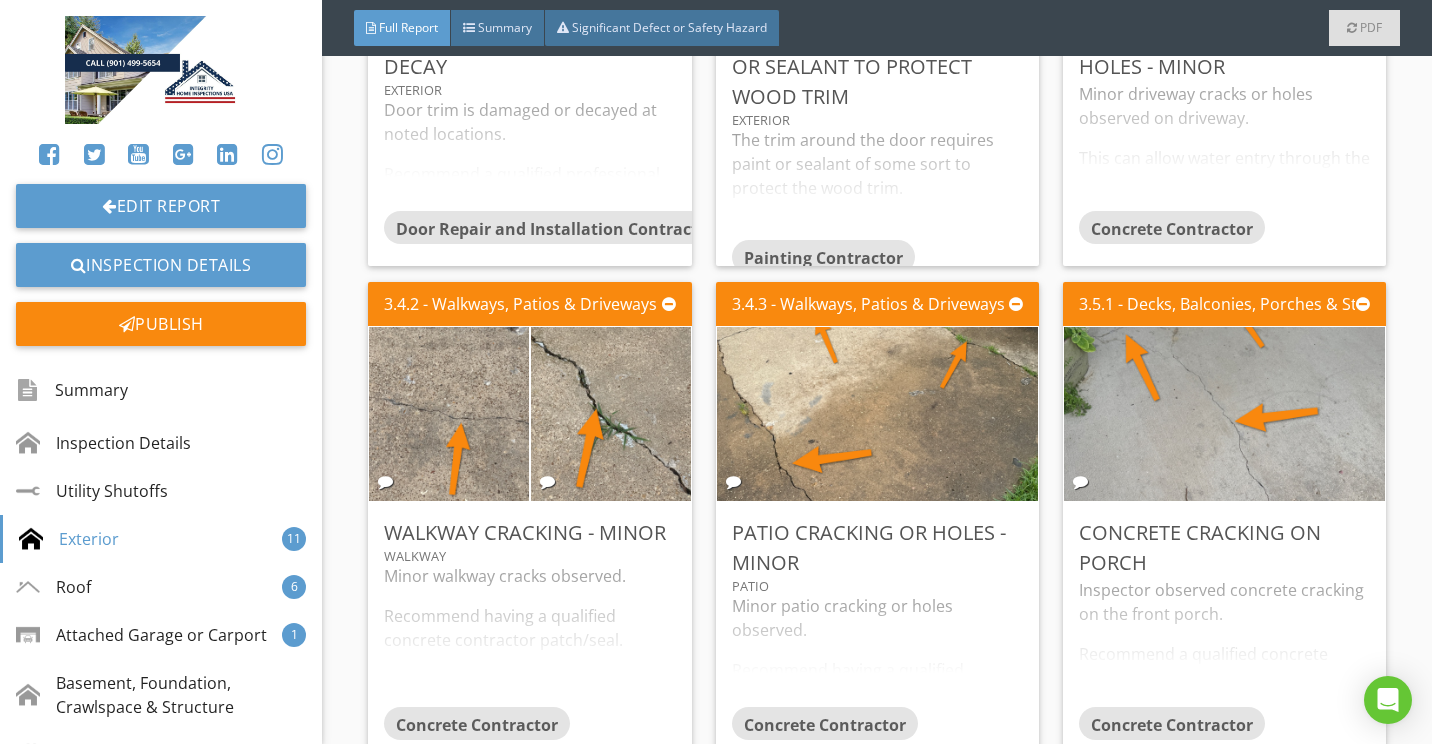 scroll, scrollTop: 2500, scrollLeft: 0, axis: vertical 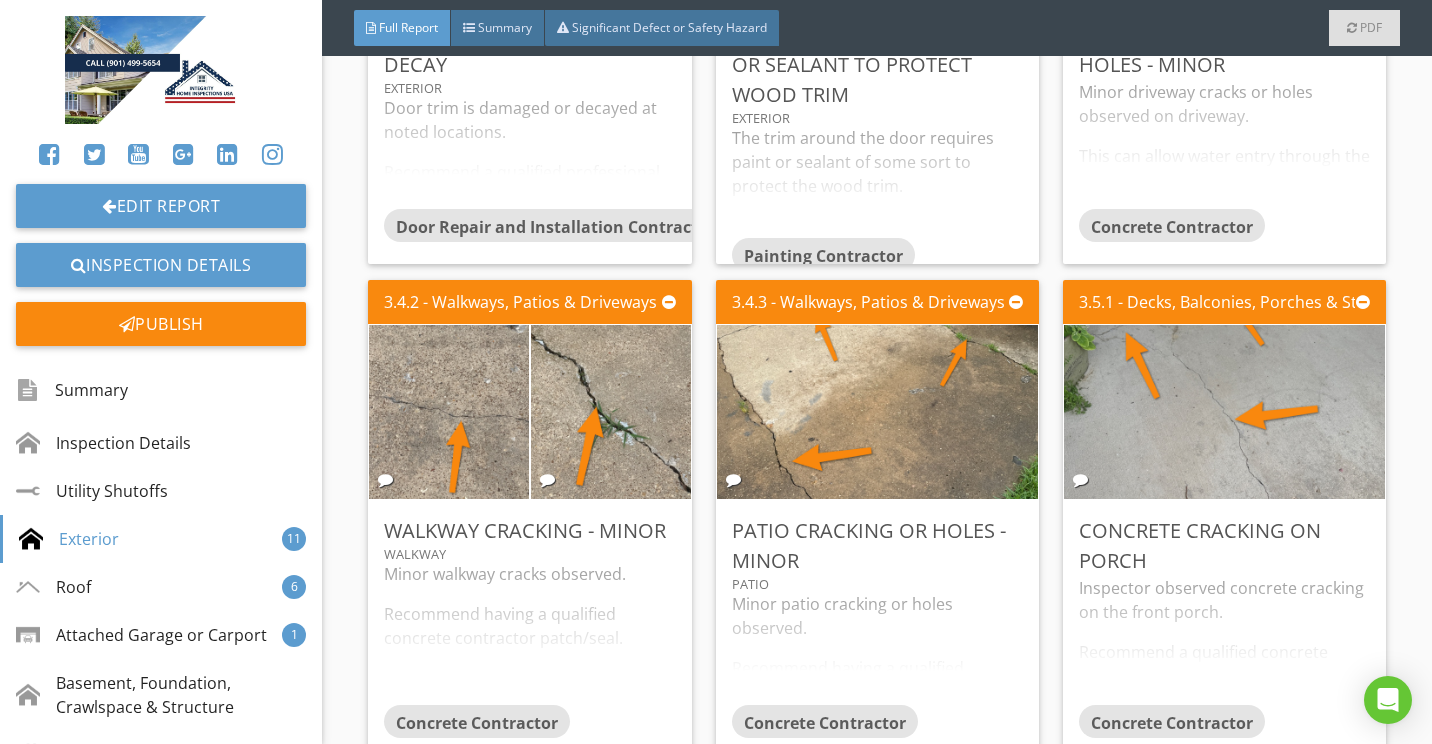 click on "Door trim is damaged or decayed at noted locations. Recommend a qualified professional for repair as needed." at bounding box center (529, 152) 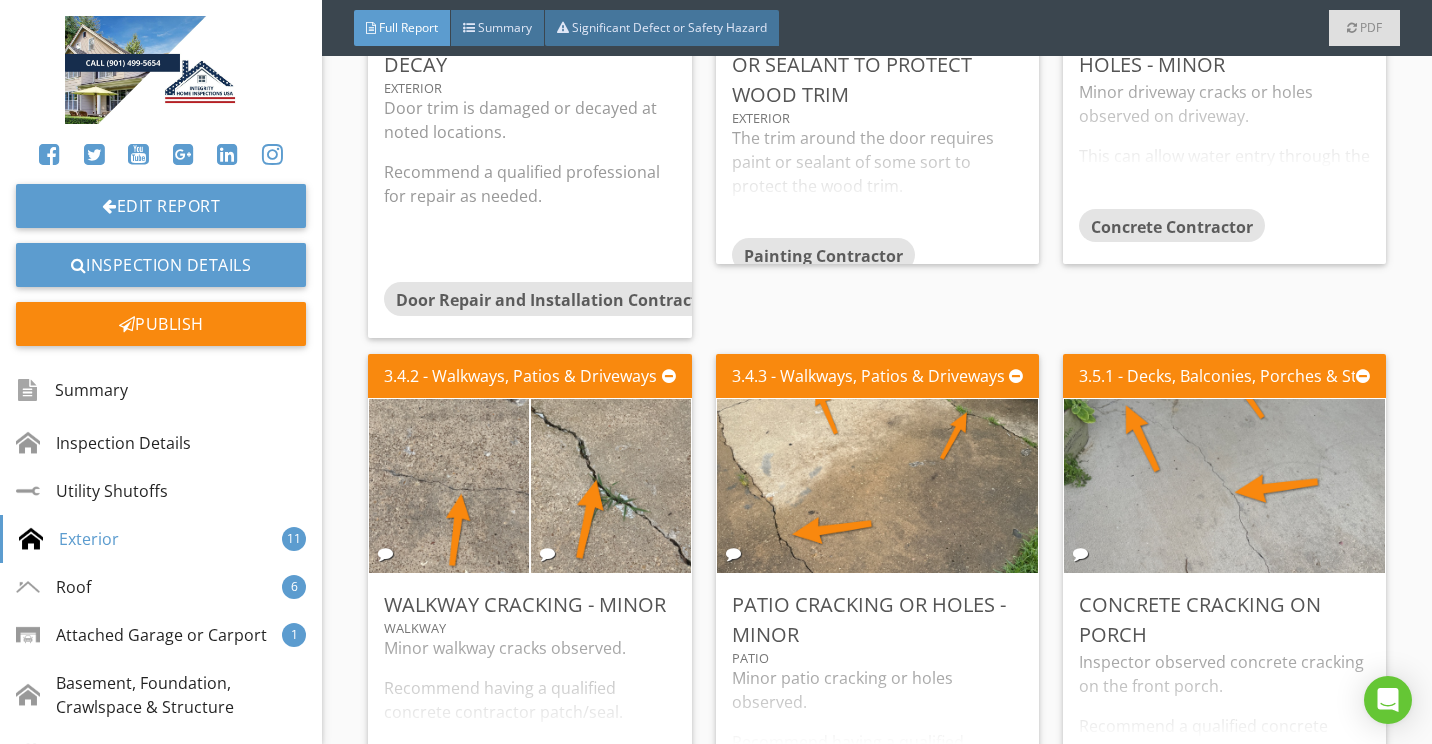 click on "The trim around the door requires paint or sealant of some sort to protect the wood trim.  Missing paint can lead to premature decay of materials. Recommend a qualified painting contractor for remedy." at bounding box center (877, 182) 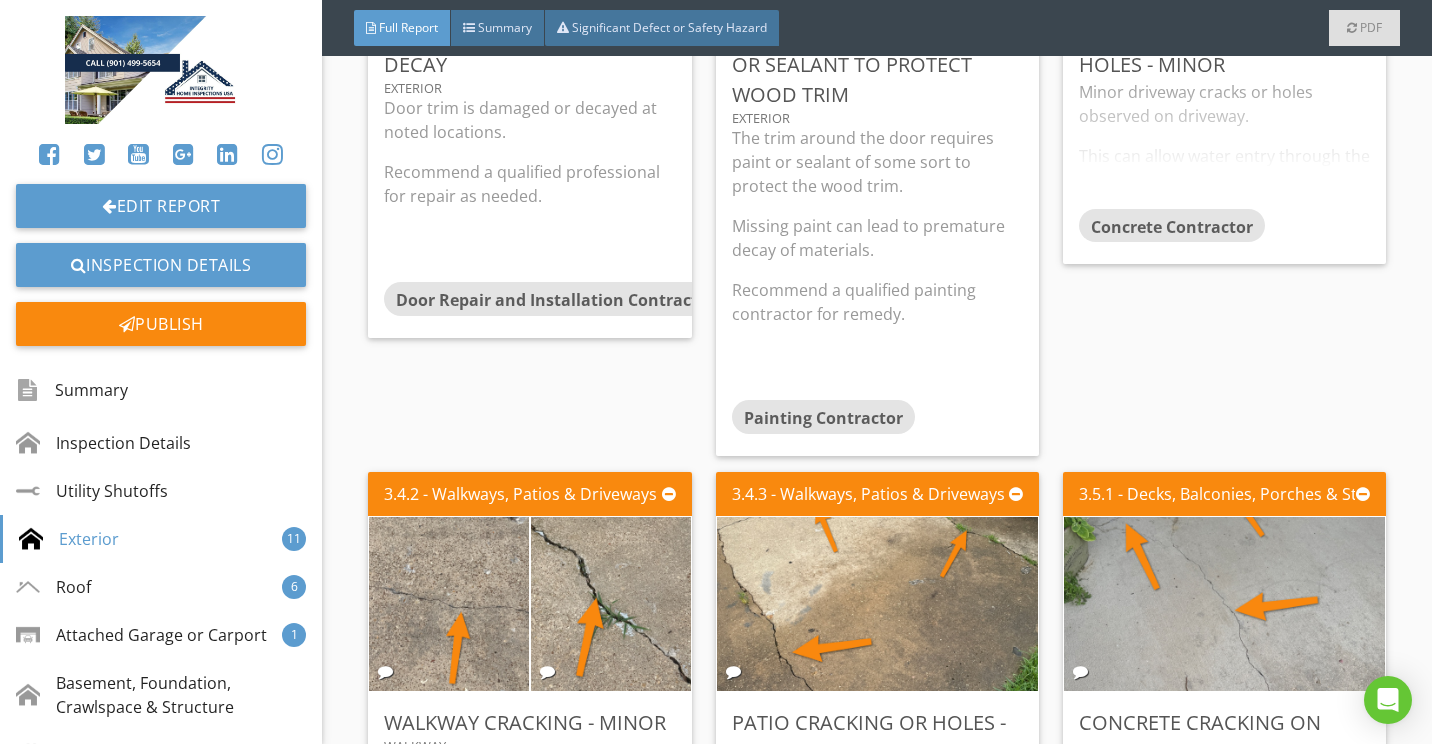 click on "Minor driveway cracks or holes observed on driveway. This can allow water entry through the cracks and cause deterioration of materials, heaving or settling. Photos of minor driveway cracks may not be all-inclusive of all minor cracks, but rather are a representation of the condition noted at the time of the inspection. Recommend having a concrete contractor patch/seal." at bounding box center (1224, 144) 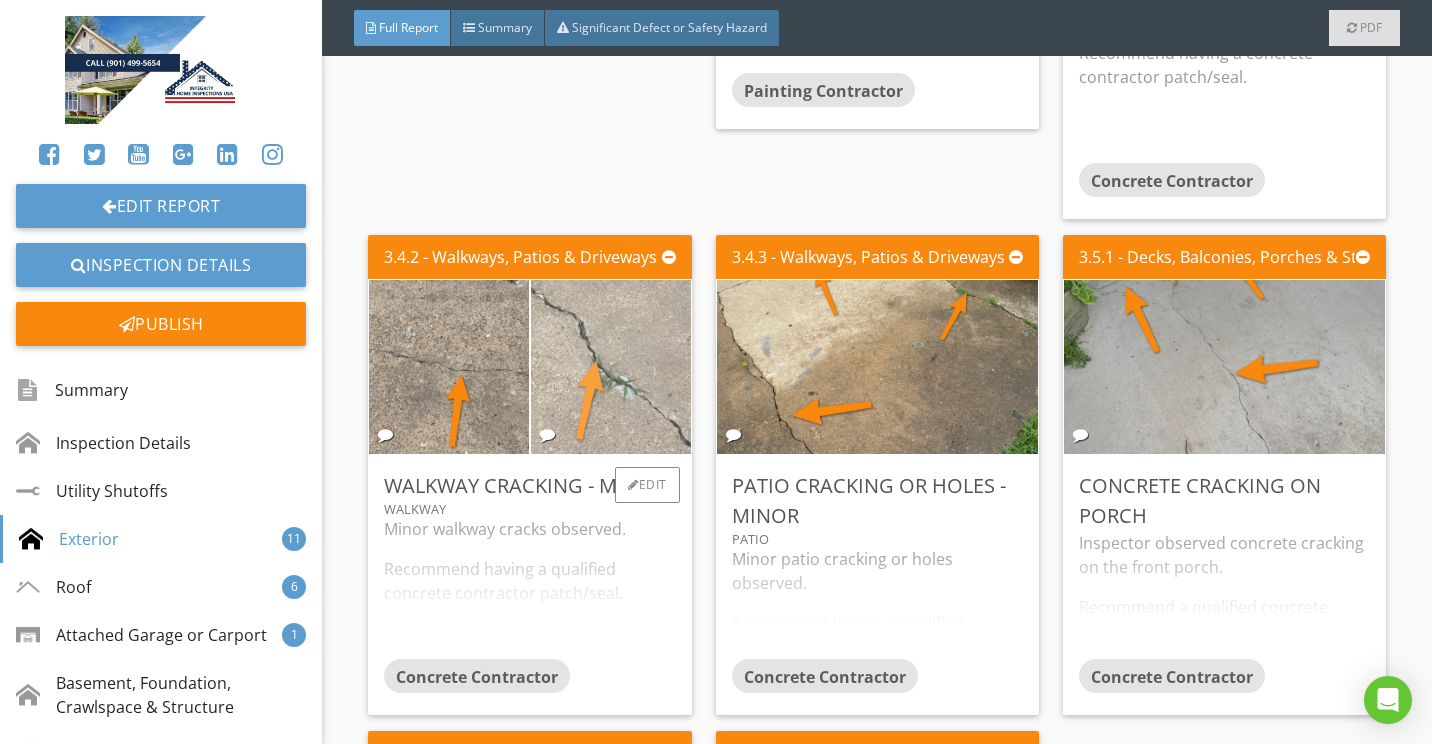 scroll, scrollTop: 2900, scrollLeft: 0, axis: vertical 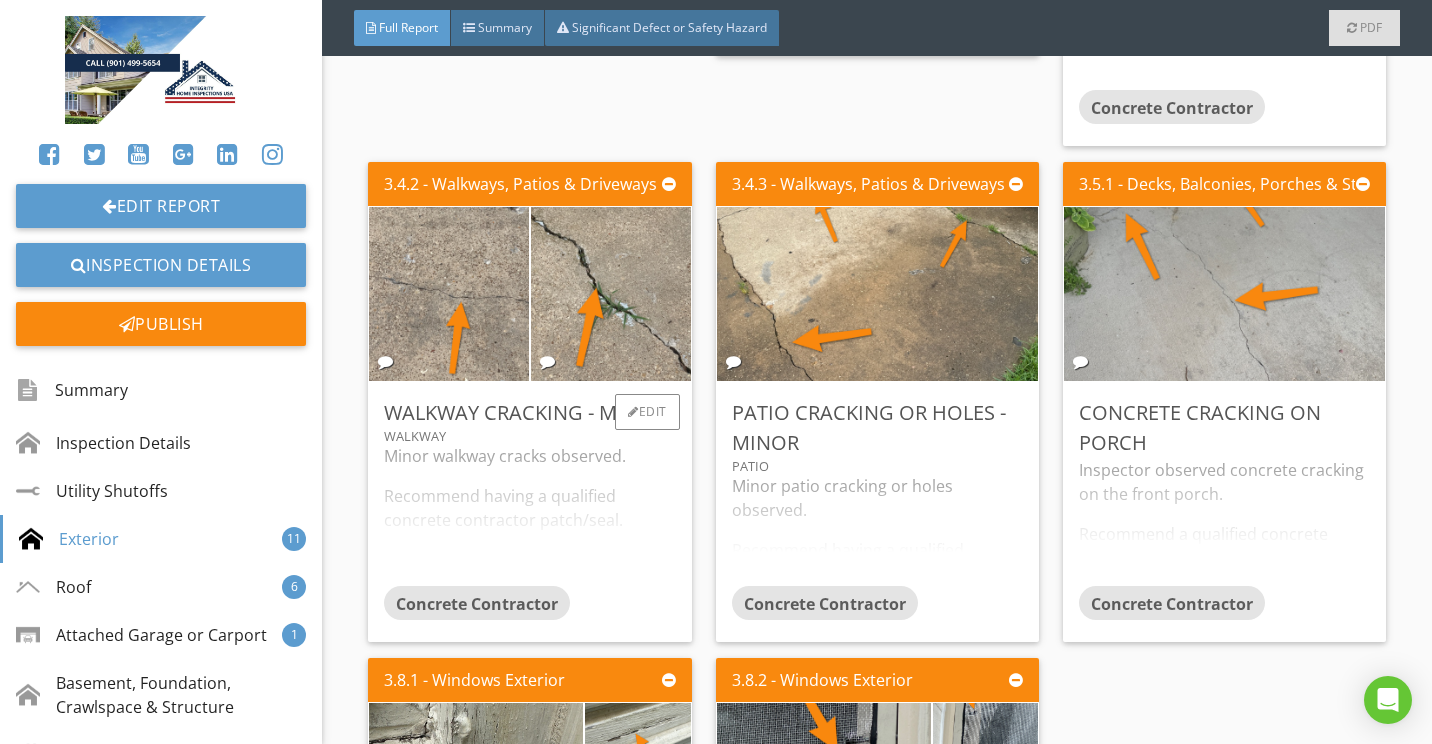 click on "Minor walkway cracks observed.  Recommend having a qualified concrete contractor patch/seal." at bounding box center (529, 515) 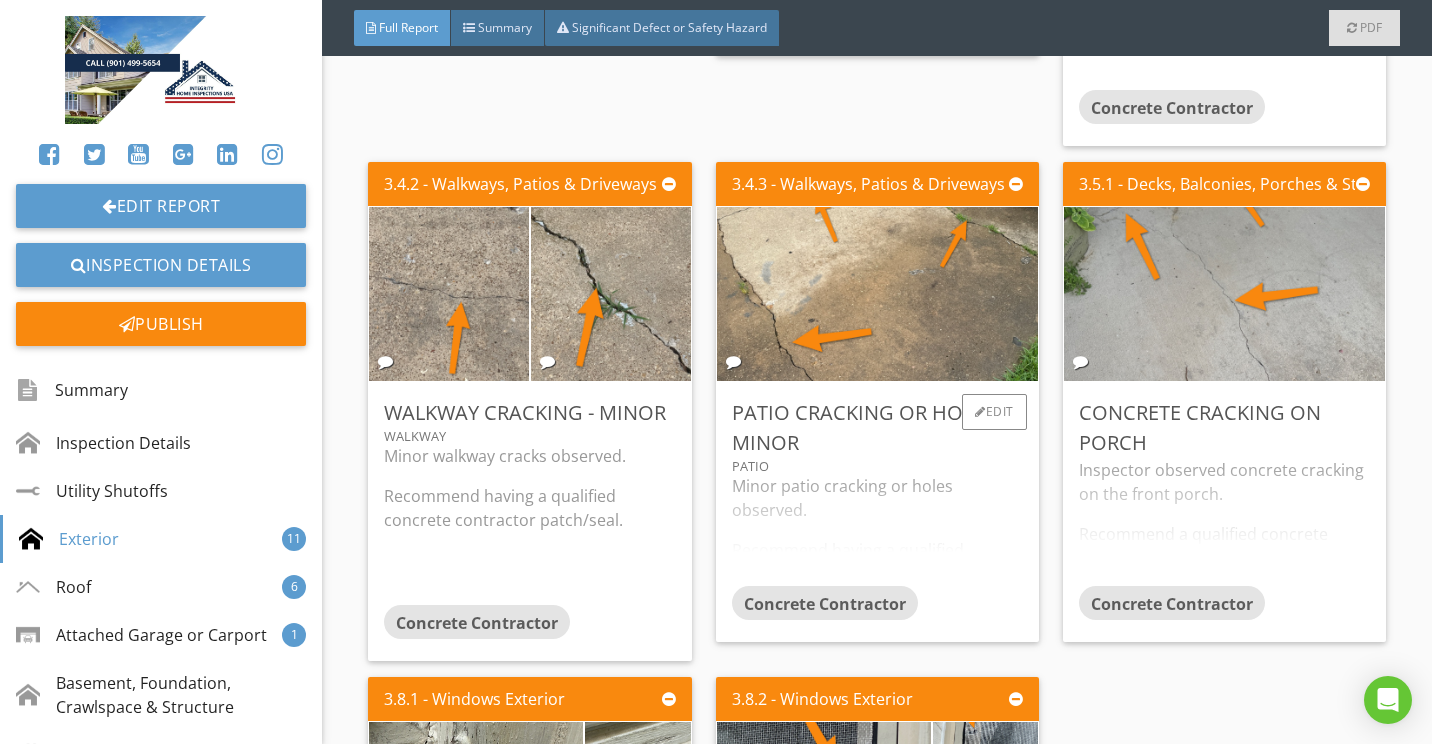 click on "Minor patio cracking or holes observed.  Recommend having a qualified concrete contractor patch/seal." at bounding box center (877, 530) 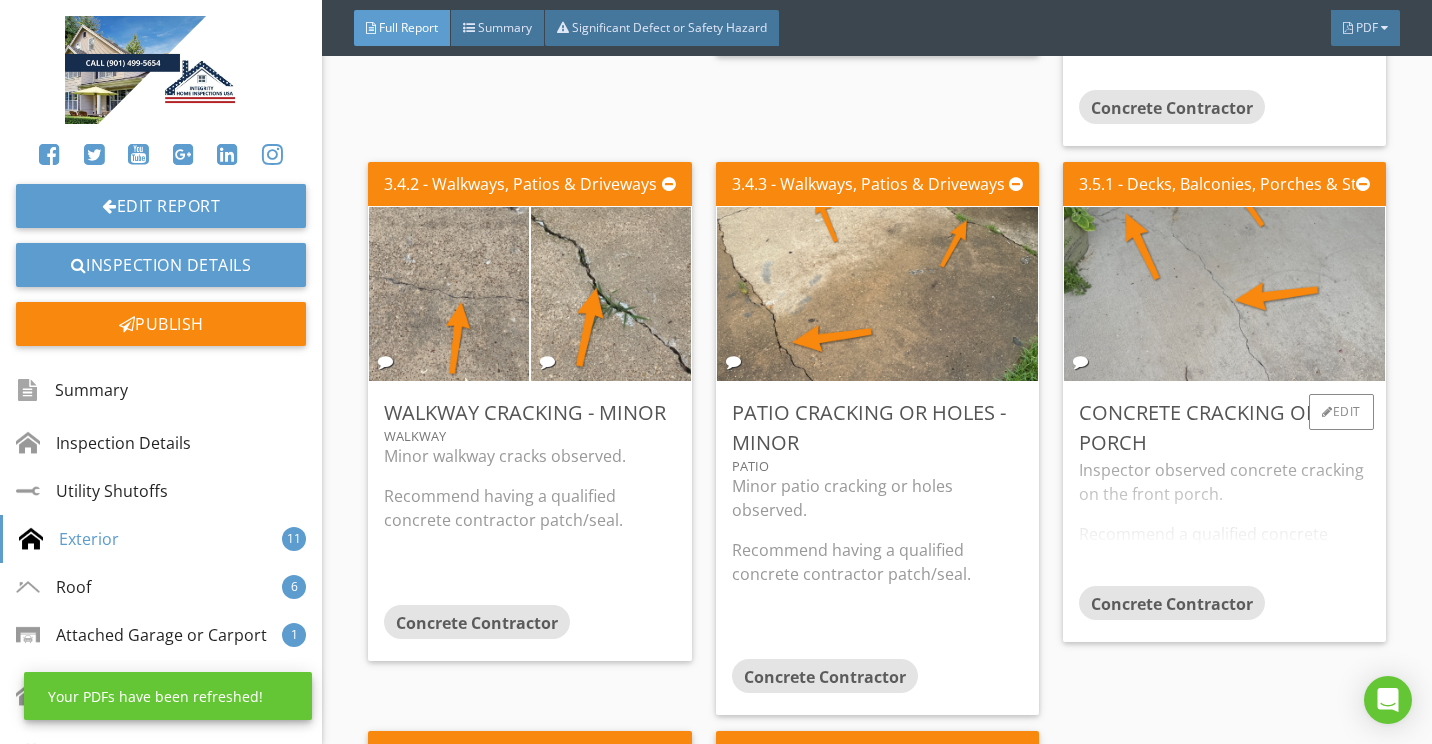 click on "Inspector observed concrete cracking on the front porch.  Recommend a qualified concrete contractor for repair." at bounding box center (1224, 522) 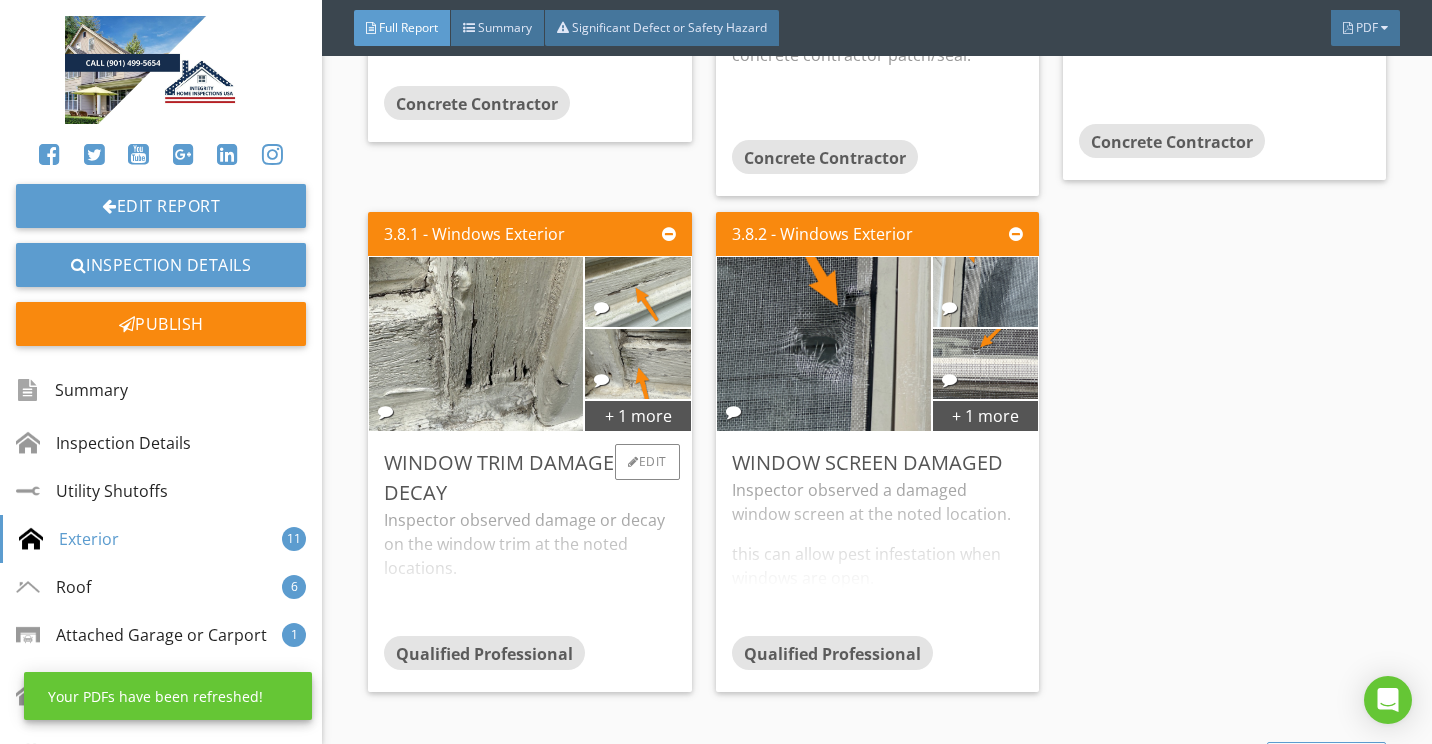 scroll, scrollTop: 3700, scrollLeft: 0, axis: vertical 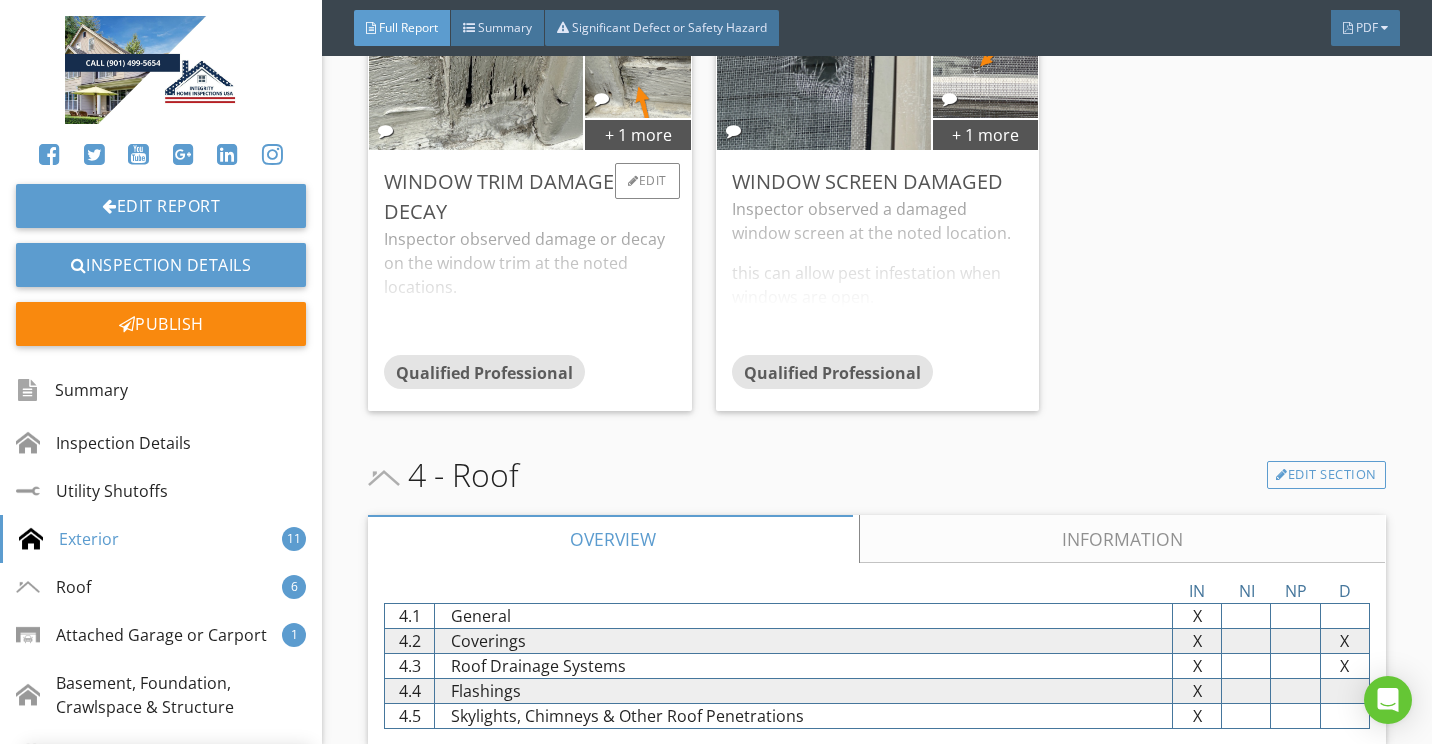 click on "Inspector observed damage or decay on the window trim at the noted locations. Recommend a qualified professional for replacement of damaged or decayed materials." at bounding box center (529, 291) 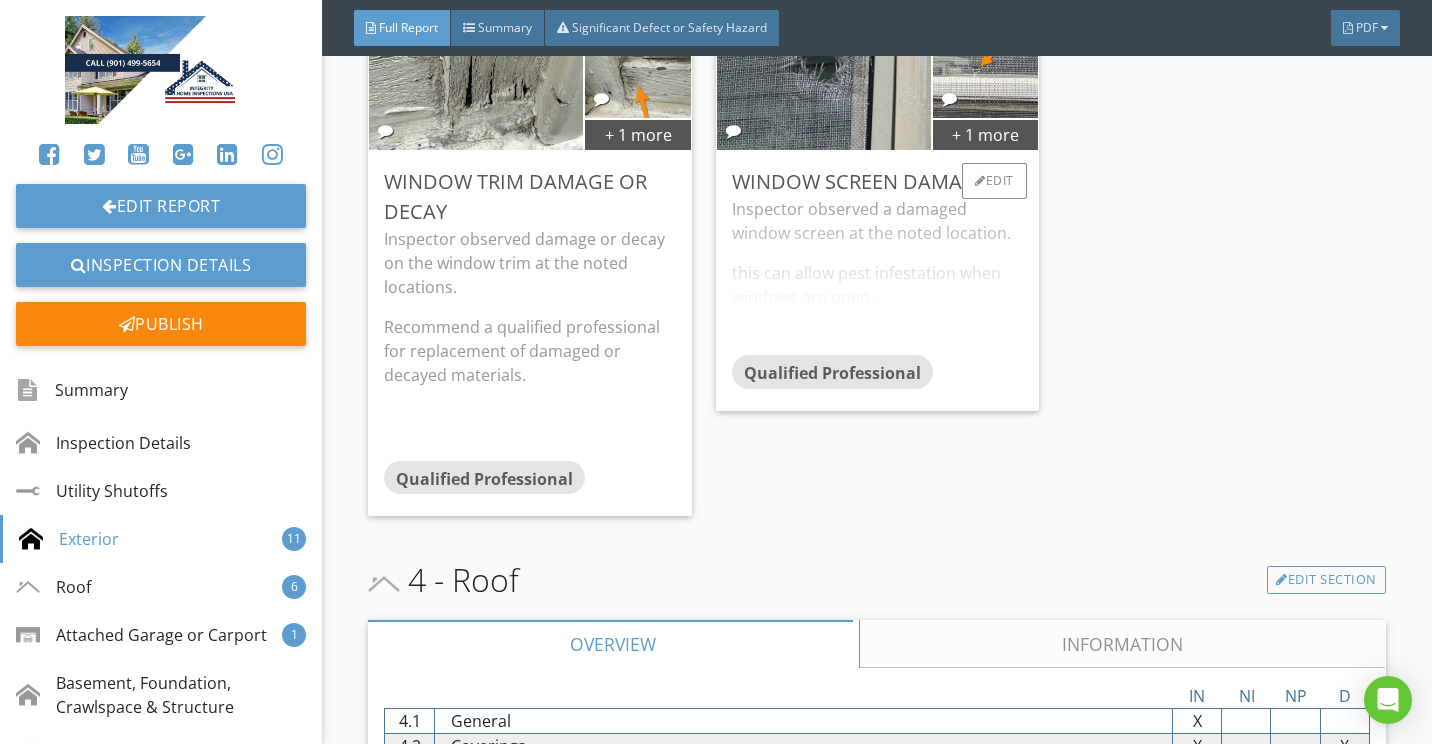 click on "Inspector observed a damaged window screen at the noted location. this can allow pest infestation when windows are open. Recommend a qualified professional for repair or replacement of damaged window screen." at bounding box center (877, 276) 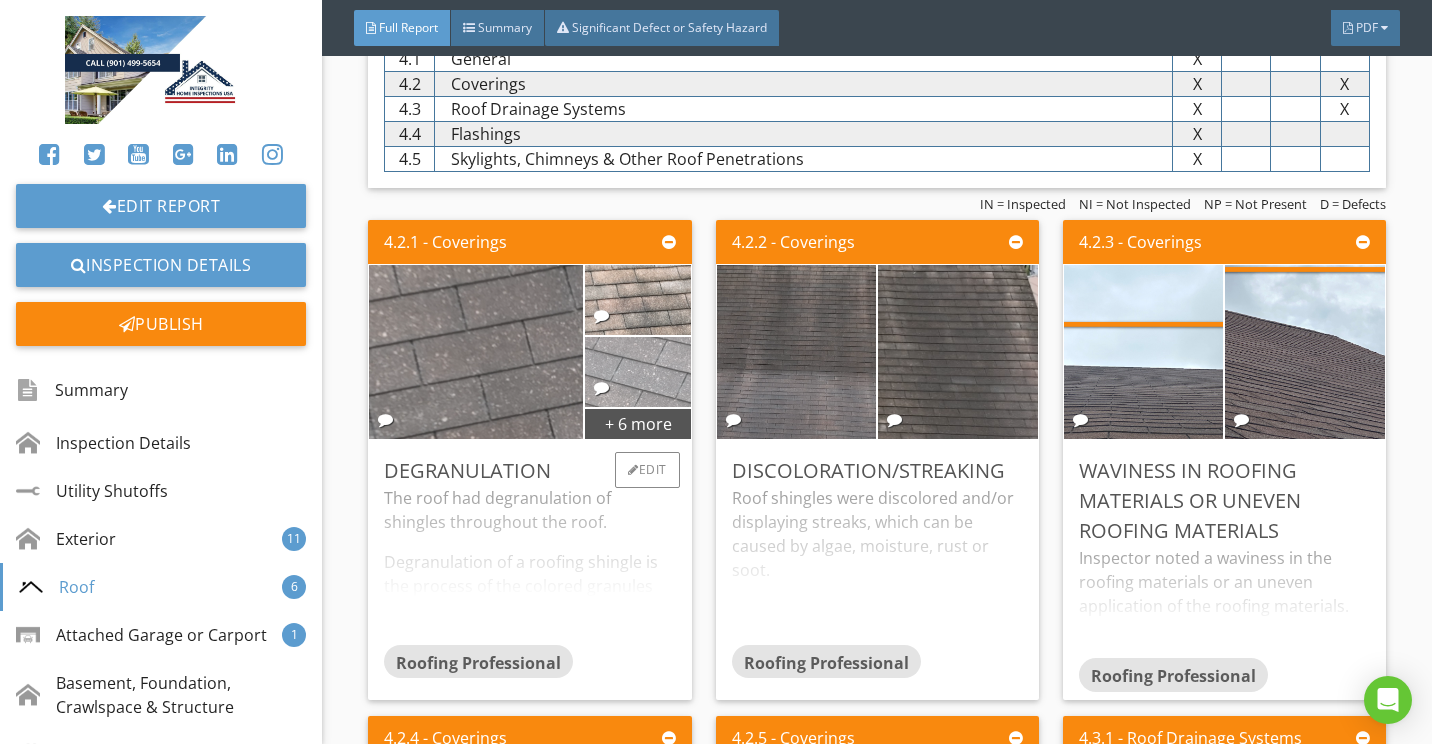 scroll, scrollTop: 4500, scrollLeft: 0, axis: vertical 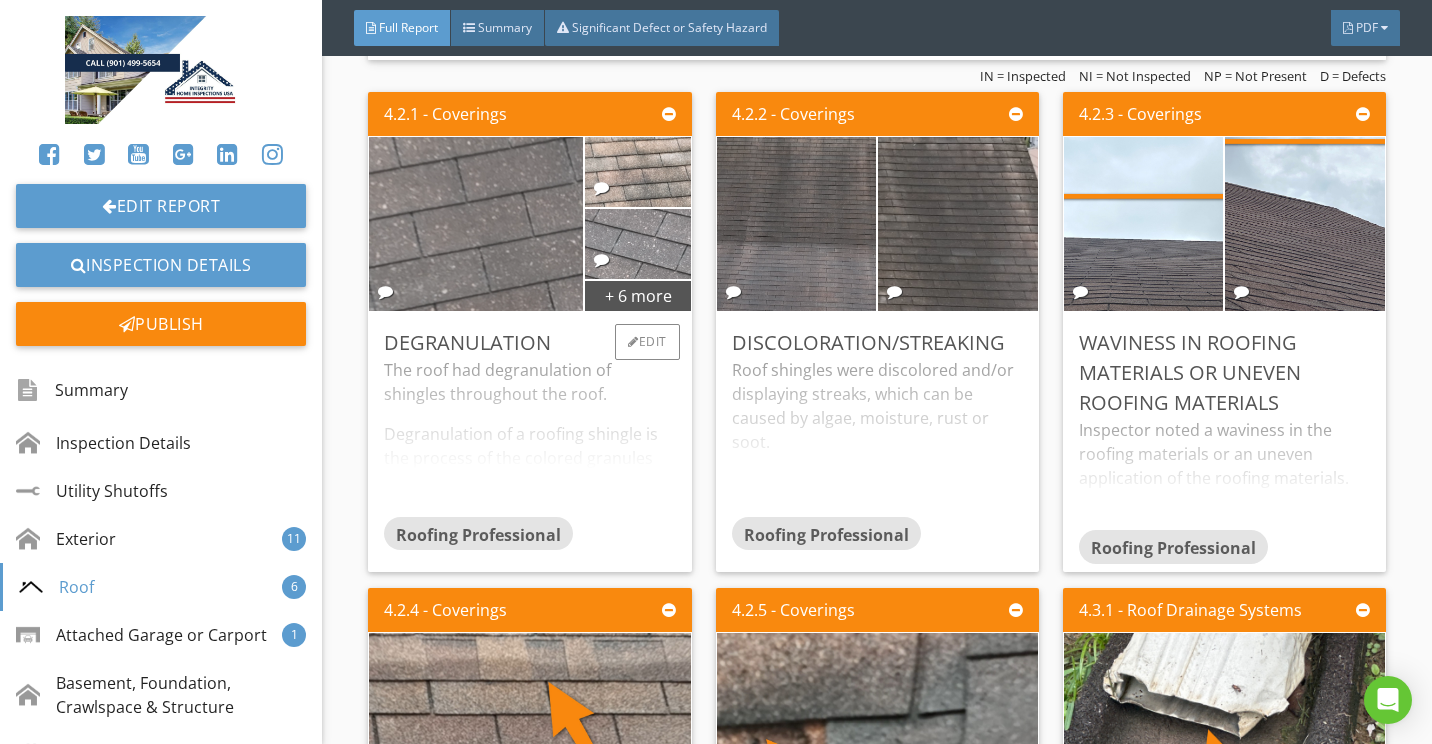click on "The roof had degranulation of shingles throughout the roof. Degranulation of a roofing shingle is the process of the colored granules that are embedded into the asphalt beginning to fall out. The granules provide waterproofing and in some cases have a special copper coating that help to prevent algae from thriving on your roof. Recommend having a roofing professional evaluate." at bounding box center (529, 437) 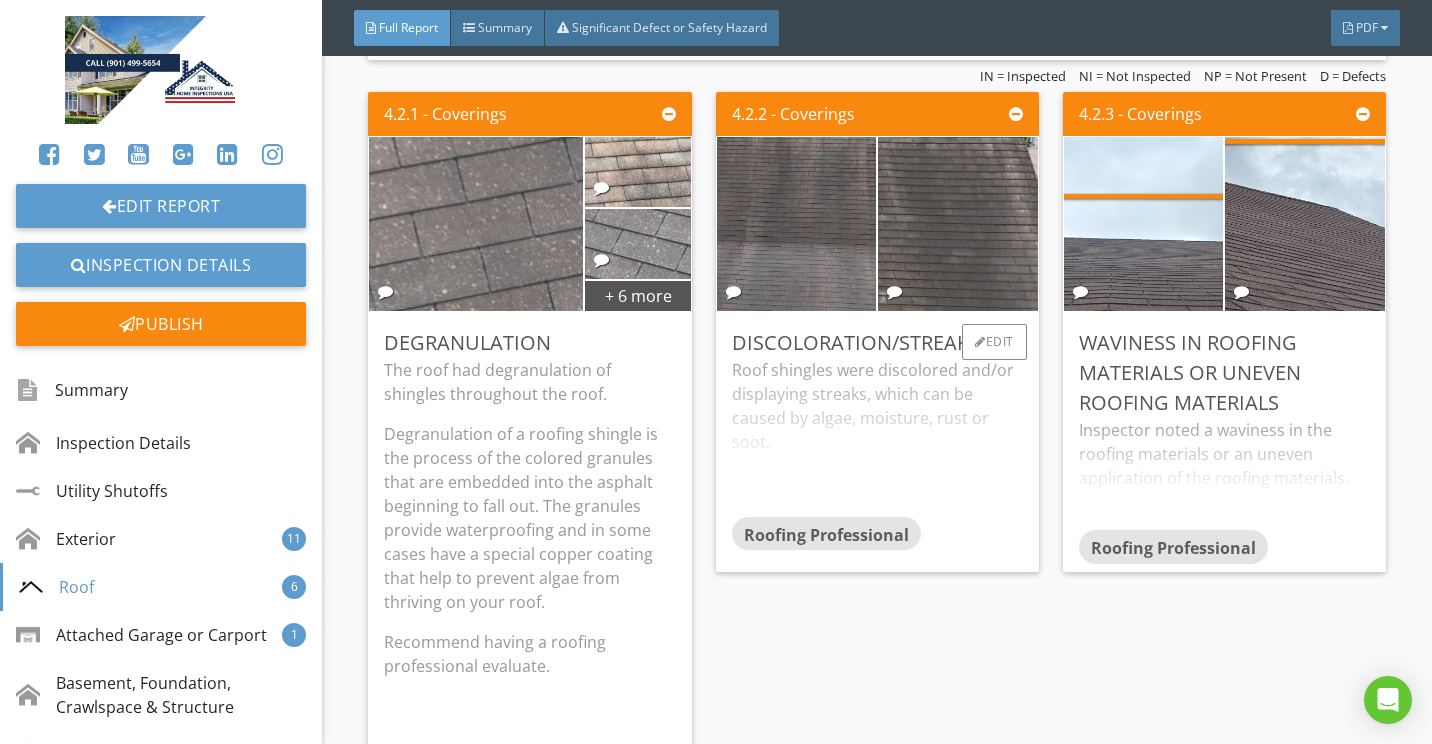 click on "Roof shingles were discolored and/or displaying streaks, which can be caused by algae, moisture, rust or soot.   Here is a helpful article  on common roof stains.  Recommend a qualified roofing contractor evaluate and remedy with a roof cleaning or repair." at bounding box center (877, 437) 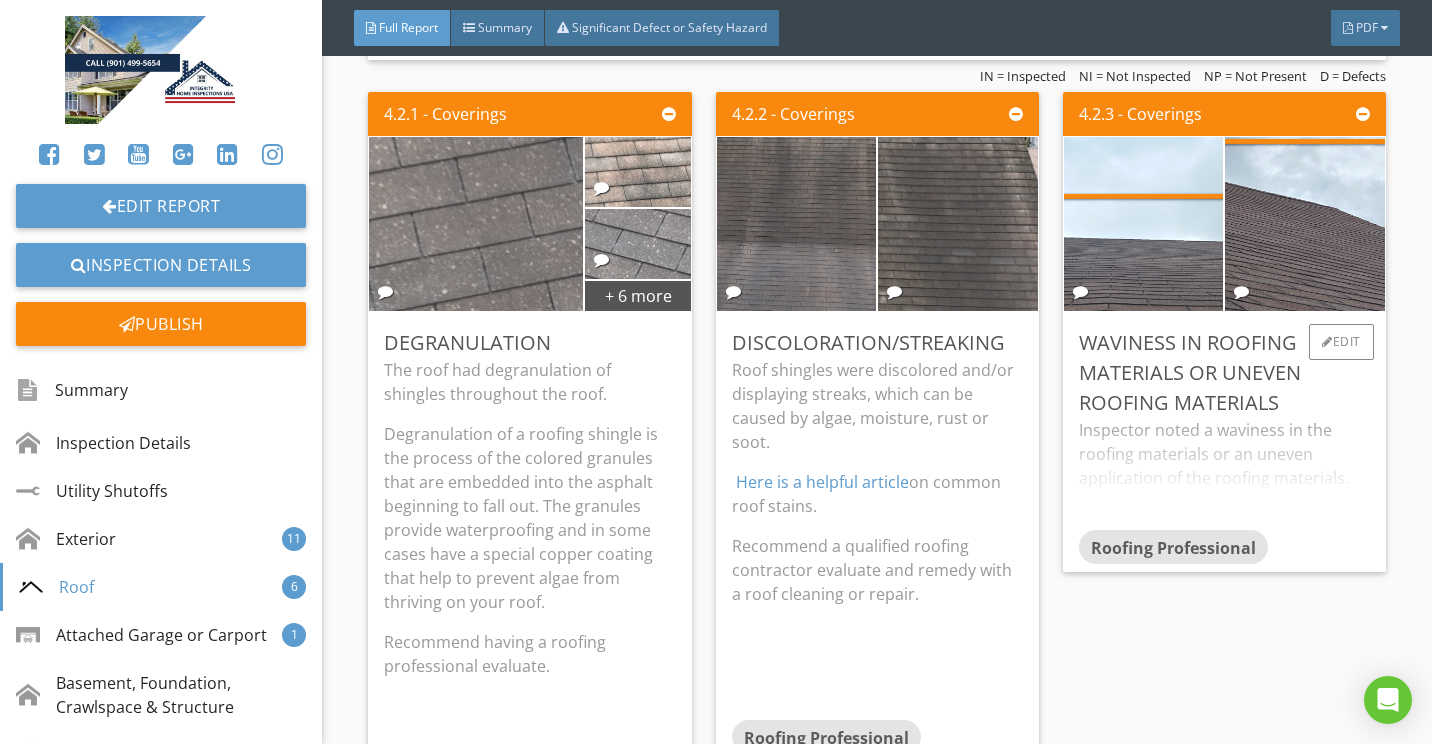 click on "Waviness In Roofing Materials or Uneven Roofing Materials" at bounding box center (1224, 373) 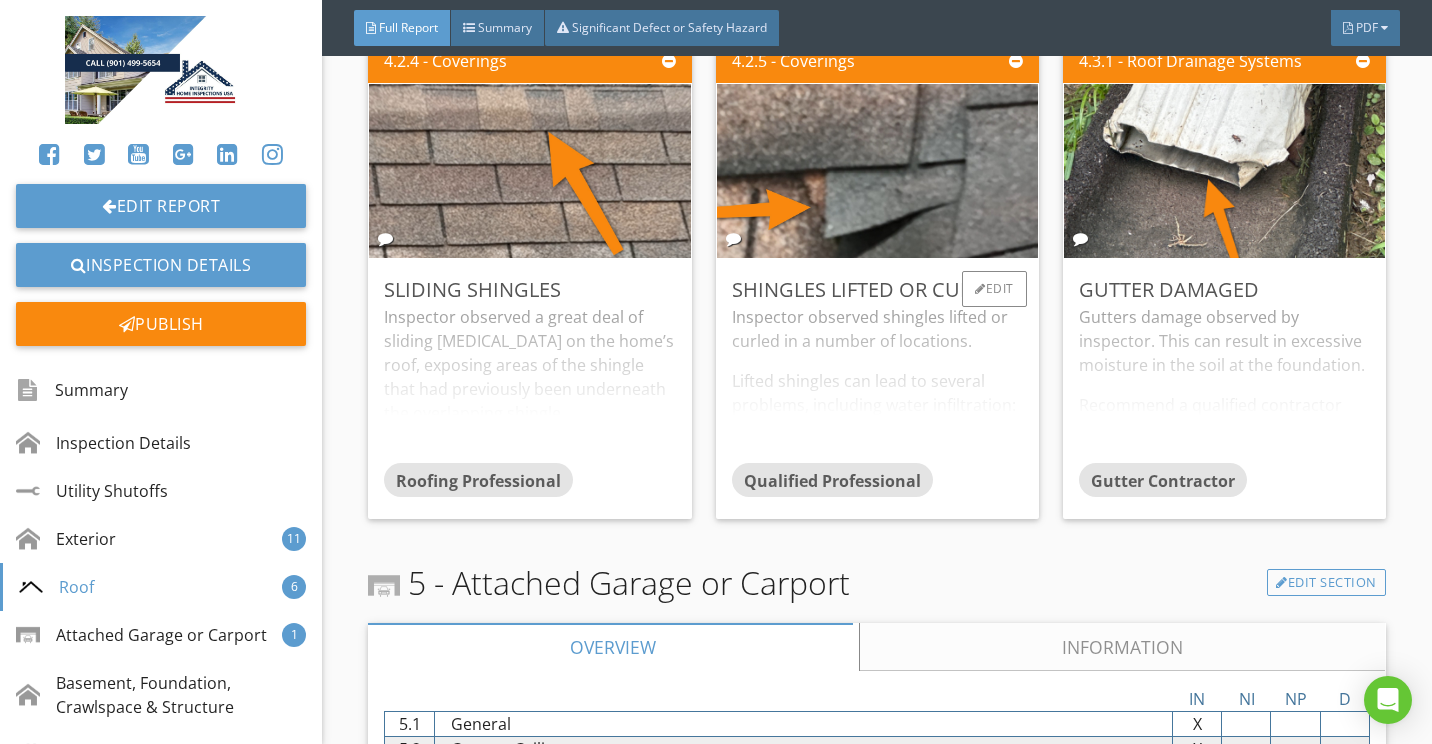 scroll, scrollTop: 5500, scrollLeft: 0, axis: vertical 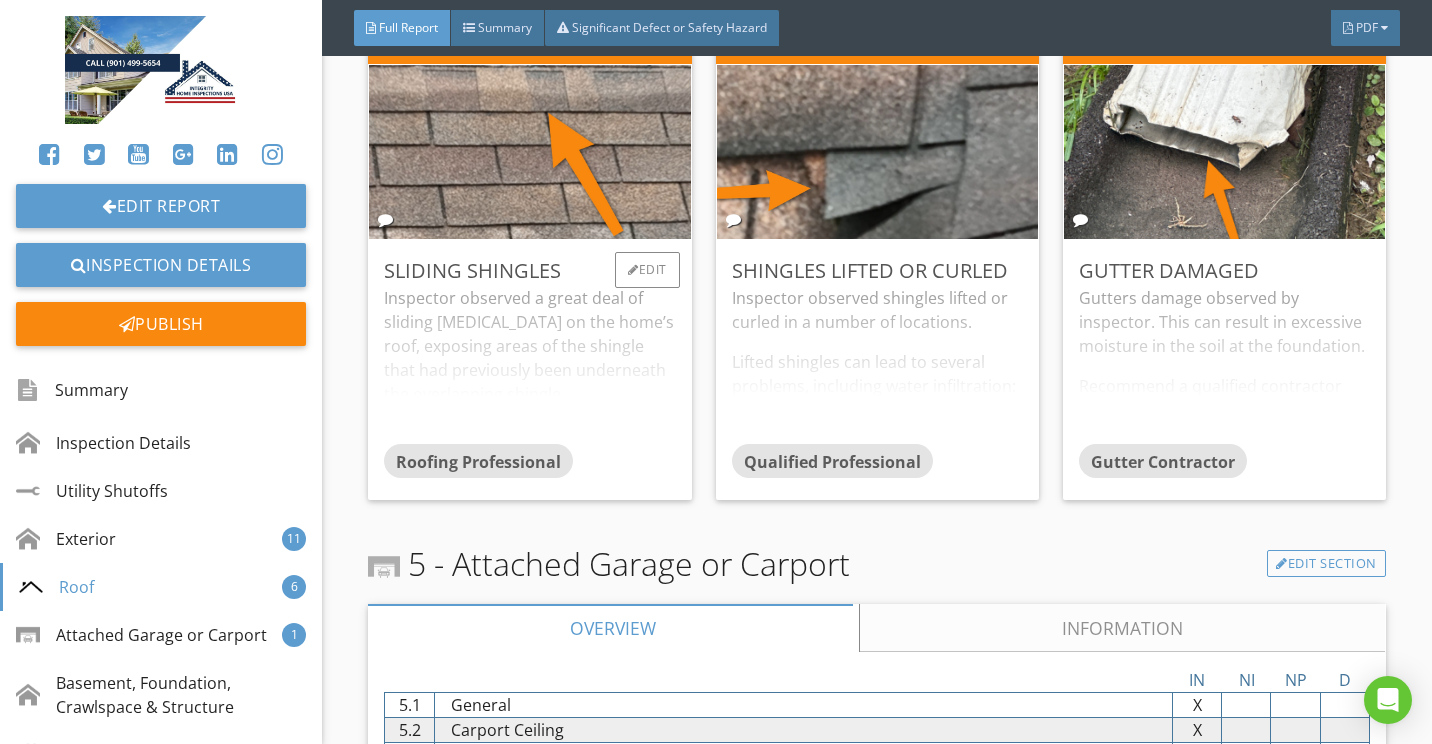 click on "Inspector observed a great deal of sliding shingles on the home’s roof, exposing areas of the shingle that had previously been underneath the overlapping shingle.  This is often, but not always, caused by improper installation or wind. Recommend a qualified roofing, professional for evaluation." at bounding box center (529, 365) 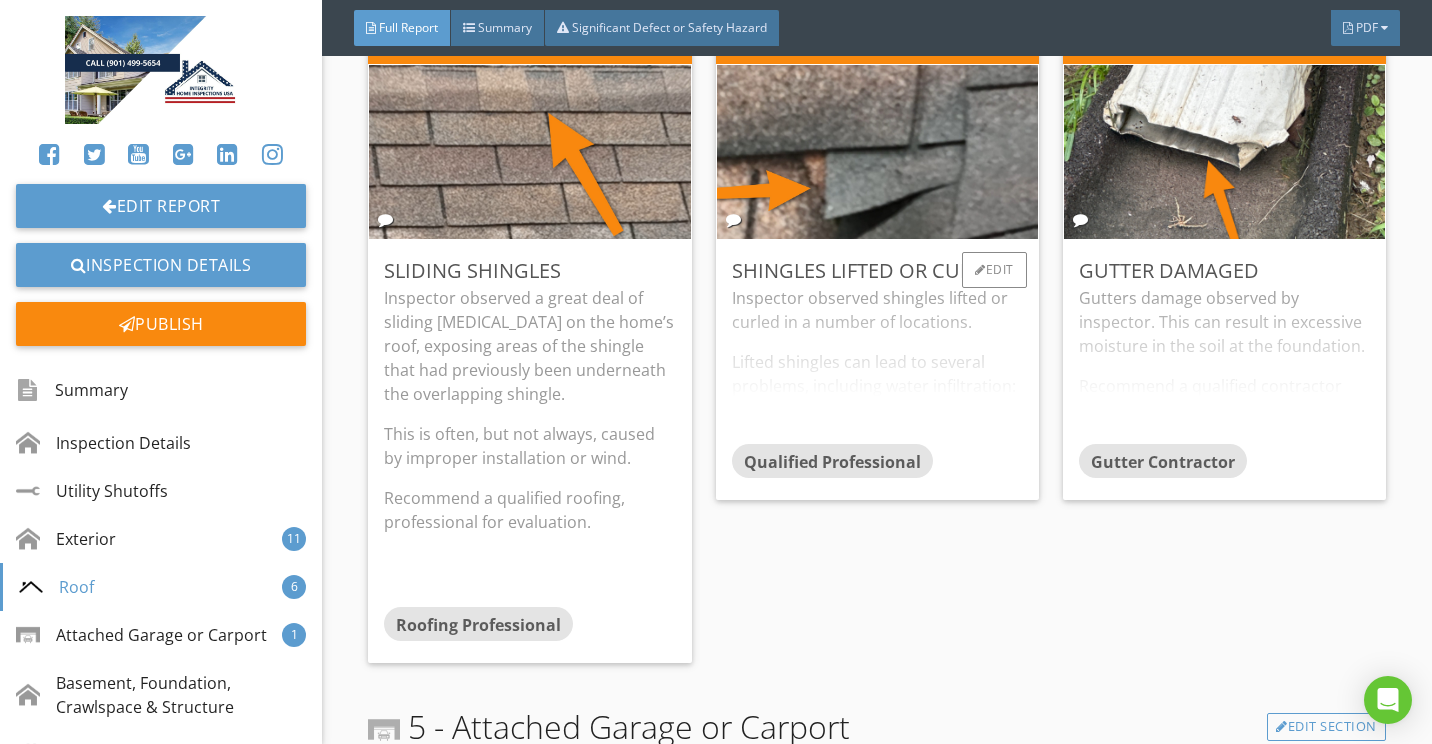click on "Inspector observed shingles lifted or curled in a number of locations. Lifted shingles can lead to several problems, including water infiltration: When shingles lift or curl, they create gaps that allow water to penetrate your roof deck. Over time, this can lead to leaks, moisture damage, and even structural issues.  Recommend a qualified roofing professional for correction." at bounding box center (877, 365) 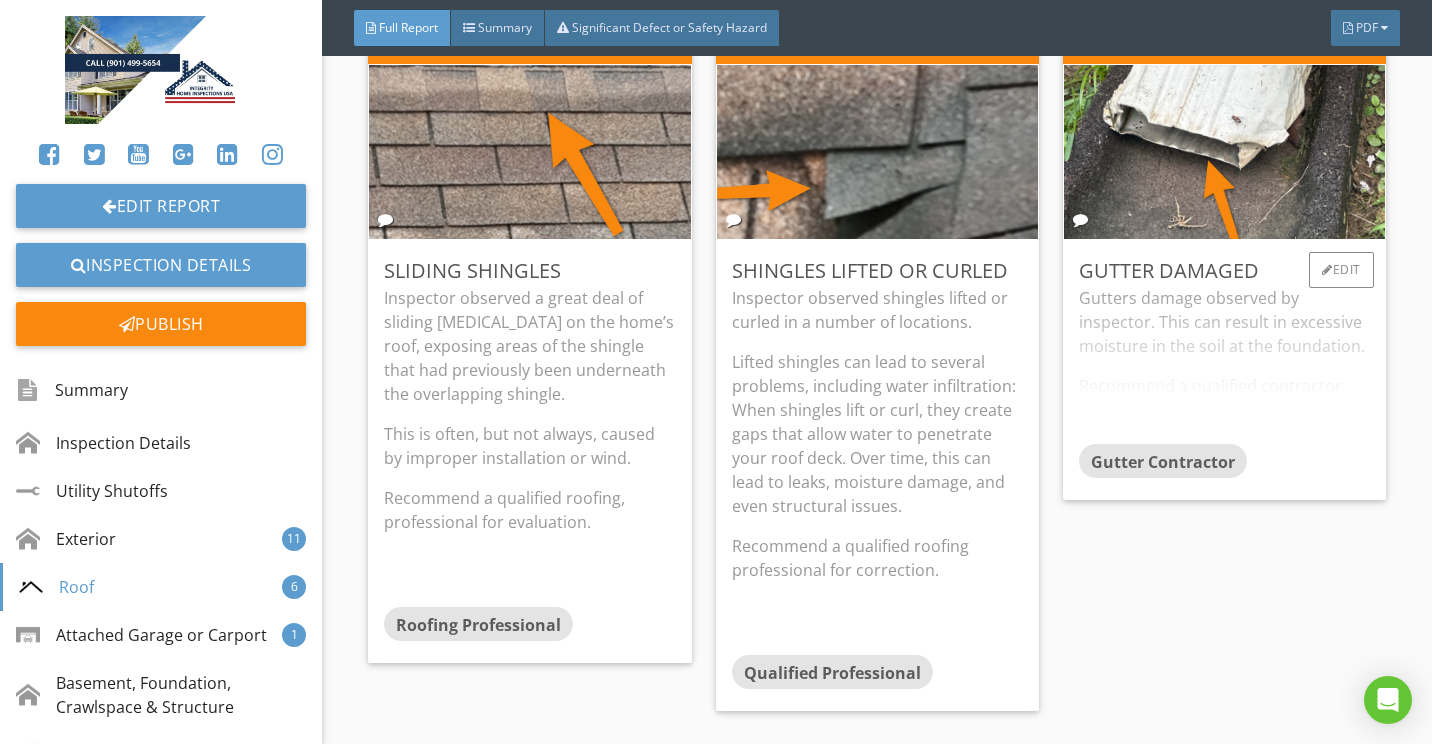 click on "Gutters damage observed by inspector. This can result in excessive moisture in the soil at the foundation. Recommend a qualified contractor evaluate and repair." at bounding box center [1224, 365] 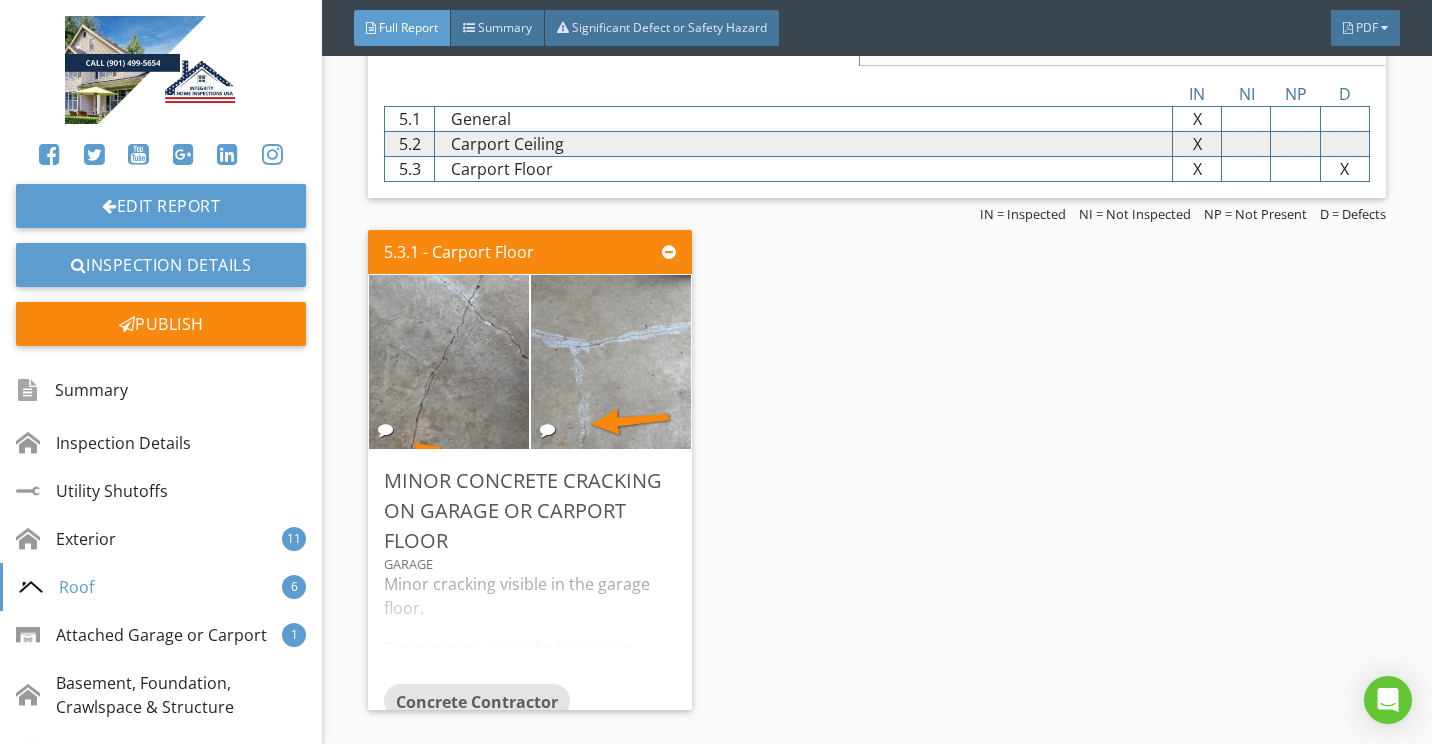 scroll, scrollTop: 6300, scrollLeft: 0, axis: vertical 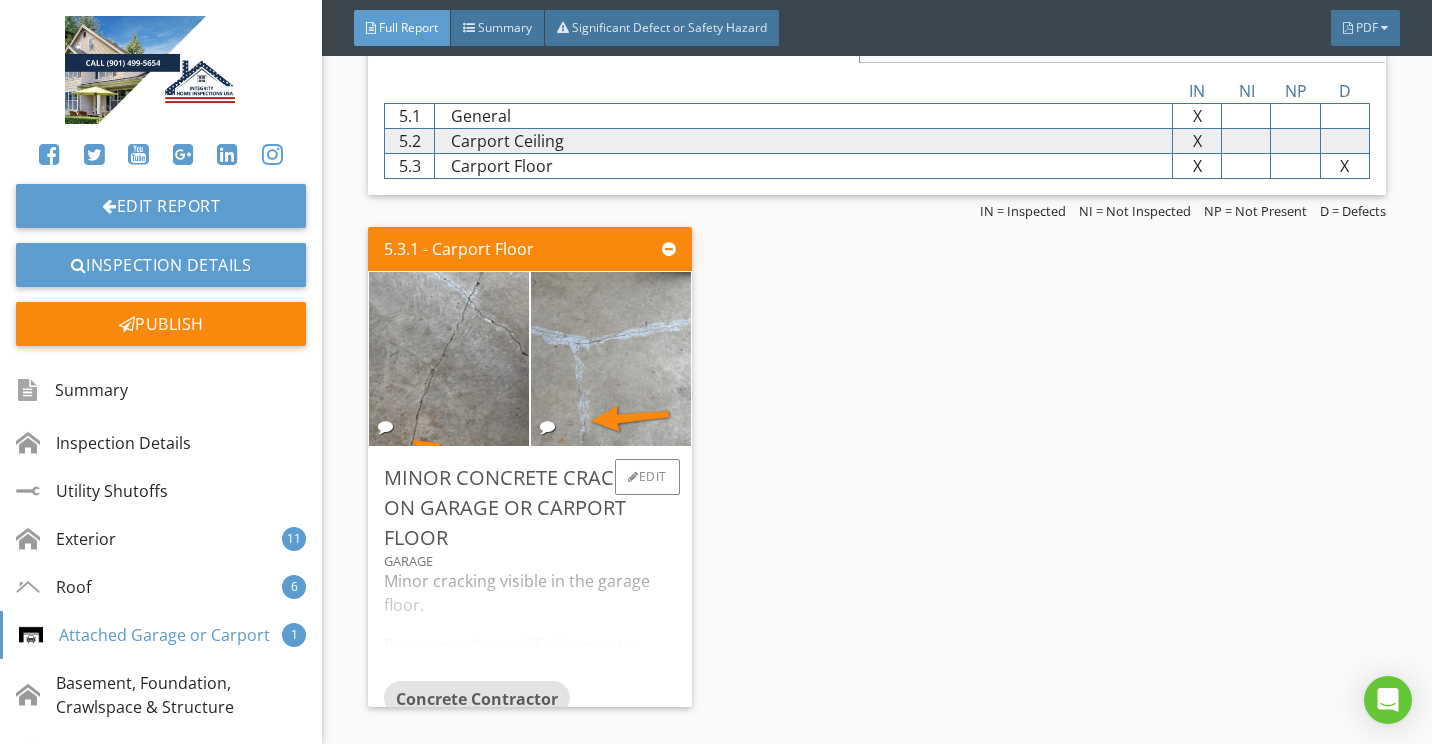click on "Minor cracking visible in the garage floor.   Recommend a qualified concrete contractor for patching and sealing." at bounding box center (529, 625) 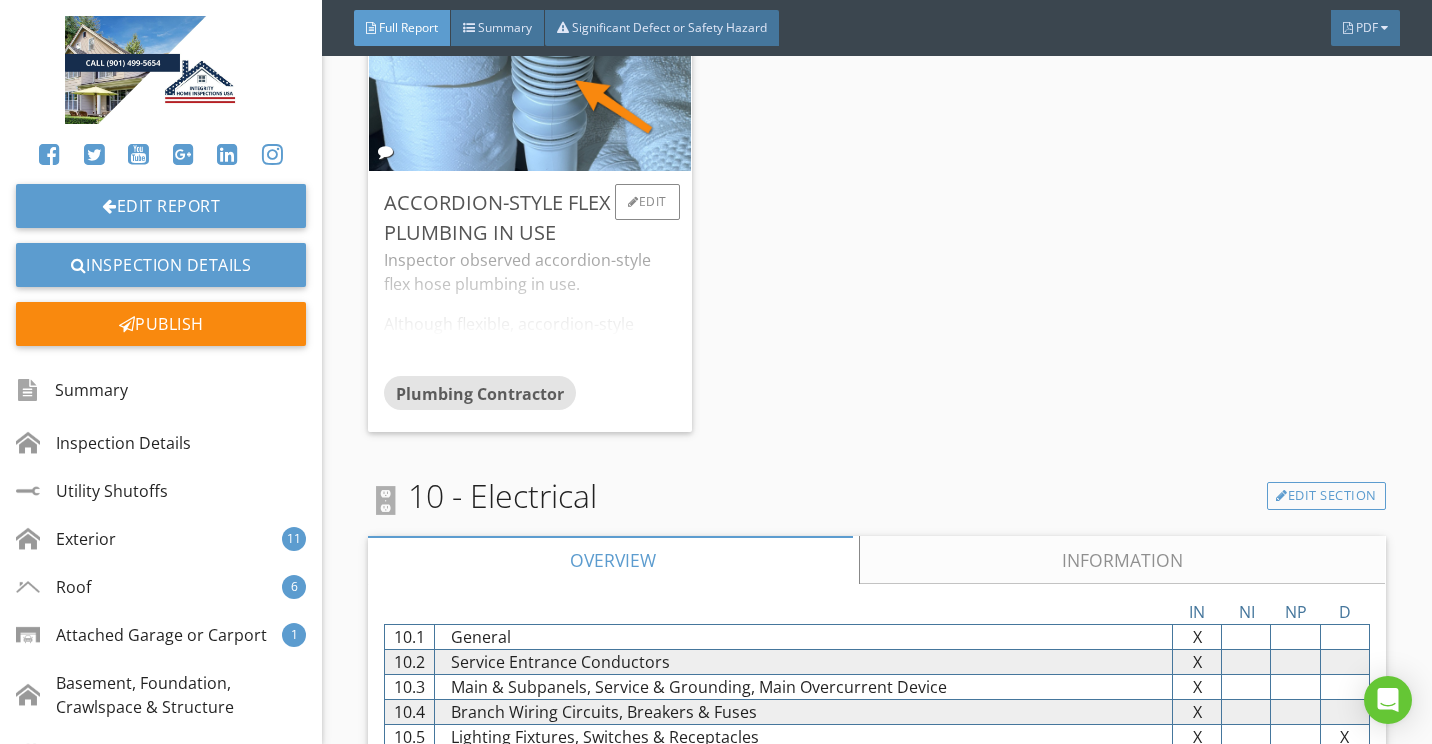 scroll, scrollTop: 8600, scrollLeft: 0, axis: vertical 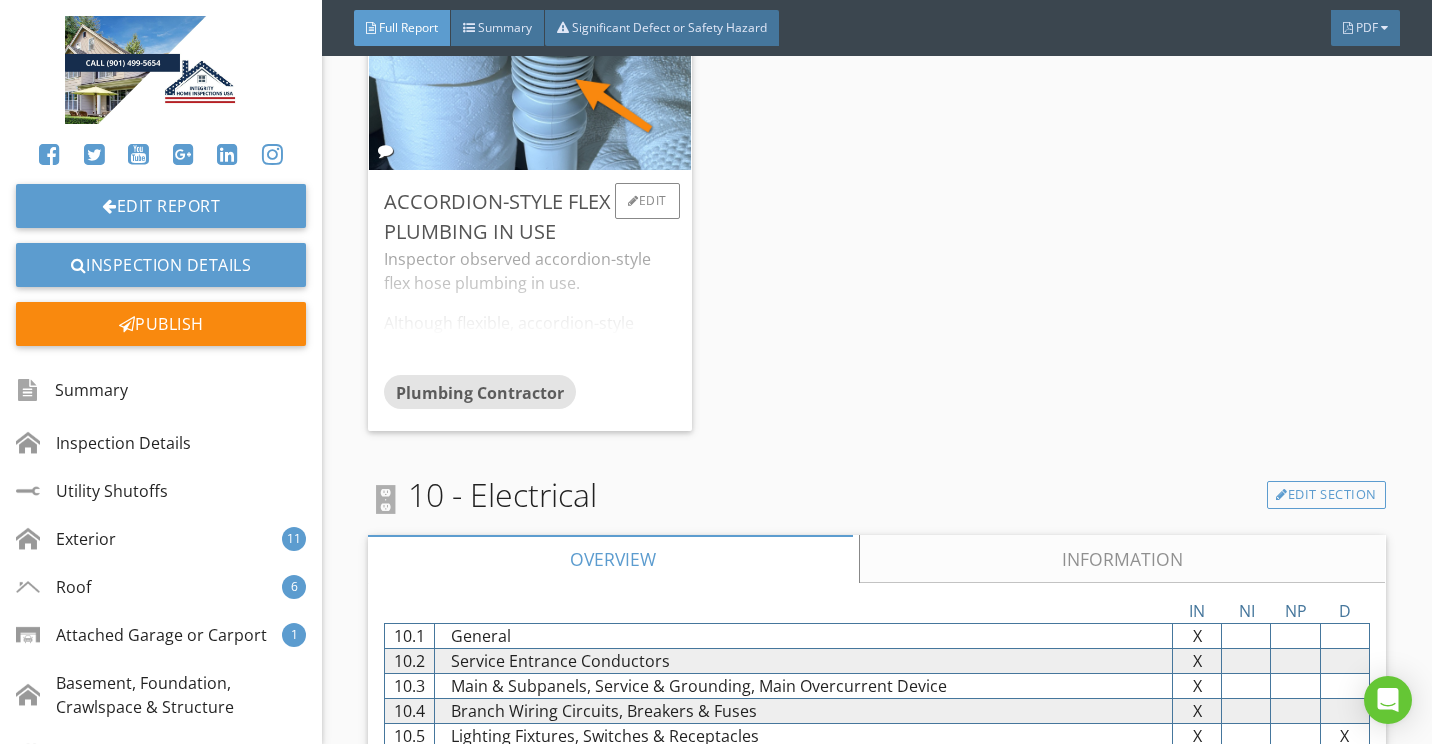 click on "Inspector observed accordion-style flex hose plumbing in use.  Although flexible, accordion-style plumbing is sold in home improvement and hardware stores, it is not approved for installation by plumbing codes, which require that any waste pipe fitting to be “self-scouring,” meaning that it should have a smooth interior surface that allows the free flow of drain water and prevents waste buildup on the pipe wall that leads to clogs. This type of plumbing can result in the collection of grime, hair, dirt, and other small items which may fall in the drain. The design of the pipe allows for debris to easily collect in the waste line. With the collection of all the goop, the drain begins to slowly clog and not drain properly.  Recommend a qualified plumbing professional for installation alternative plumbing material." at bounding box center (529, 311) 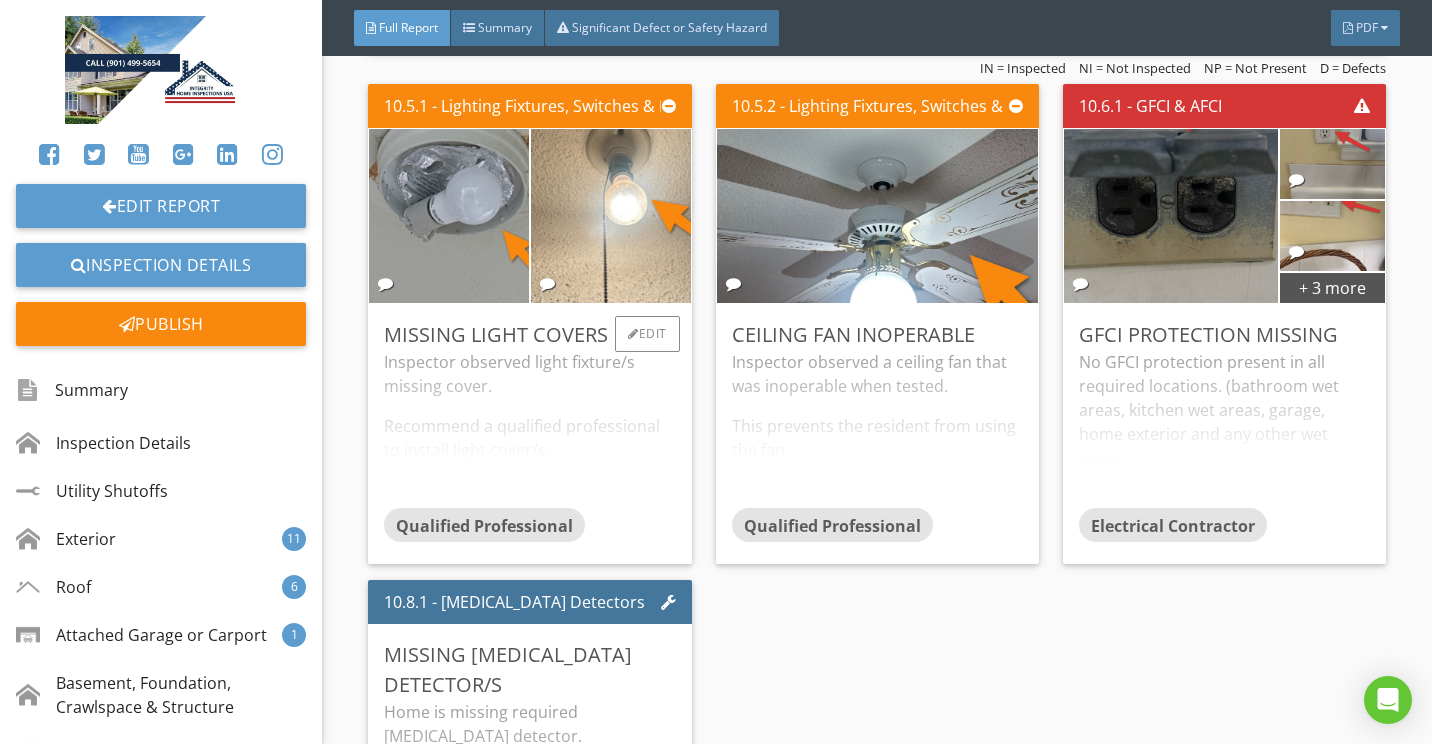 scroll, scrollTop: 10000, scrollLeft: 0, axis: vertical 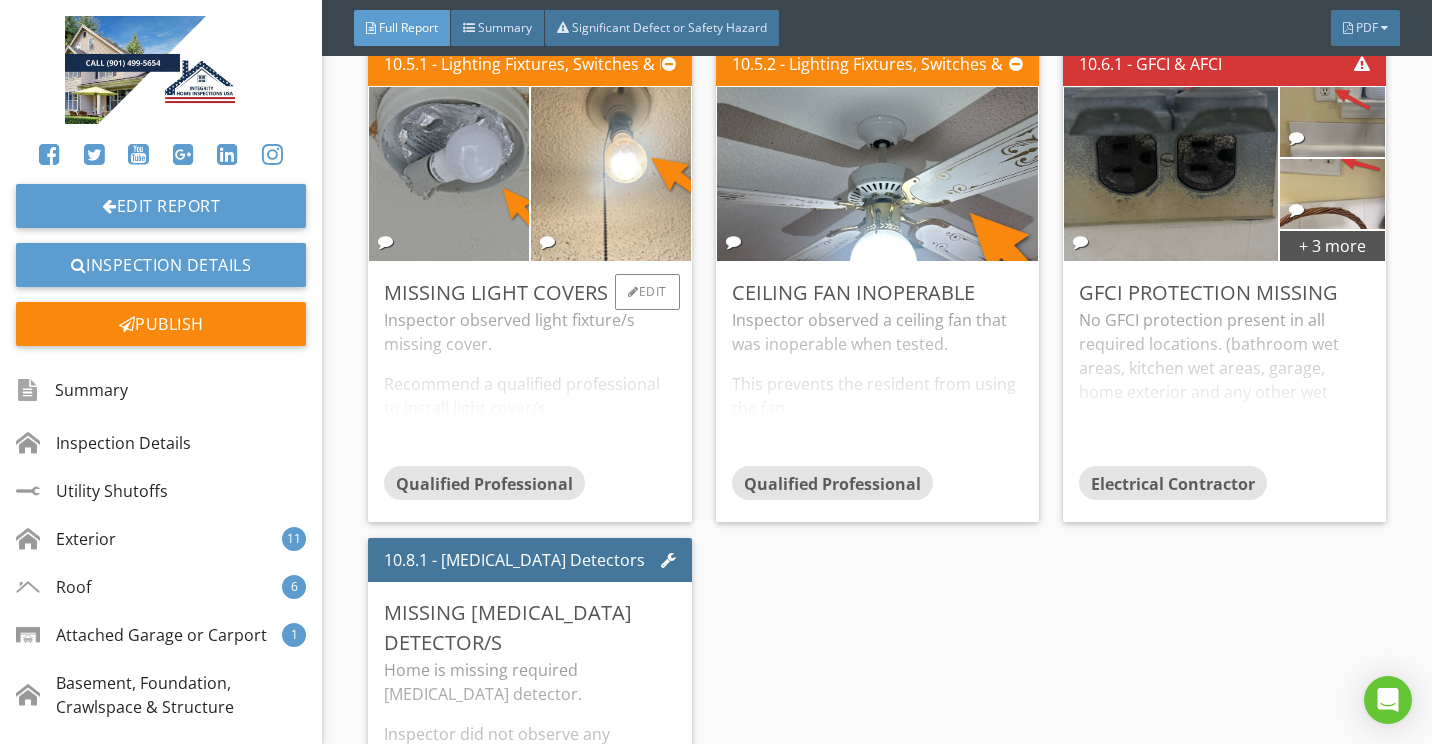 click on "Inspector observed light fixture/s missing cover. Recommend a qualified professional to install light cover/s." at bounding box center [529, 387] 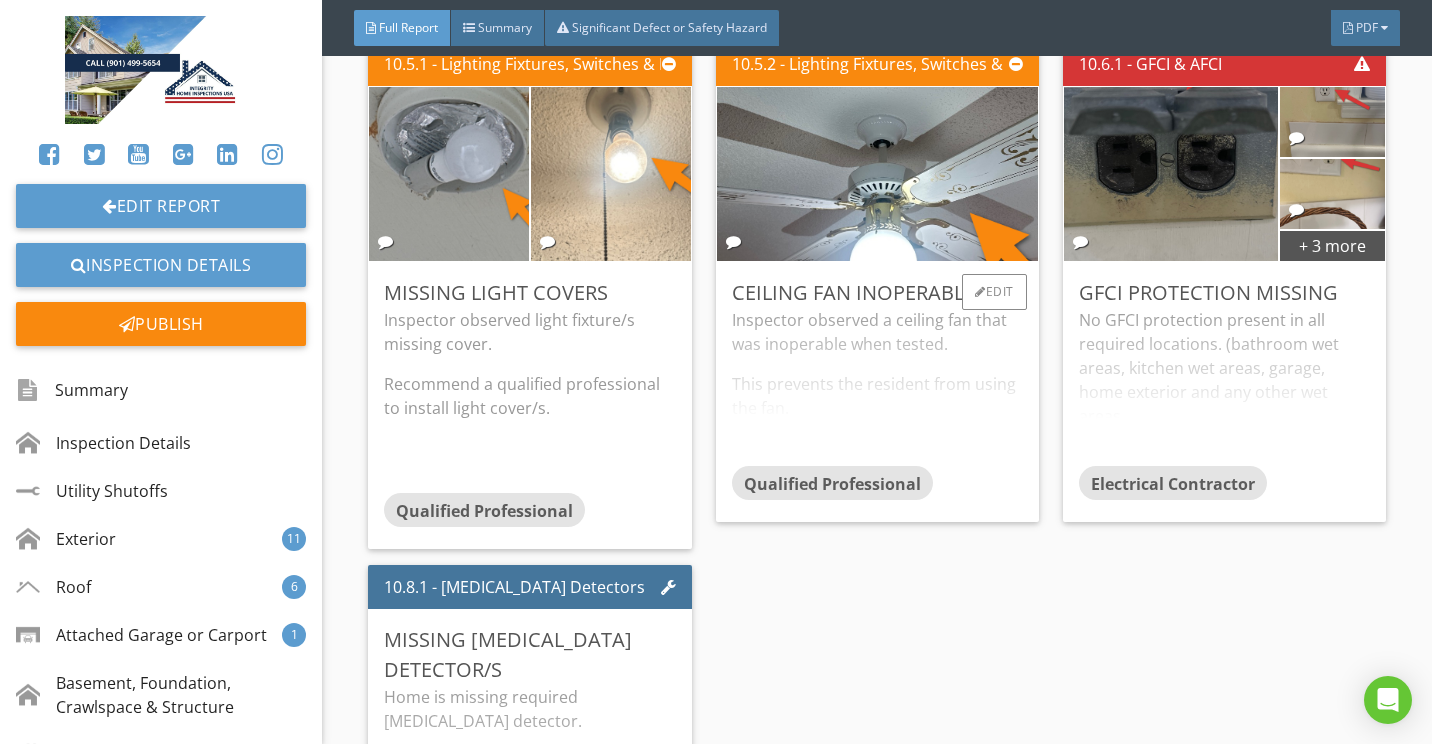 click on "Inspector observed a ceiling fan that was inoperable when tested. This prevents the resident from using the fan. Recommend a qualified professional for repair or replacement as needed." at bounding box center (877, 387) 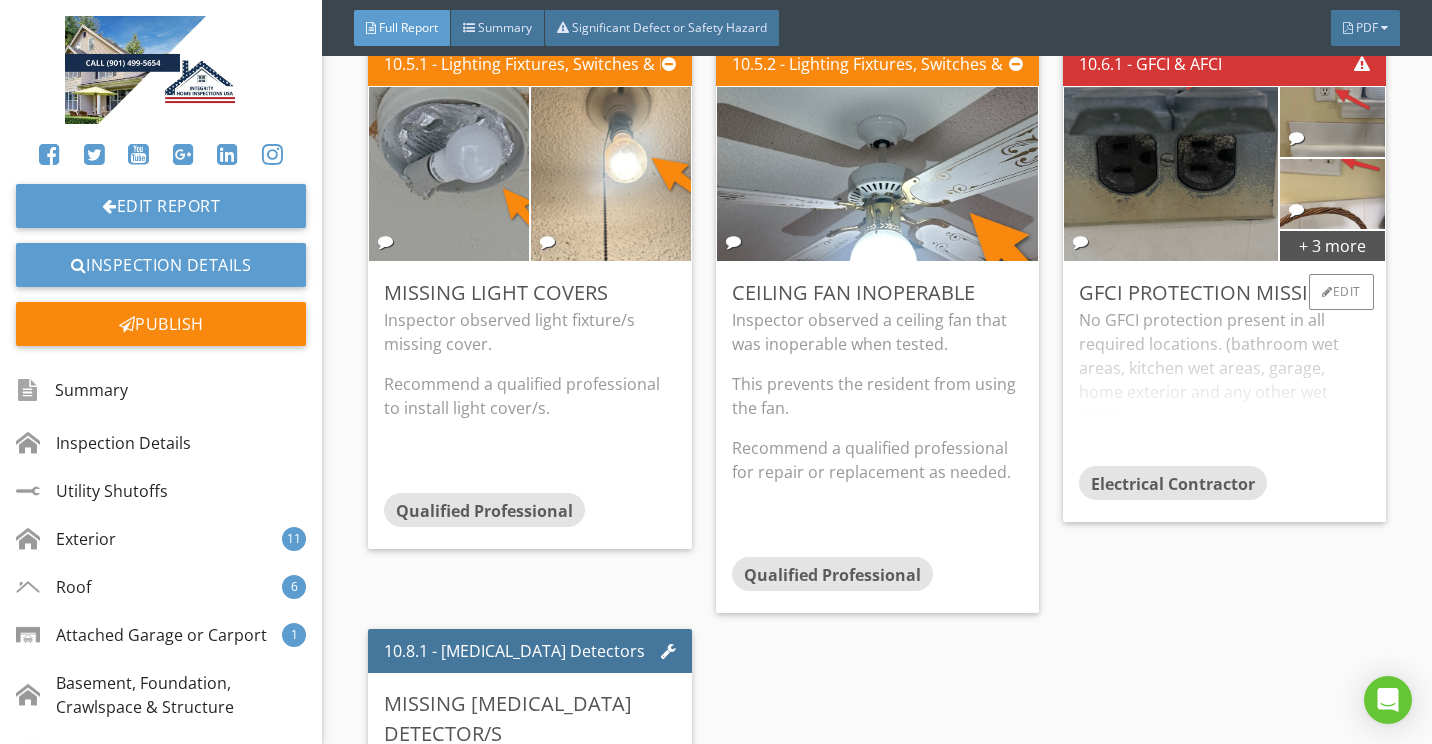 click on "No GFCI protection present in all required locations. (bathroom wet areas, kitchen wet areas, garage, home exterior and any other wet areas. Recommend licensed electrician upgrade by installing ground fault receptacles in all locations. Here is a link  to read about how GFCI receptacles keep you safe." at bounding box center [1224, 387] 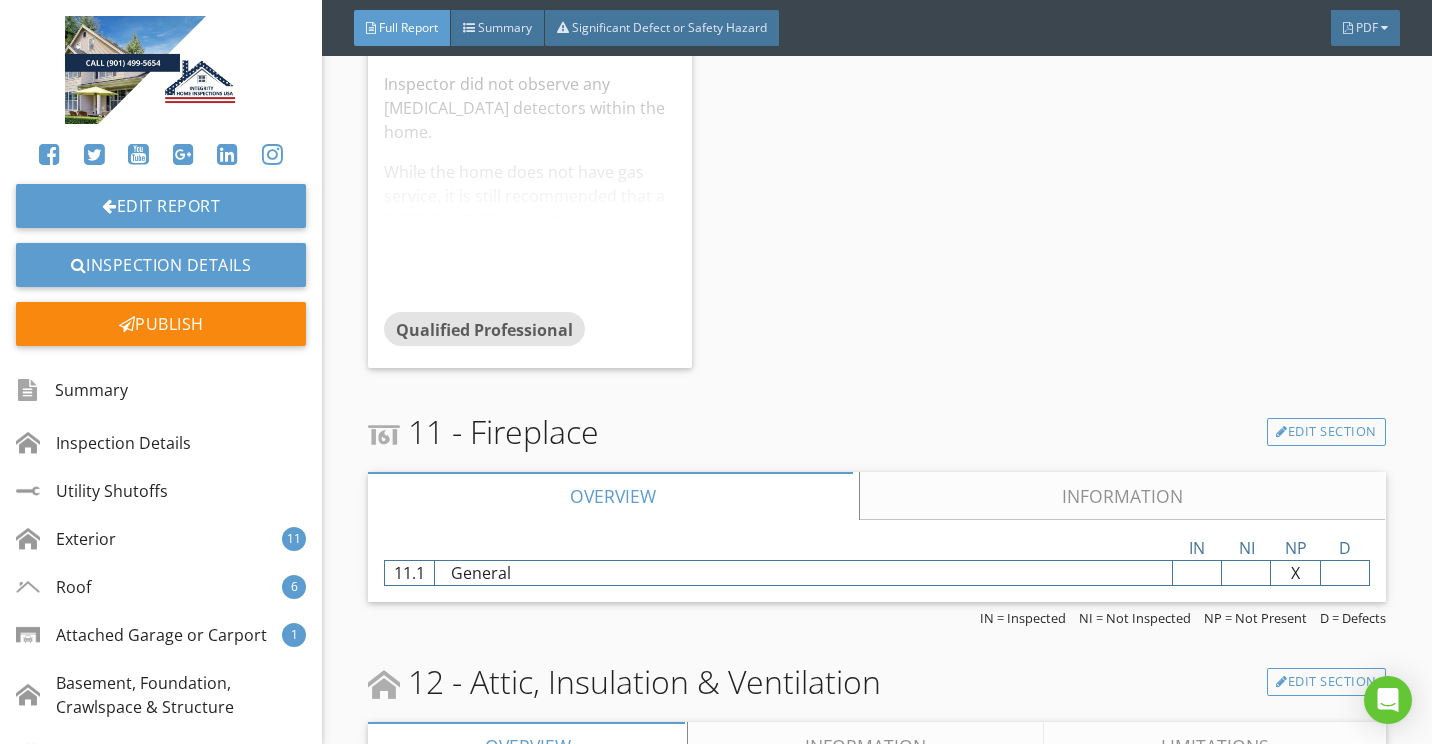 scroll, scrollTop: 10900, scrollLeft: 0, axis: vertical 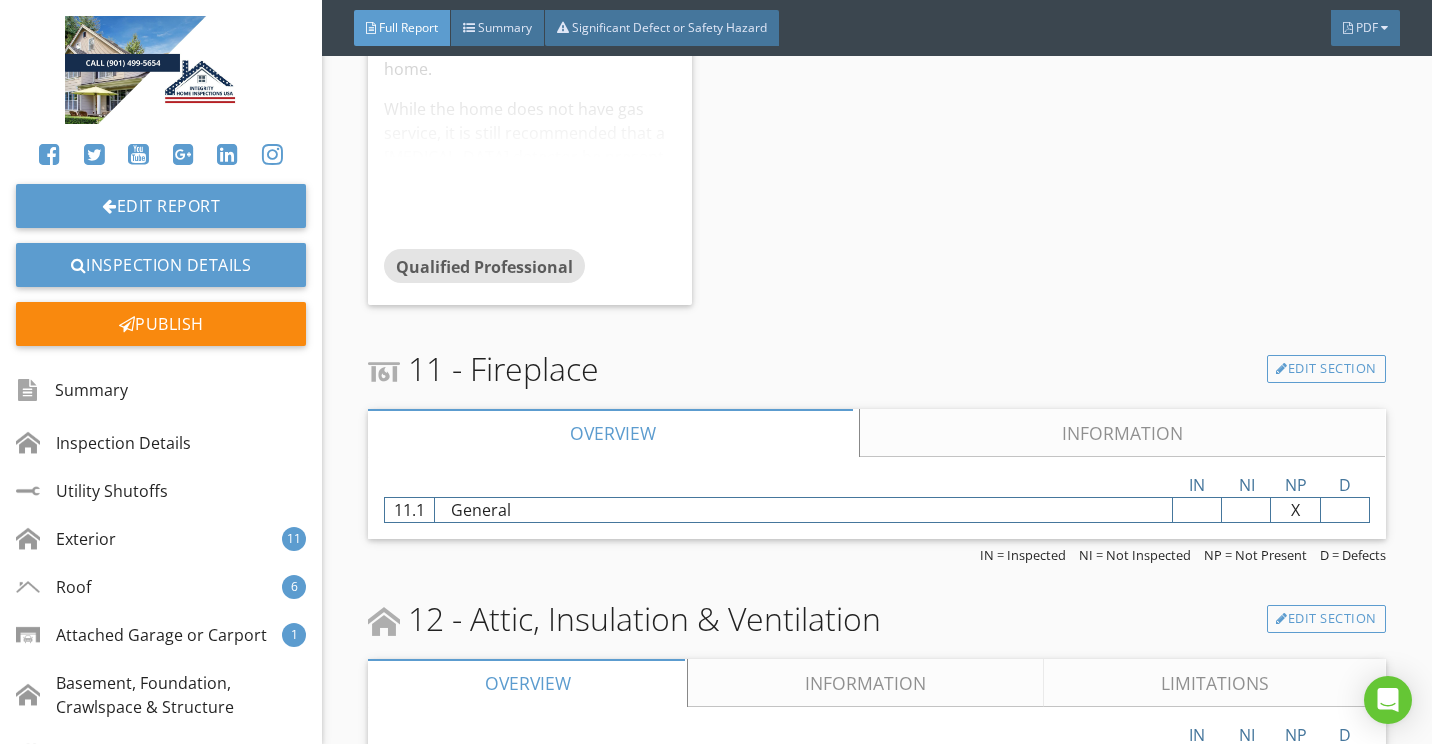 click on "Home is missing required carbon monoxide detector. Inspector did not observe any carbon monoxide detectors within the home. While the home does not have gas service, it is still recommended that a carbon monoxide detector be present in the event that someone does use a portable gas heater or other portable gas appliance. There should be a carbon monoxide detector on each floor. Recommend installation of a carbon monoxide detector." at bounding box center [529, 97] 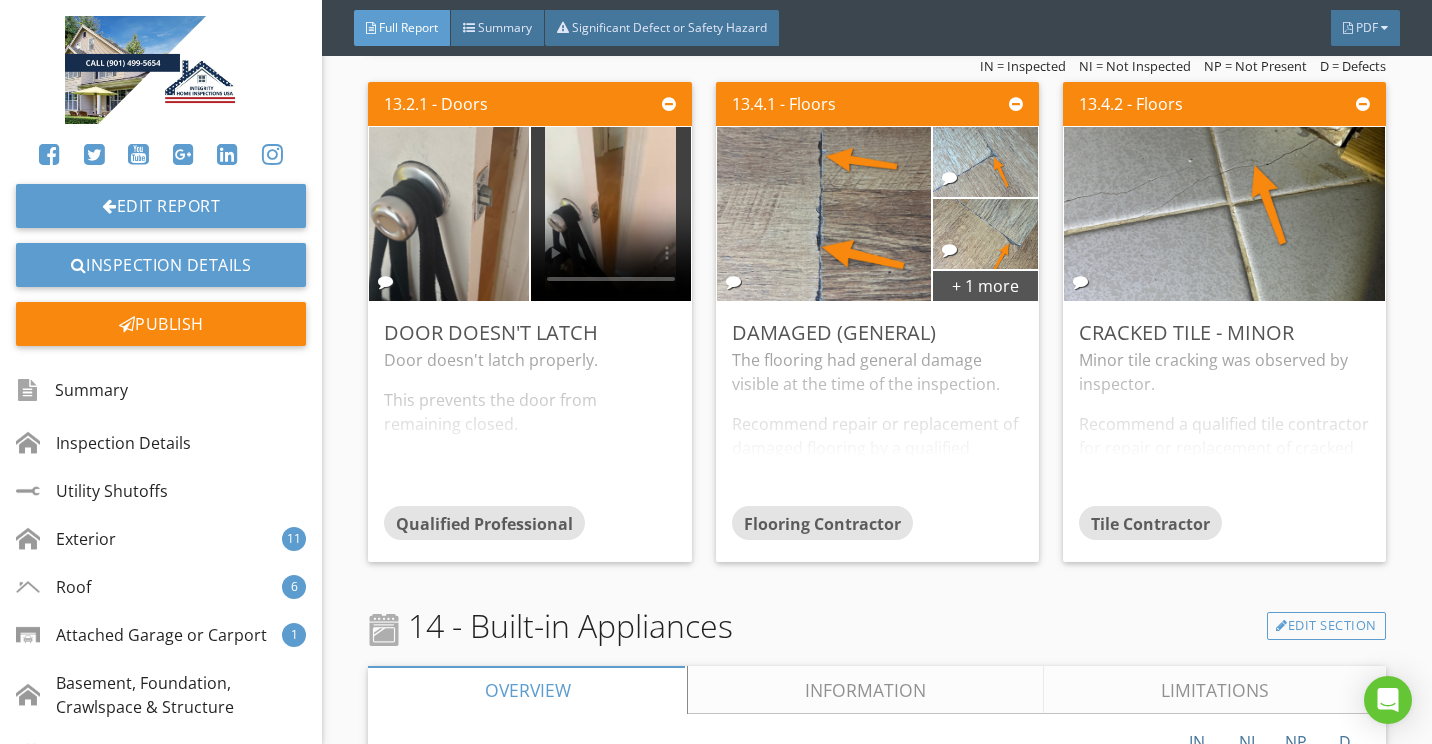 scroll, scrollTop: 12400, scrollLeft: 0, axis: vertical 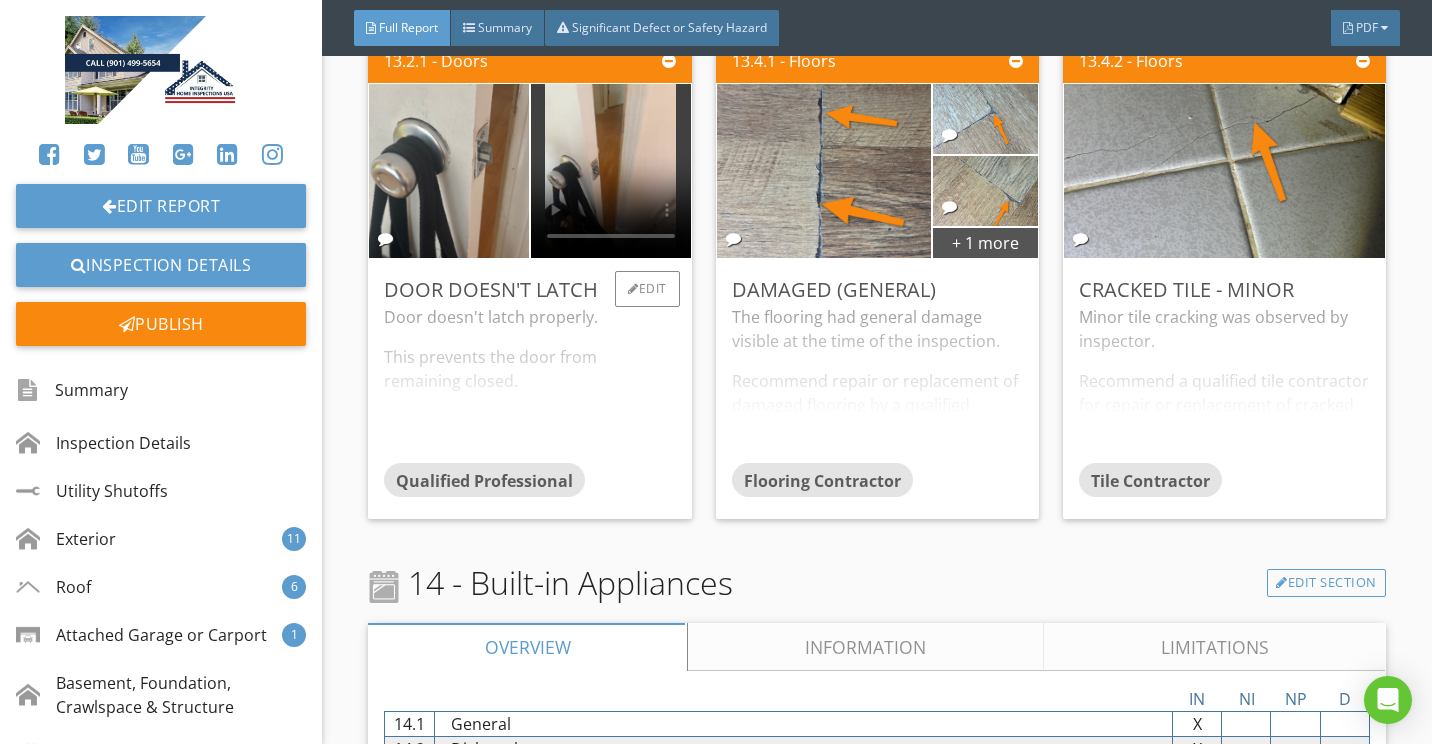 click on "Door doesn't latch properly.  This prevents the door from remaining closed. Recommend handyman repair latch and/or strike plate." at bounding box center [529, 384] 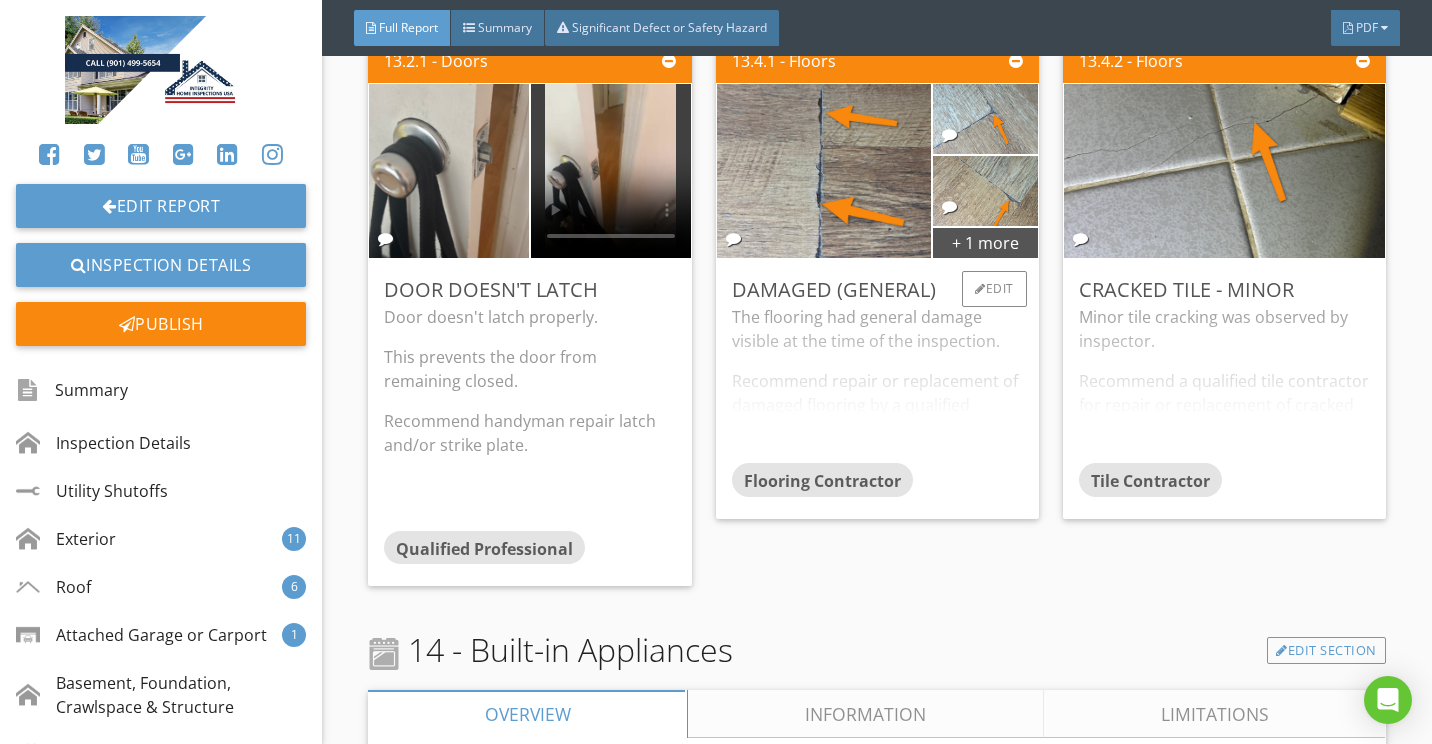 click on "The flooring had general damage visible at the time of the inspection. Recommend repair or replacement of damaged flooring by a qualified flooring professional." at bounding box center (877, 384) 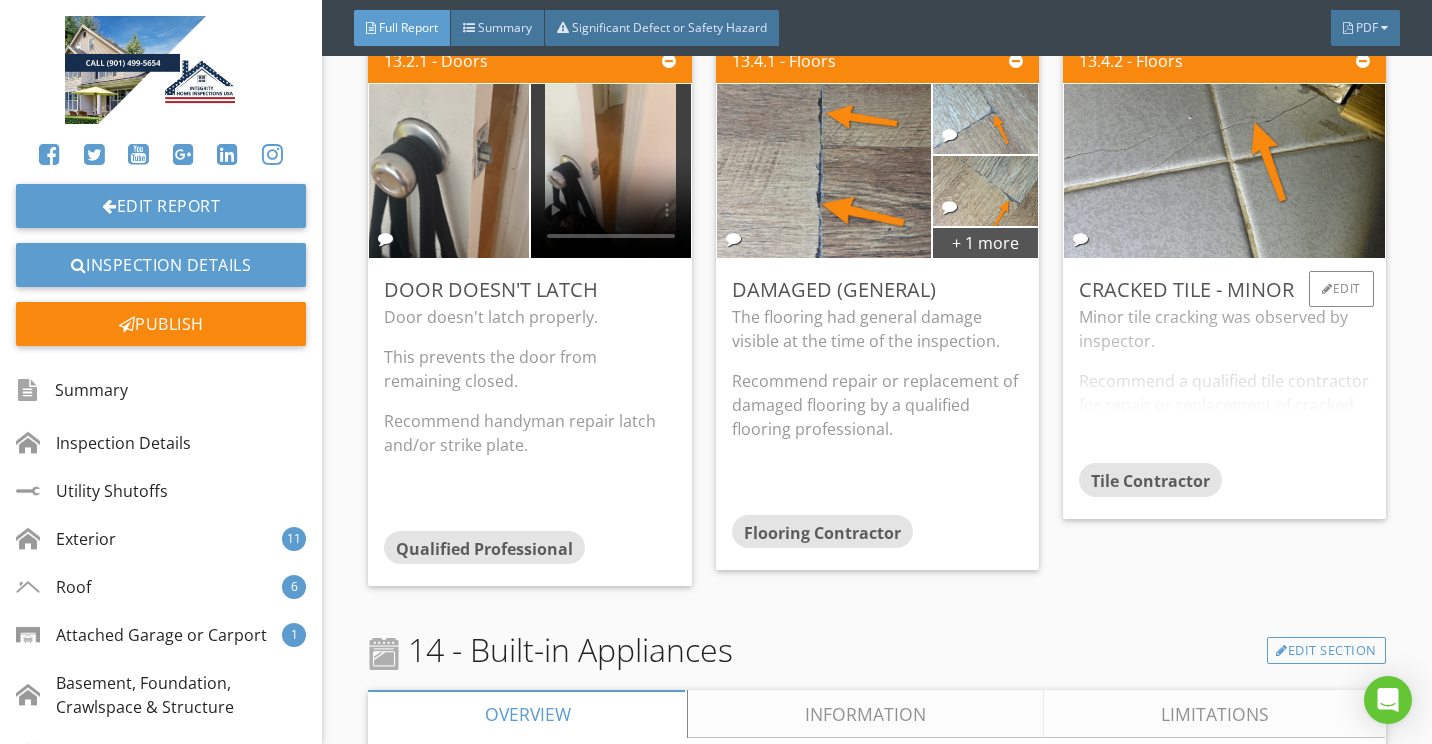 click on "Minor tile cracking was observed by inspector. Recommend a qualified tile contractor for repair or replacement of cracked tiles." at bounding box center [1224, 384] 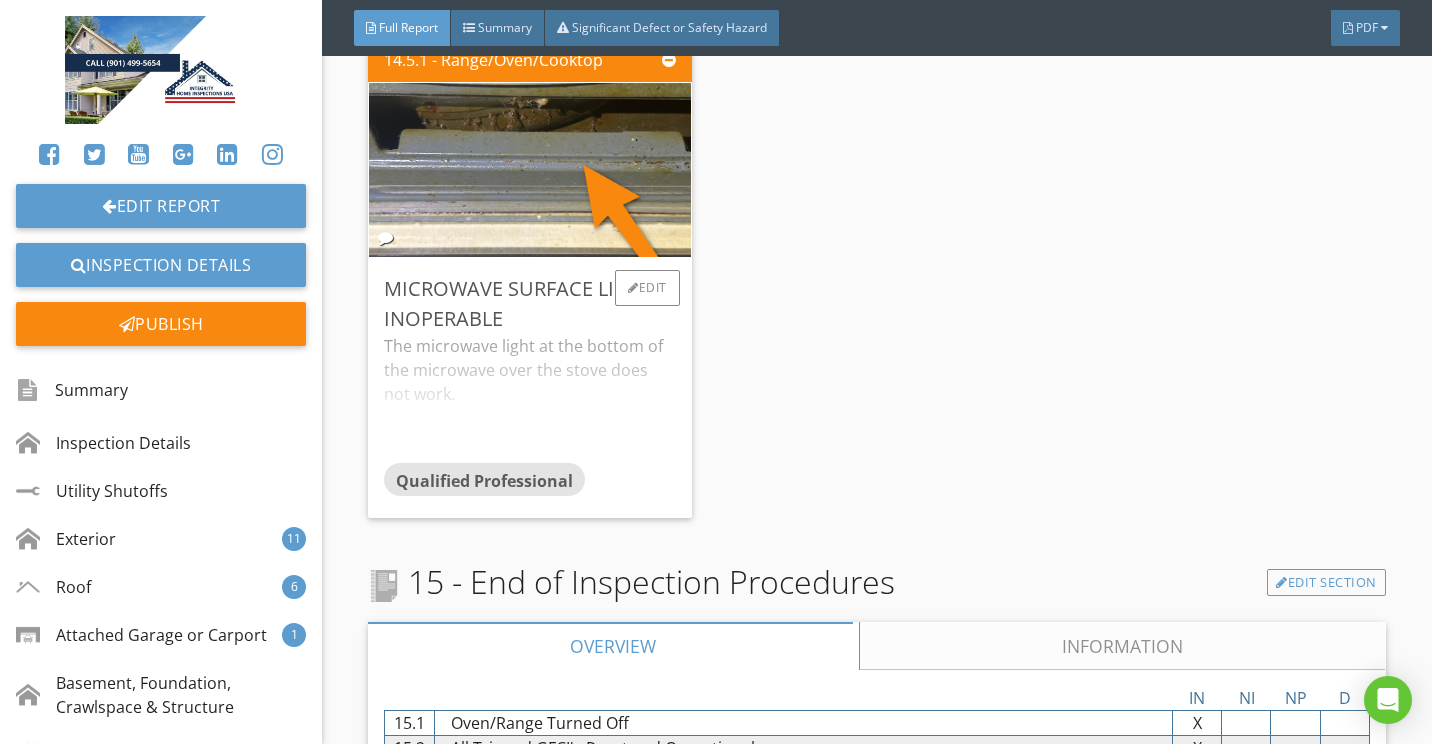 scroll, scrollTop: 13400, scrollLeft: 0, axis: vertical 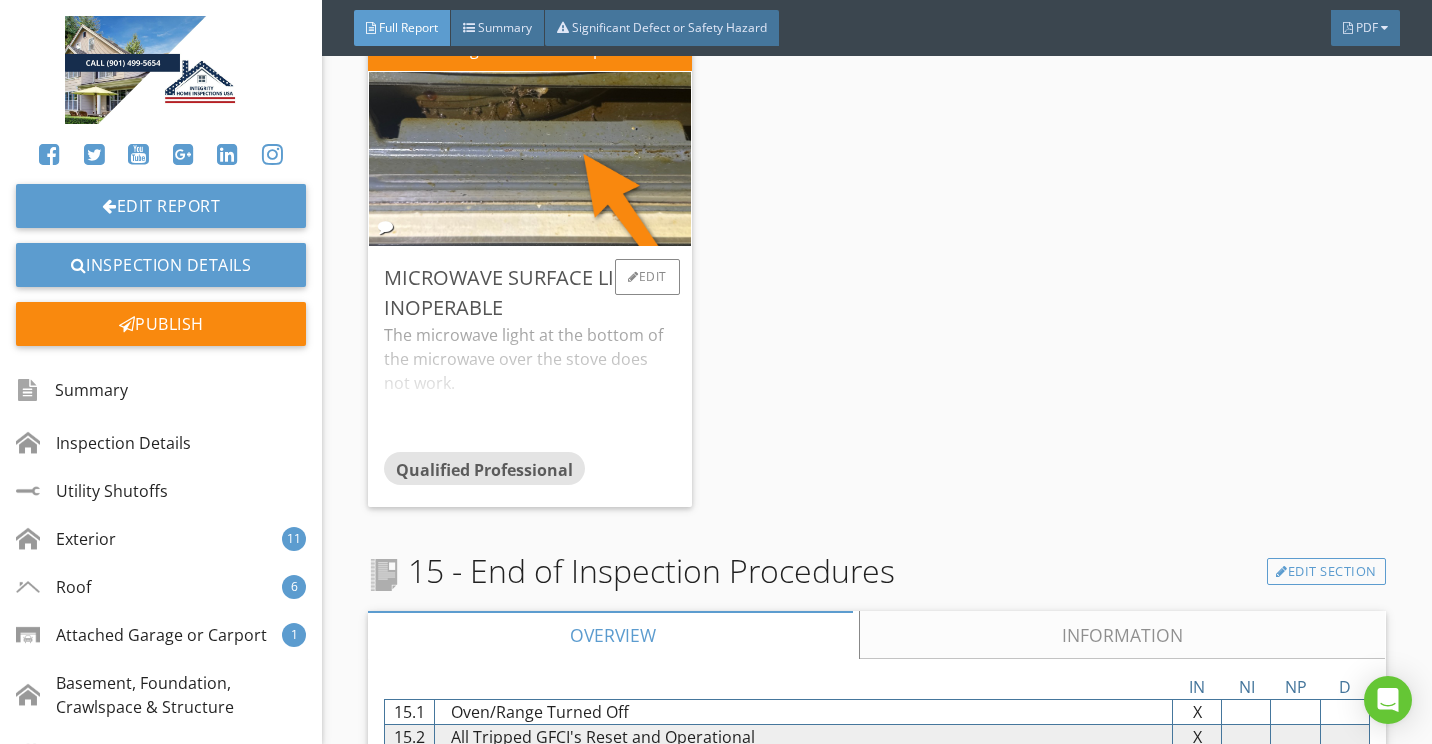 click on "The microwave light at the bottom of the microwave over the stove does not work.  Recommend replacing lightbulb. If lightbulb does not rectify the matter, then recommend a qualified appliance professional." at bounding box center (529, 387) 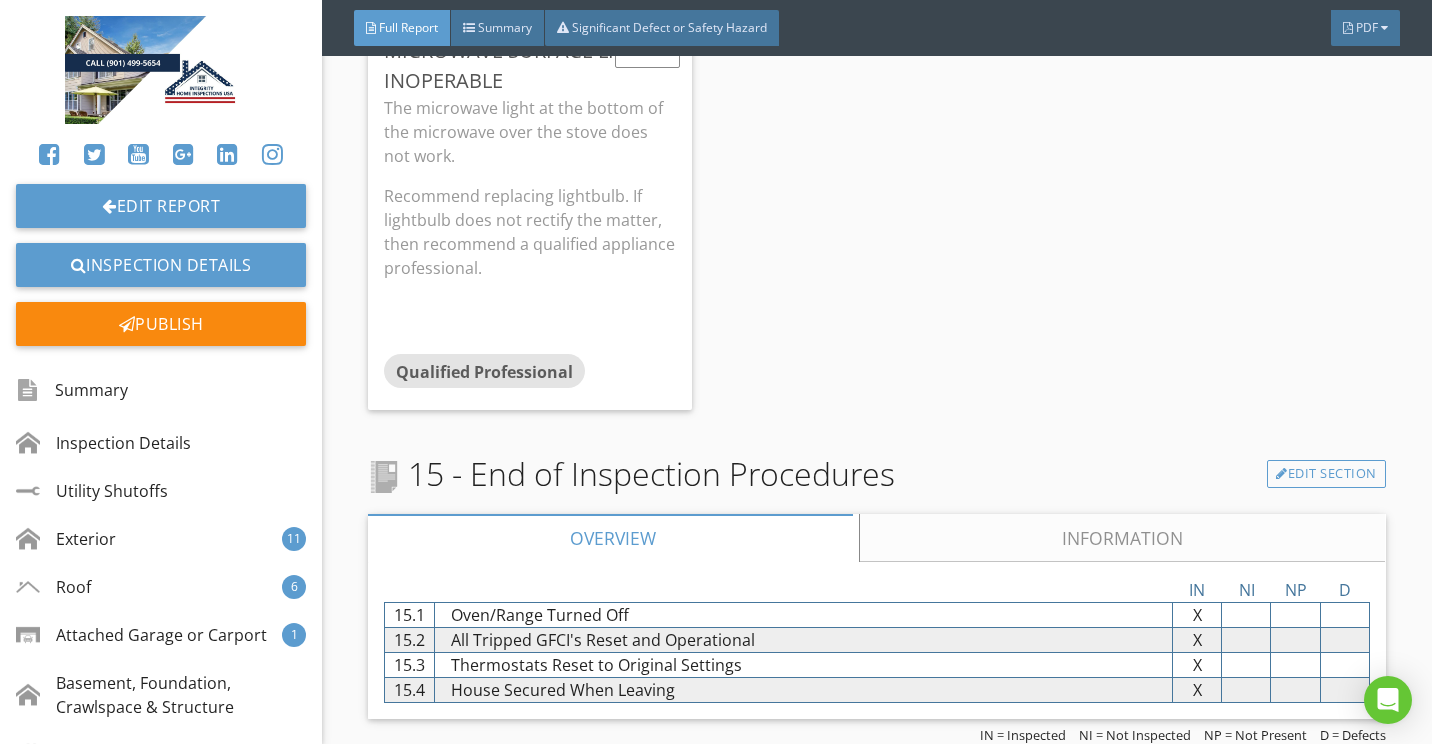 scroll, scrollTop: 13655, scrollLeft: 0, axis: vertical 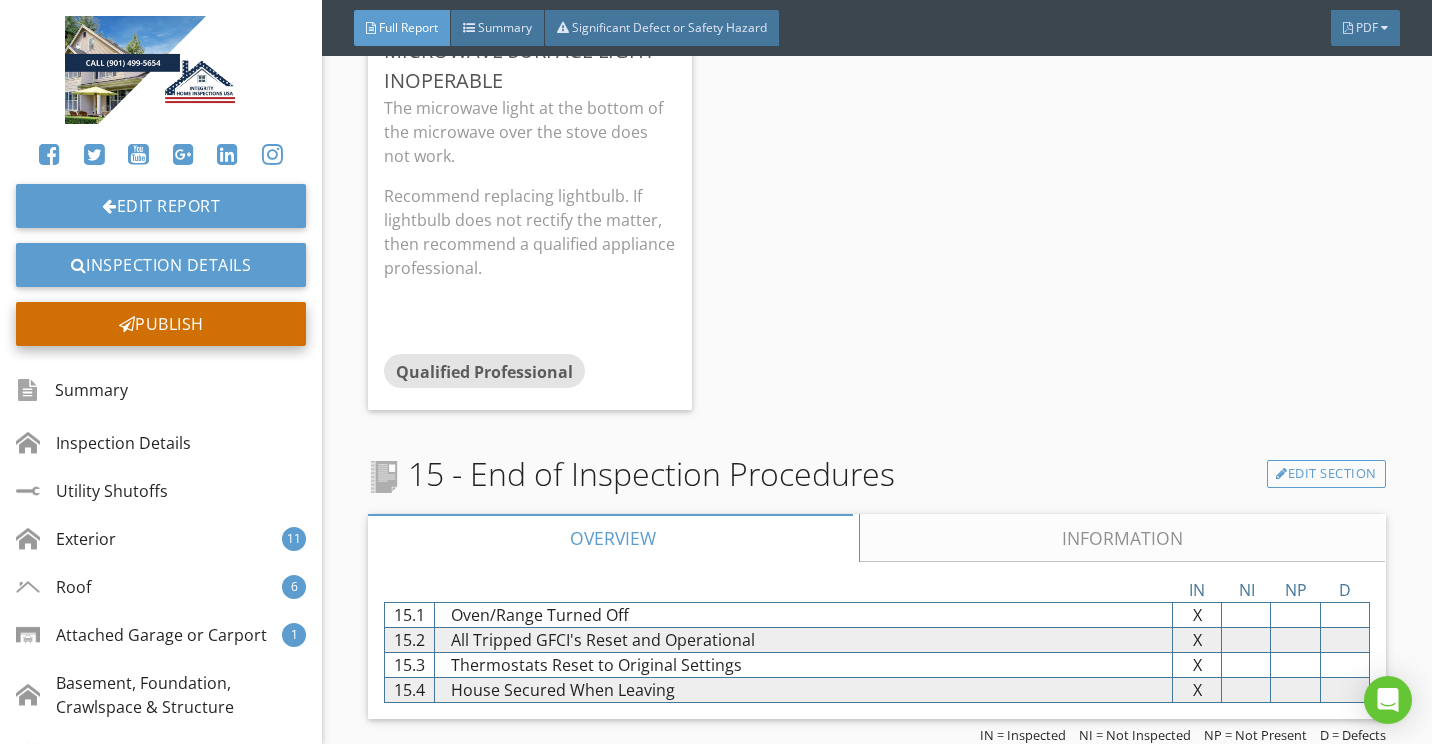 click on "Publish" at bounding box center (161, 324) 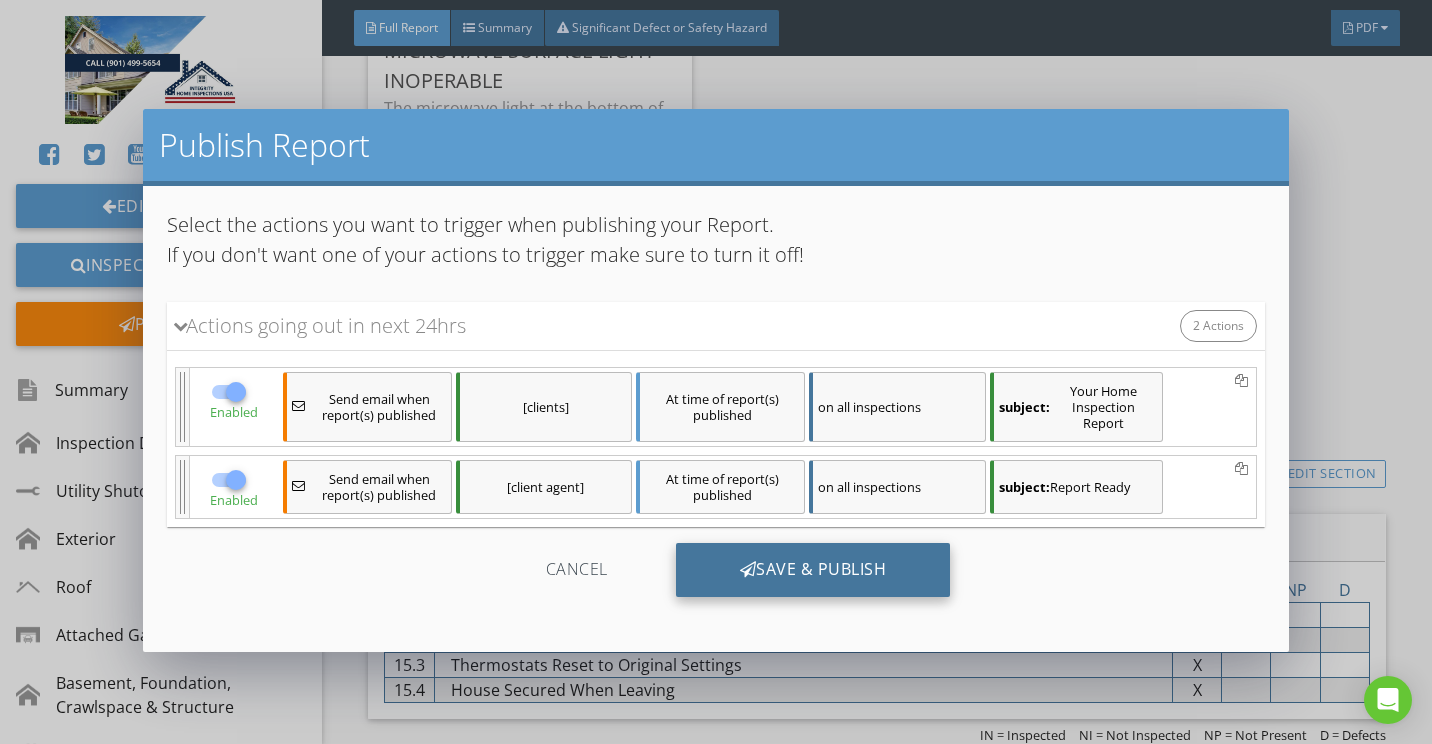 click on "Save & Publish" at bounding box center [813, 570] 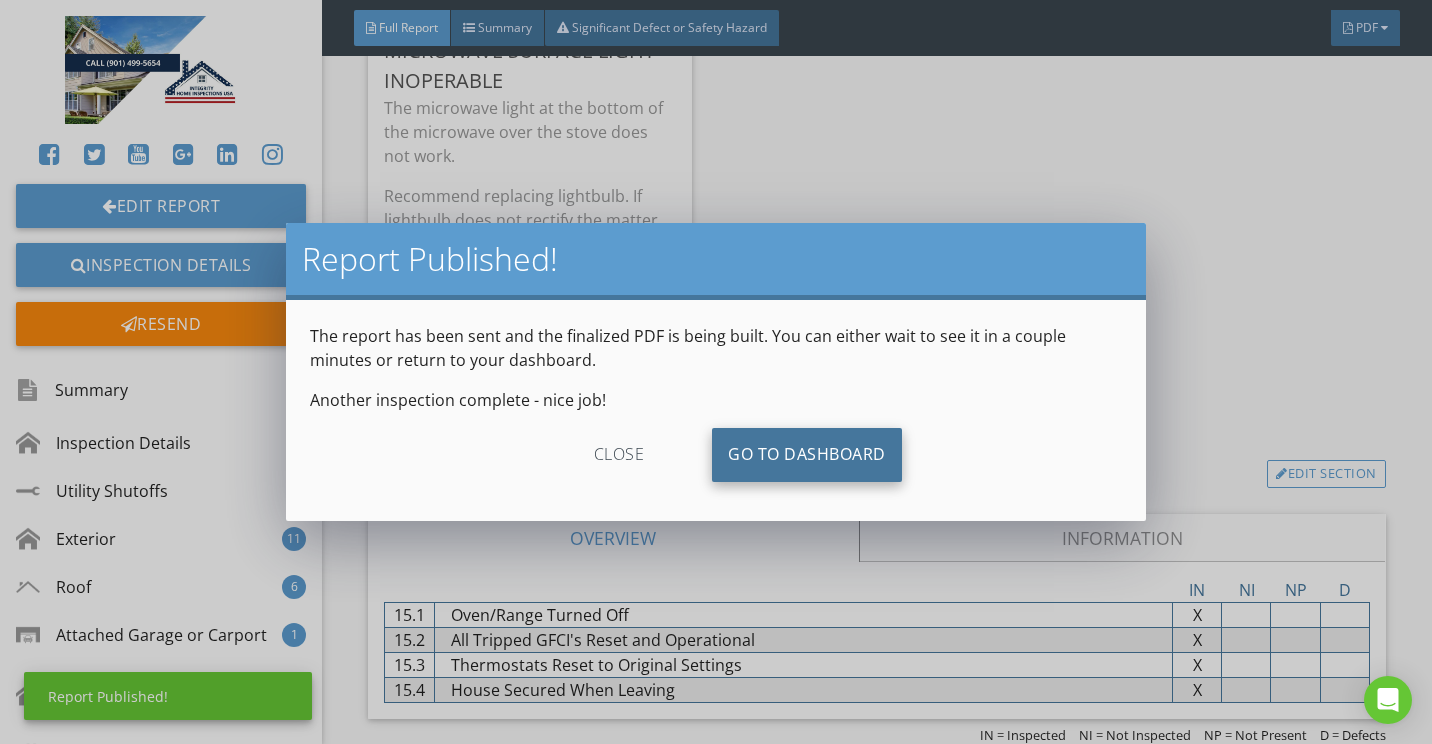 click on "Go To Dashboard" at bounding box center [807, 455] 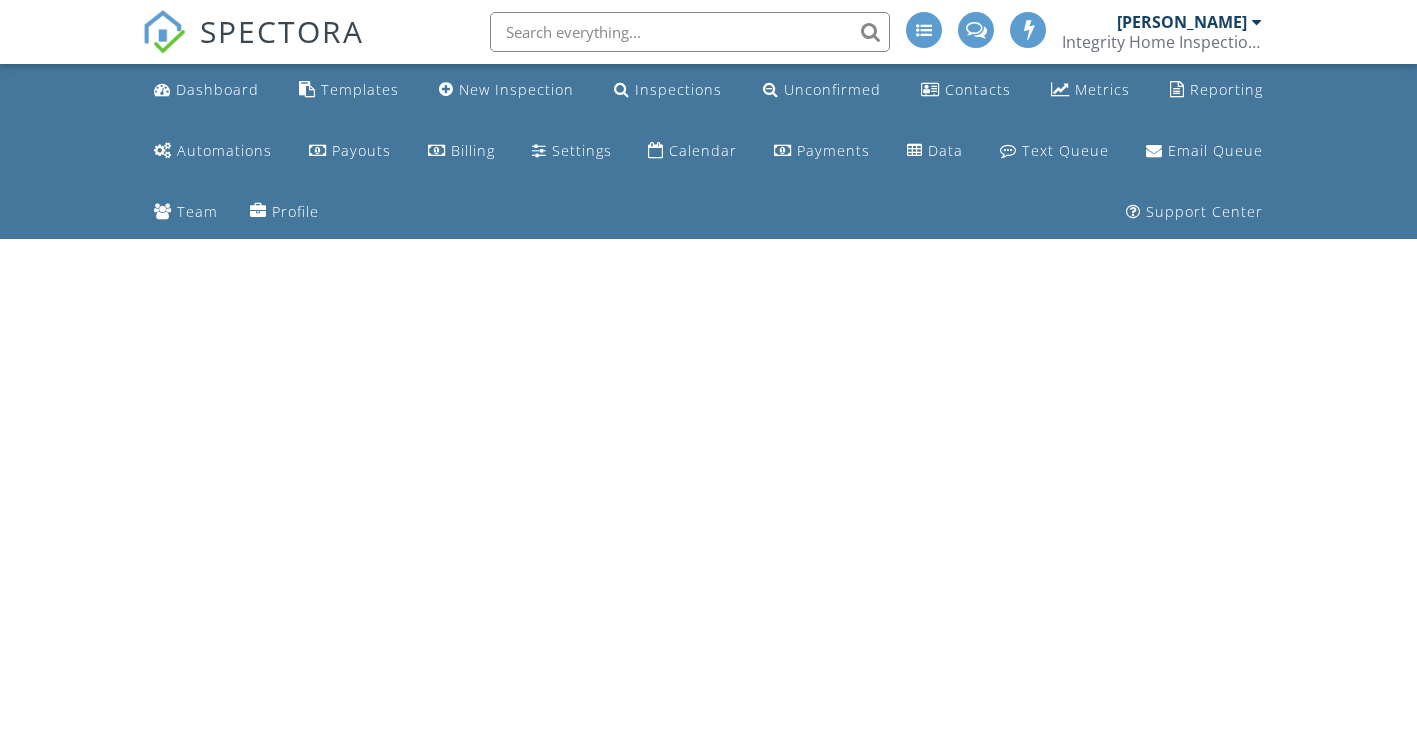 scroll, scrollTop: 0, scrollLeft: 0, axis: both 